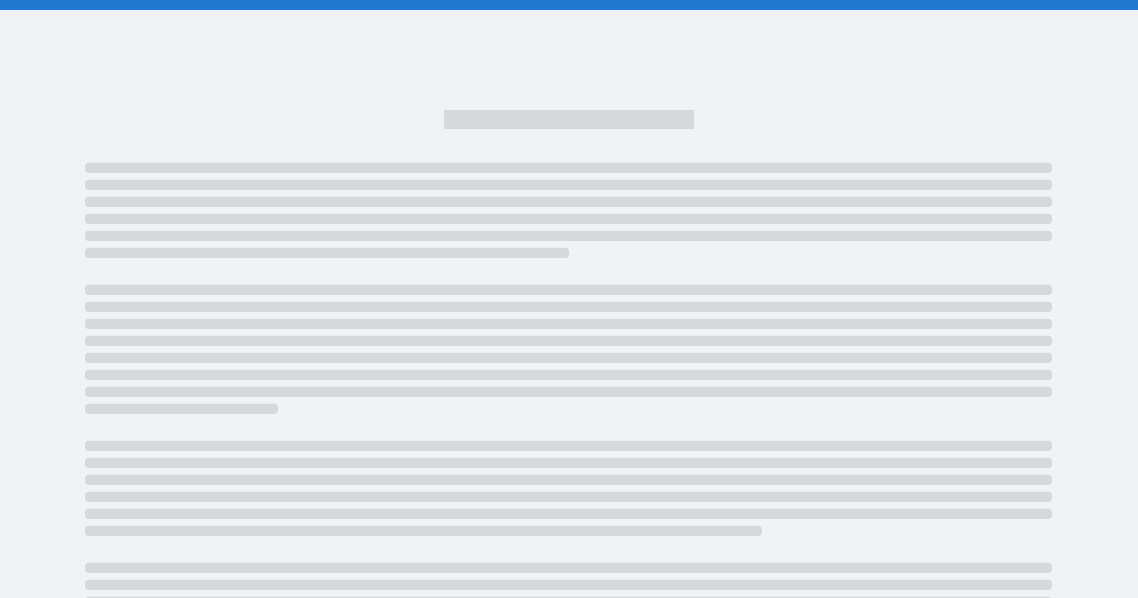 scroll, scrollTop: 0, scrollLeft: 0, axis: both 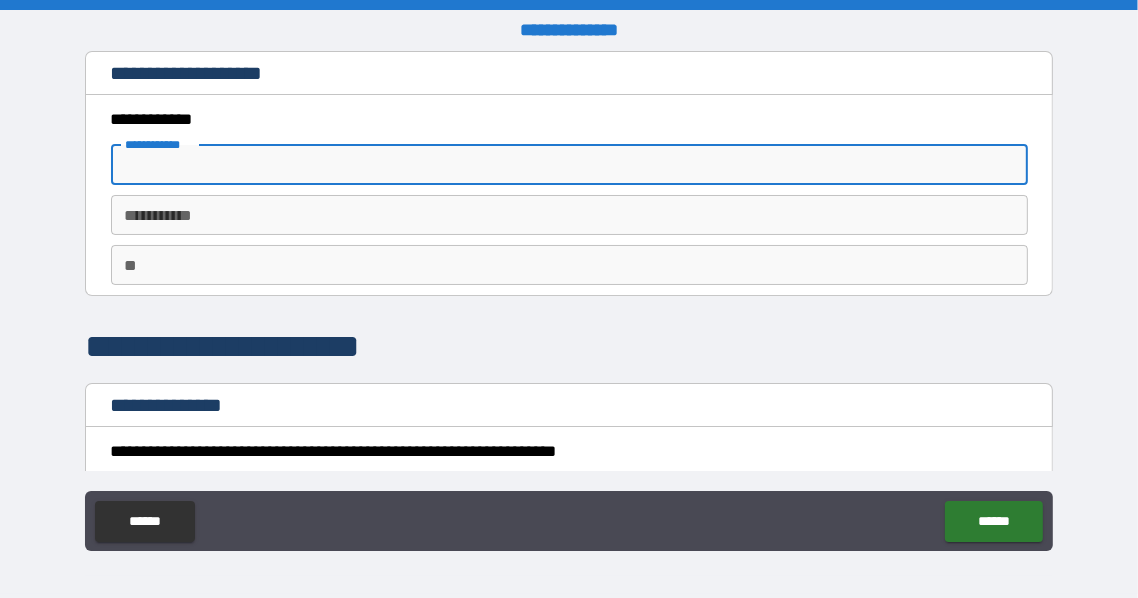 click on "**********" at bounding box center [569, 165] 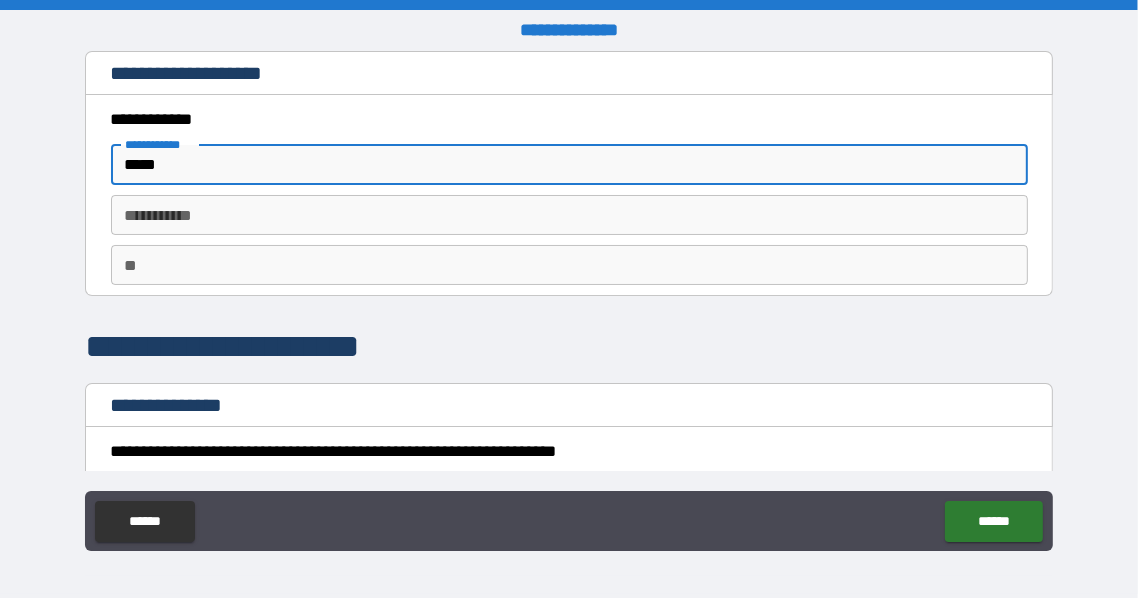 type on "*****" 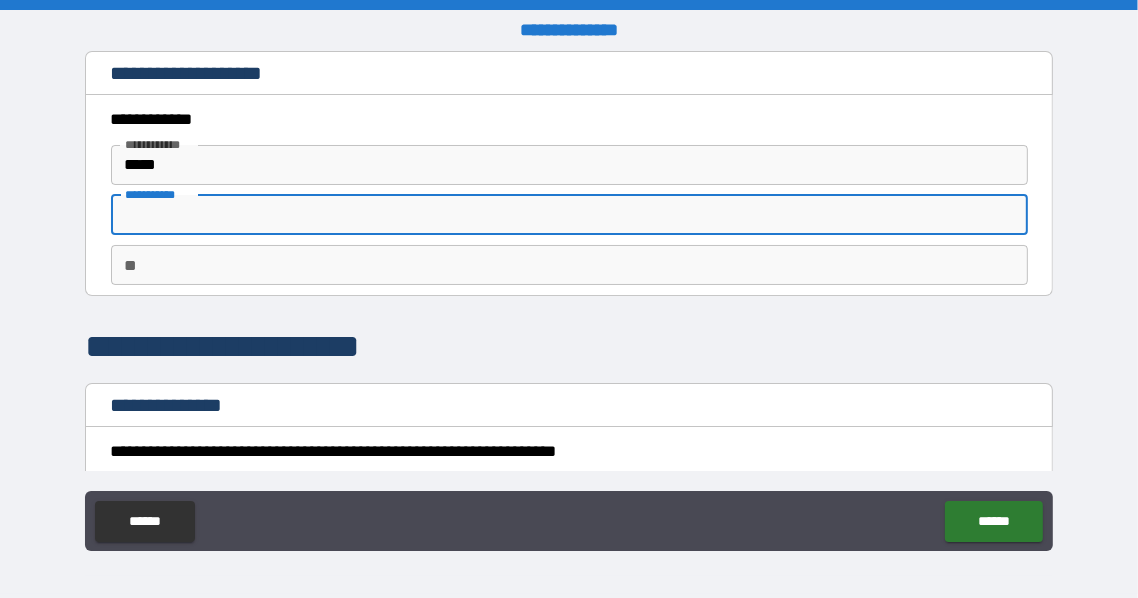 click on "*********   *" at bounding box center [569, 215] 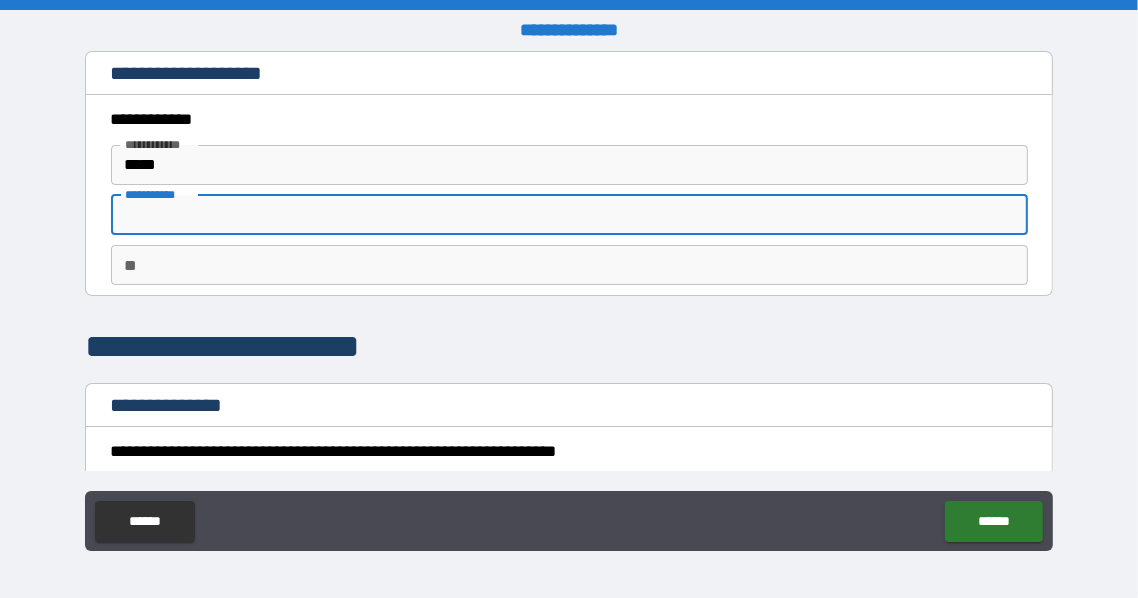 type on "********" 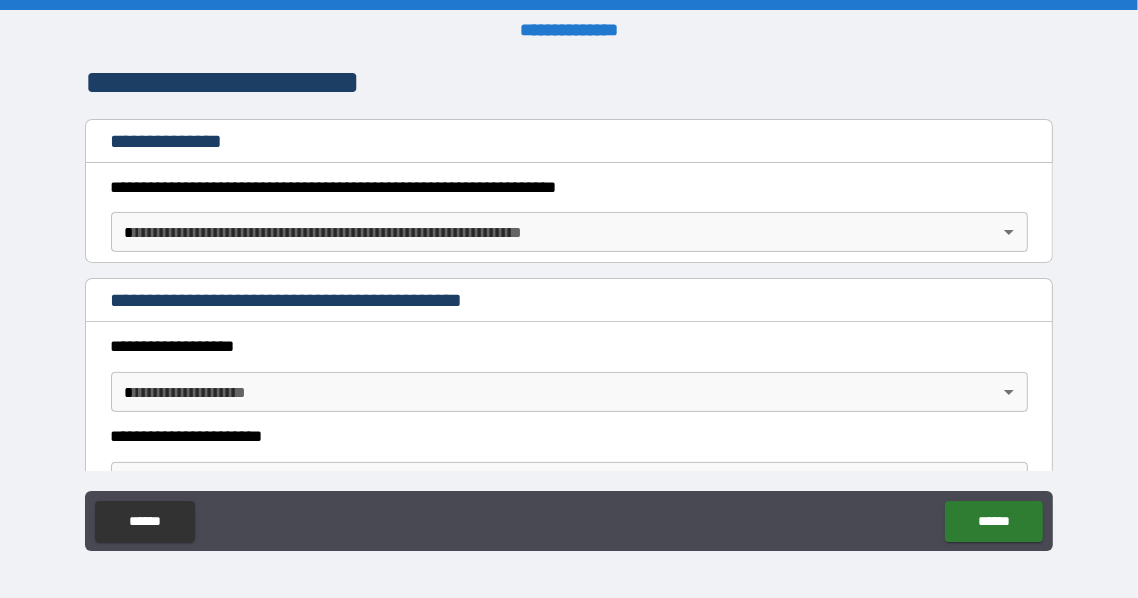 scroll, scrollTop: 266, scrollLeft: 0, axis: vertical 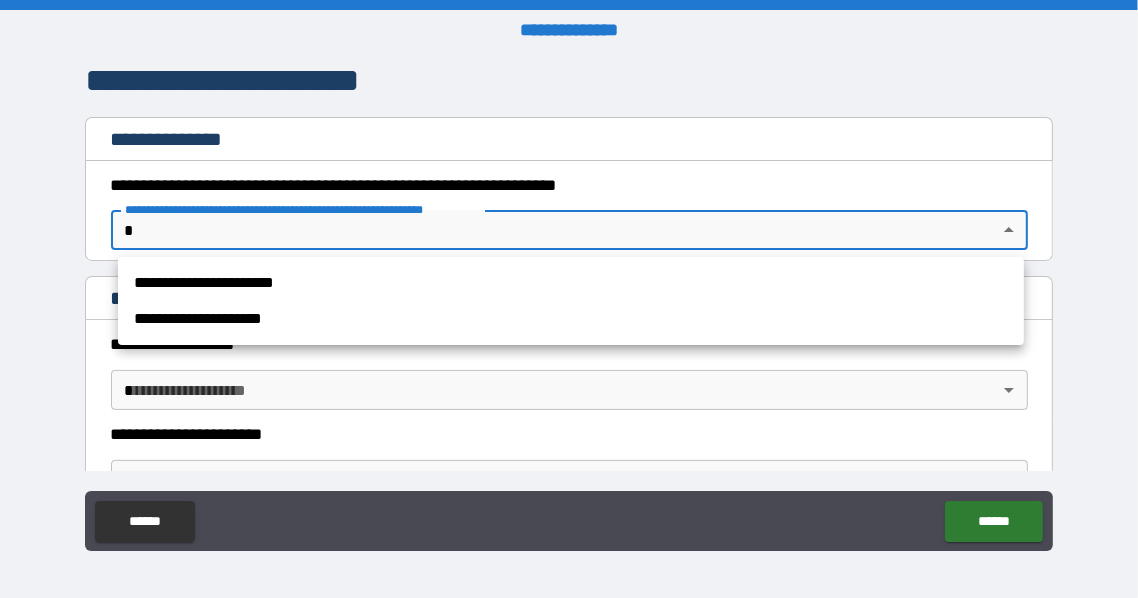 click on "**********" at bounding box center [569, 299] 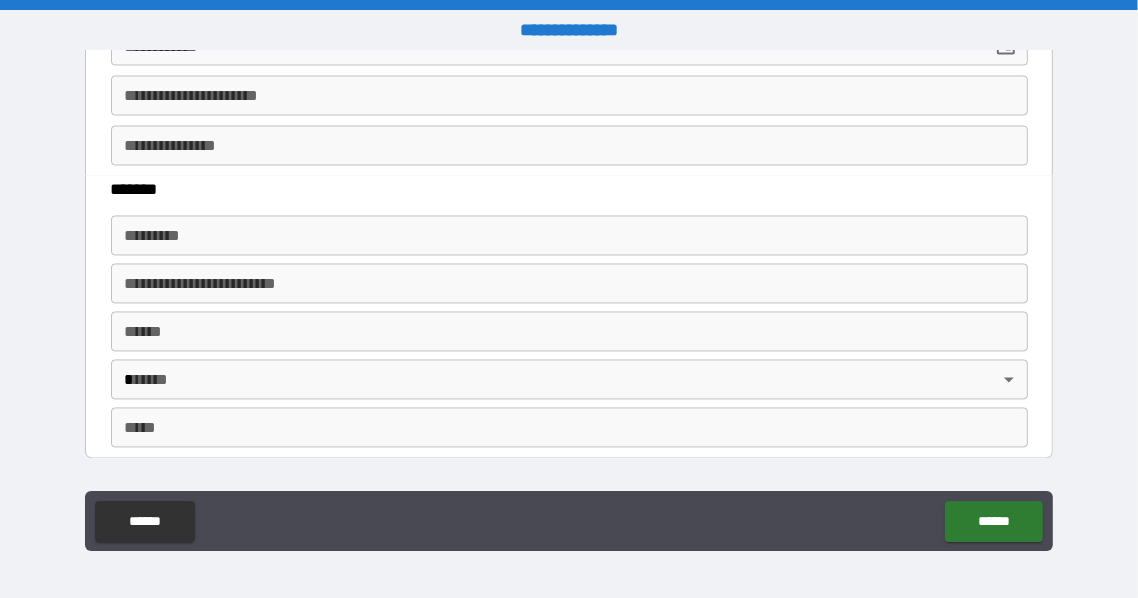 scroll, scrollTop: 2850, scrollLeft: 0, axis: vertical 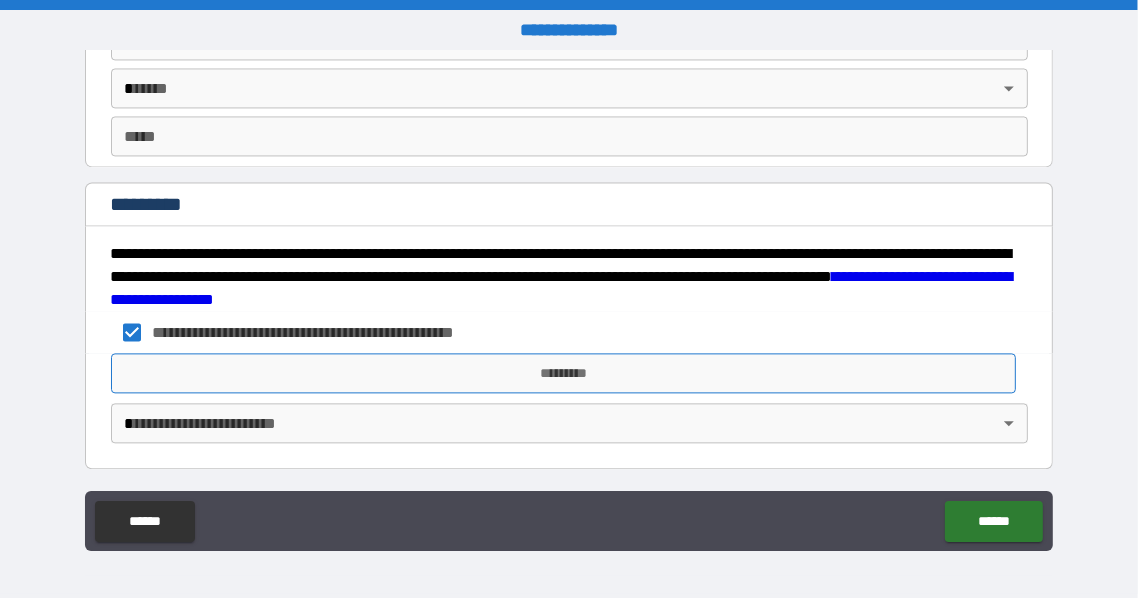 click on "*********" at bounding box center (564, 373) 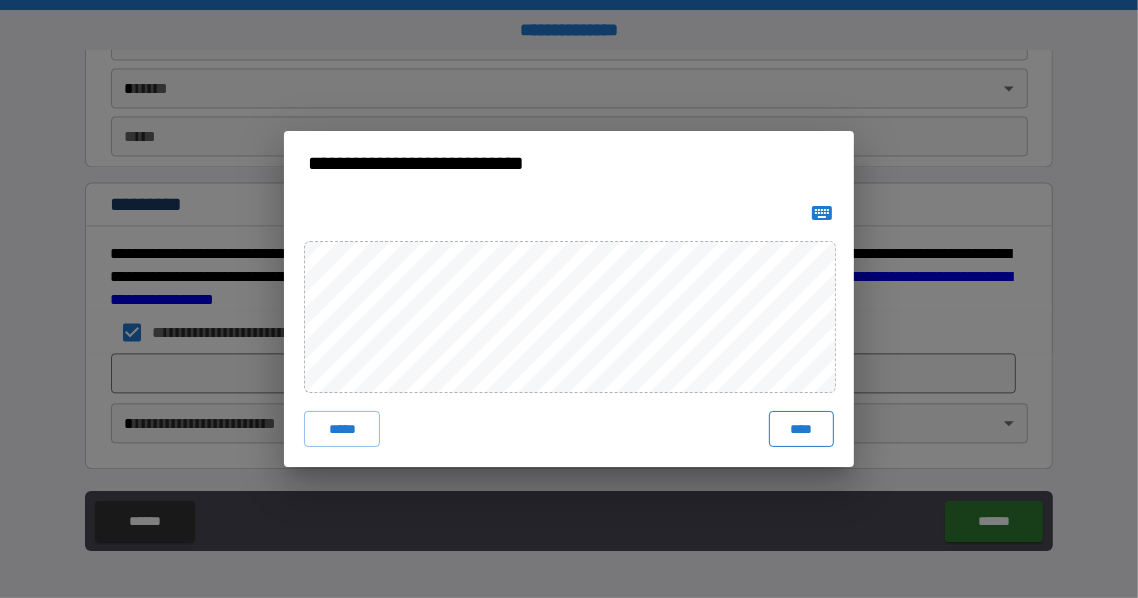 click on "****" at bounding box center (801, 429) 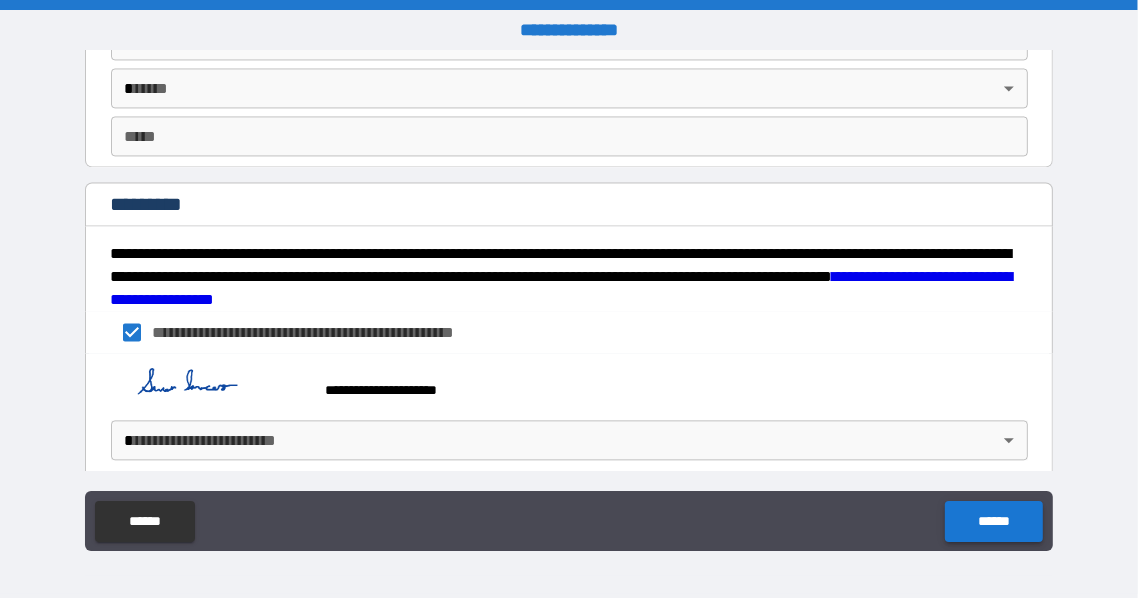 click on "******" at bounding box center [993, 521] 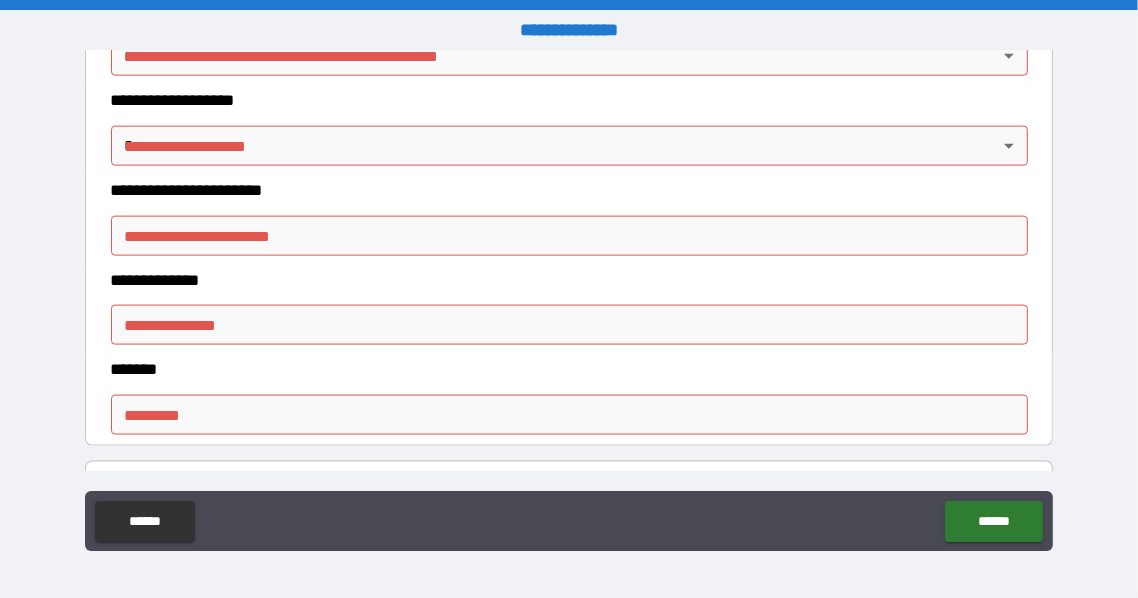 scroll, scrollTop: 1650, scrollLeft: 0, axis: vertical 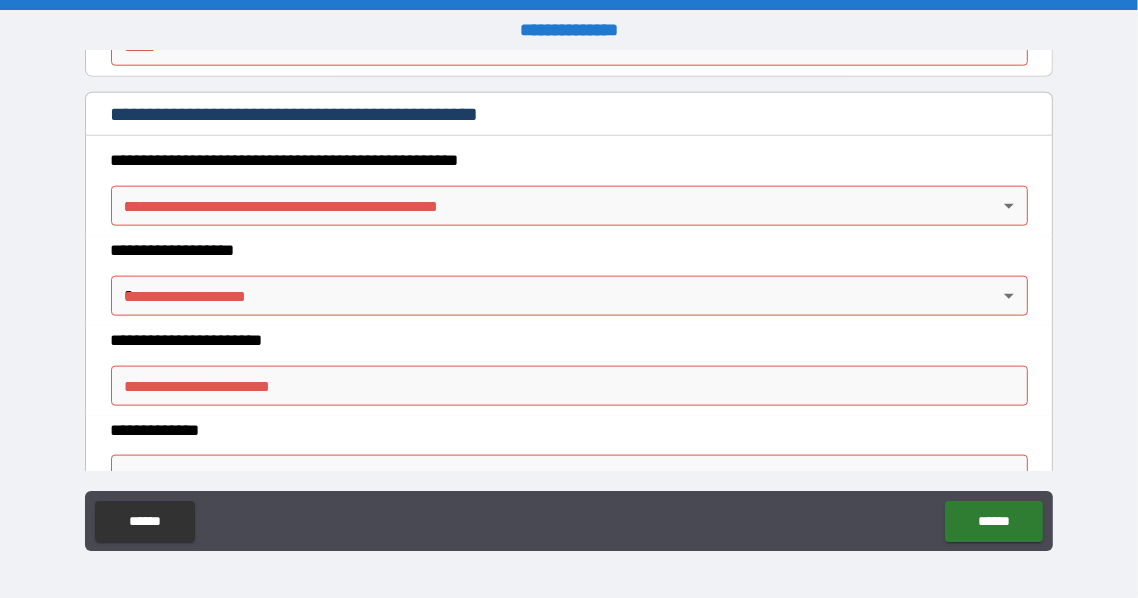 click on "**********" at bounding box center [569, 299] 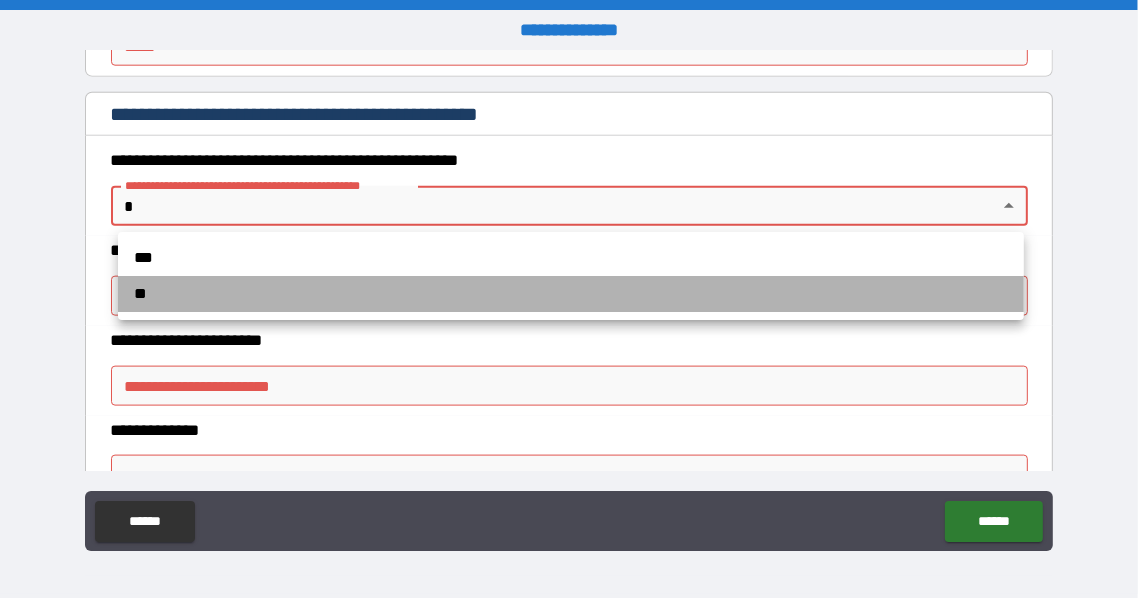 click on "**" at bounding box center (571, 294) 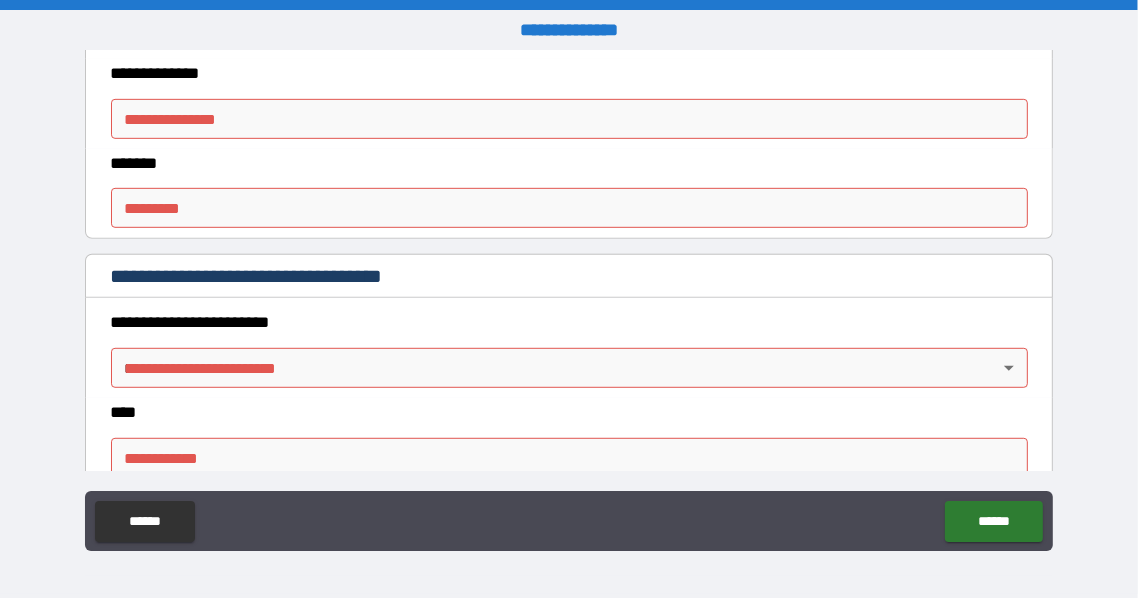 scroll, scrollTop: 384, scrollLeft: 0, axis: vertical 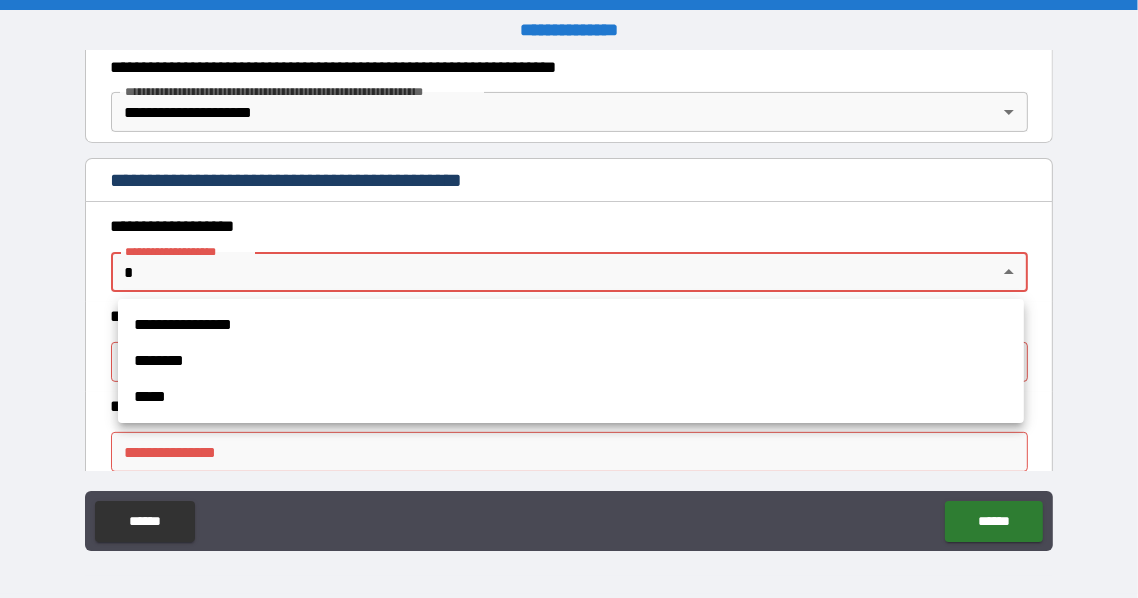 click on "**********" at bounding box center (569, 299) 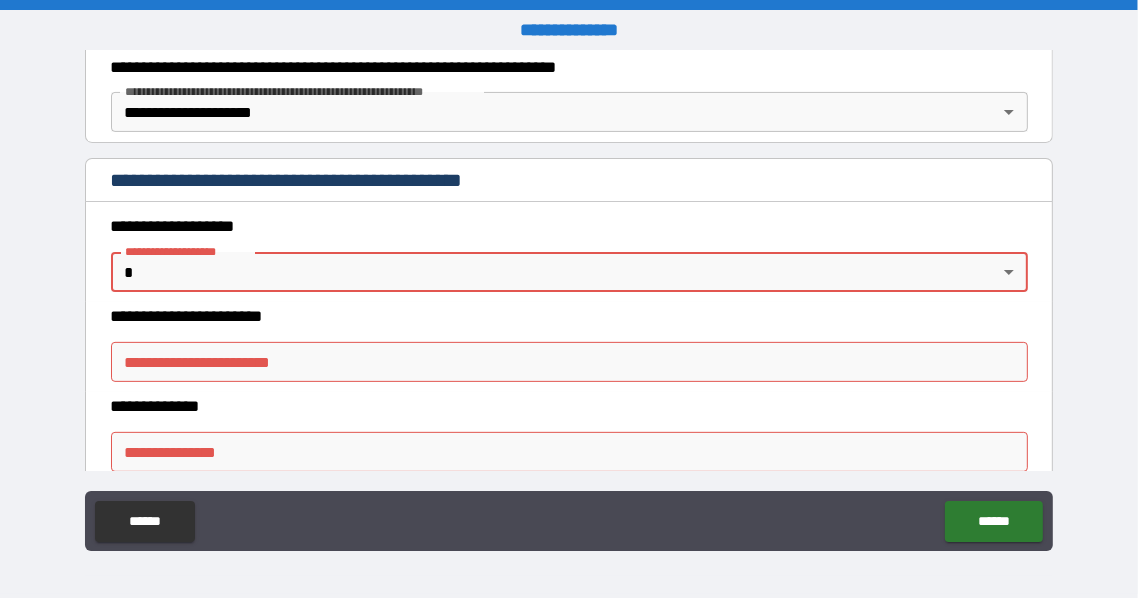 click on "**********" at bounding box center (569, 299) 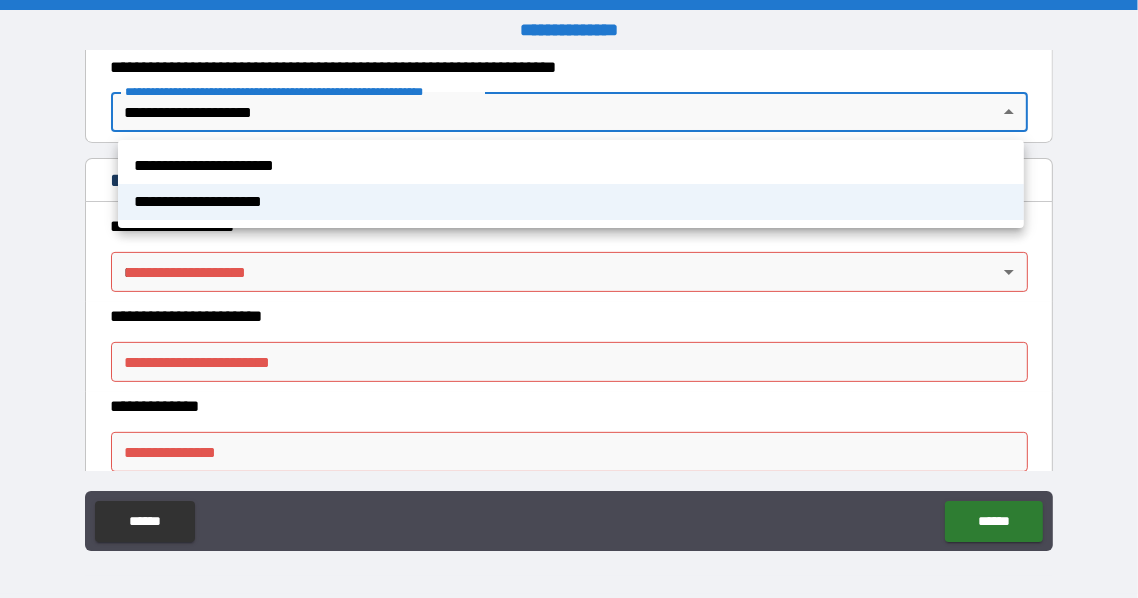 click at bounding box center [569, 299] 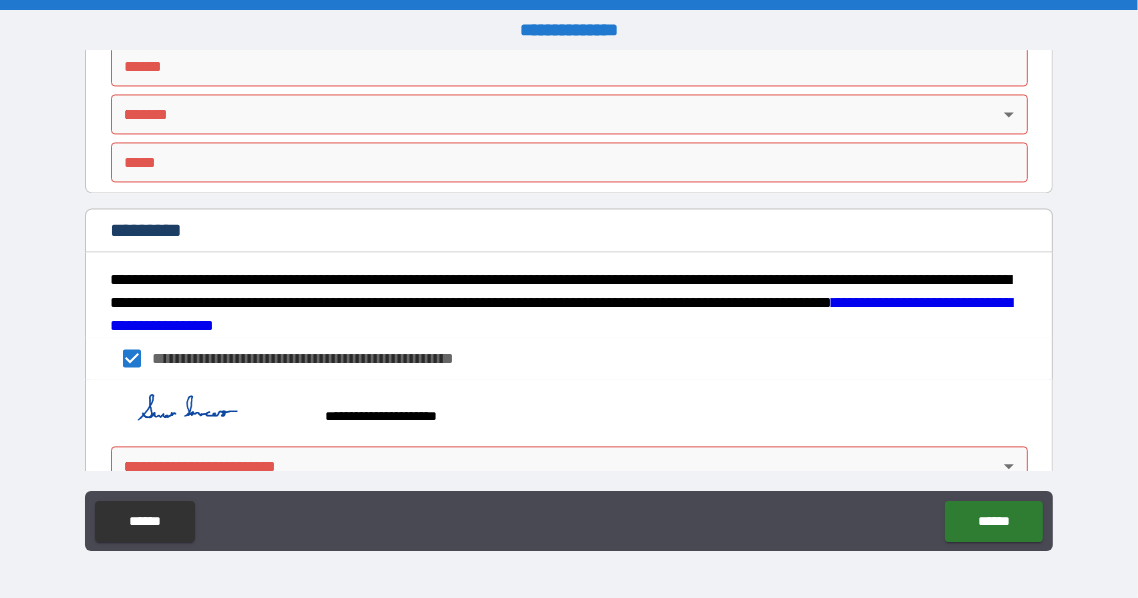 scroll, scrollTop: 2867, scrollLeft: 0, axis: vertical 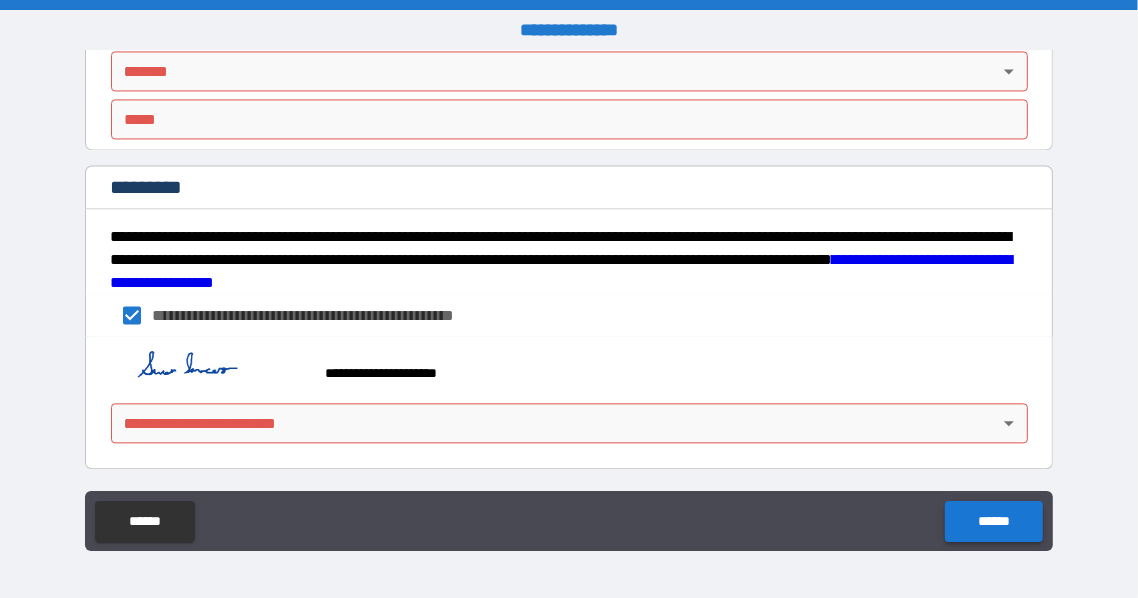 click on "******" at bounding box center (993, 521) 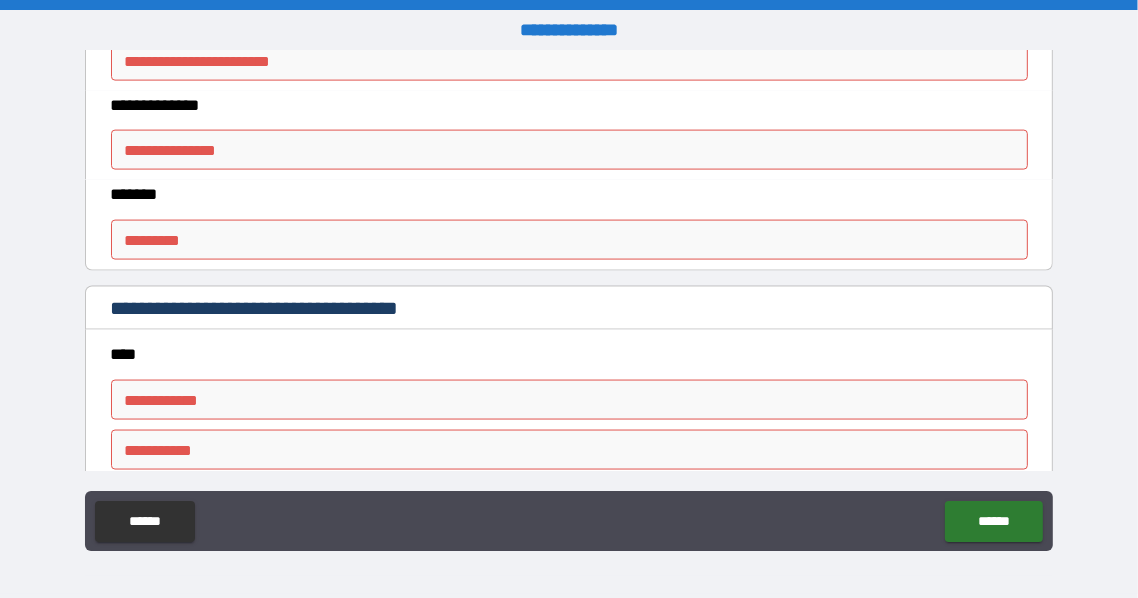 scroll, scrollTop: 2867, scrollLeft: 0, axis: vertical 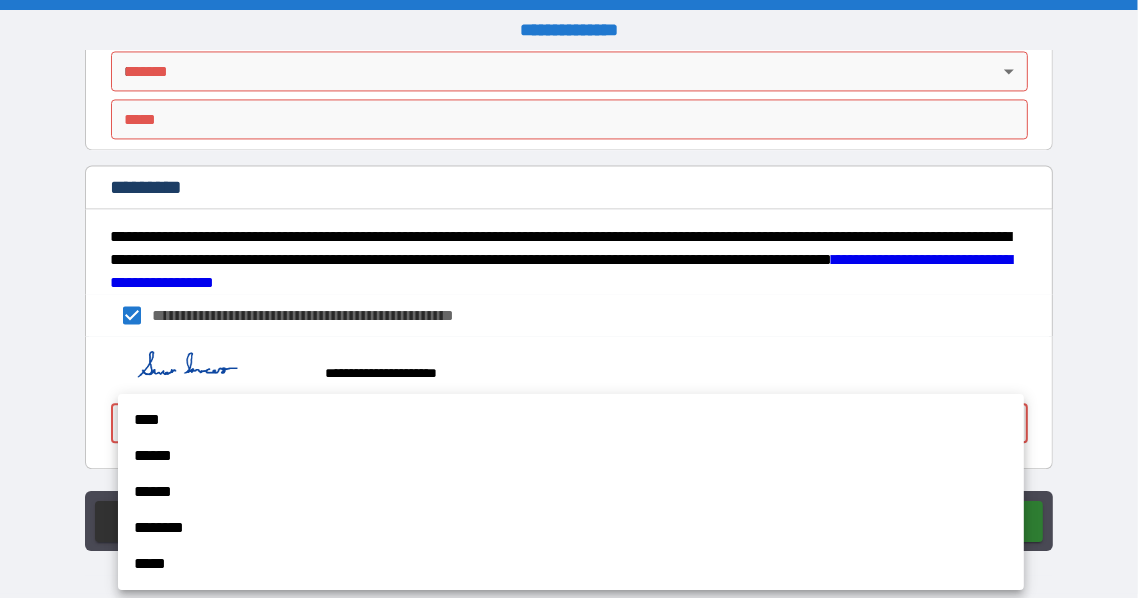 click on "**********" at bounding box center (569, 299) 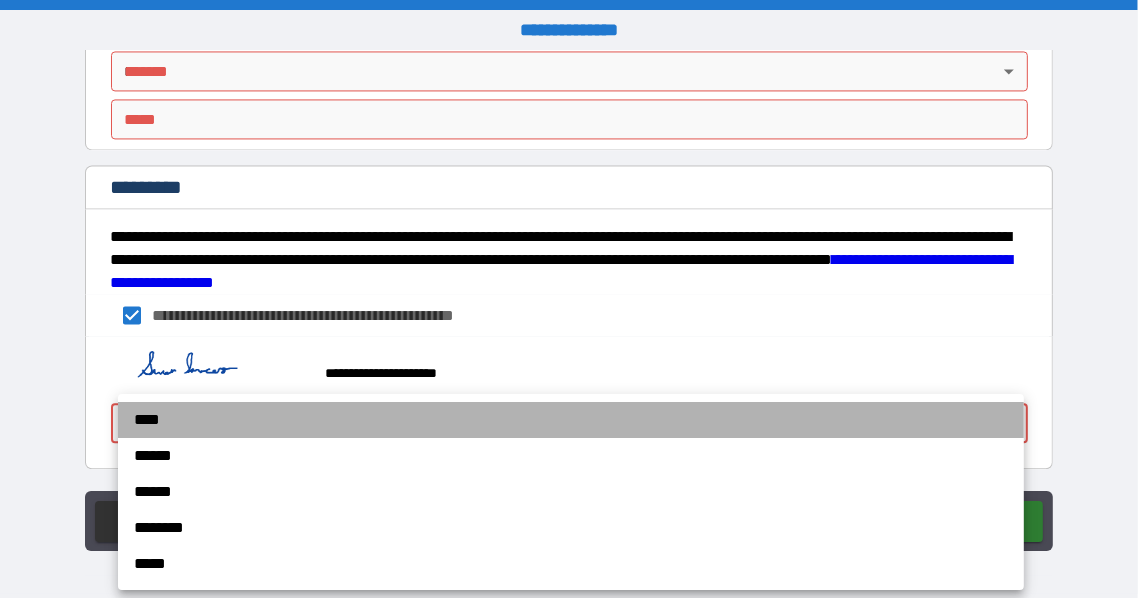 click on "****" at bounding box center (571, 420) 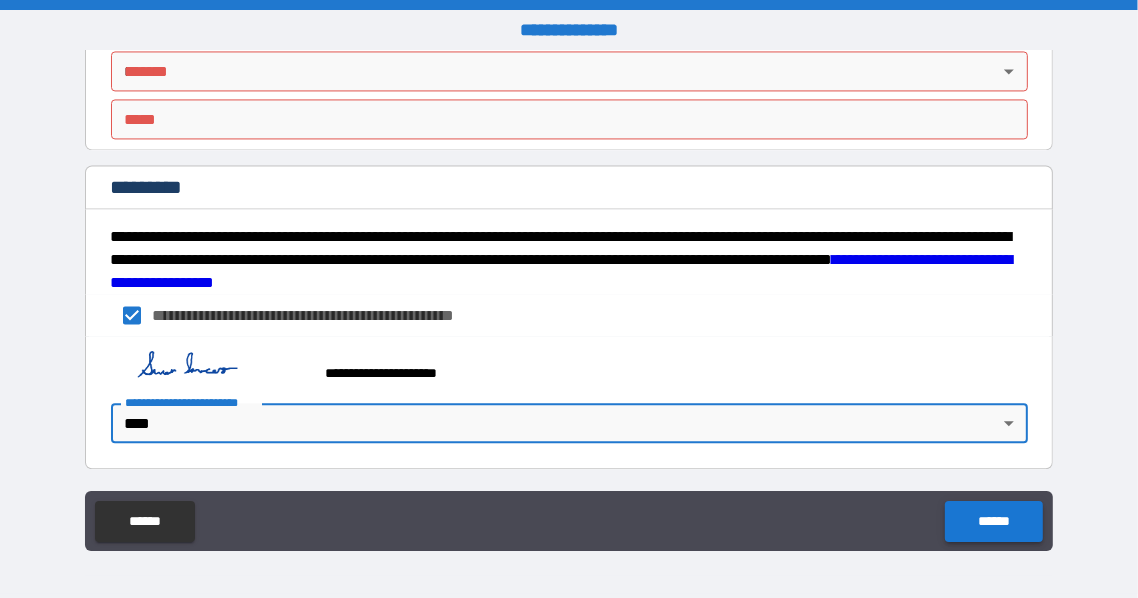 click on "******" at bounding box center [993, 521] 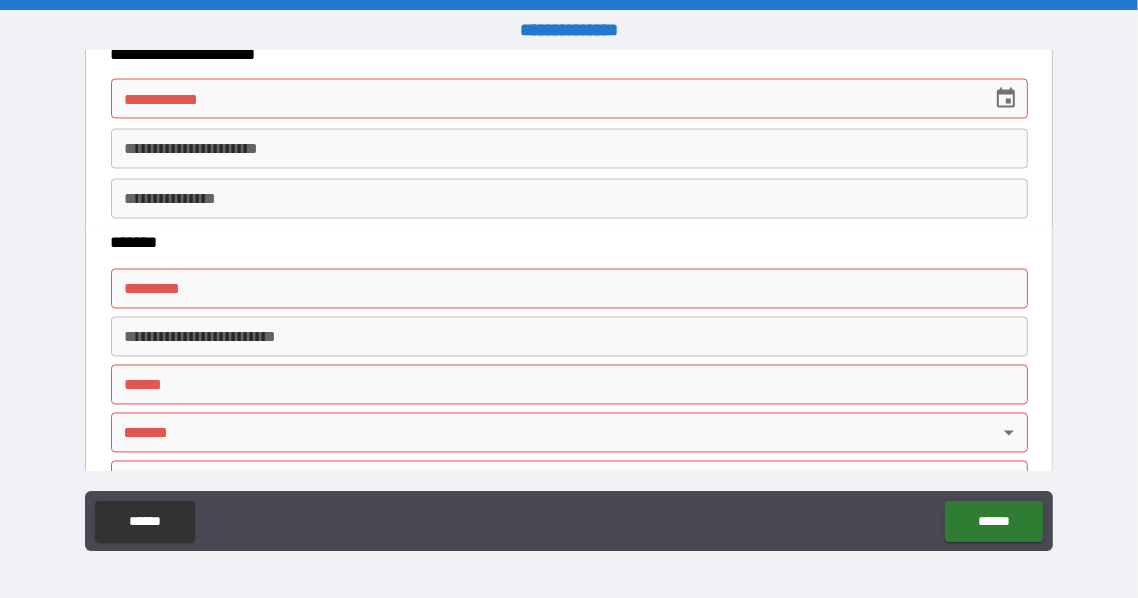 scroll, scrollTop: 2867, scrollLeft: 0, axis: vertical 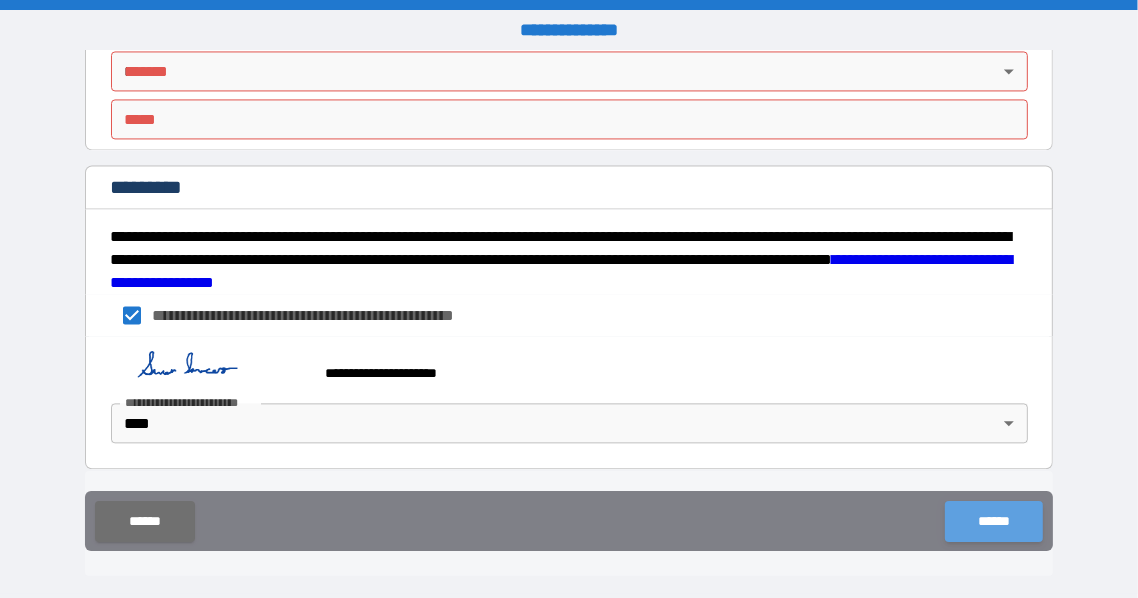 click on "******" at bounding box center (993, 521) 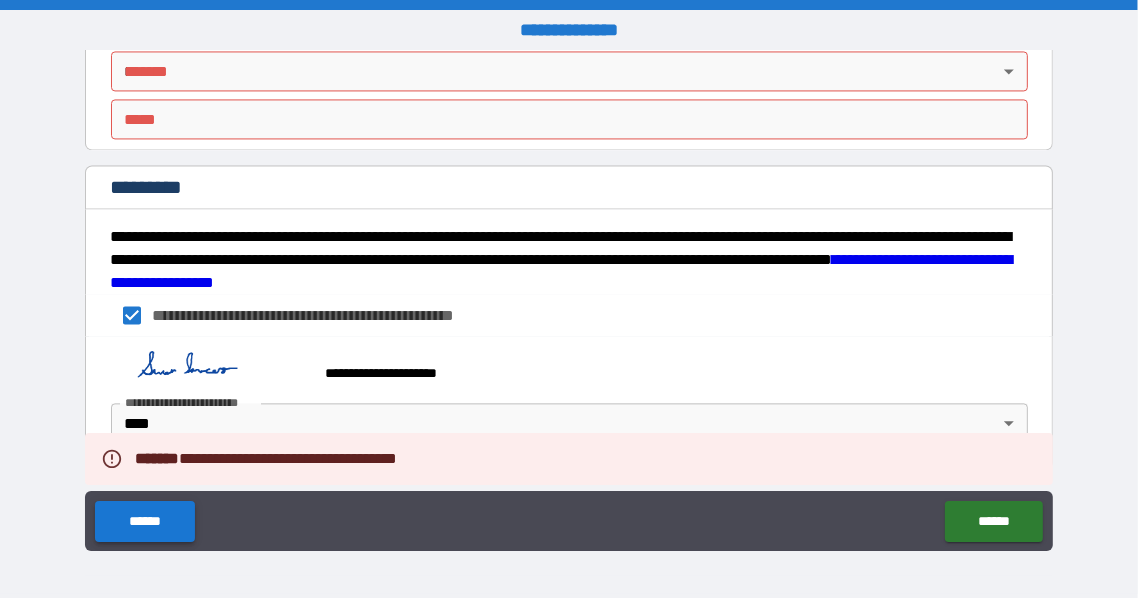 click on "******" at bounding box center (144, 521) 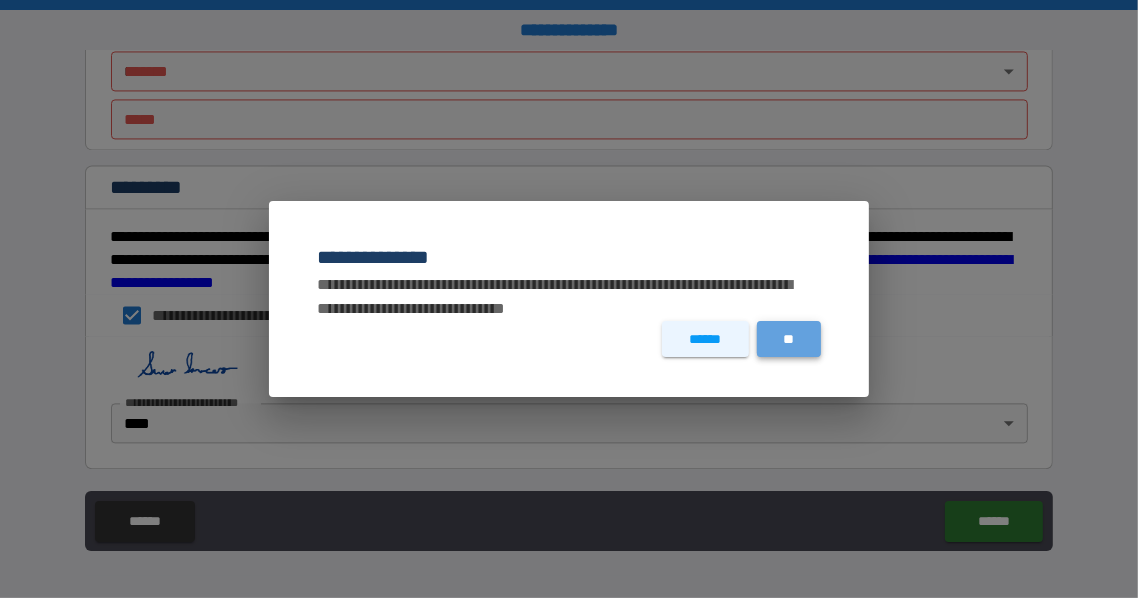 click on "**" at bounding box center (789, 339) 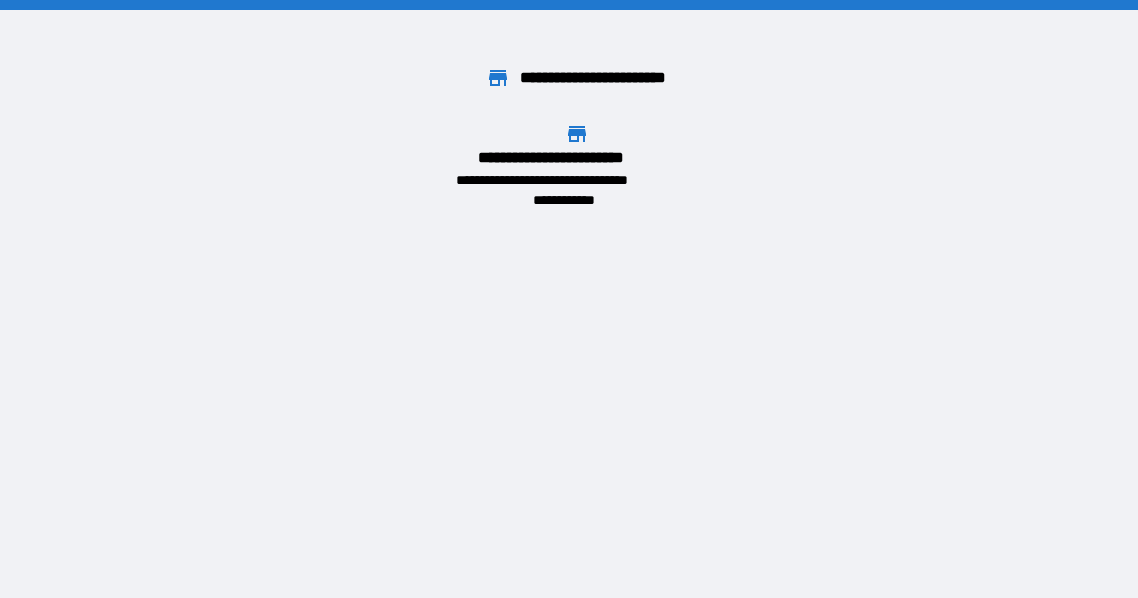 scroll, scrollTop: 0, scrollLeft: 0, axis: both 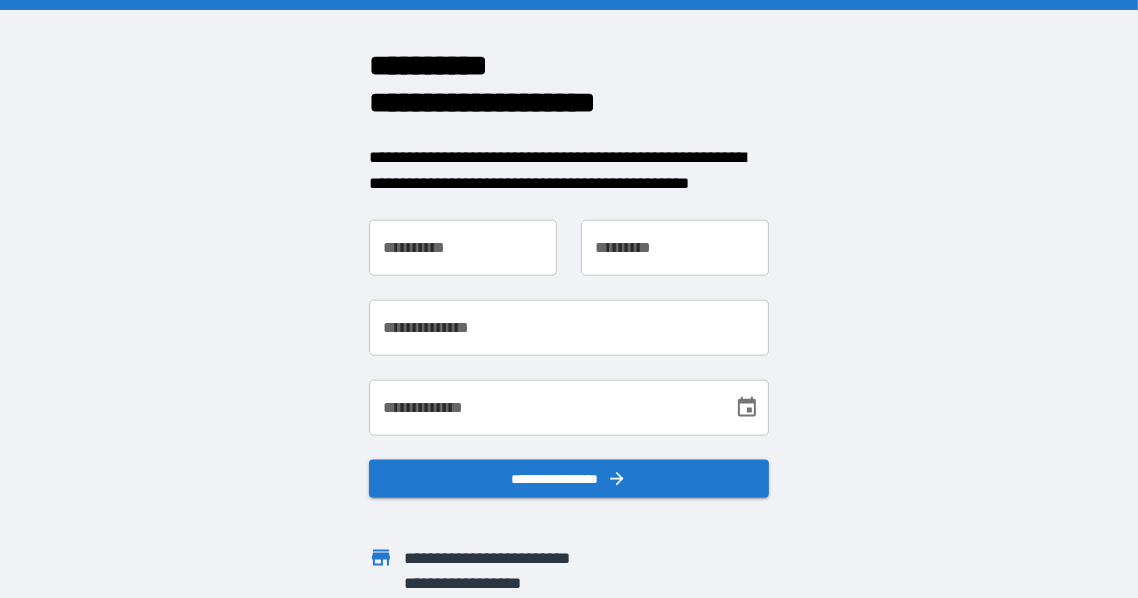click on "**********" at bounding box center [463, 248] 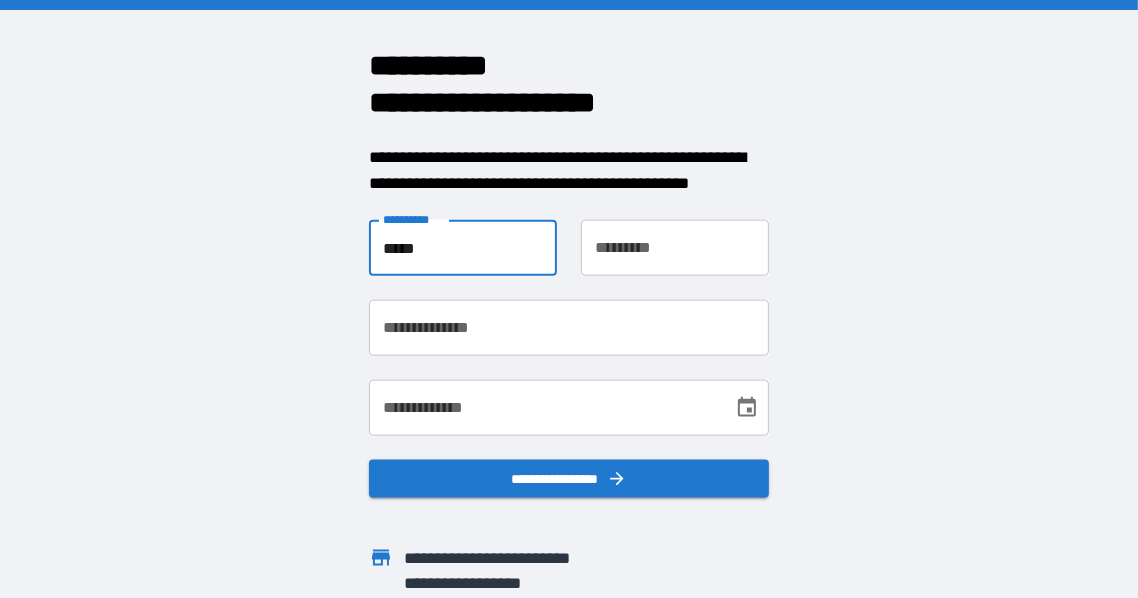 type on "*****" 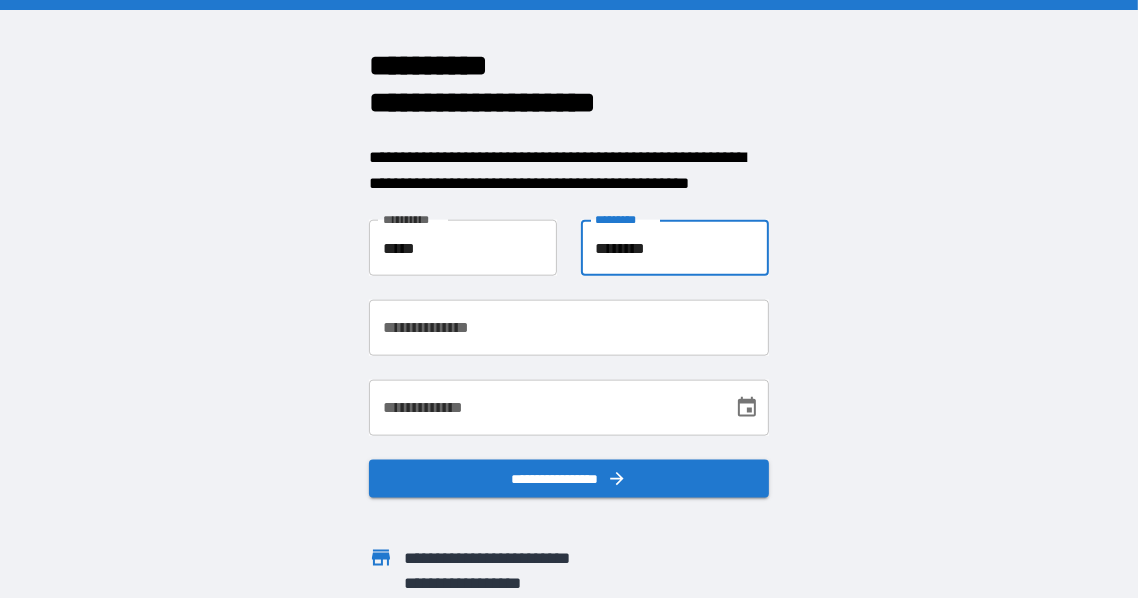 type on "********" 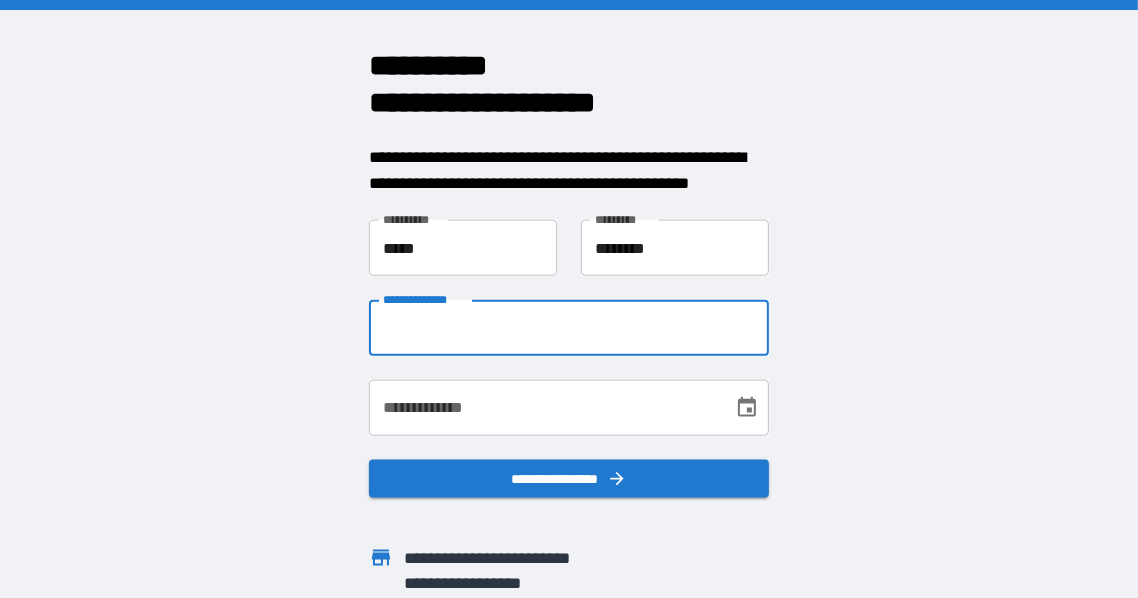 click on "**********" at bounding box center [569, 328] 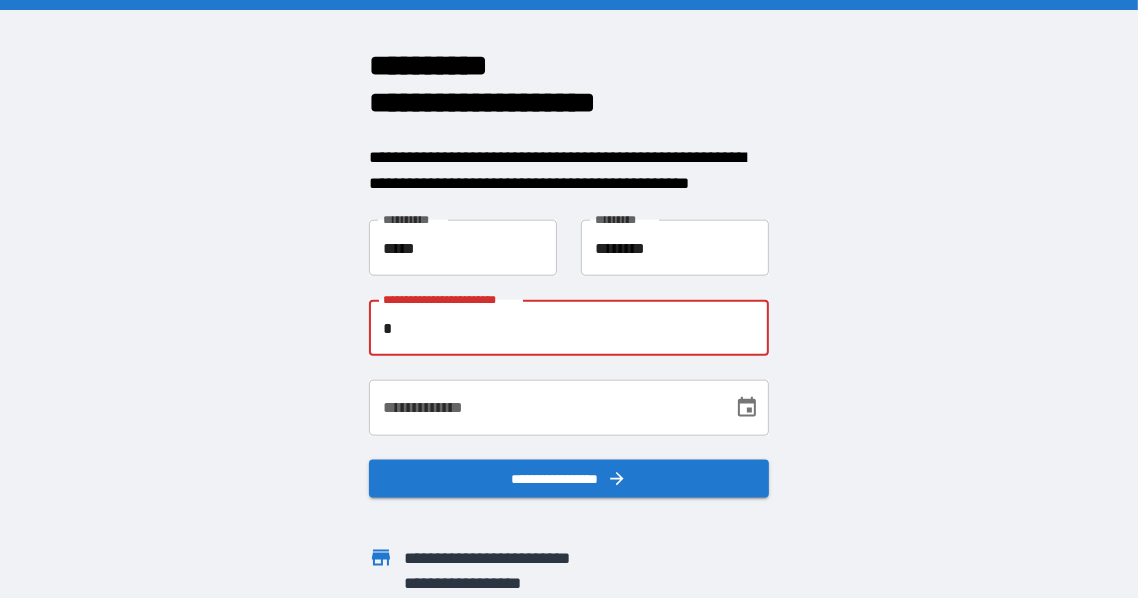 type on "**********" 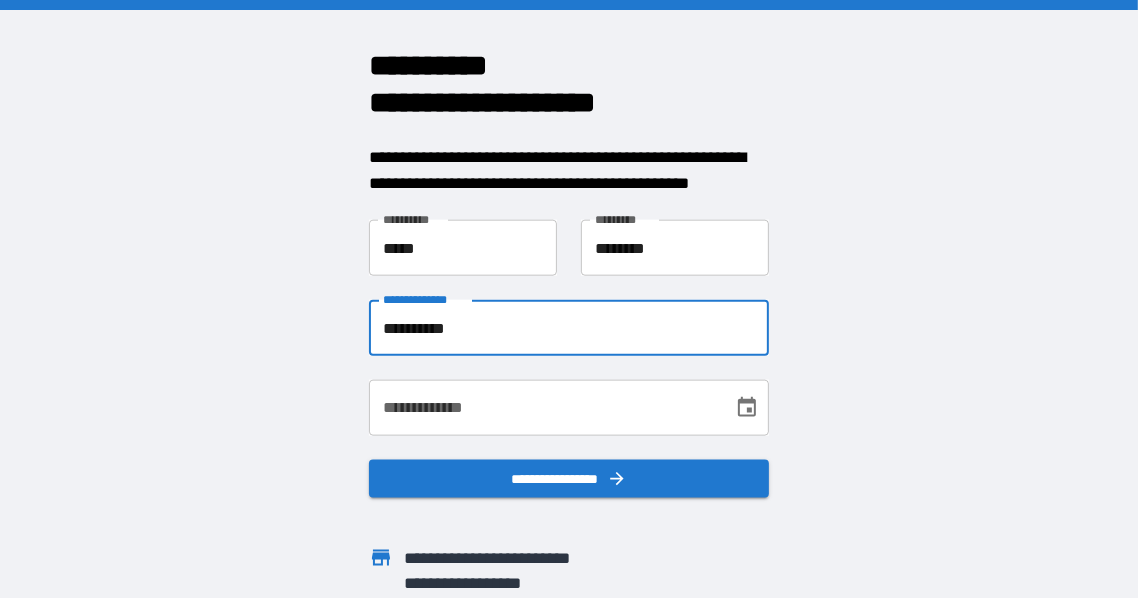 click on "**********" at bounding box center (544, 408) 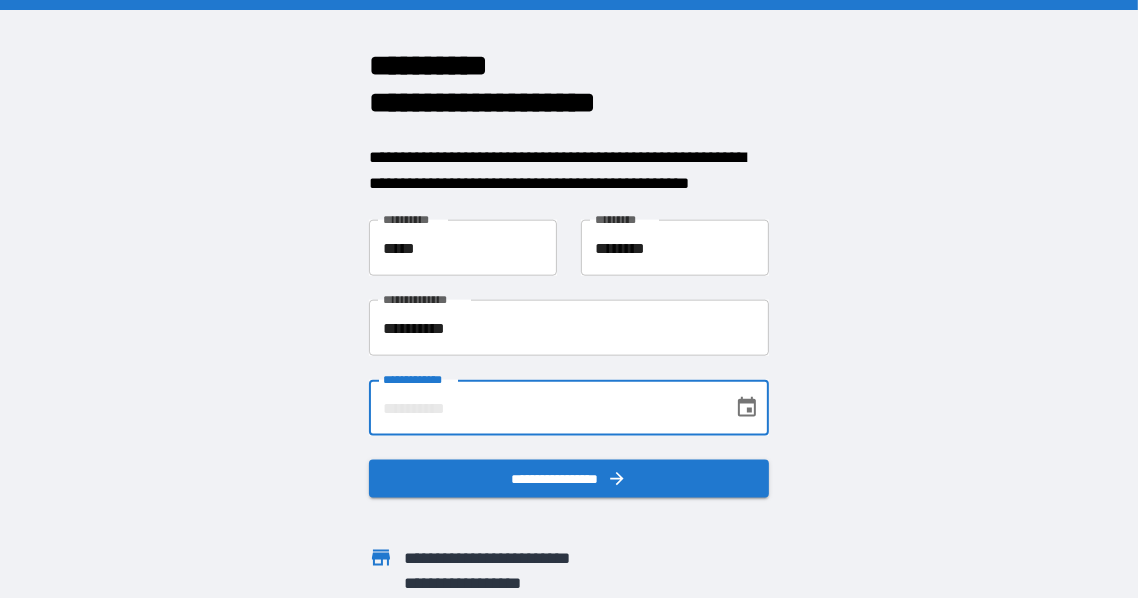 type on "**********" 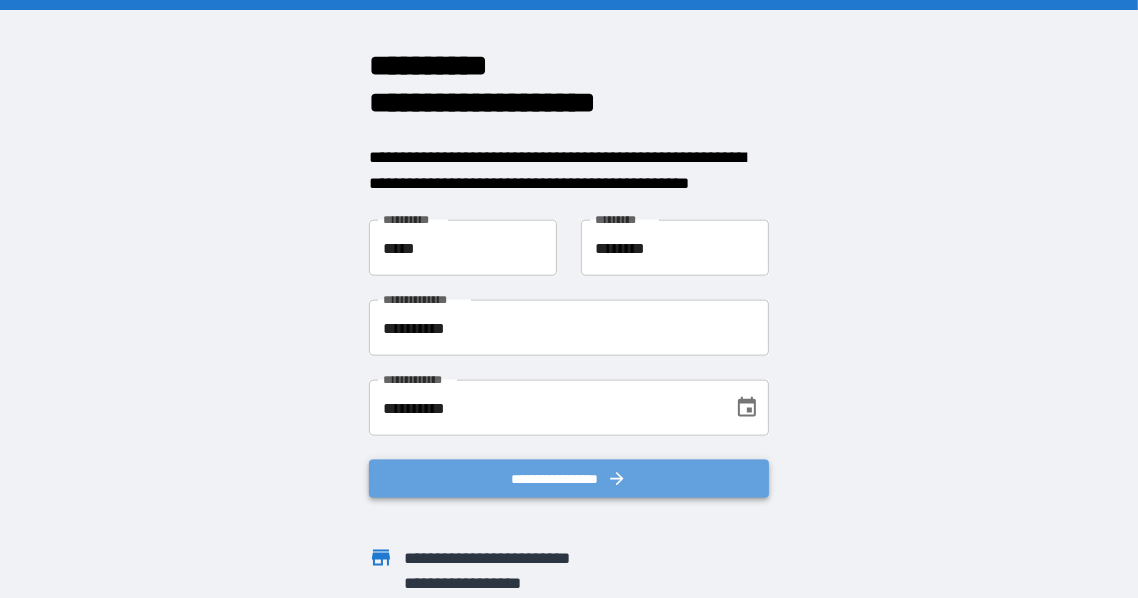click on "**********" at bounding box center (569, 479) 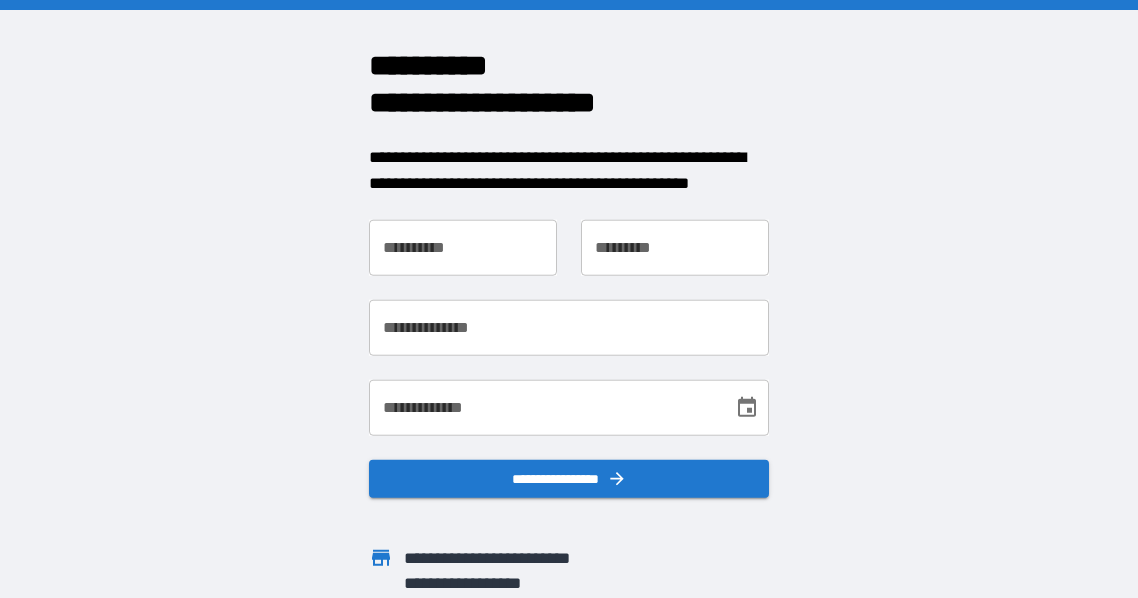 scroll, scrollTop: 0, scrollLeft: 0, axis: both 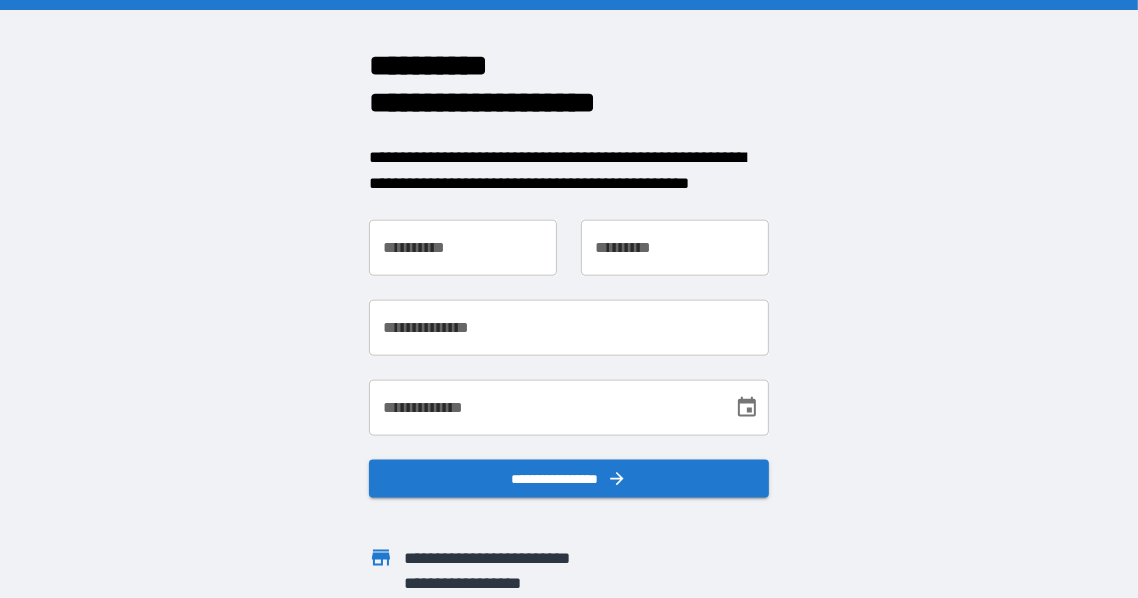 click on "**********" at bounding box center [463, 248] 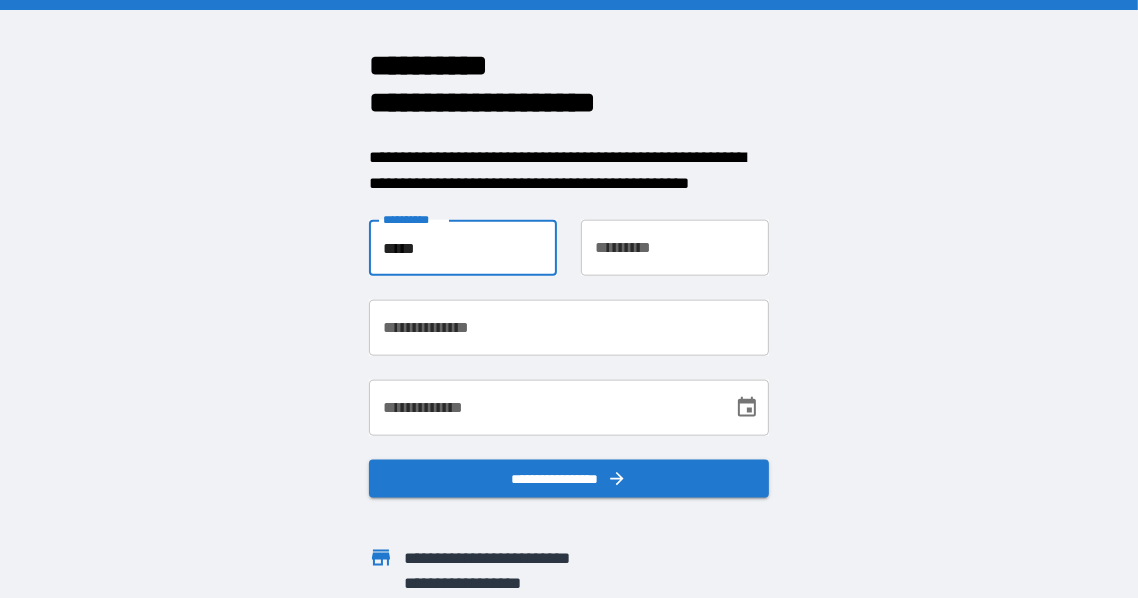 type on "*****" 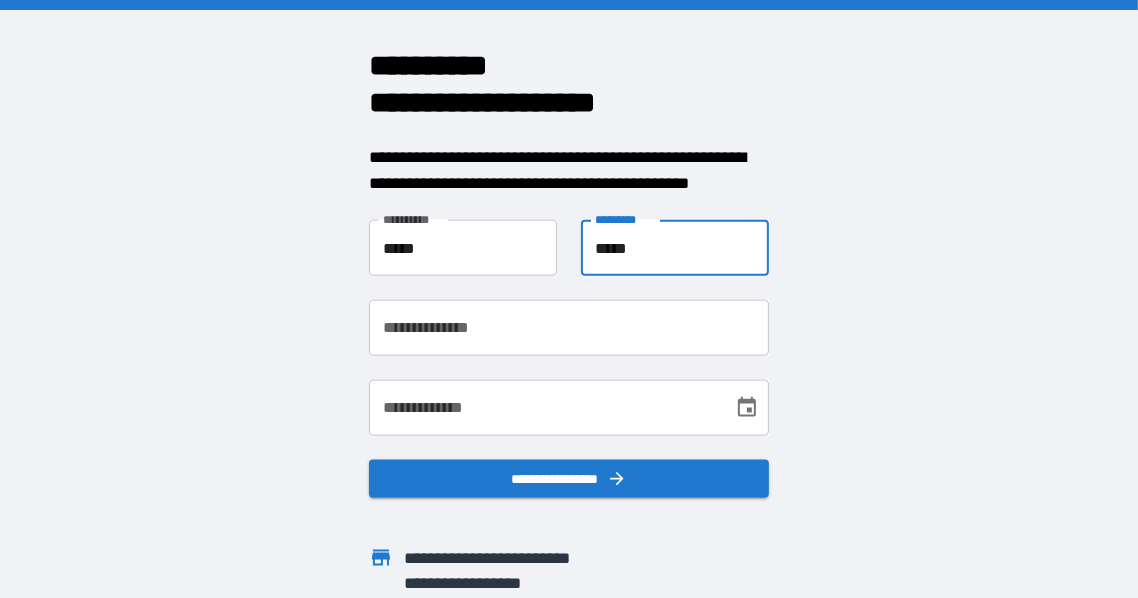 type on "*****" 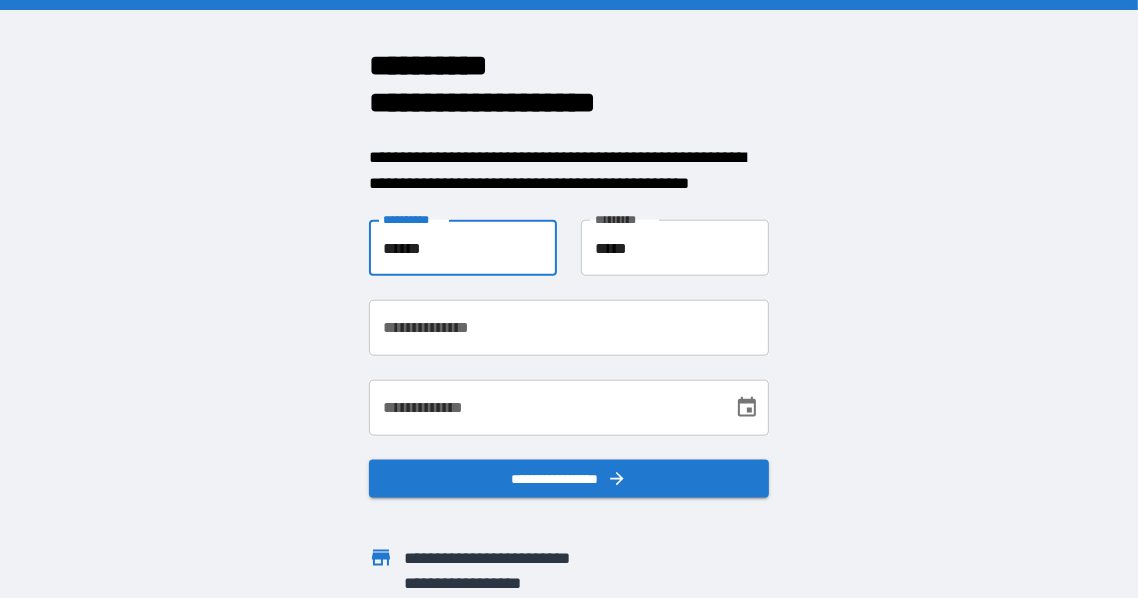 click on "******" at bounding box center [463, 248] 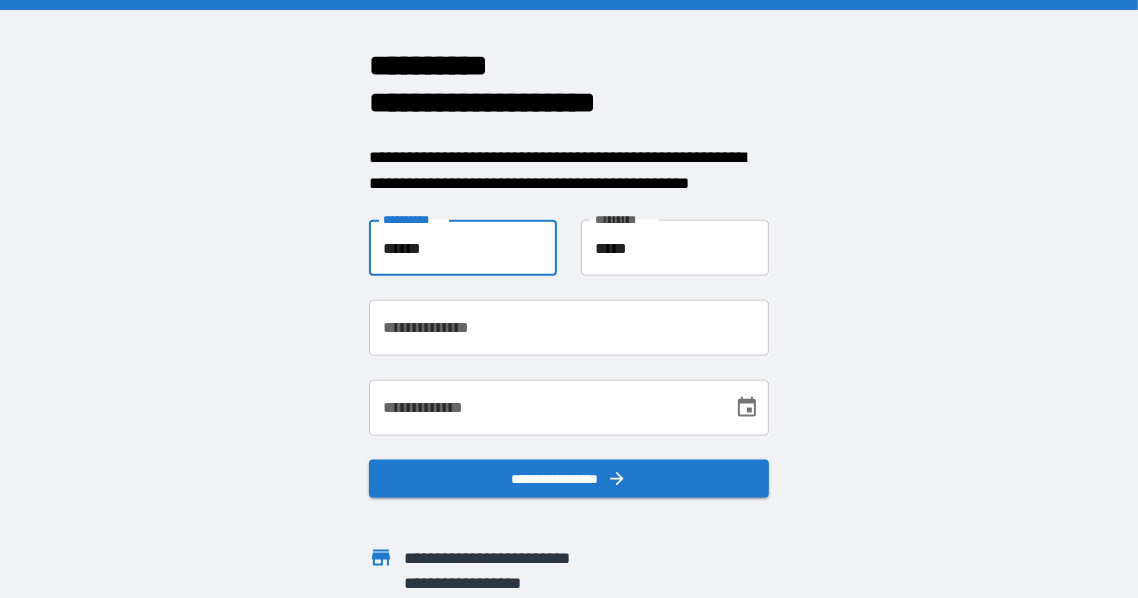 type on "*****" 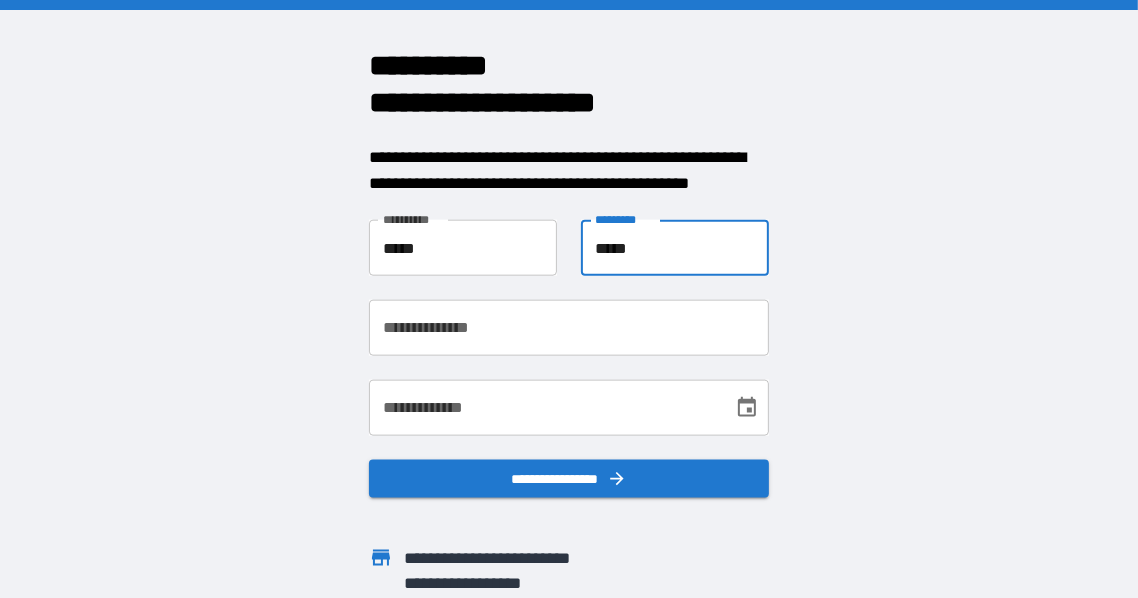 click on "*****" at bounding box center (675, 248) 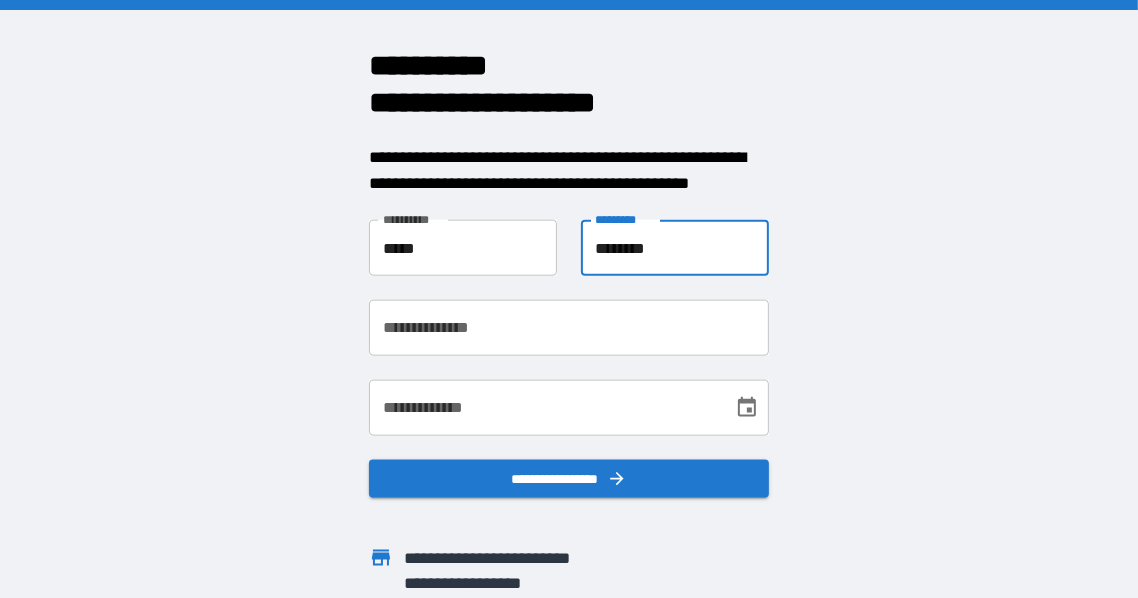 type on "********" 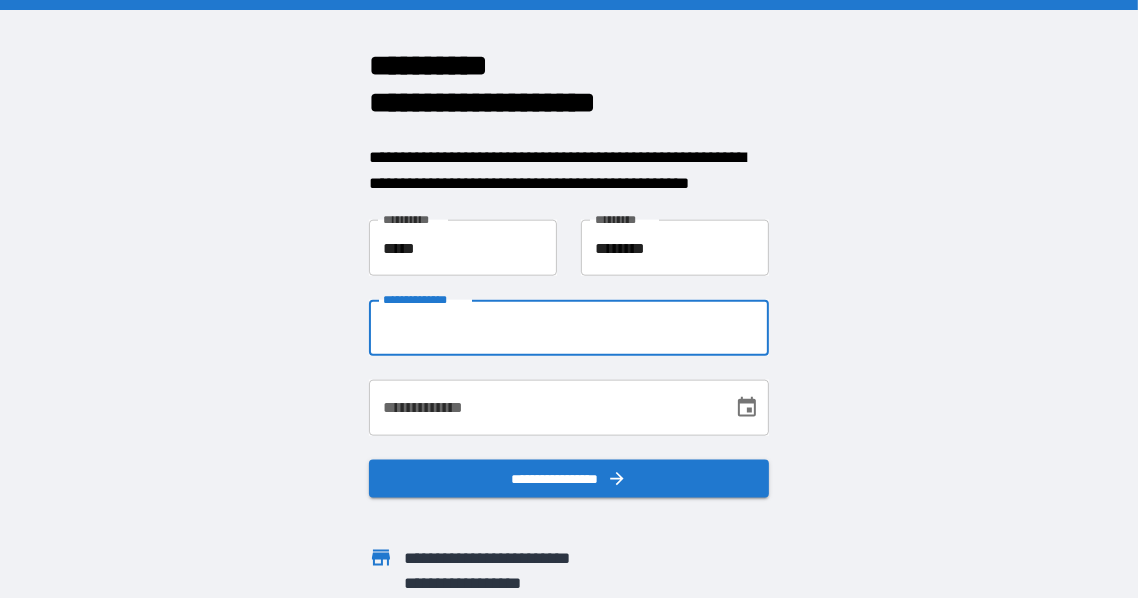 click on "**********" at bounding box center [569, 328] 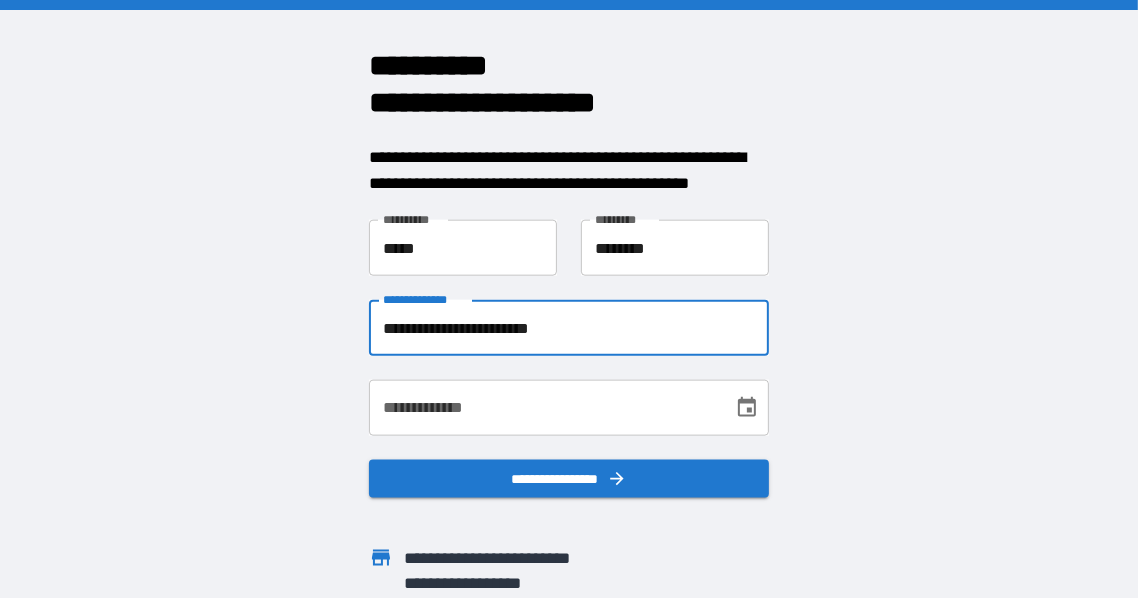 click on "**********" at bounding box center [569, 328] 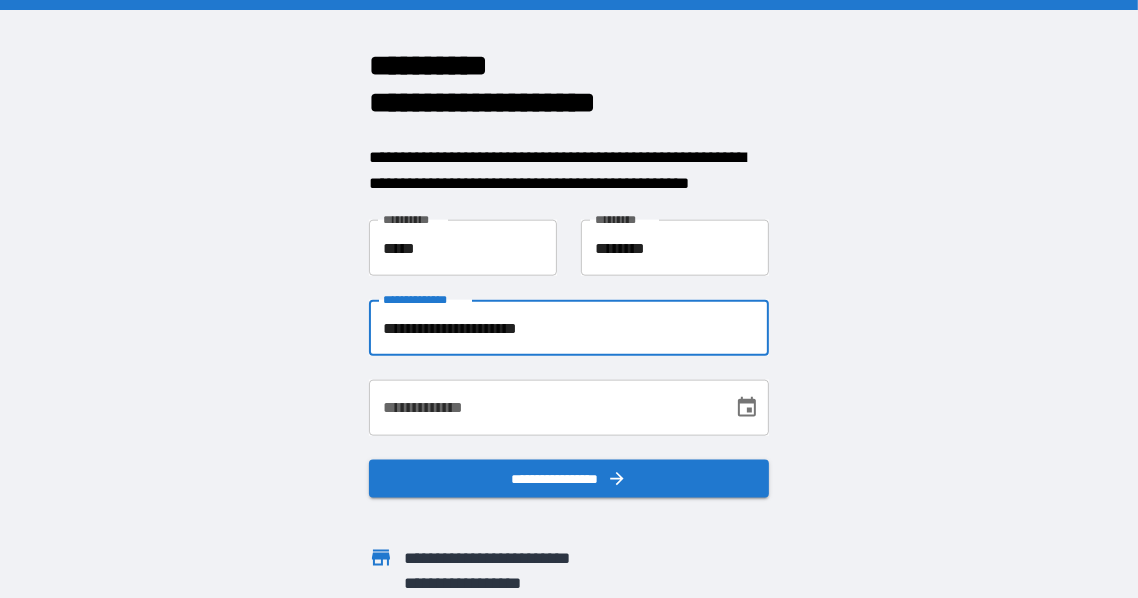 type on "**********" 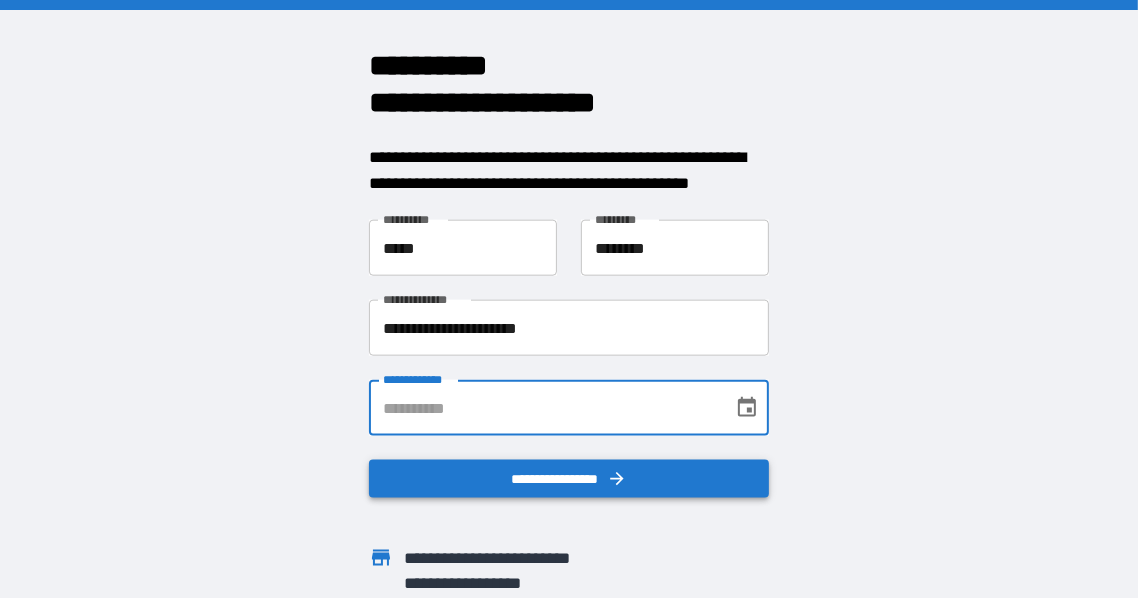 click on "**********" at bounding box center [569, 479] 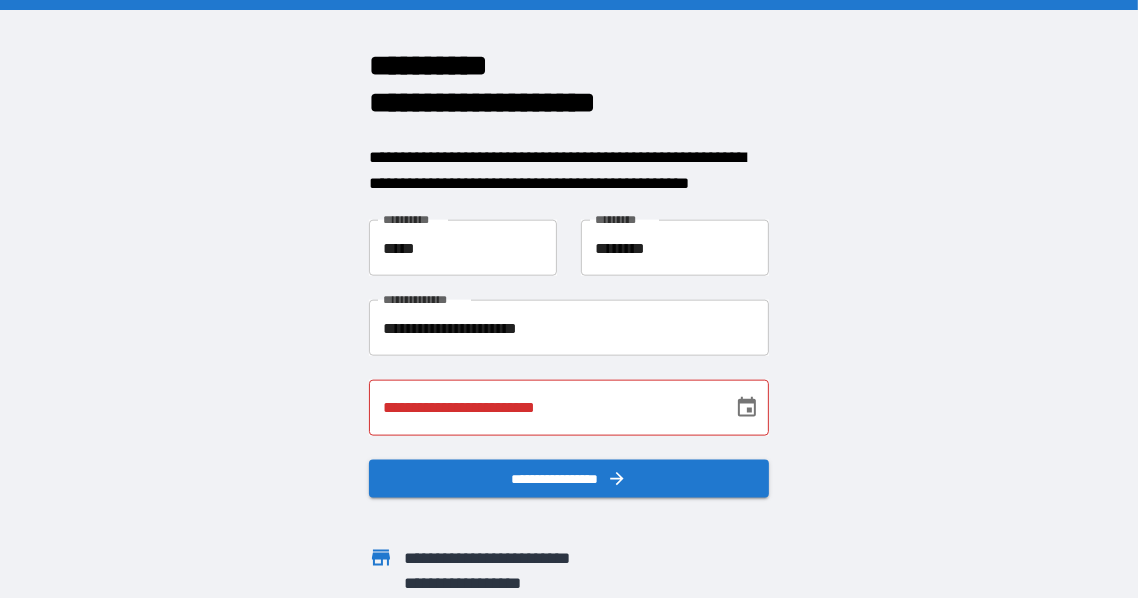 click on "**********" at bounding box center (544, 408) 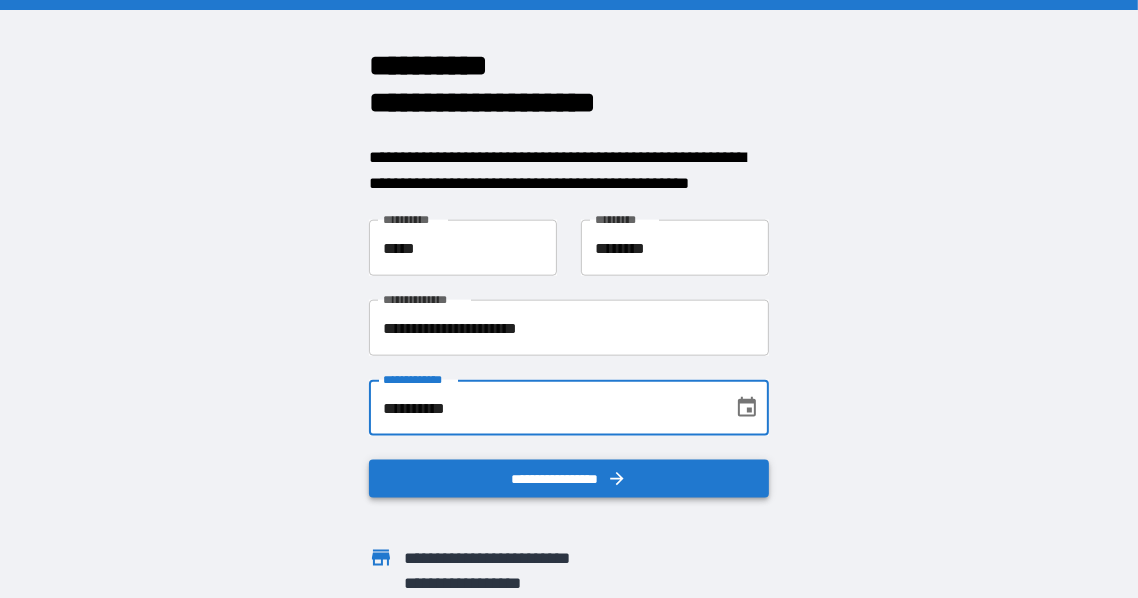 type on "**********" 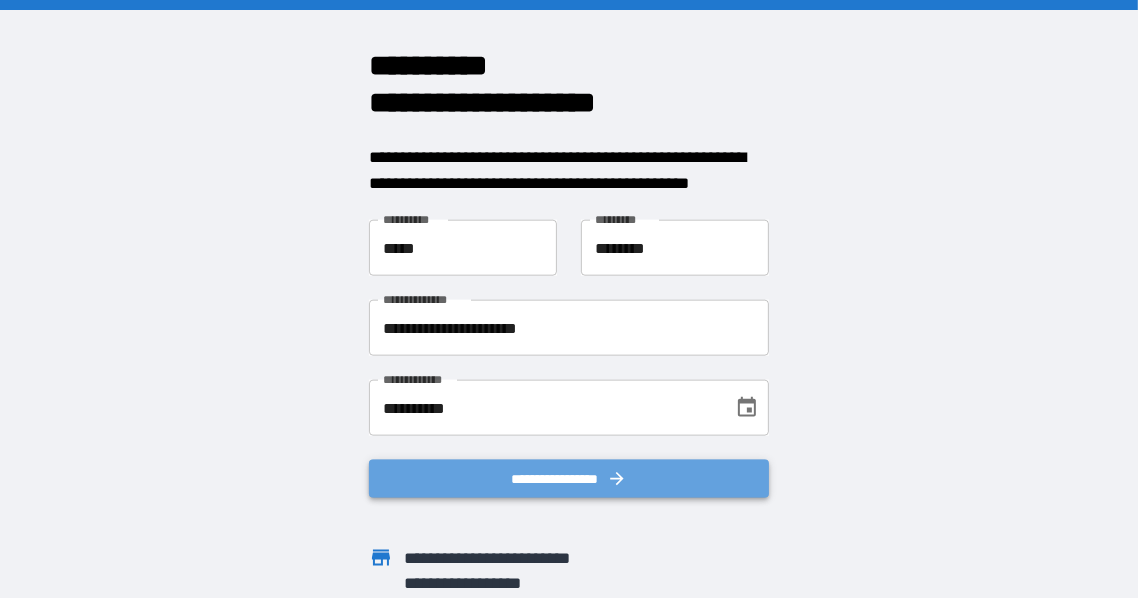 click on "**********" at bounding box center (569, 479) 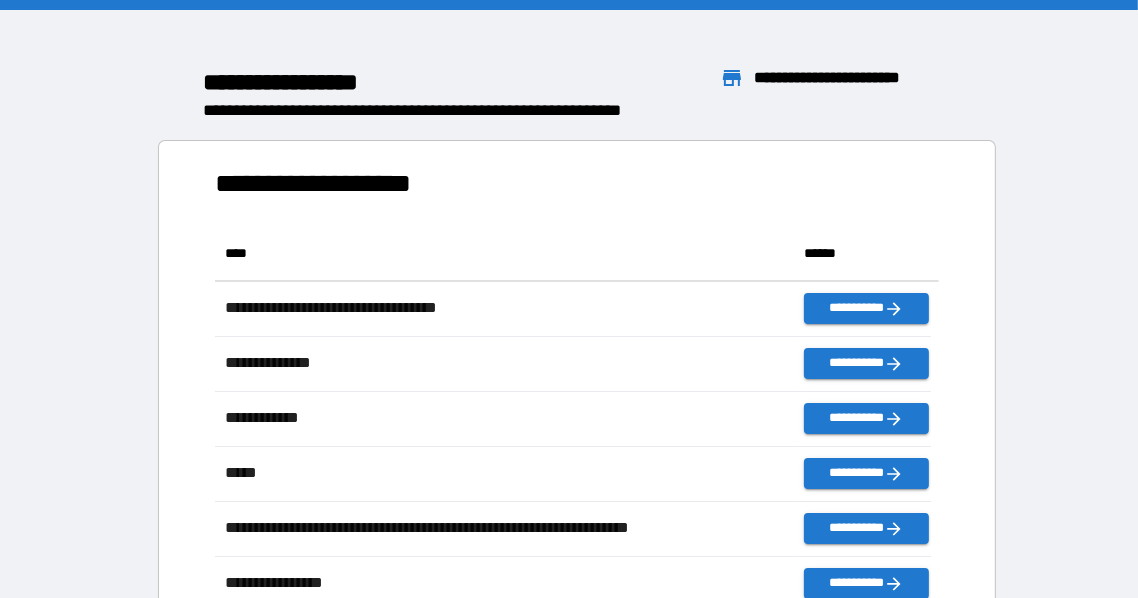 scroll, scrollTop: 11, scrollLeft: 10, axis: both 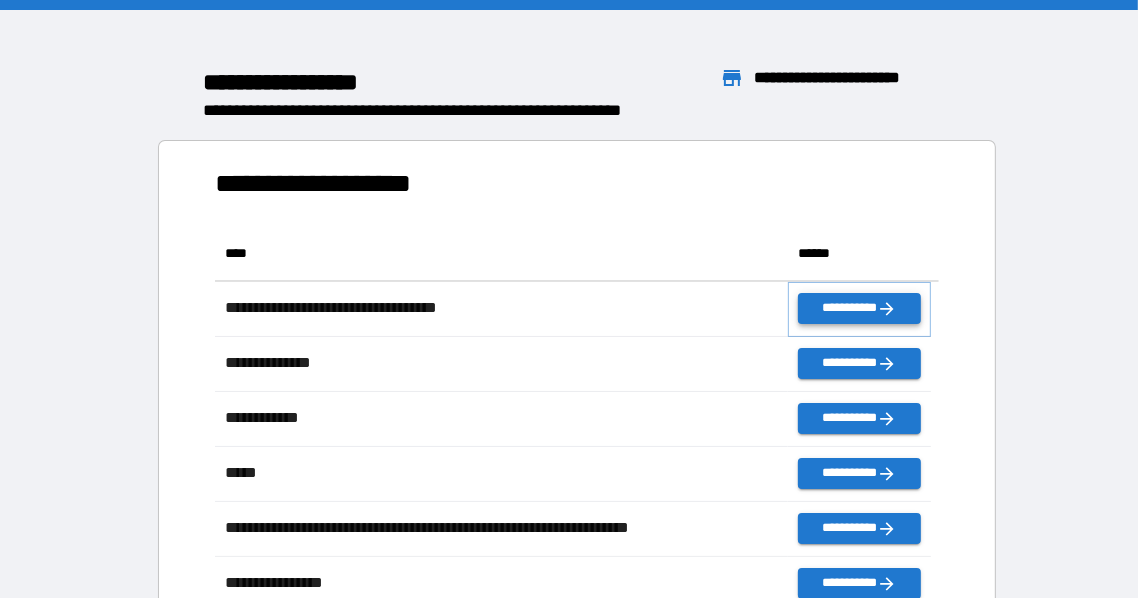 click on "**********" at bounding box center [859, 308] 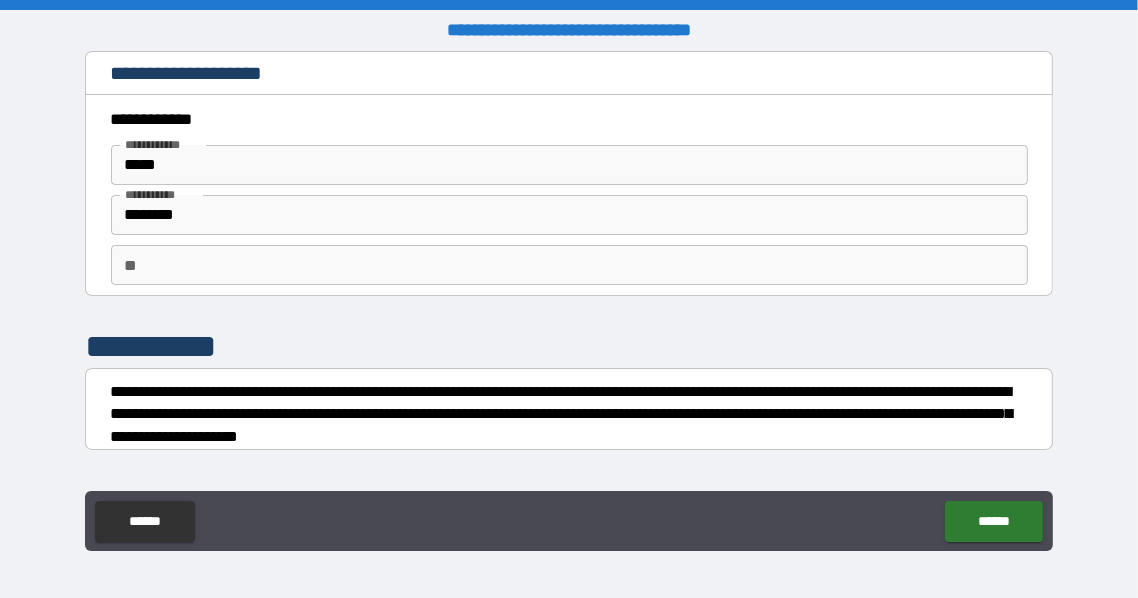 scroll, scrollTop: 0, scrollLeft: 0, axis: both 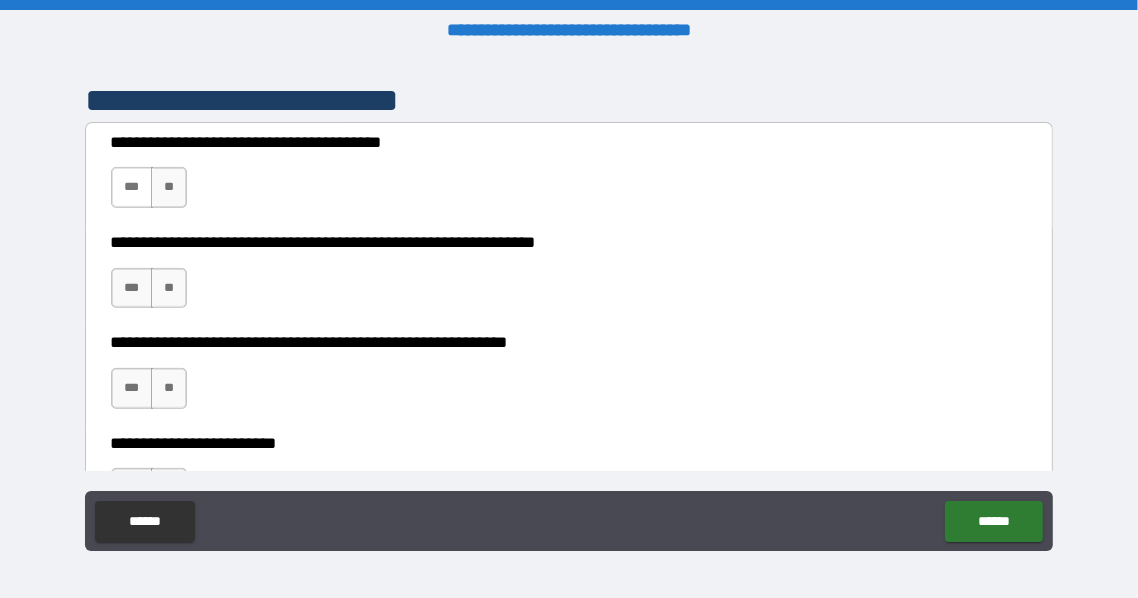 click on "***" at bounding box center (132, 187) 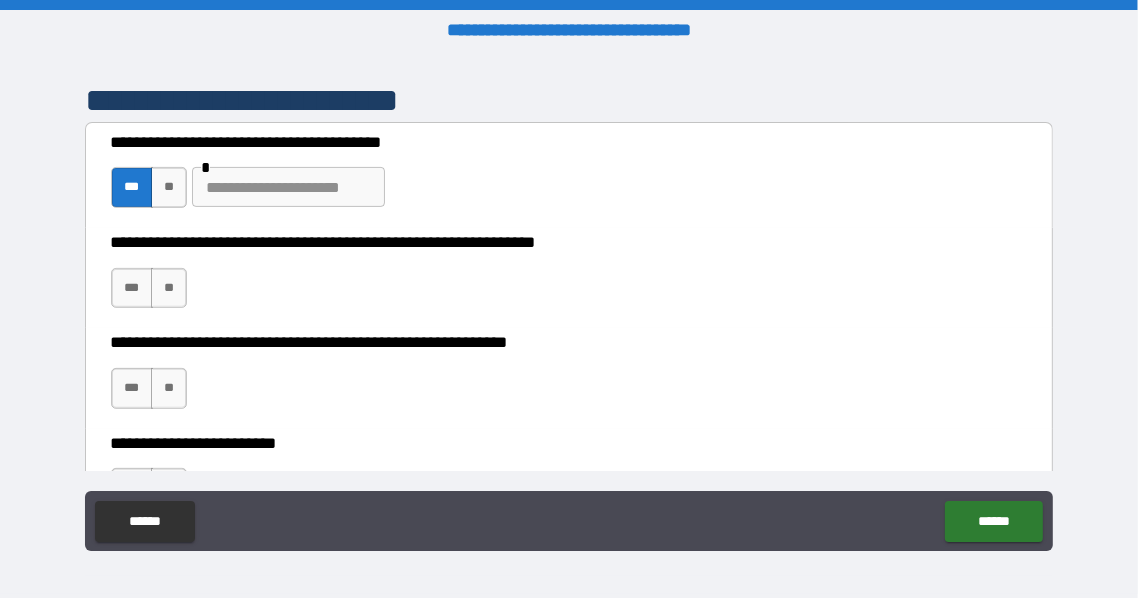 click at bounding box center [288, 187] 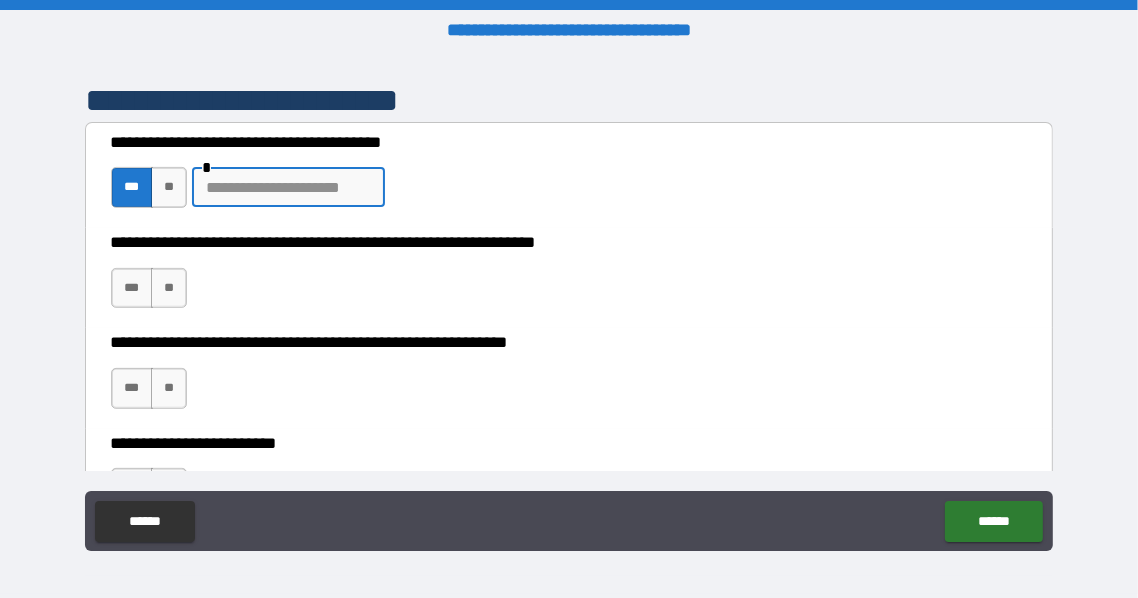 type on "**********" 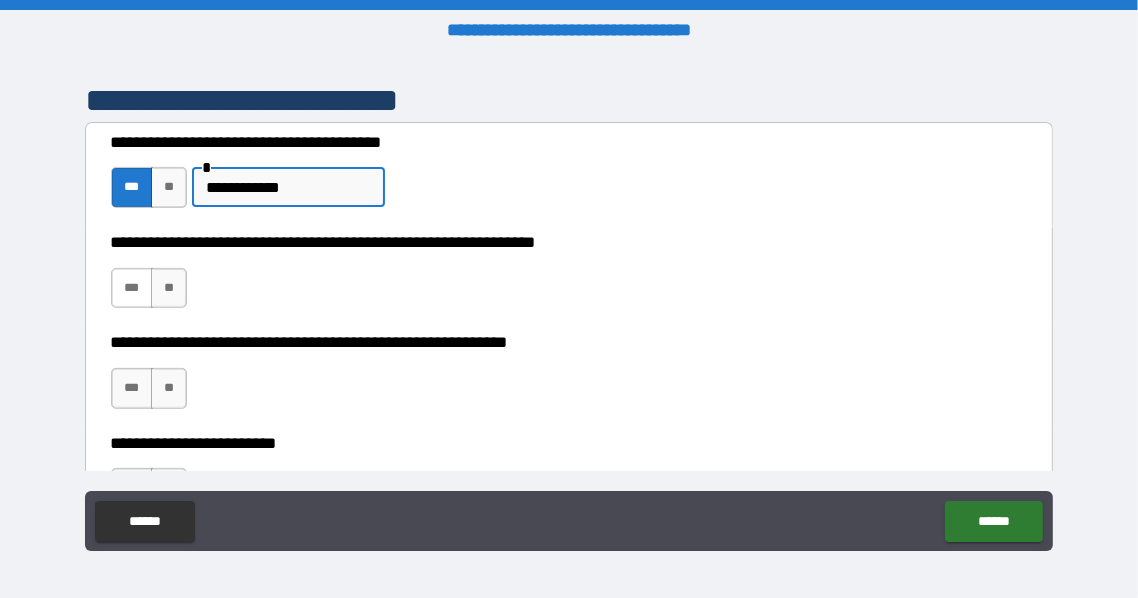 click on "***" at bounding box center (132, 288) 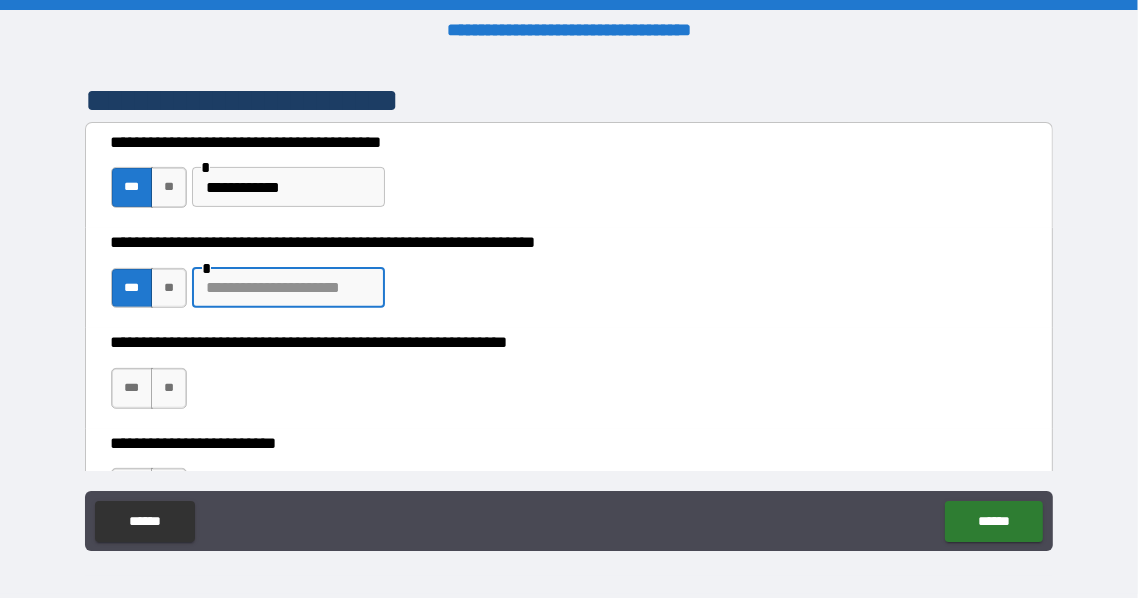 click at bounding box center (288, 288) 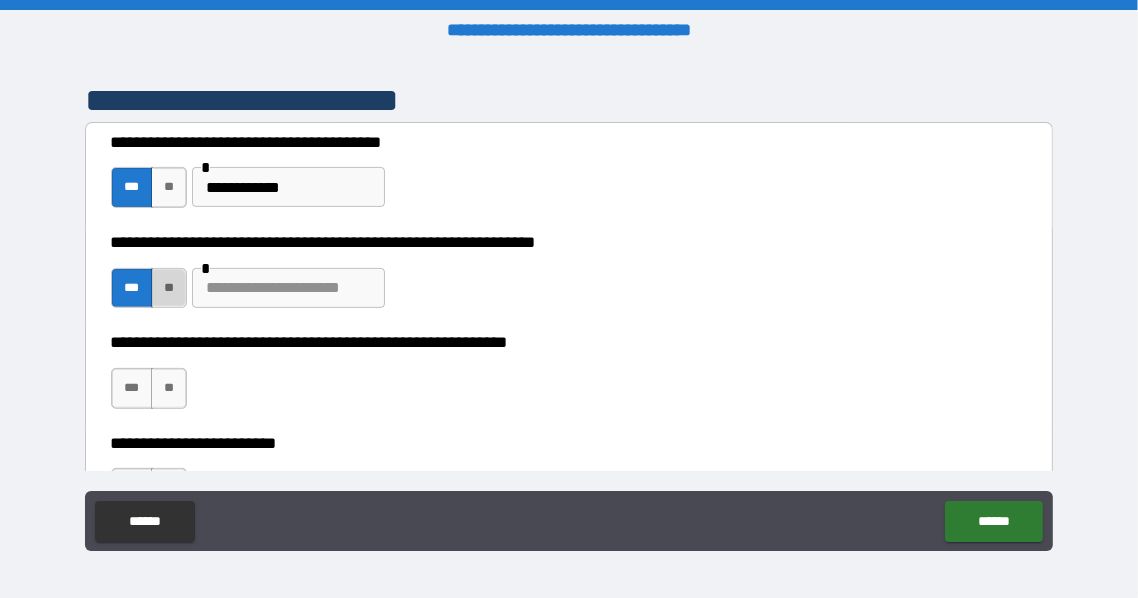 click on "**" at bounding box center [169, 288] 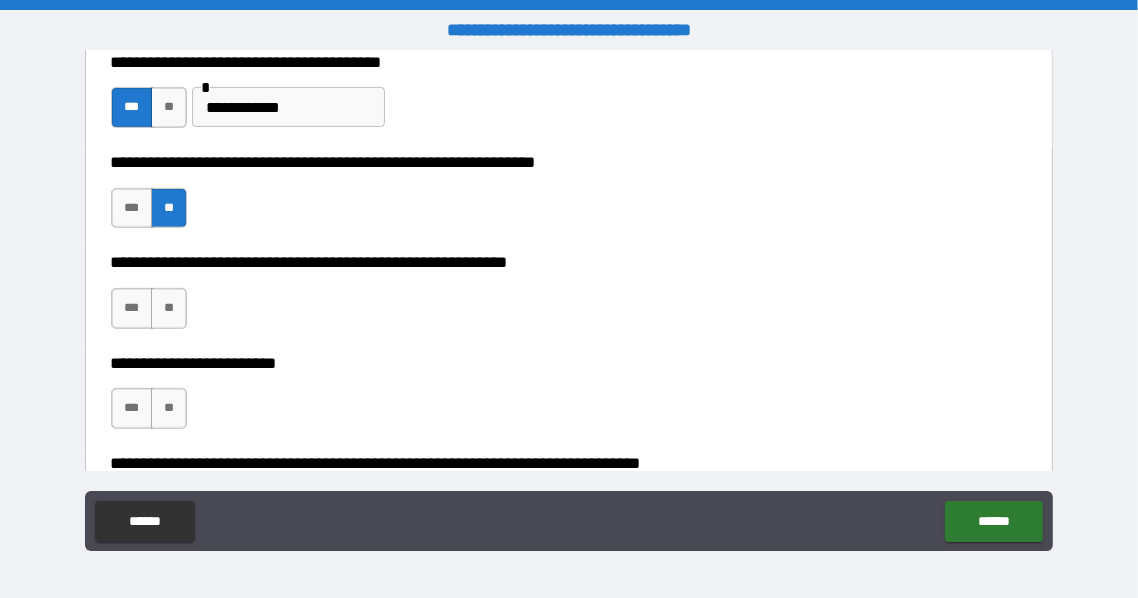 scroll, scrollTop: 600, scrollLeft: 0, axis: vertical 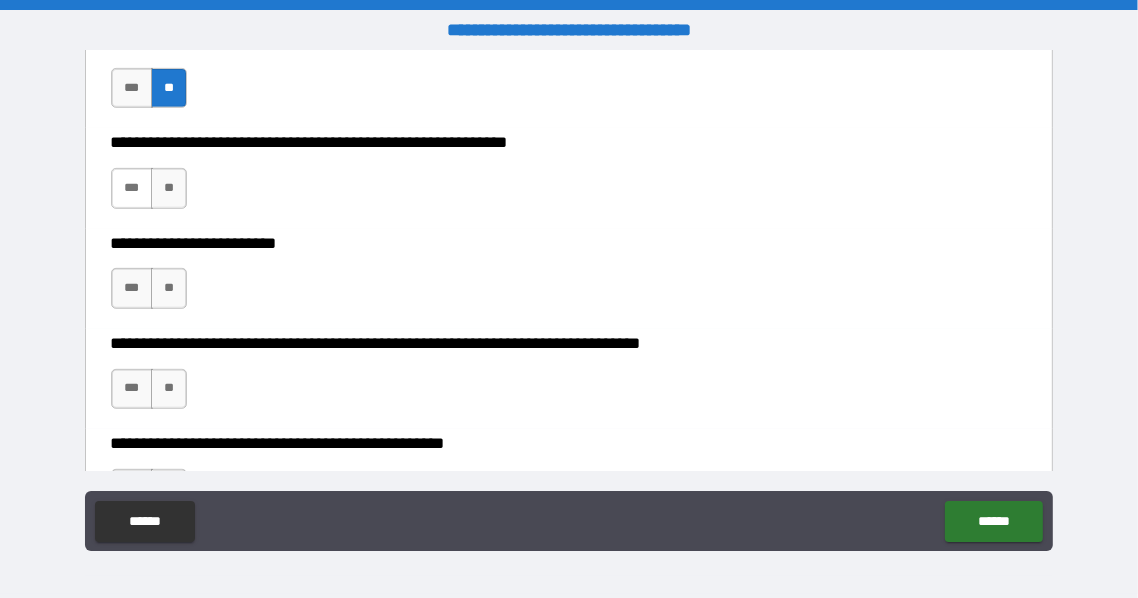 click on "***" at bounding box center (132, 188) 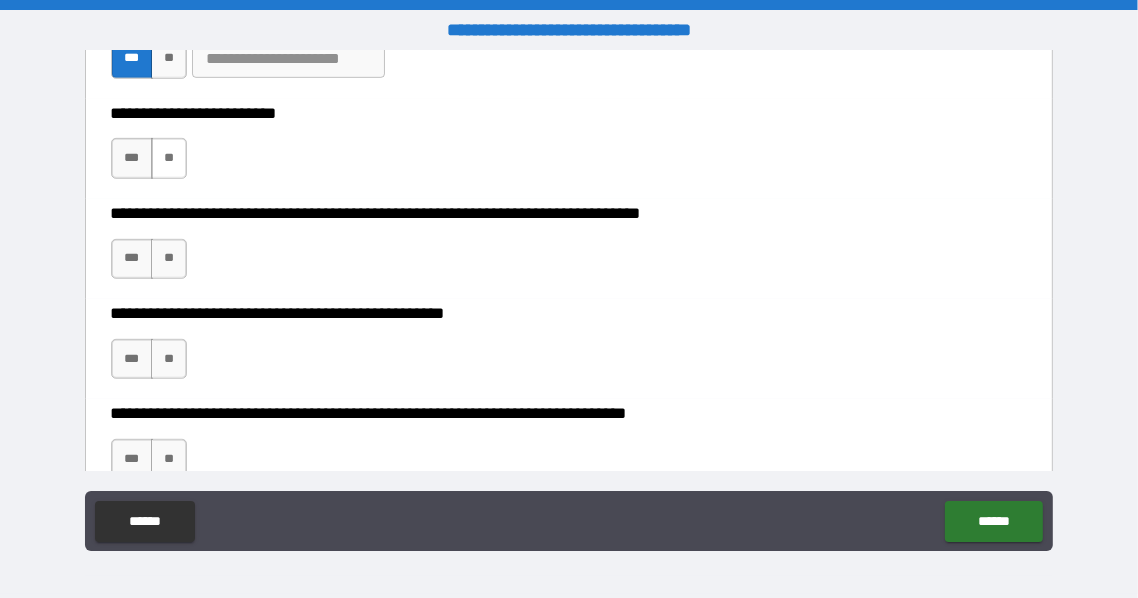 scroll, scrollTop: 733, scrollLeft: 0, axis: vertical 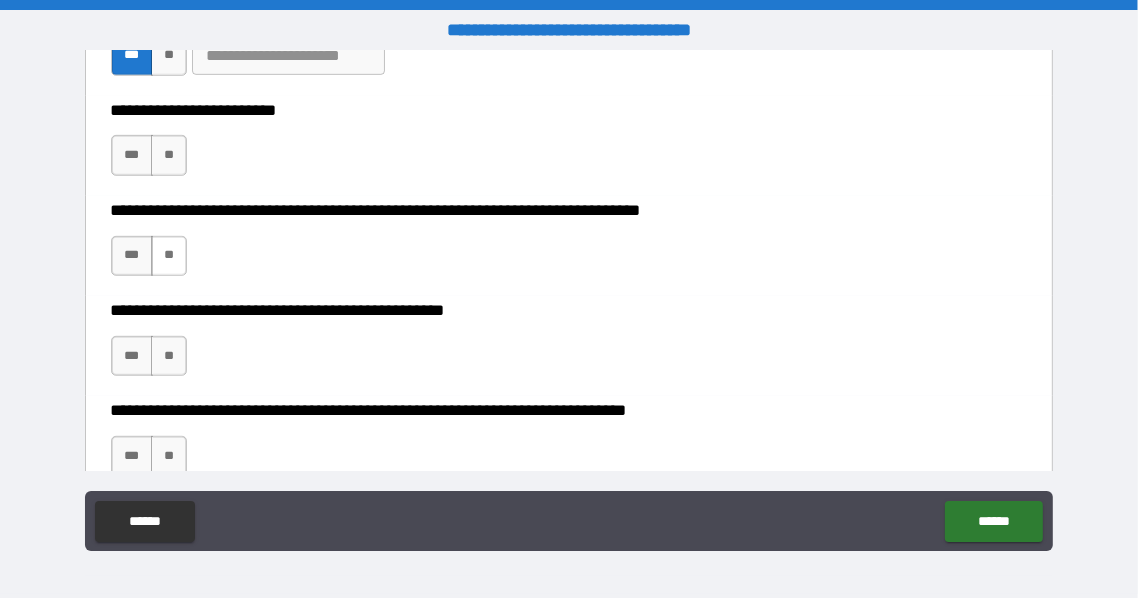click on "**" at bounding box center (169, 256) 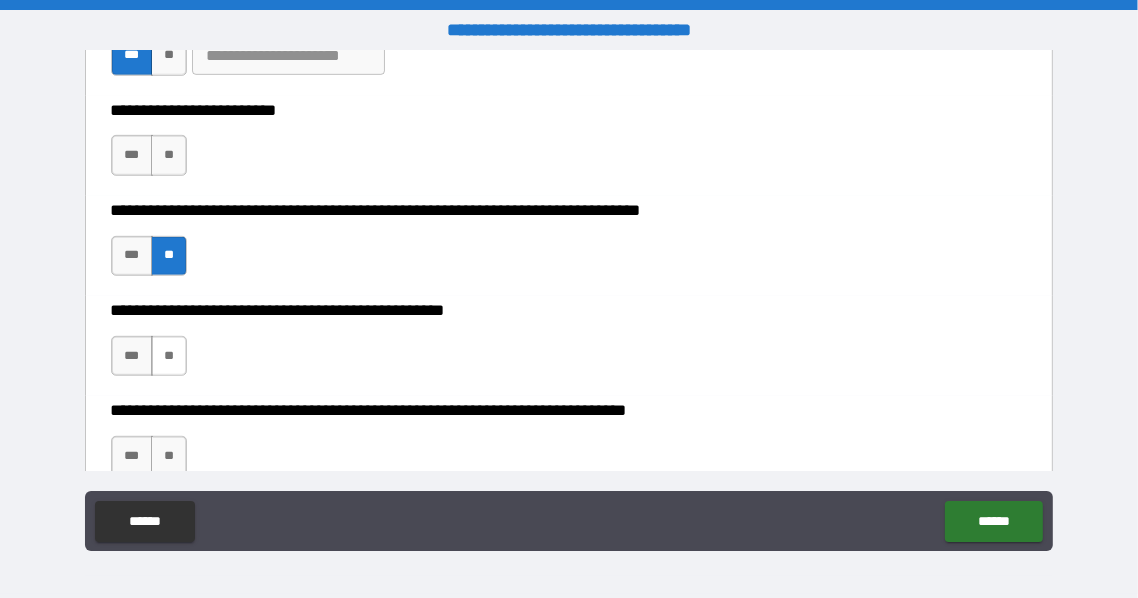 click on "**" at bounding box center [169, 356] 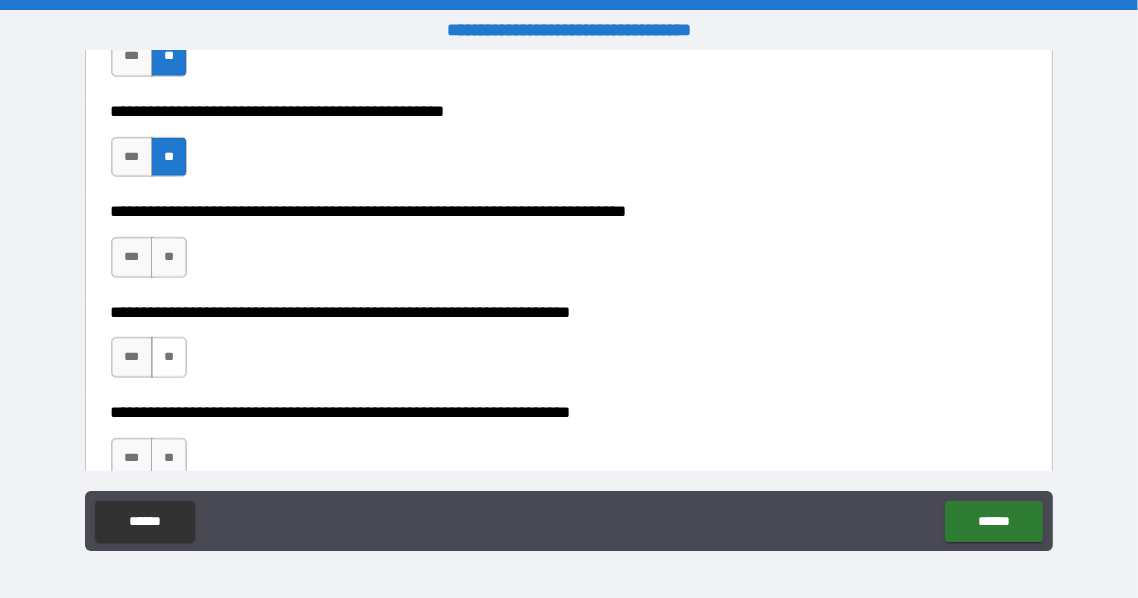 scroll, scrollTop: 933, scrollLeft: 0, axis: vertical 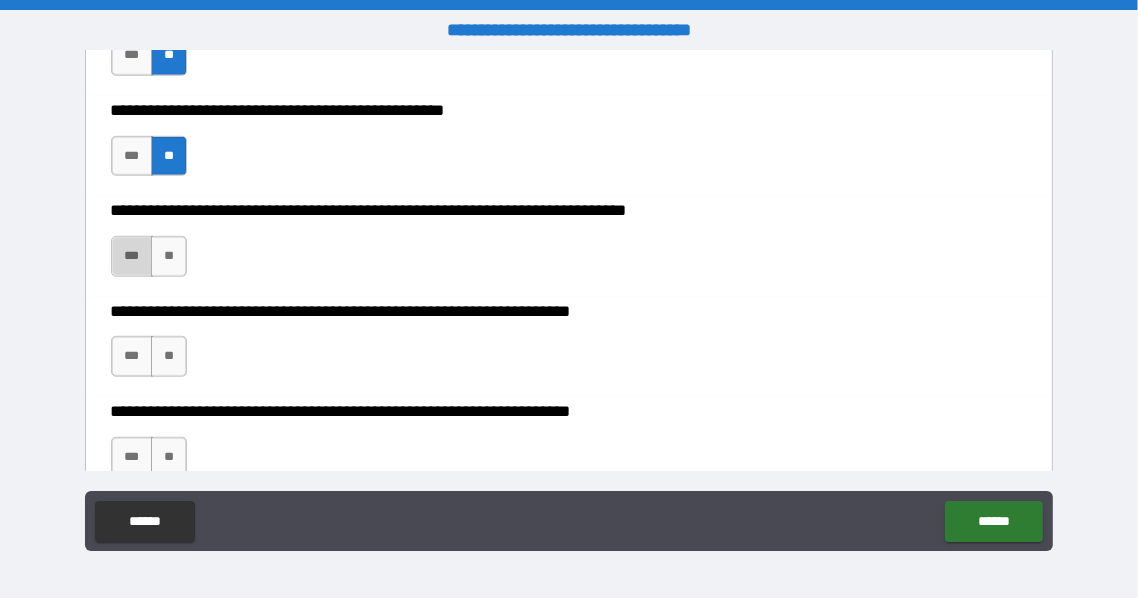 click on "***" at bounding box center (132, 256) 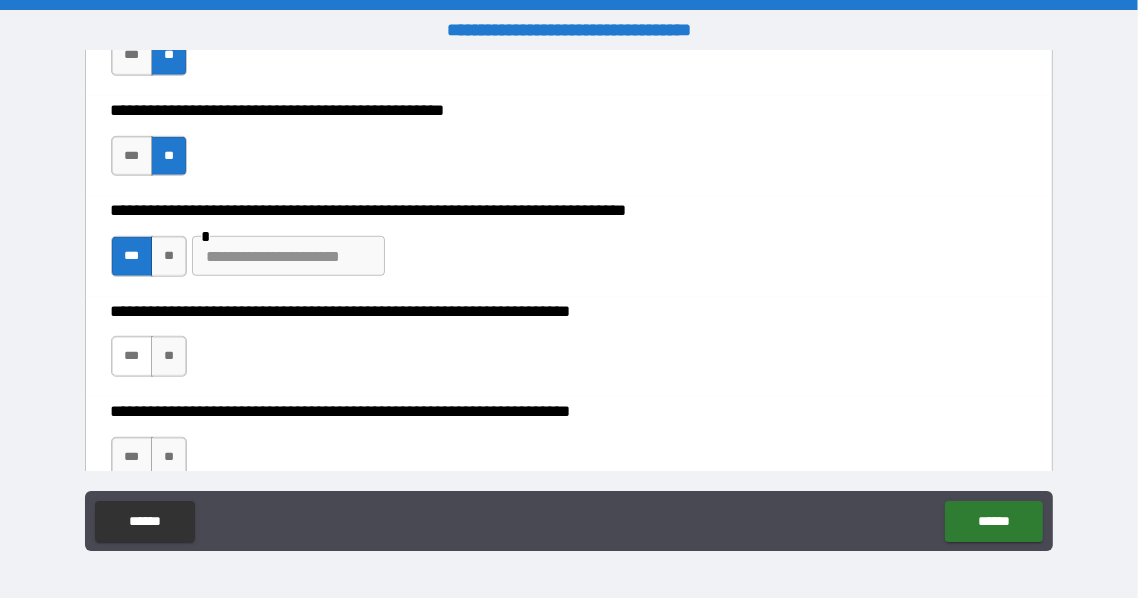 click on "***" at bounding box center [132, 356] 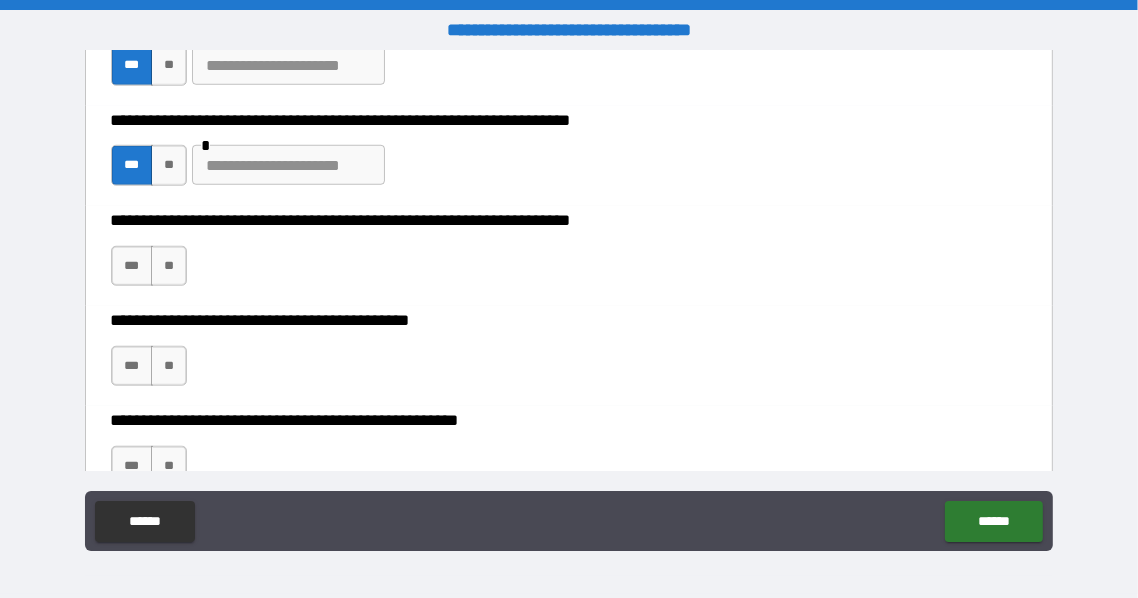 scroll, scrollTop: 1133, scrollLeft: 0, axis: vertical 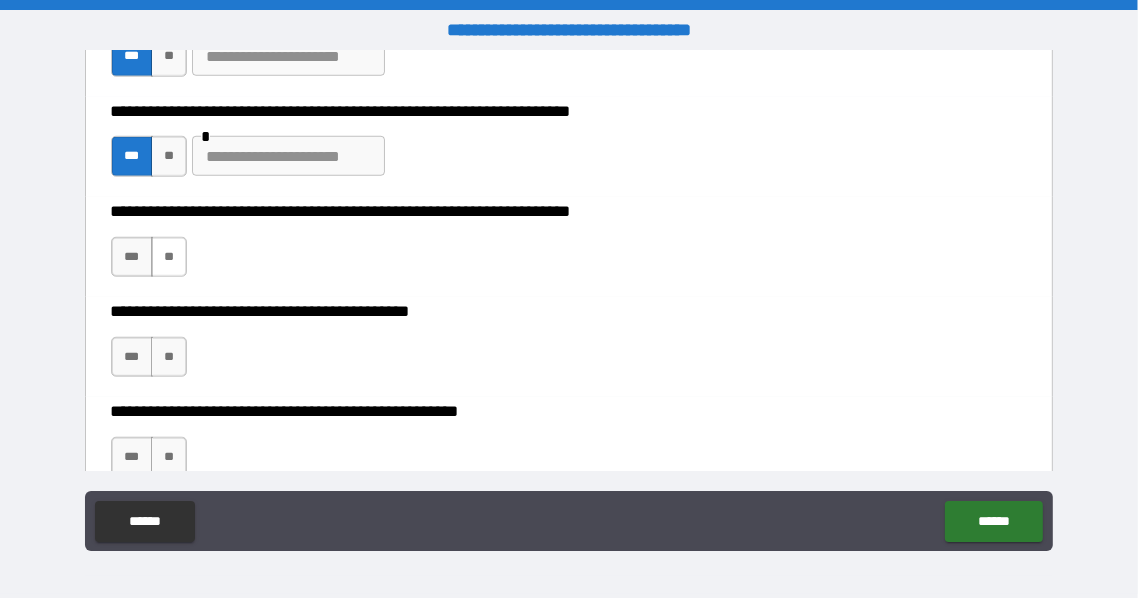 click on "**" at bounding box center (169, 257) 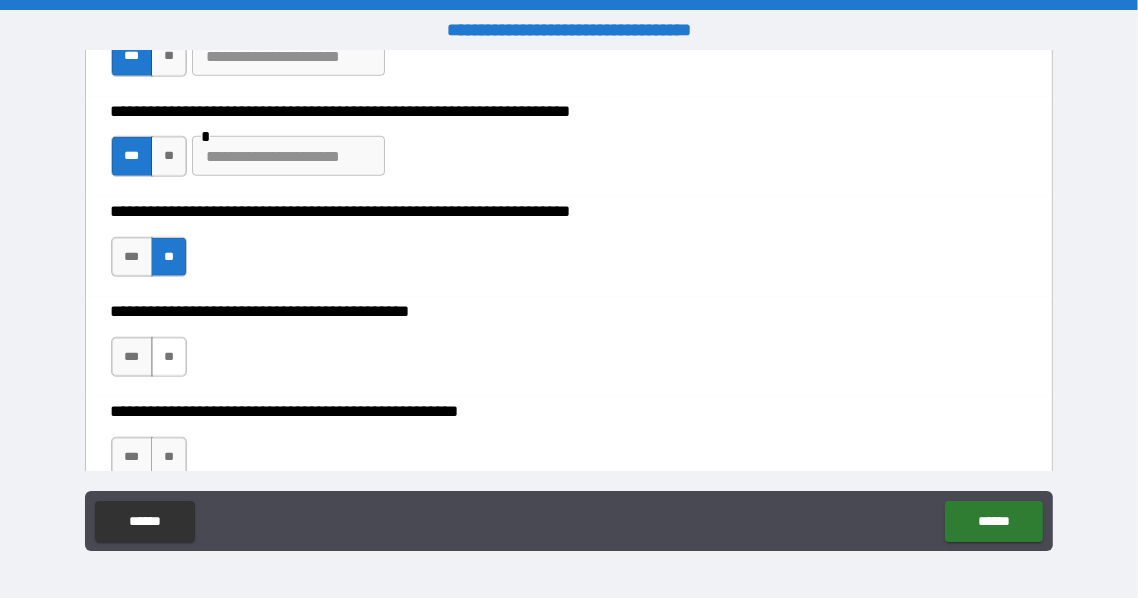 click on "**" at bounding box center [169, 357] 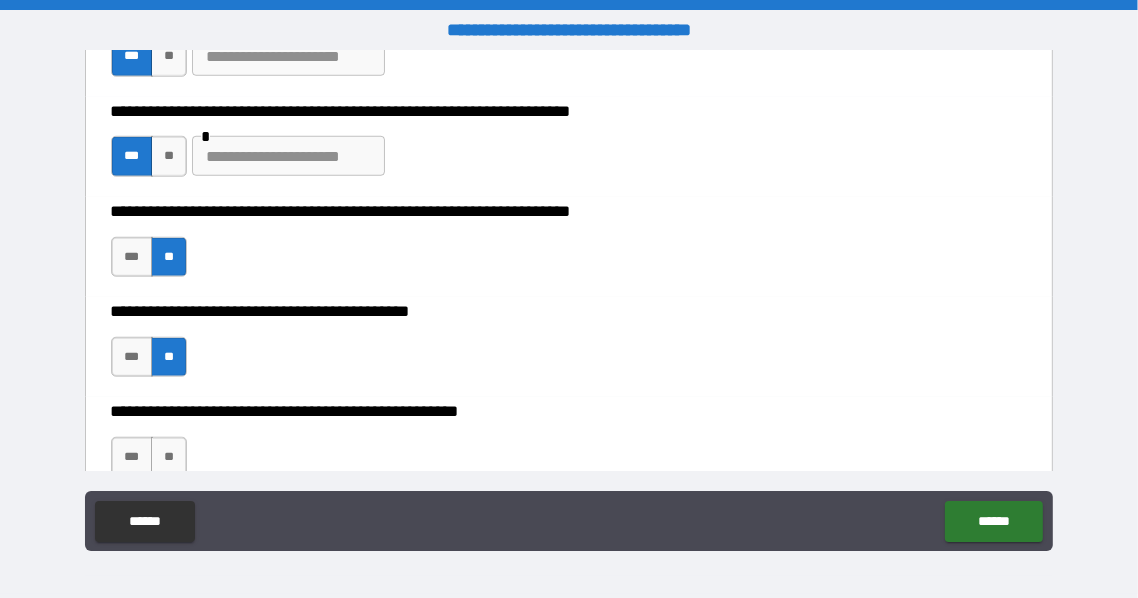 scroll, scrollTop: 1333, scrollLeft: 0, axis: vertical 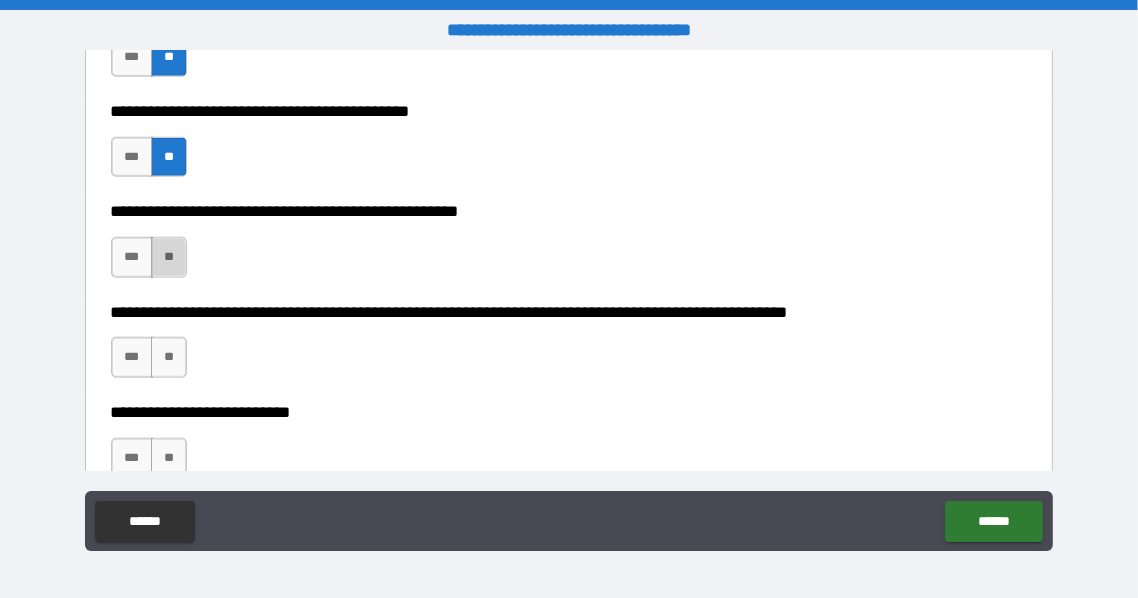 click on "**" at bounding box center (169, 257) 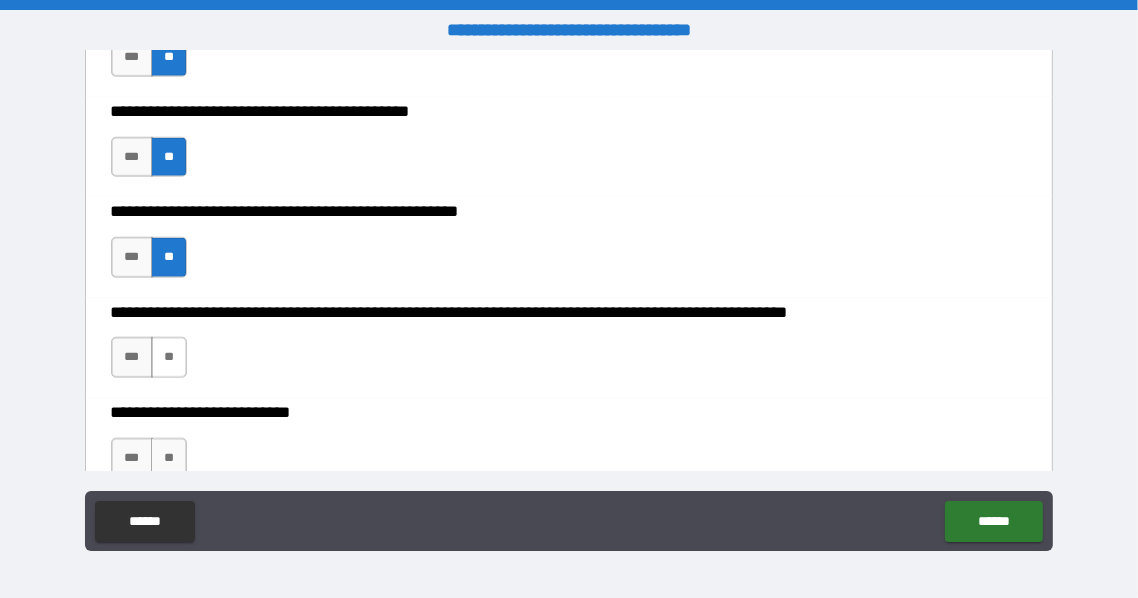 click on "**" at bounding box center [169, 357] 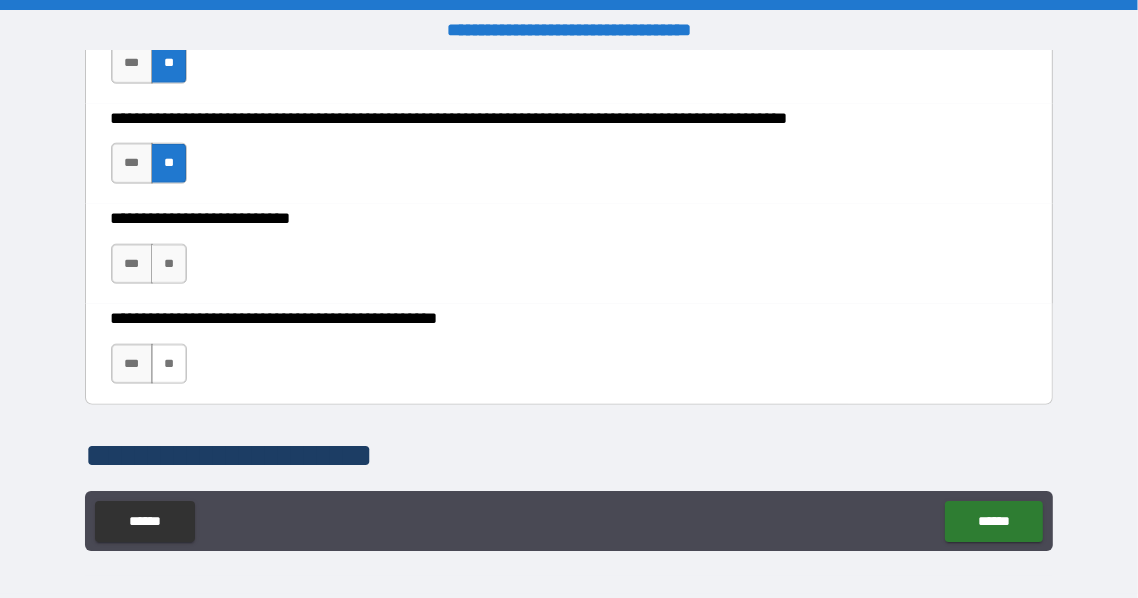 scroll, scrollTop: 1533, scrollLeft: 0, axis: vertical 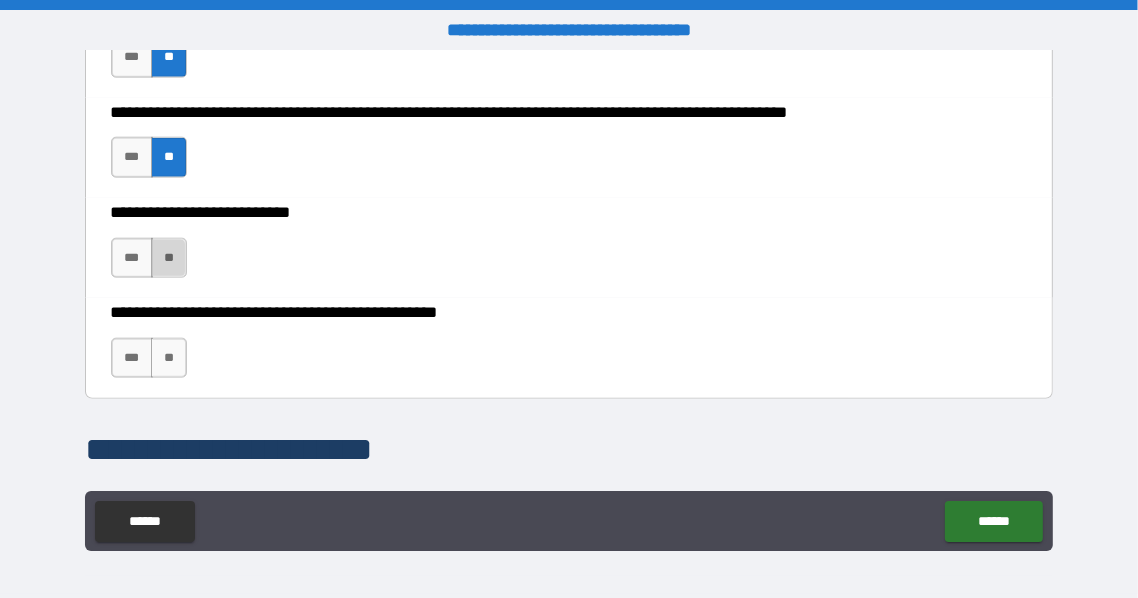 click on "**" at bounding box center (169, 258) 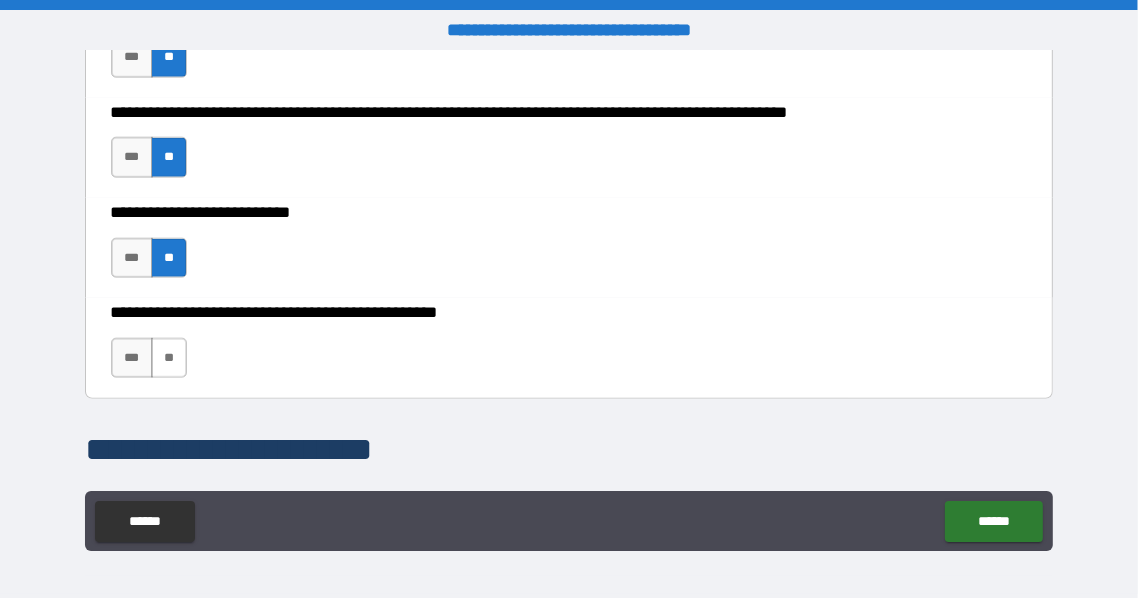 click on "**" at bounding box center [169, 358] 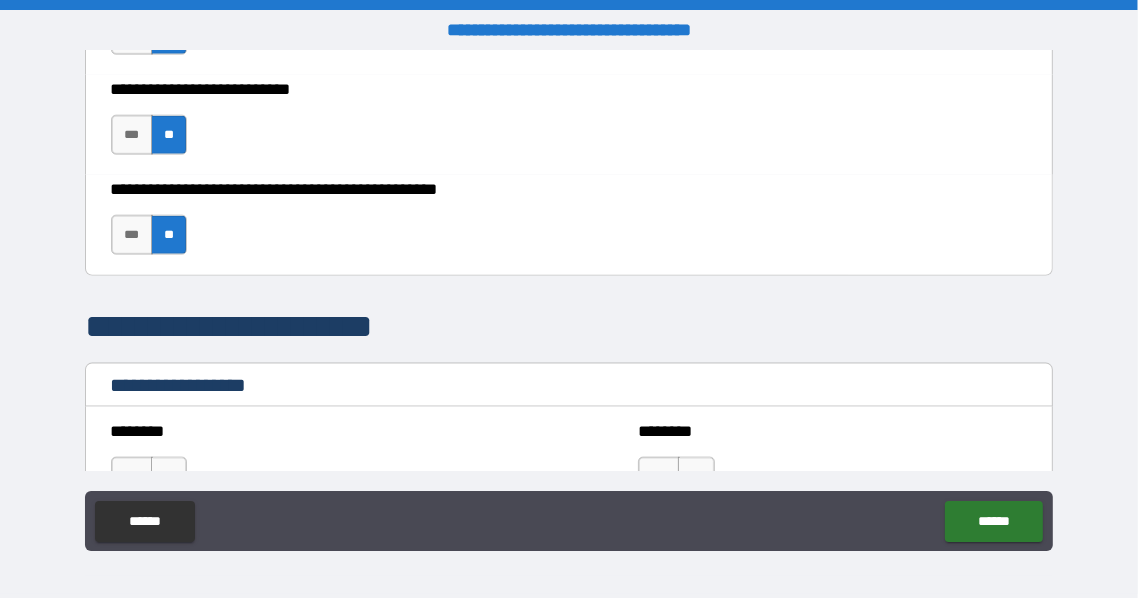 scroll, scrollTop: 1800, scrollLeft: 0, axis: vertical 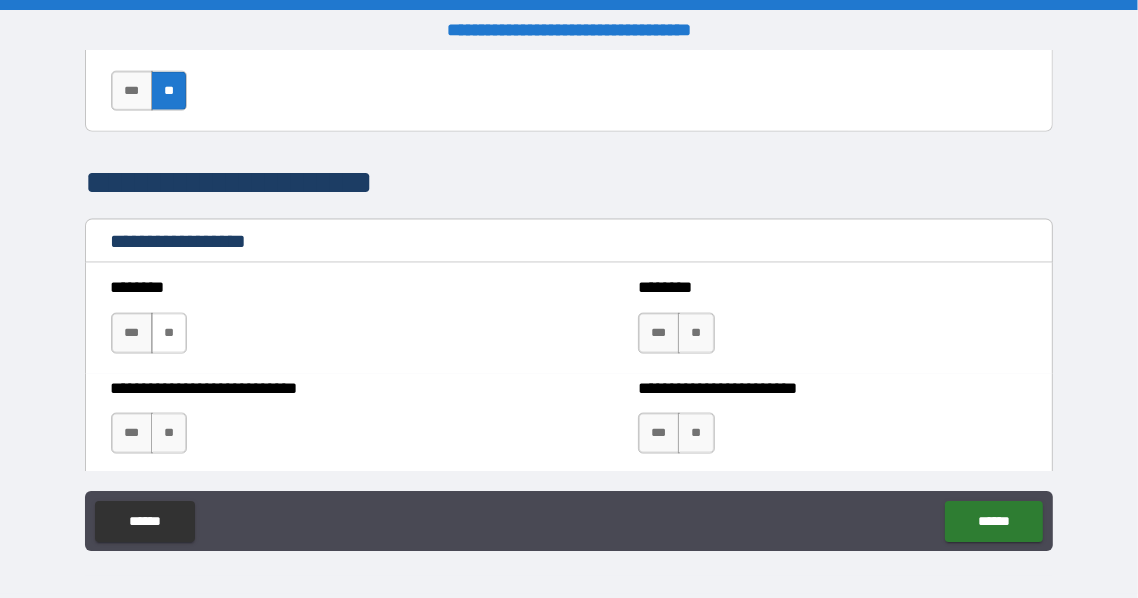 click on "**" at bounding box center (169, 333) 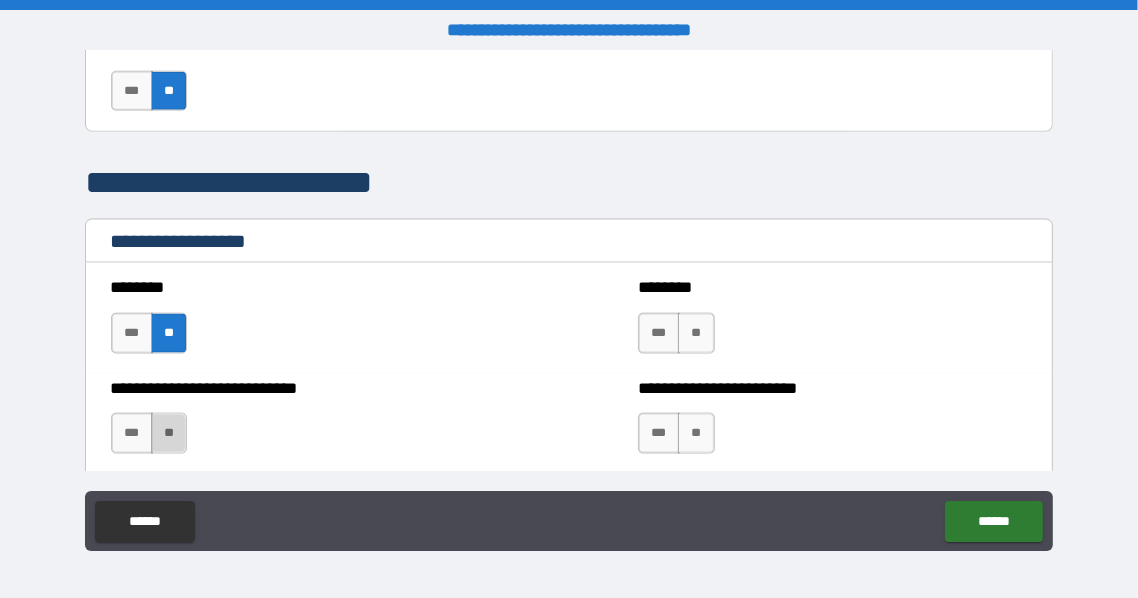 click on "**" at bounding box center [169, 433] 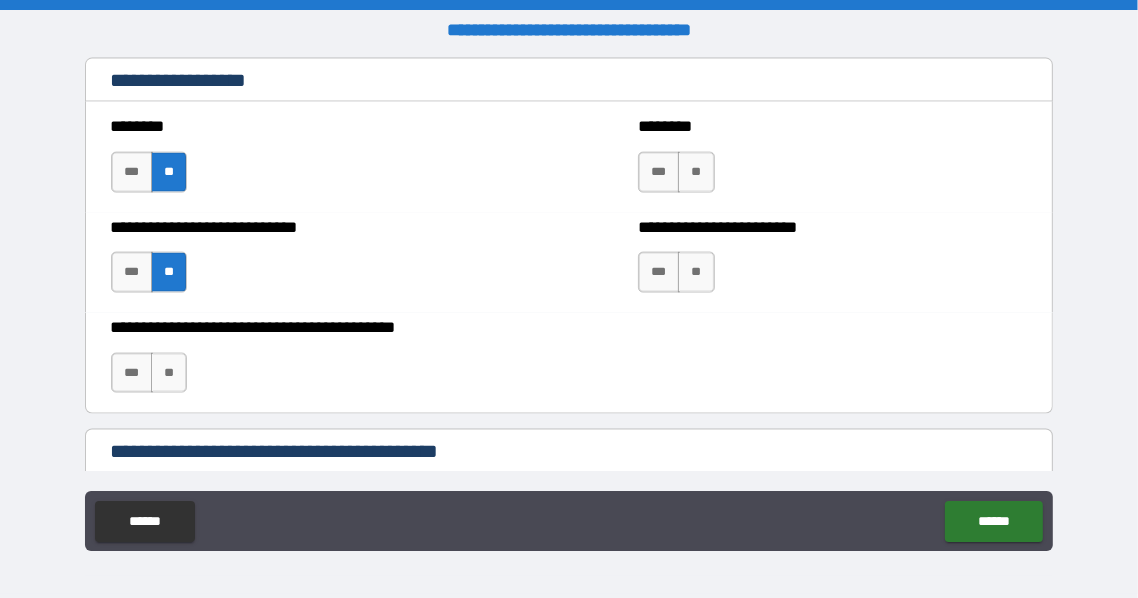 scroll, scrollTop: 1933, scrollLeft: 0, axis: vertical 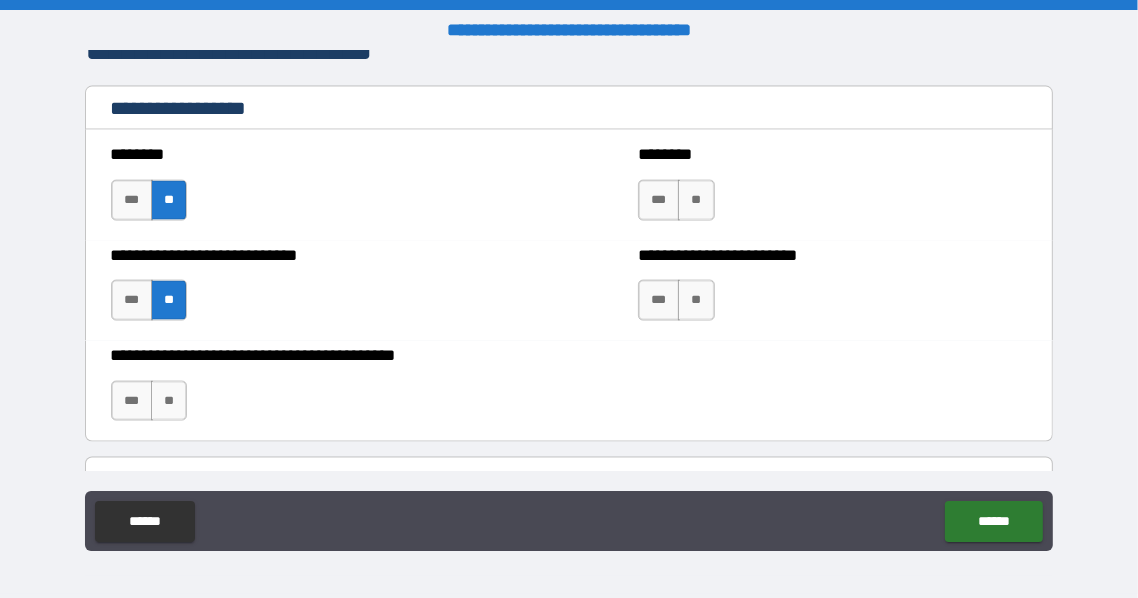 drag, startPoint x: 177, startPoint y: 404, endPoint x: 473, endPoint y: 250, distance: 333.6645 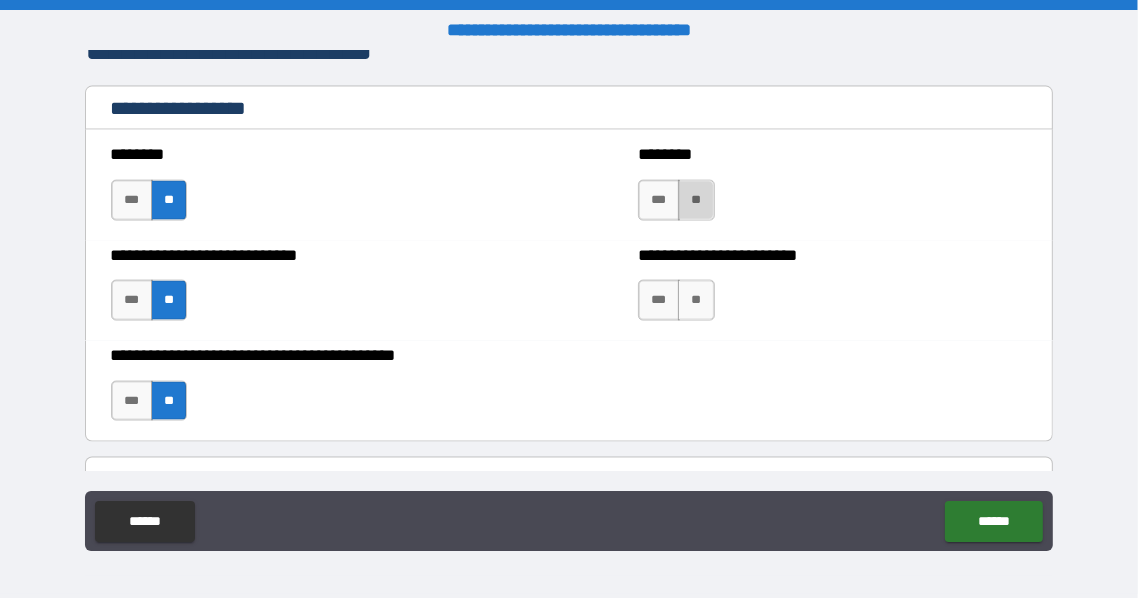 click on "**" at bounding box center (696, 200) 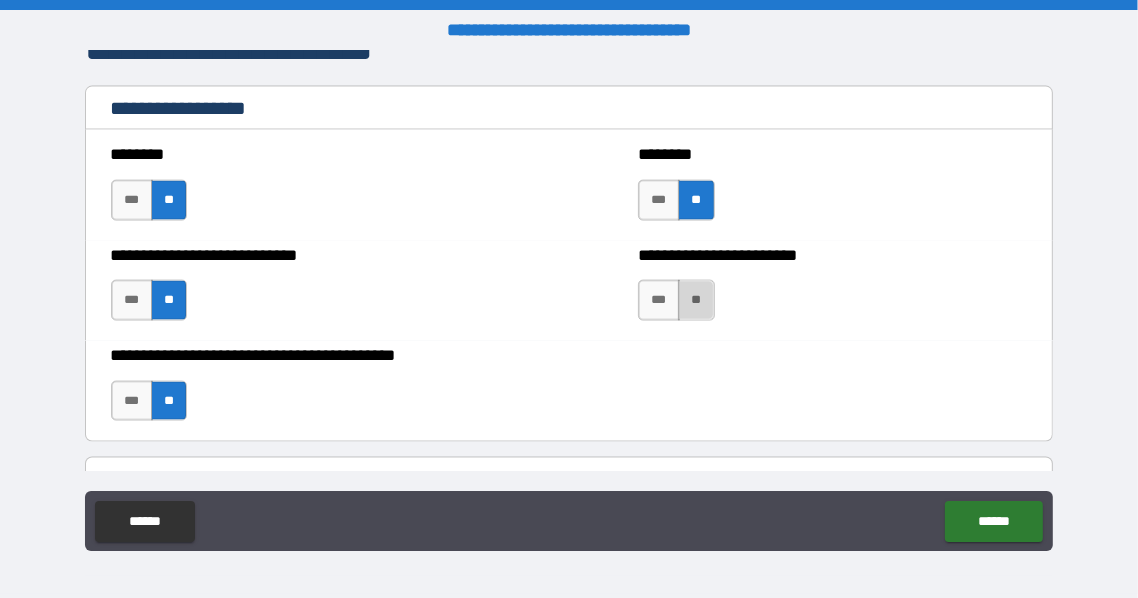 click on "**" at bounding box center (696, 300) 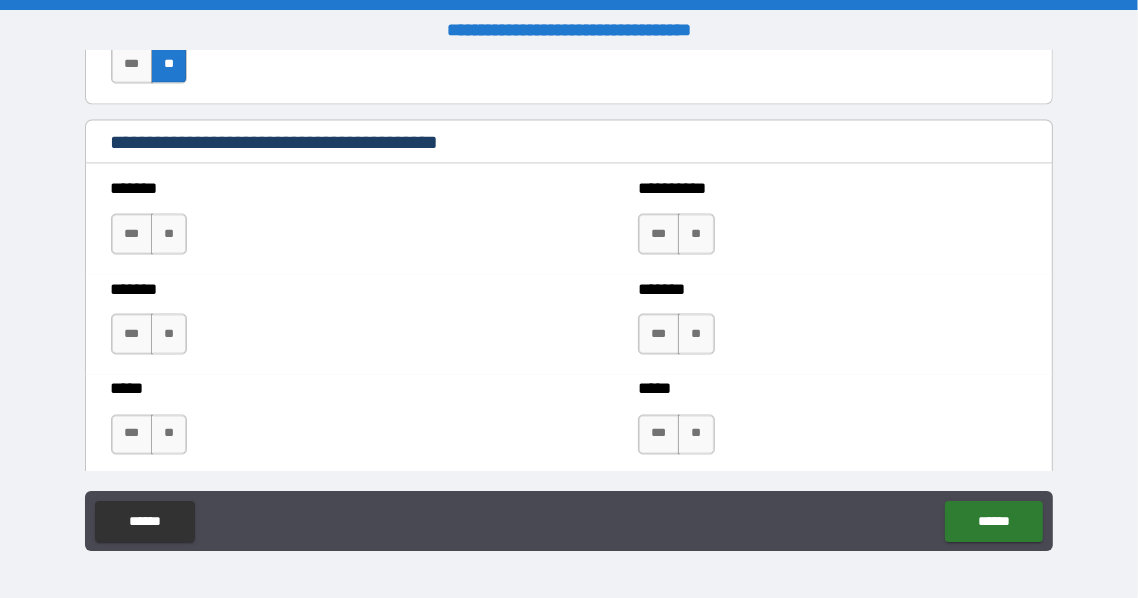 scroll, scrollTop: 2400, scrollLeft: 0, axis: vertical 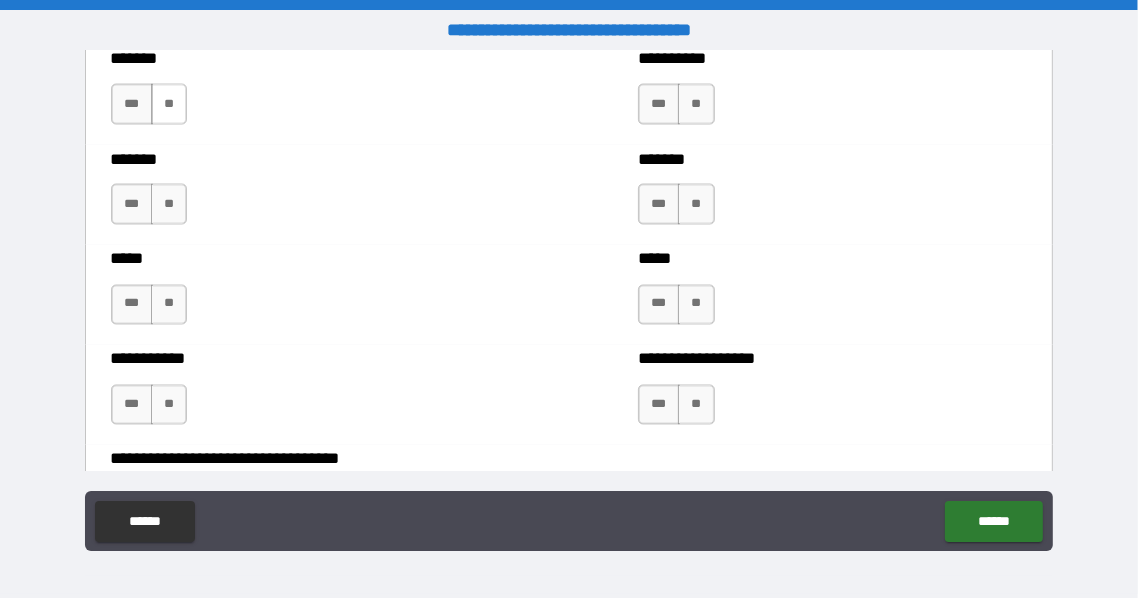 click on "**" at bounding box center (169, 104) 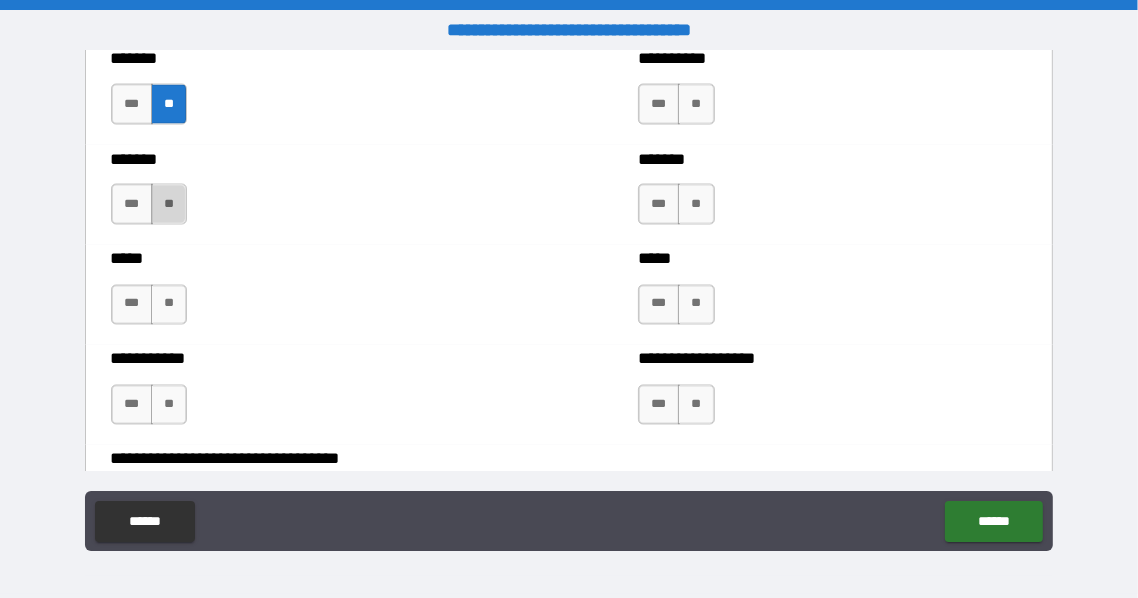 drag, startPoint x: 171, startPoint y: 204, endPoint x: 665, endPoint y: 181, distance: 494.53513 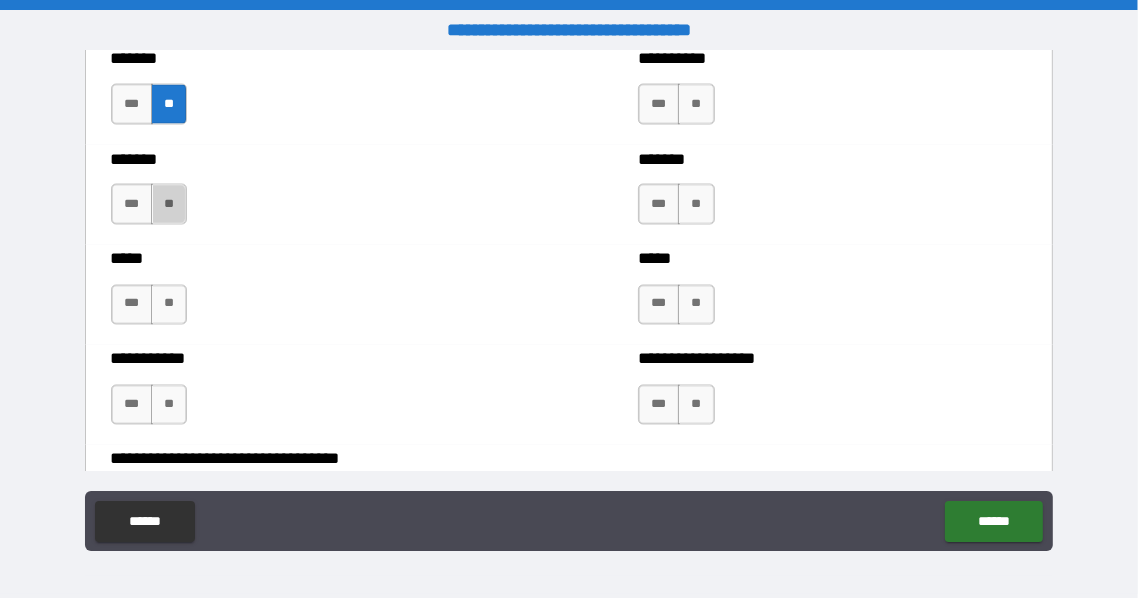 click on "**" at bounding box center [169, 204] 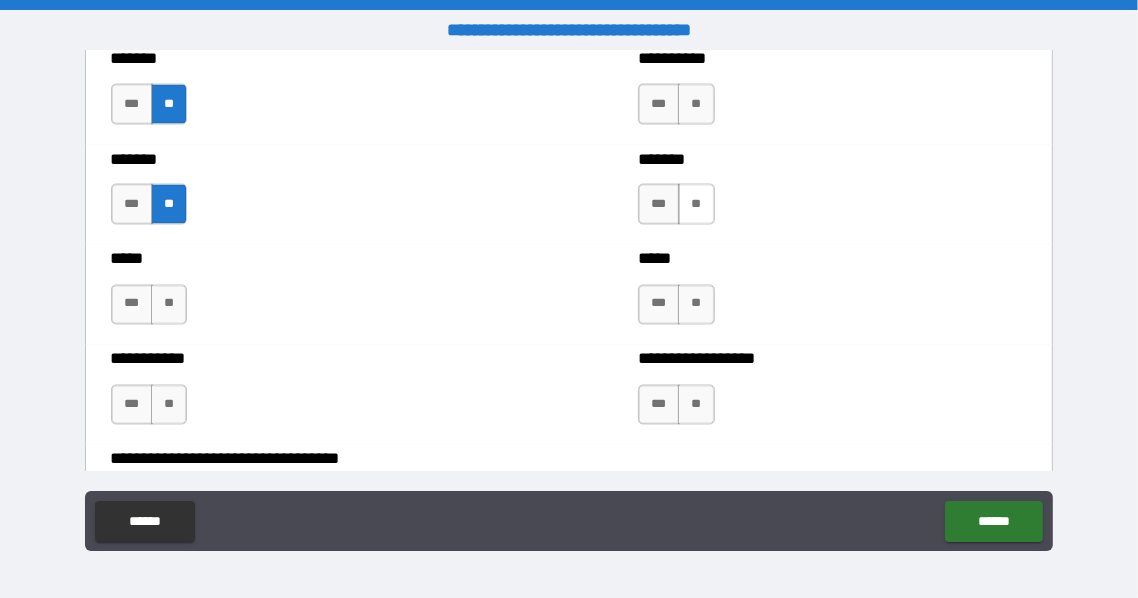click on "**" at bounding box center (696, 204) 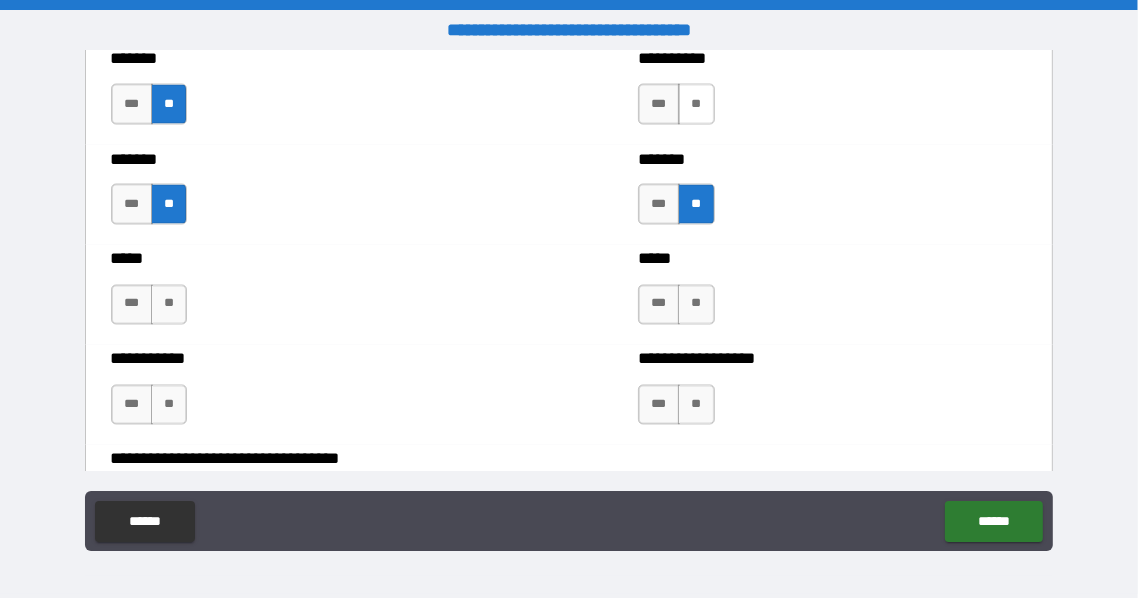 click on "**" at bounding box center [696, 104] 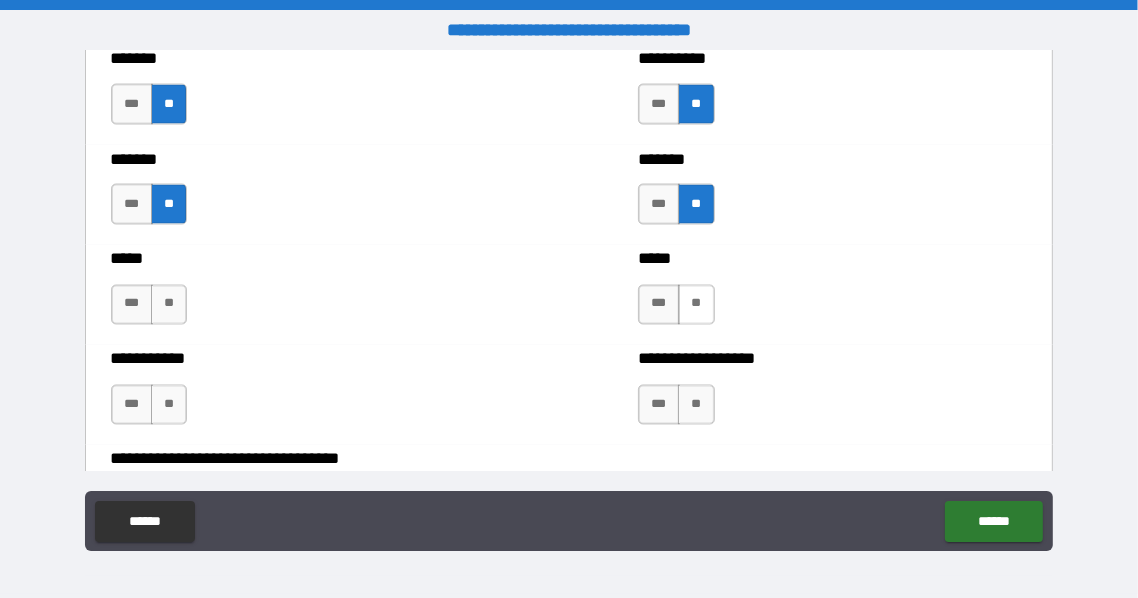 click on "**" at bounding box center [696, 305] 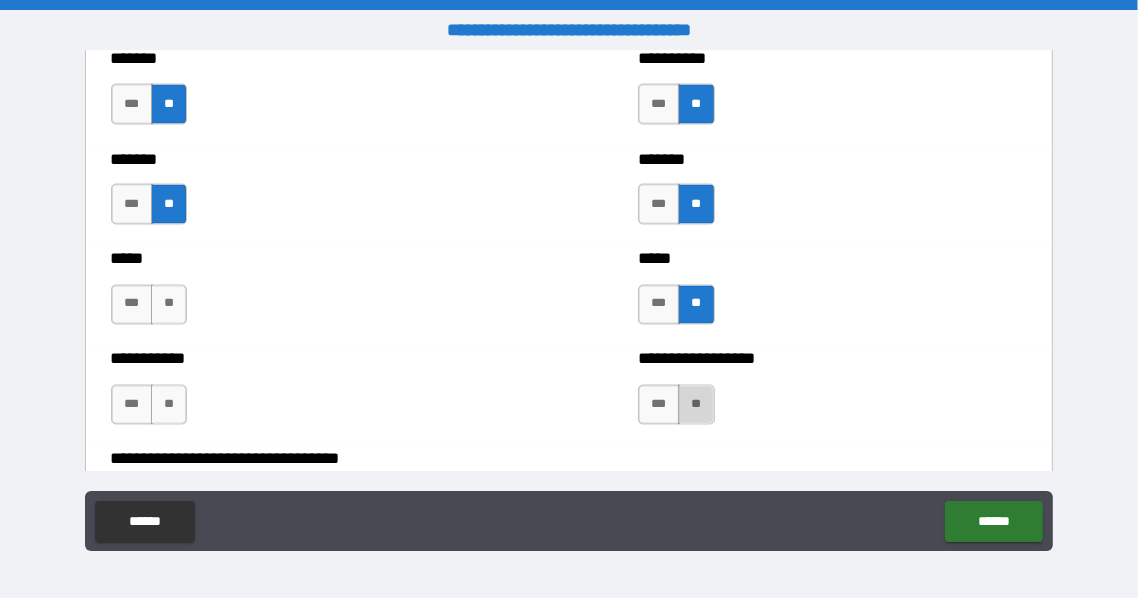 click on "**" at bounding box center (696, 405) 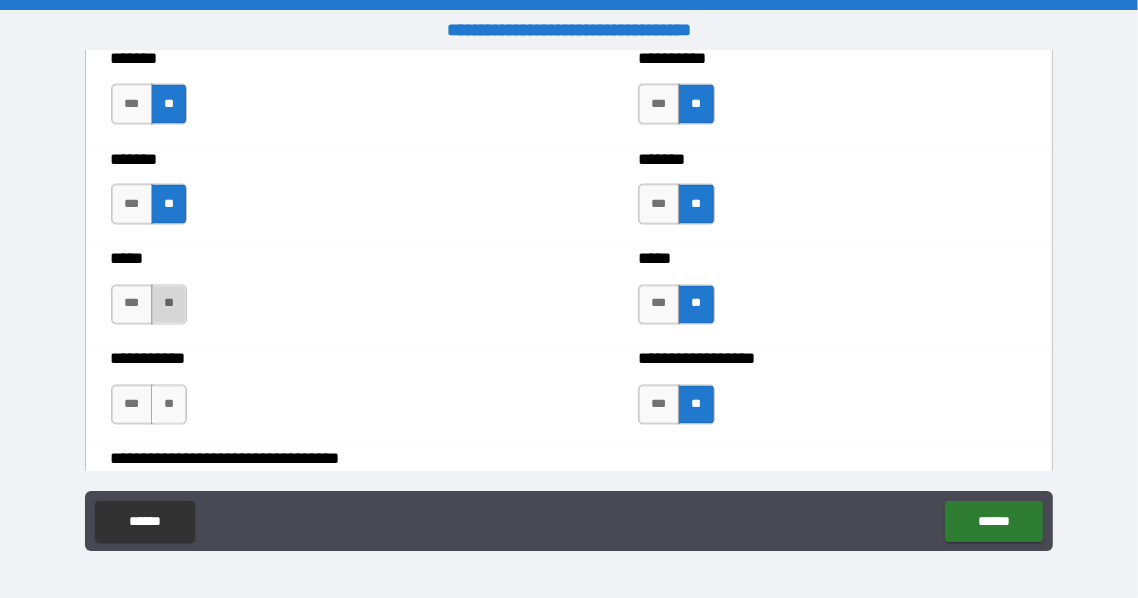 click on "**" at bounding box center (169, 305) 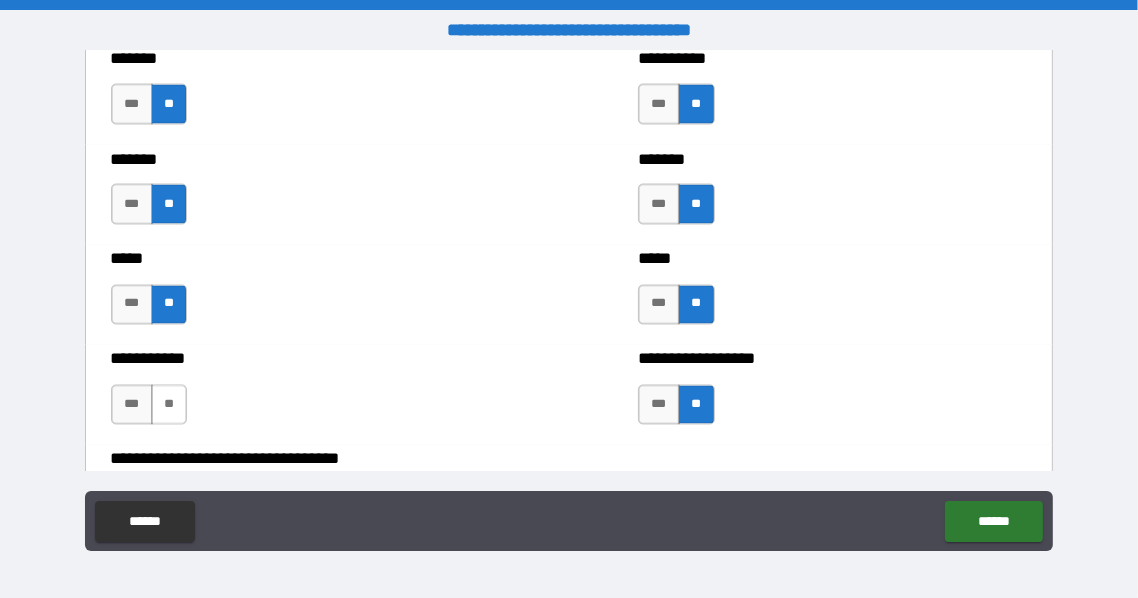 click on "**" at bounding box center [169, 405] 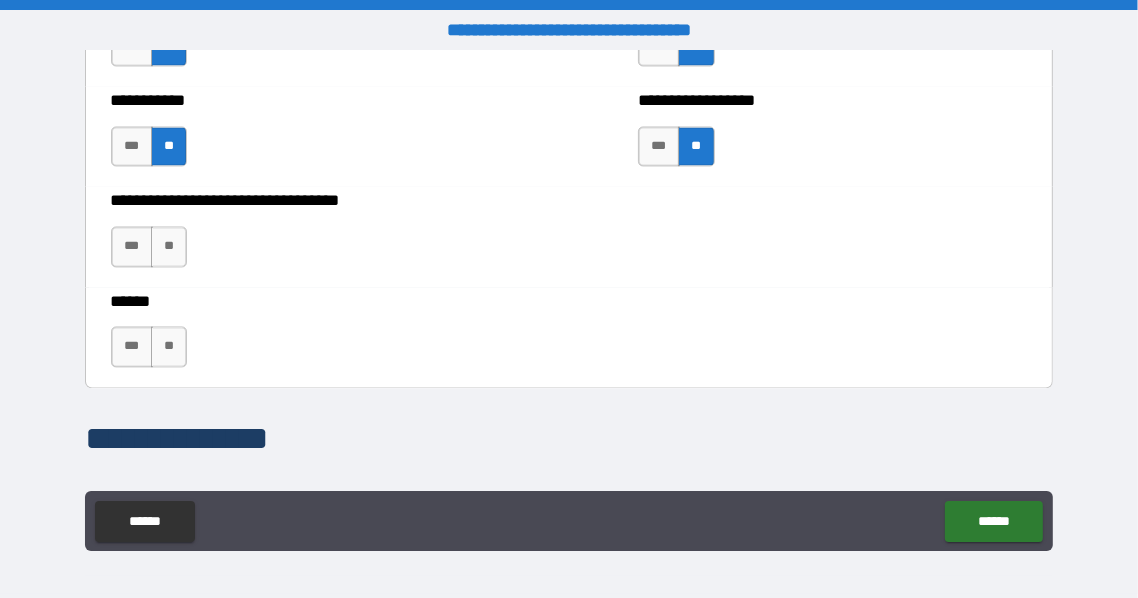 scroll, scrollTop: 2666, scrollLeft: 0, axis: vertical 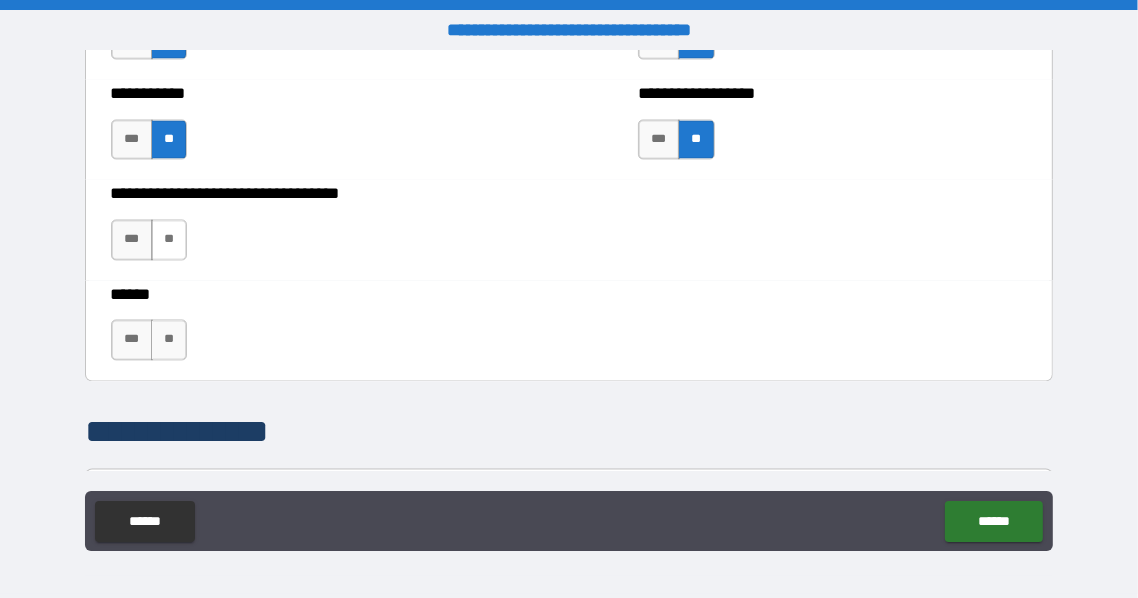 click on "**" at bounding box center (169, 239) 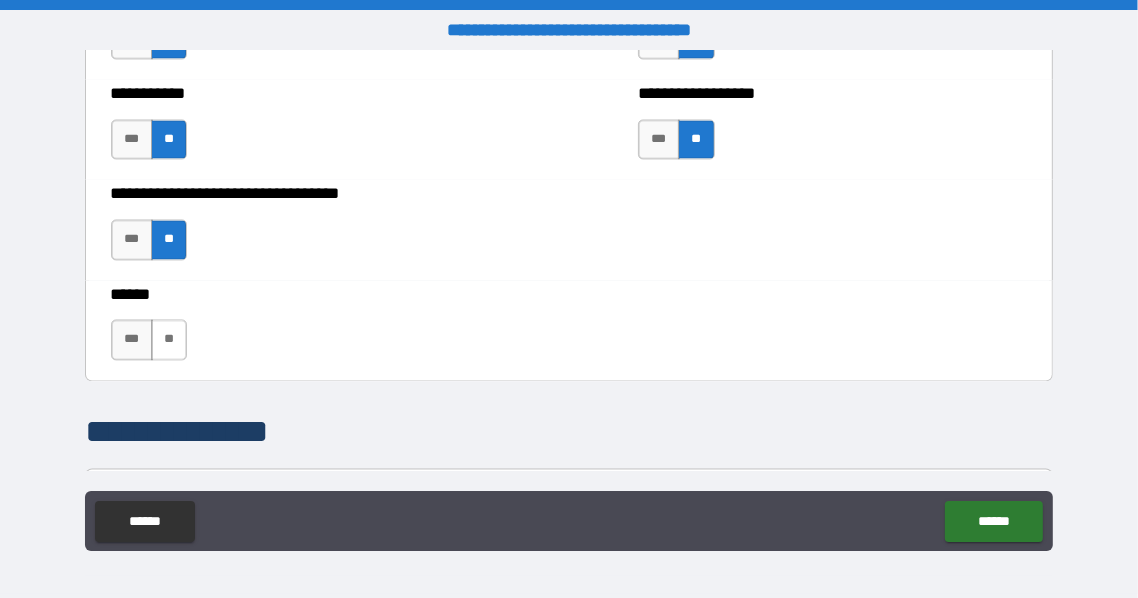 click on "**" at bounding box center (169, 339) 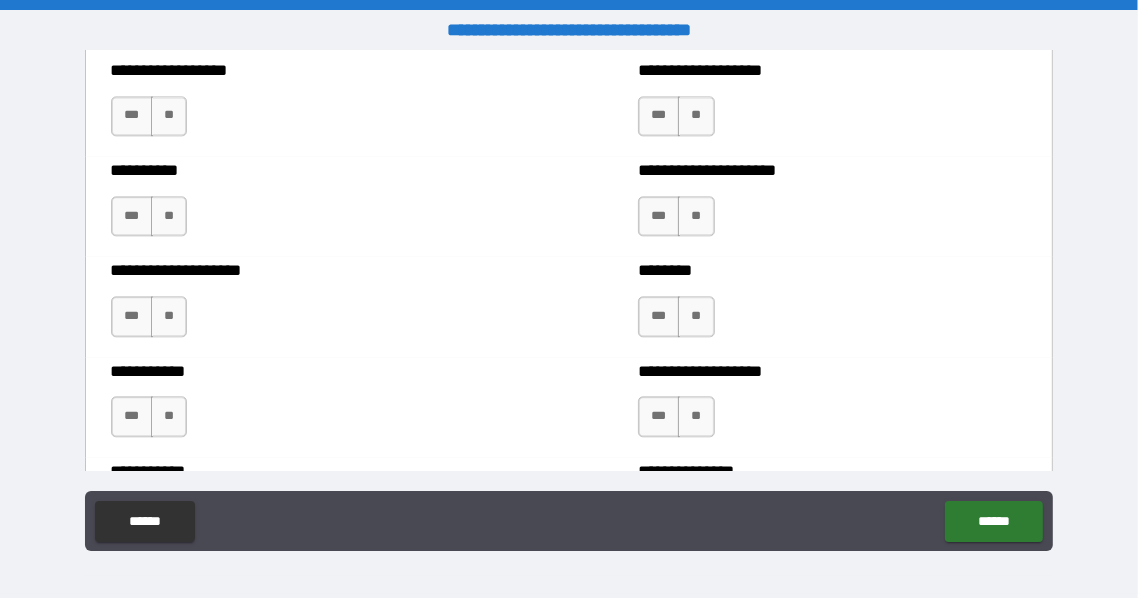 scroll, scrollTop: 3133, scrollLeft: 0, axis: vertical 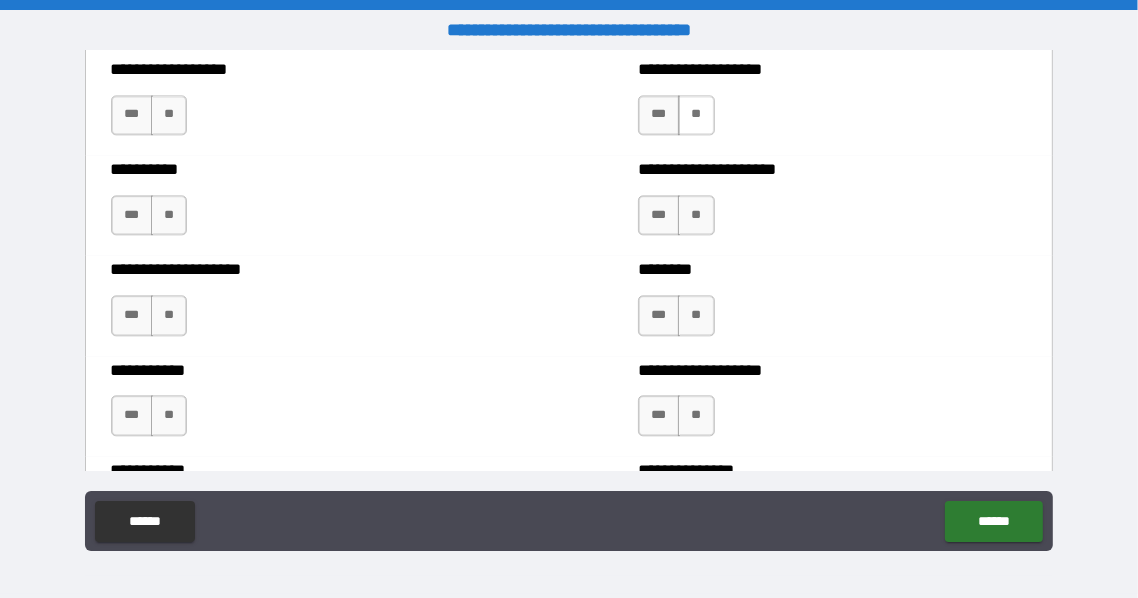 click on "**" at bounding box center (696, 115) 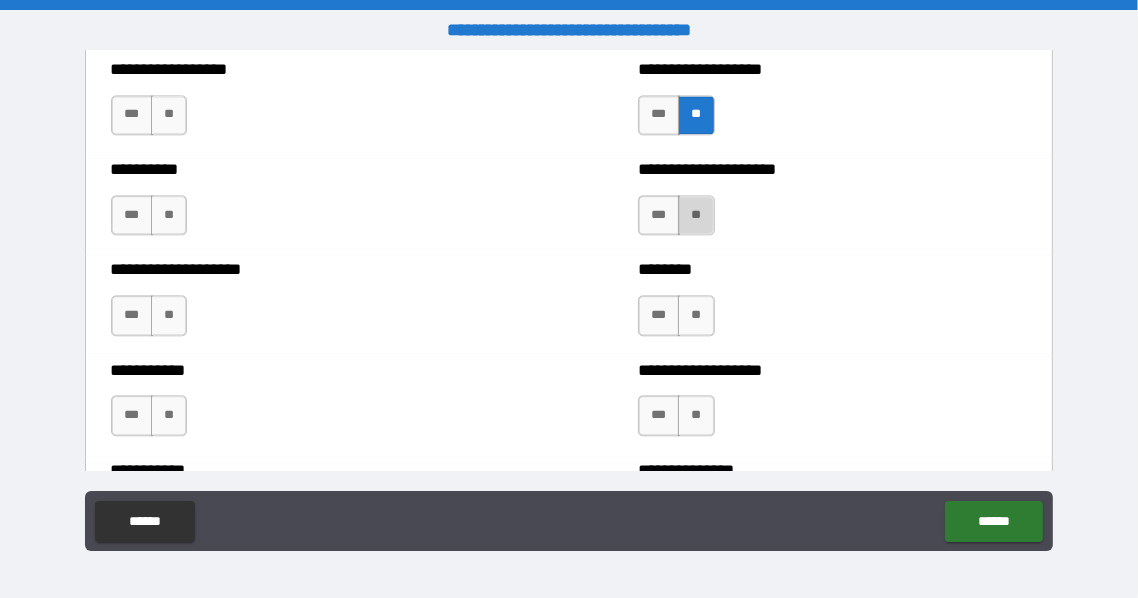 click on "**" at bounding box center [696, 215] 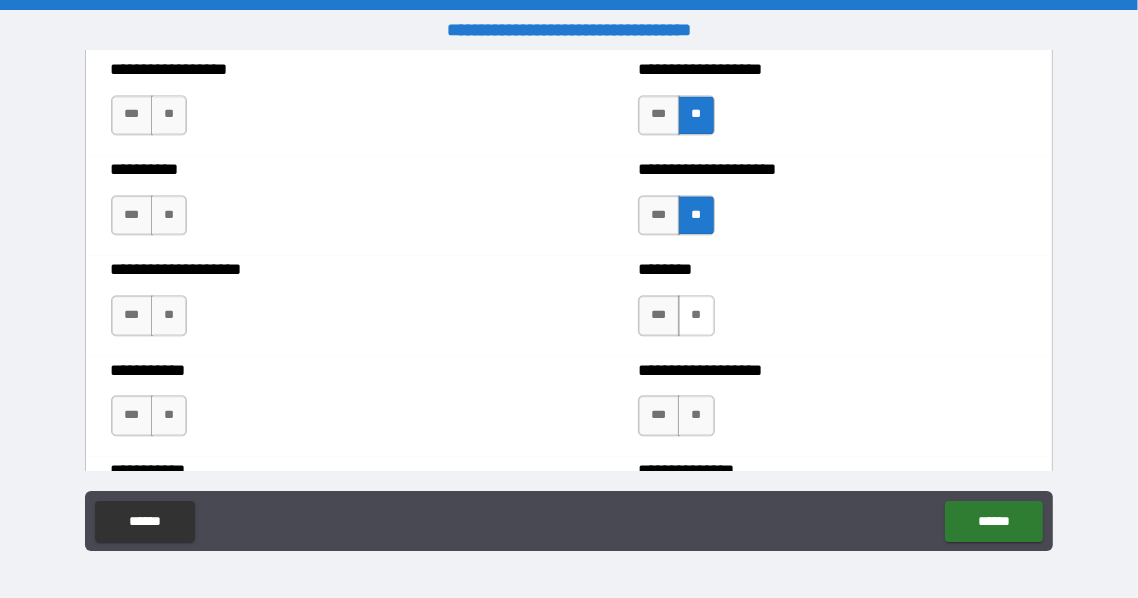 click on "**" at bounding box center [696, 315] 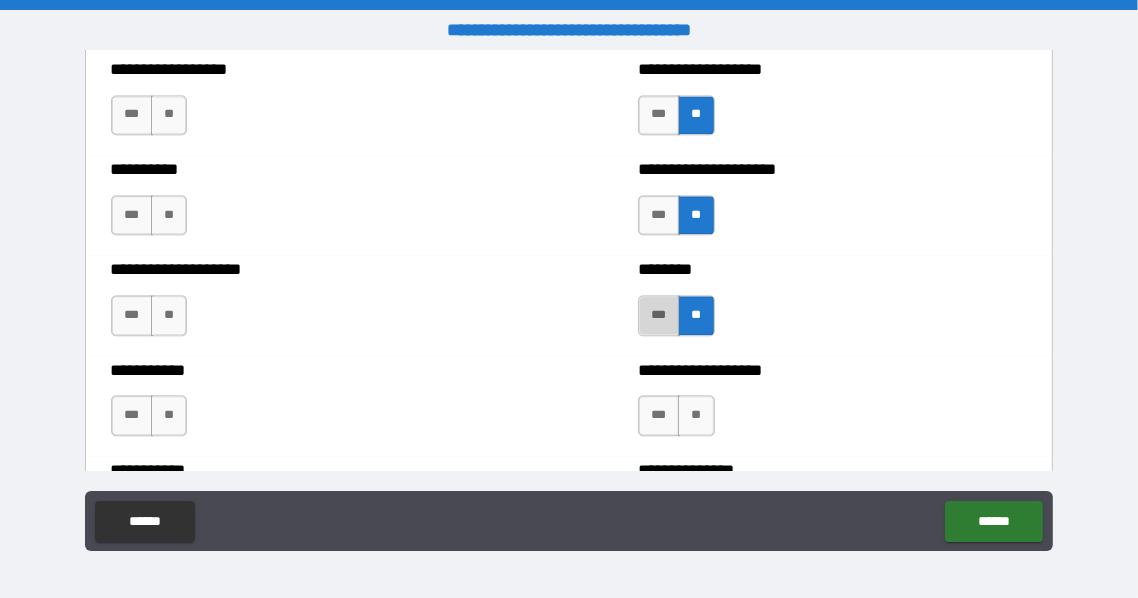 click on "***" at bounding box center [659, 315] 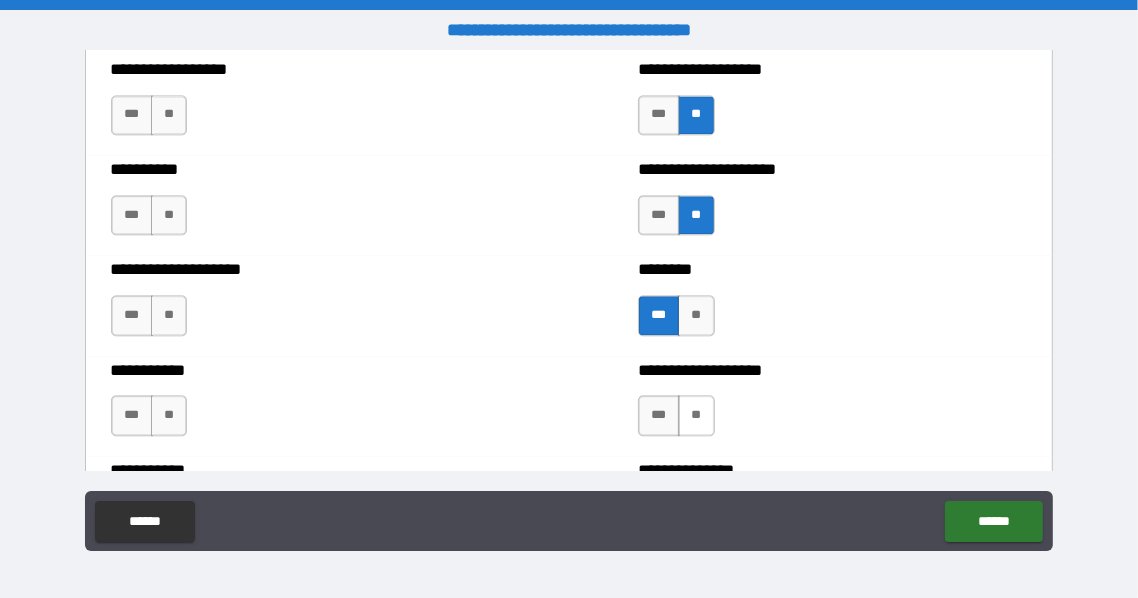 drag, startPoint x: 696, startPoint y: 421, endPoint x: 679, endPoint y: 417, distance: 17.464249 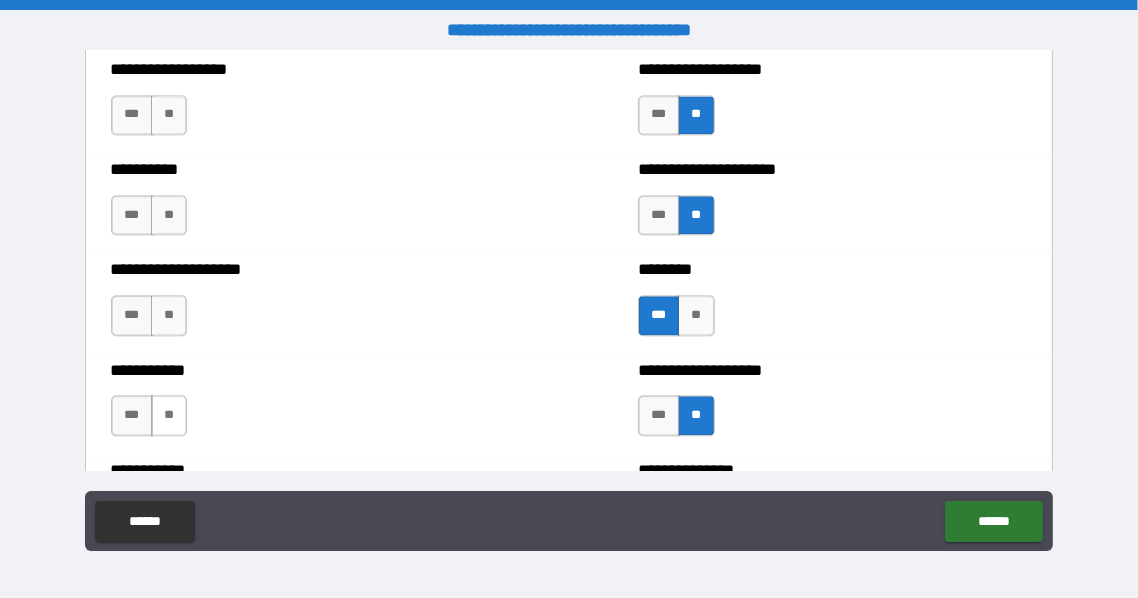 click on "**" at bounding box center [169, 415] 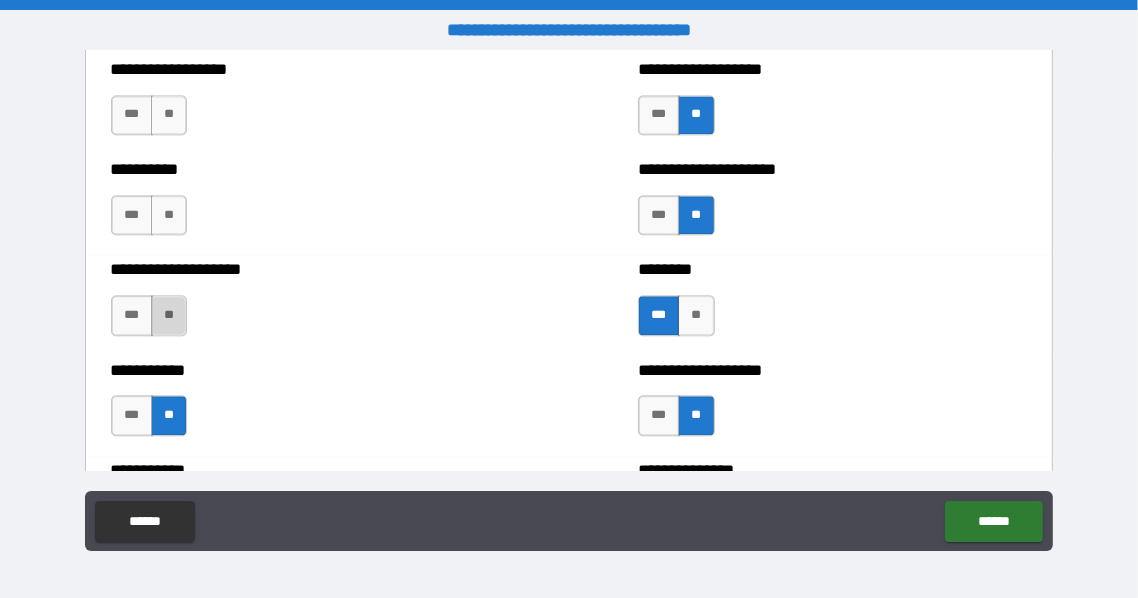 drag, startPoint x: 164, startPoint y: 320, endPoint x: 168, endPoint y: 300, distance: 20.396078 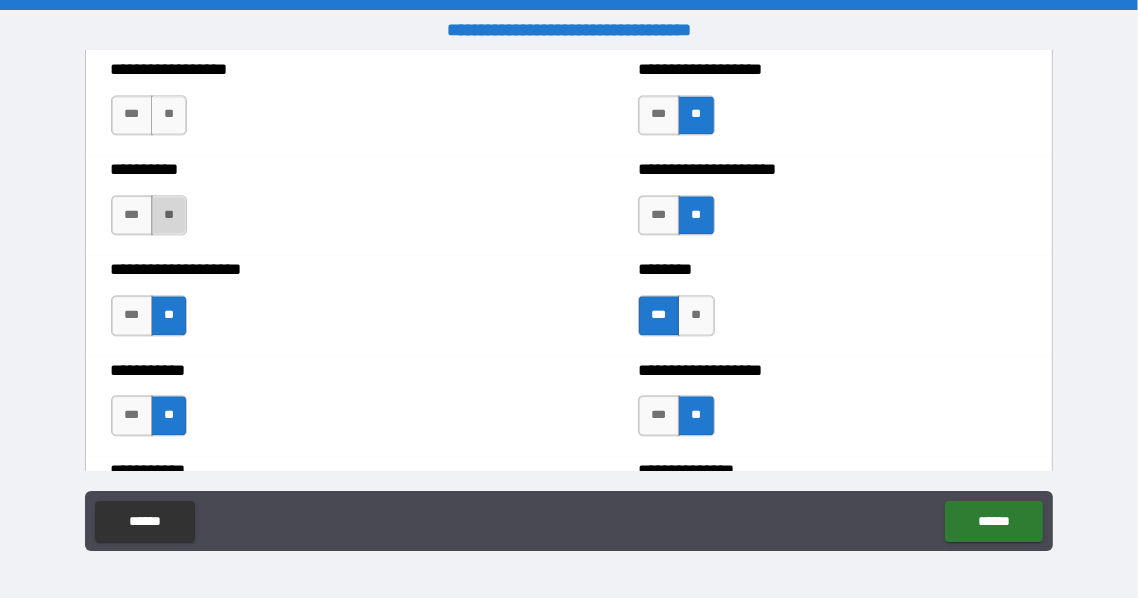 drag, startPoint x: 164, startPoint y: 206, endPoint x: 171, endPoint y: 154, distance: 52.46904 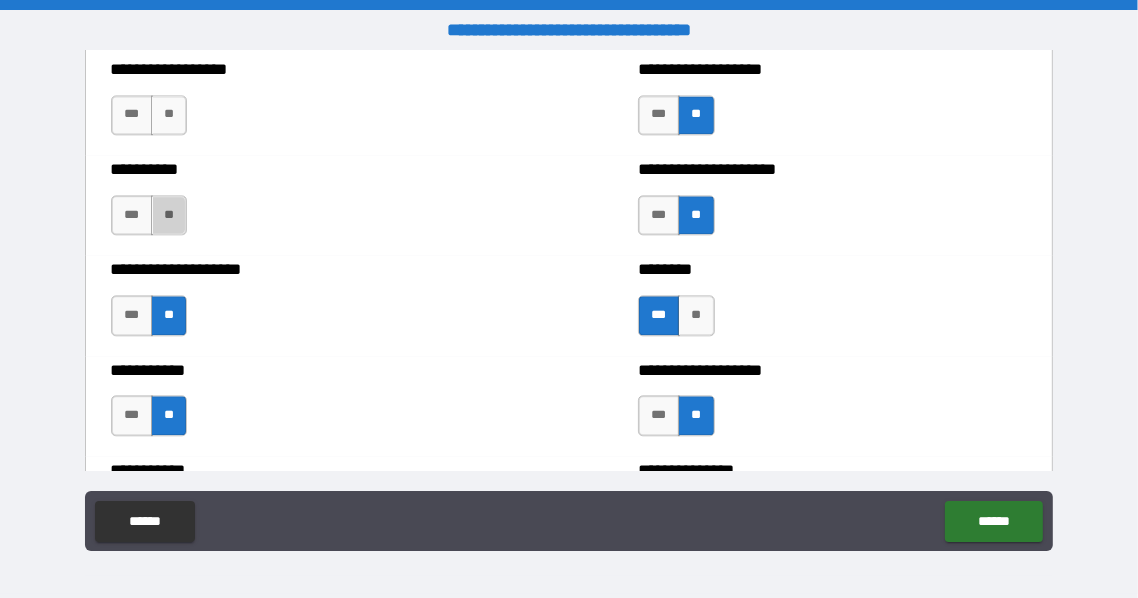 click on "**" at bounding box center (169, 215) 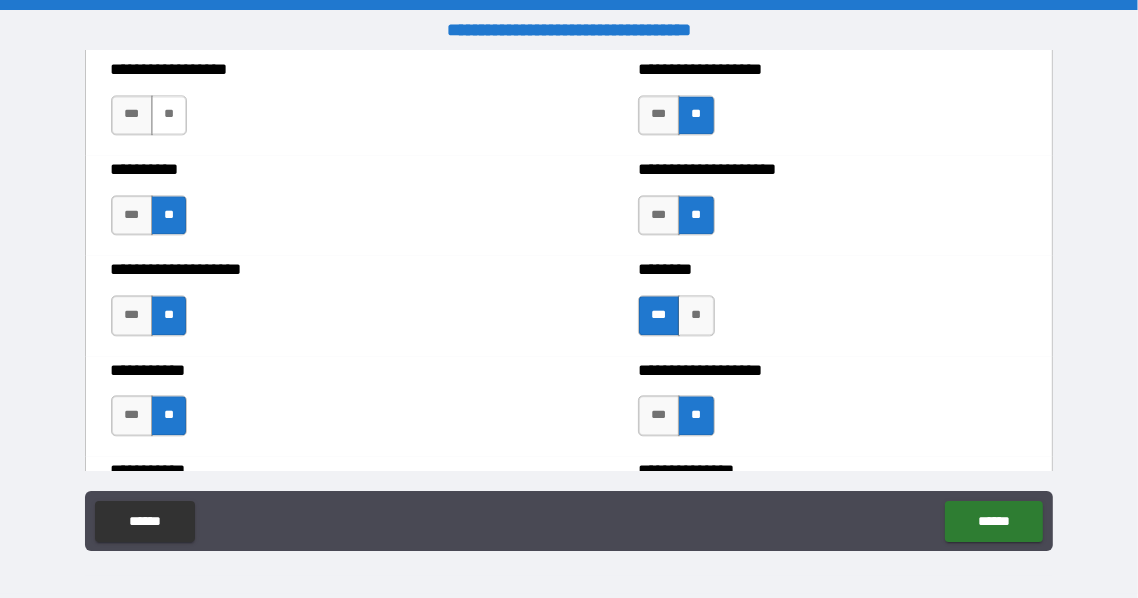click on "**" at bounding box center [169, 115] 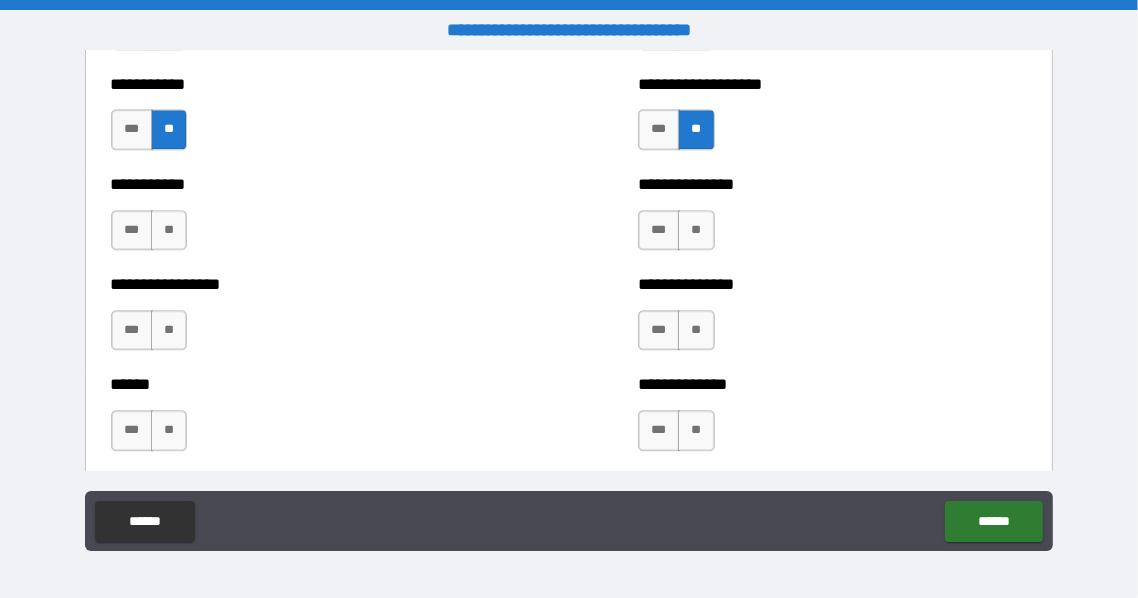 scroll, scrollTop: 3400, scrollLeft: 0, axis: vertical 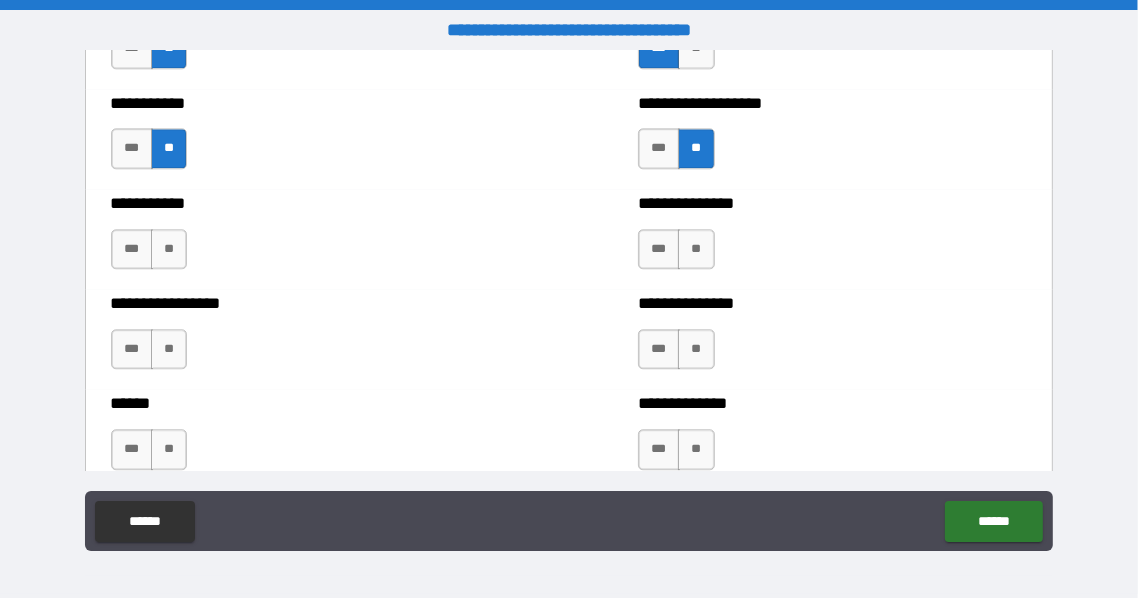 type on "*****" 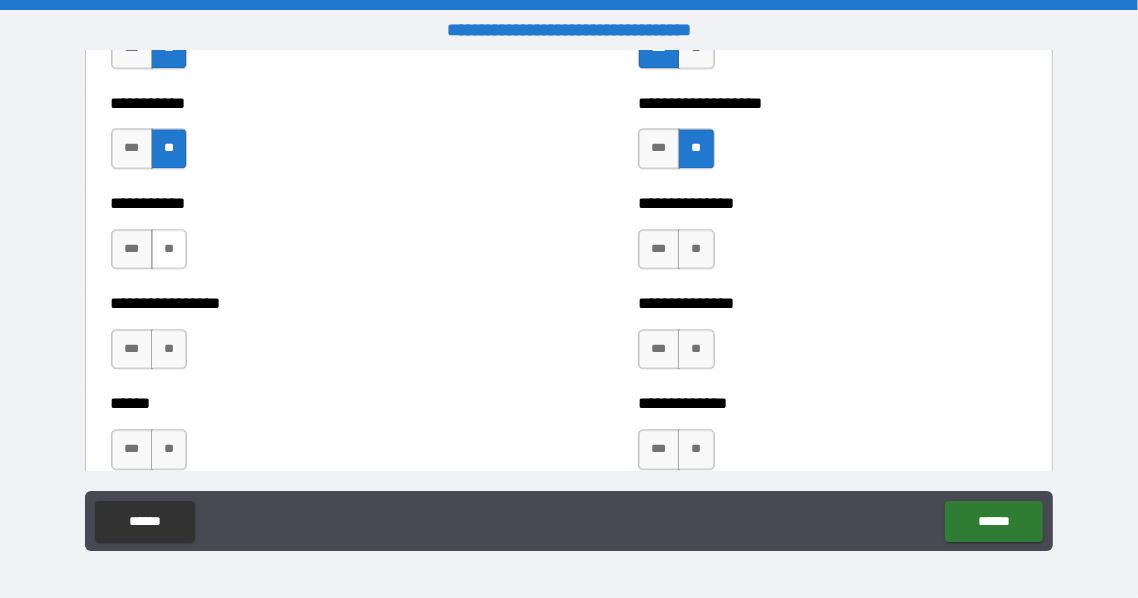 click on "**" at bounding box center [169, 249] 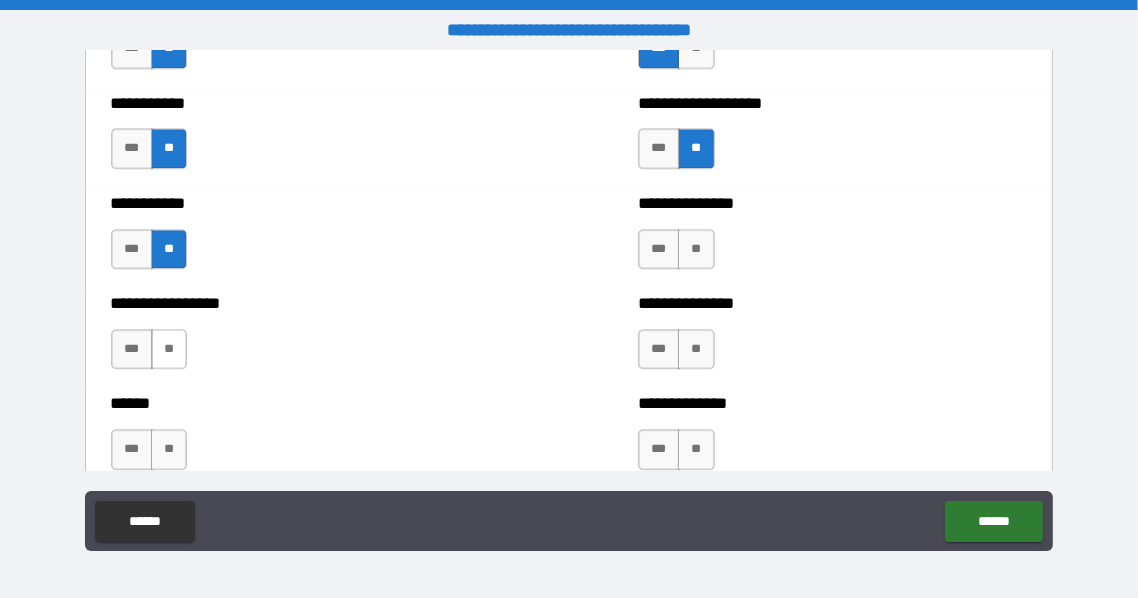 click on "**" at bounding box center (169, 349) 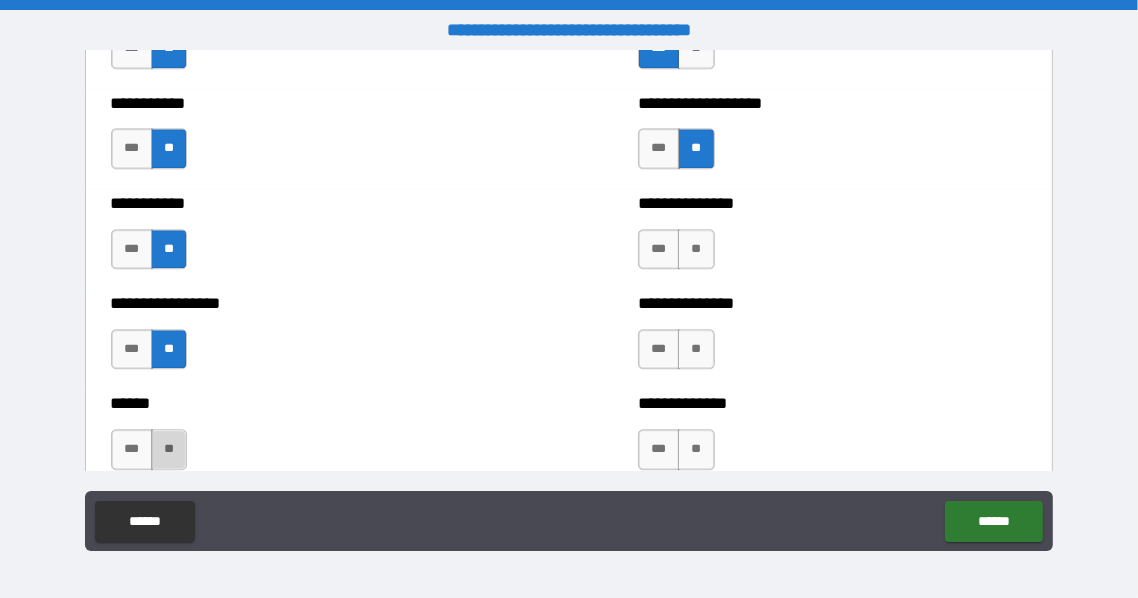 click on "**" at bounding box center [169, 449] 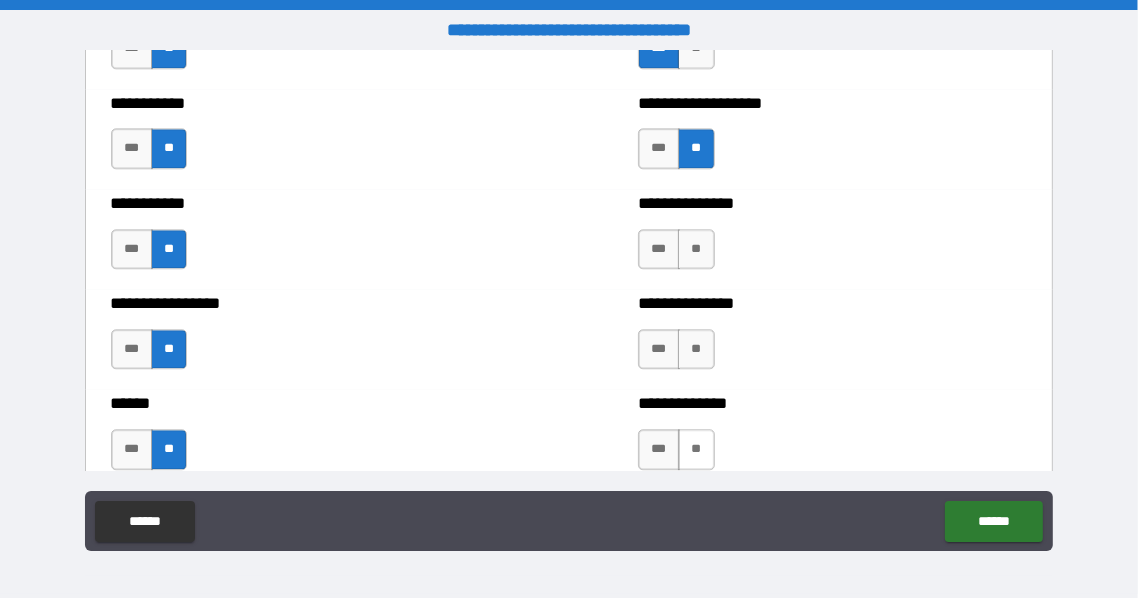 click on "**" at bounding box center [696, 449] 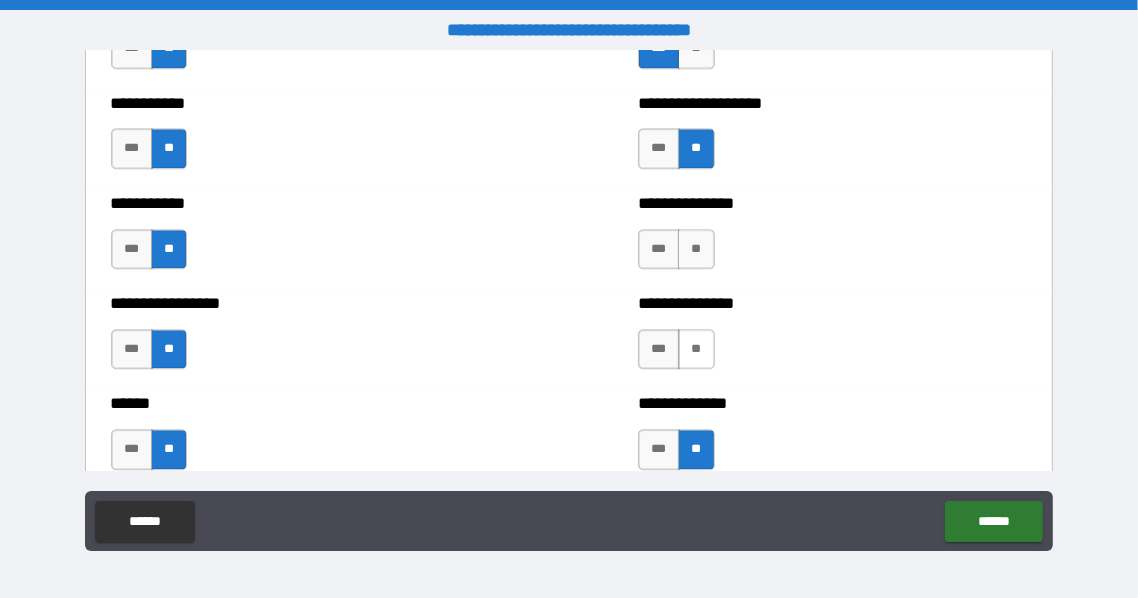 click on "**" at bounding box center [696, 349] 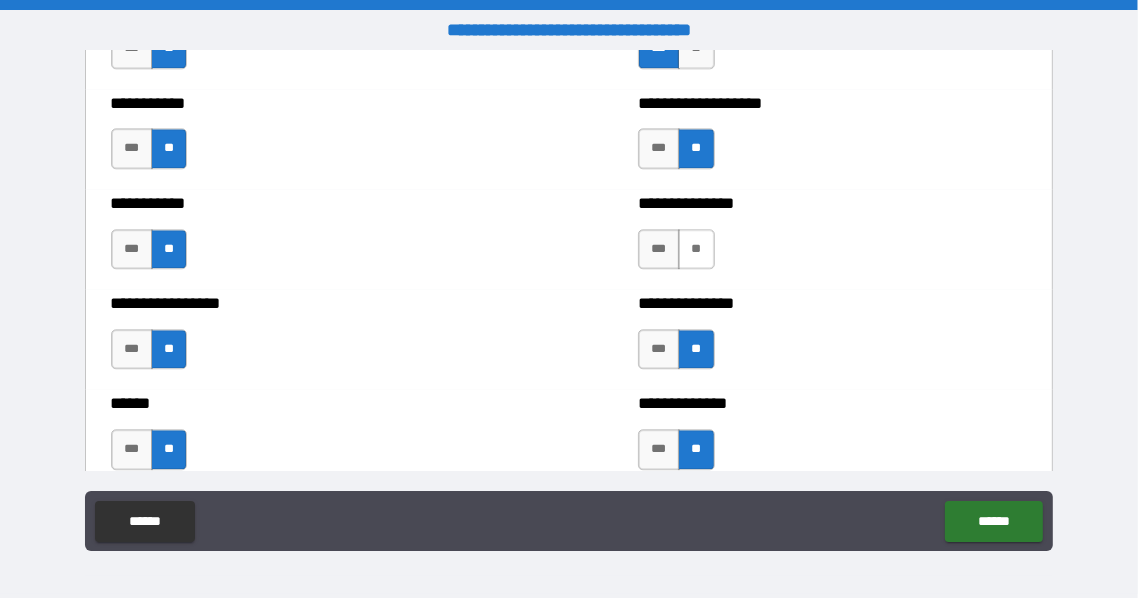 click on "**" at bounding box center (696, 249) 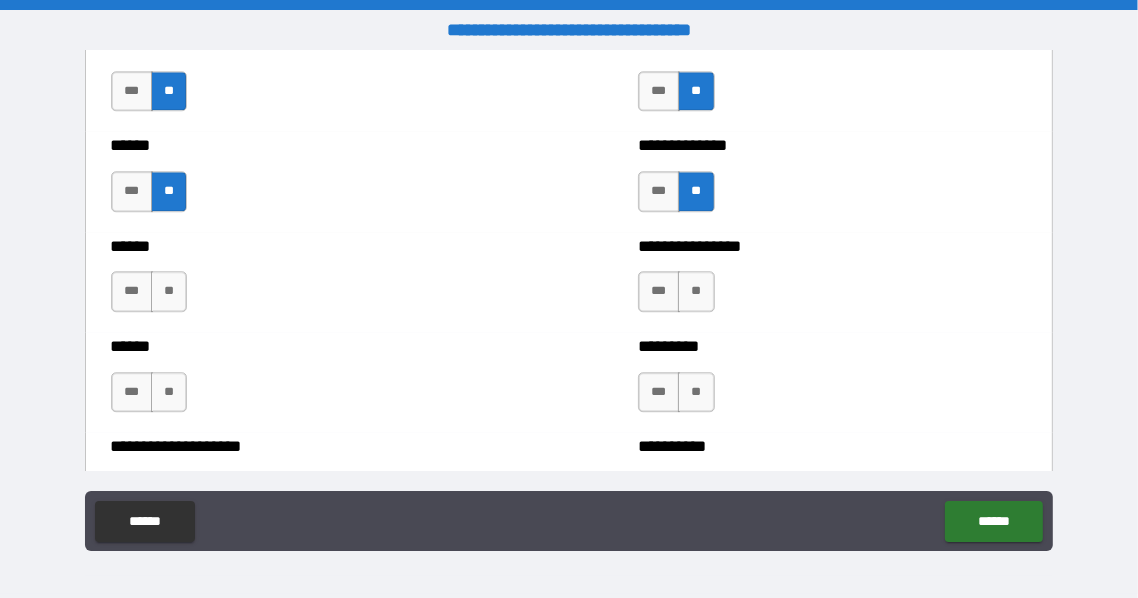 scroll, scrollTop: 3666, scrollLeft: 0, axis: vertical 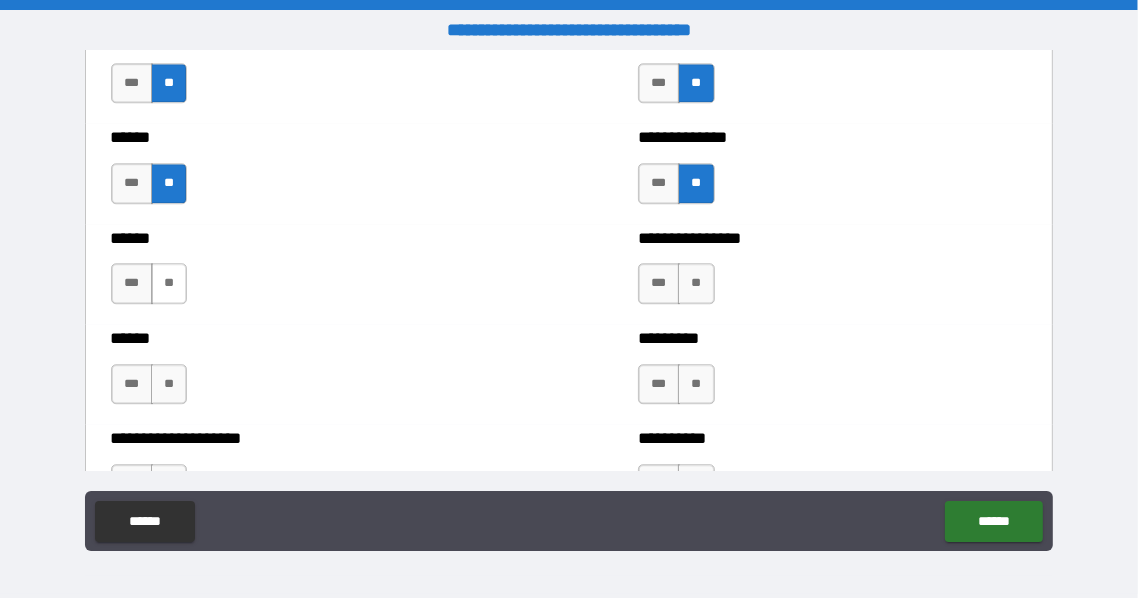 click on "**" at bounding box center [169, 283] 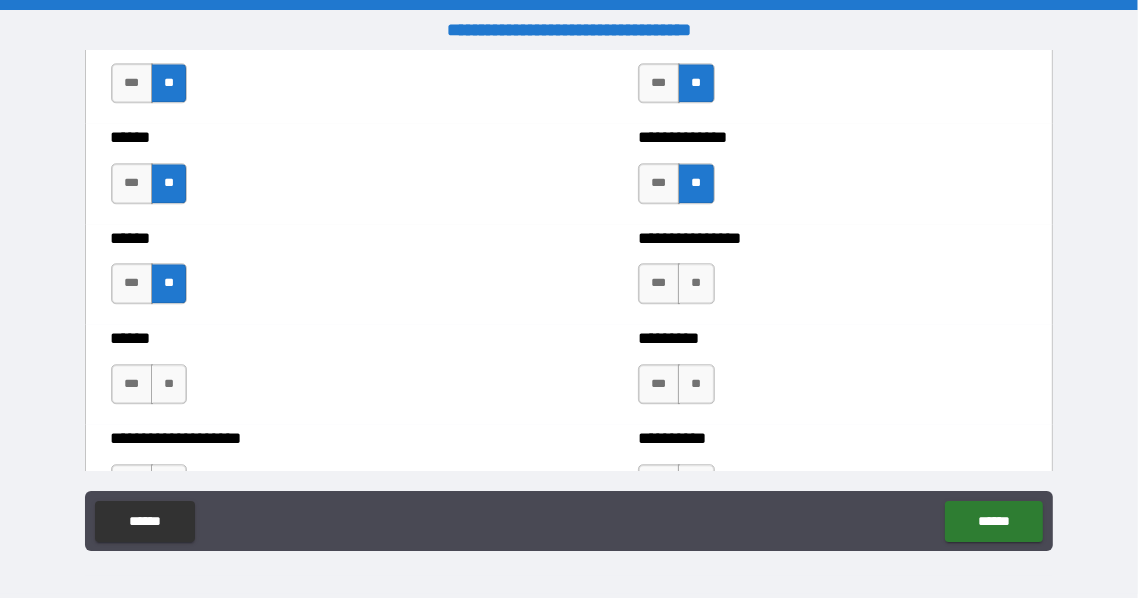 drag, startPoint x: 170, startPoint y: 379, endPoint x: 236, endPoint y: 357, distance: 69.57011 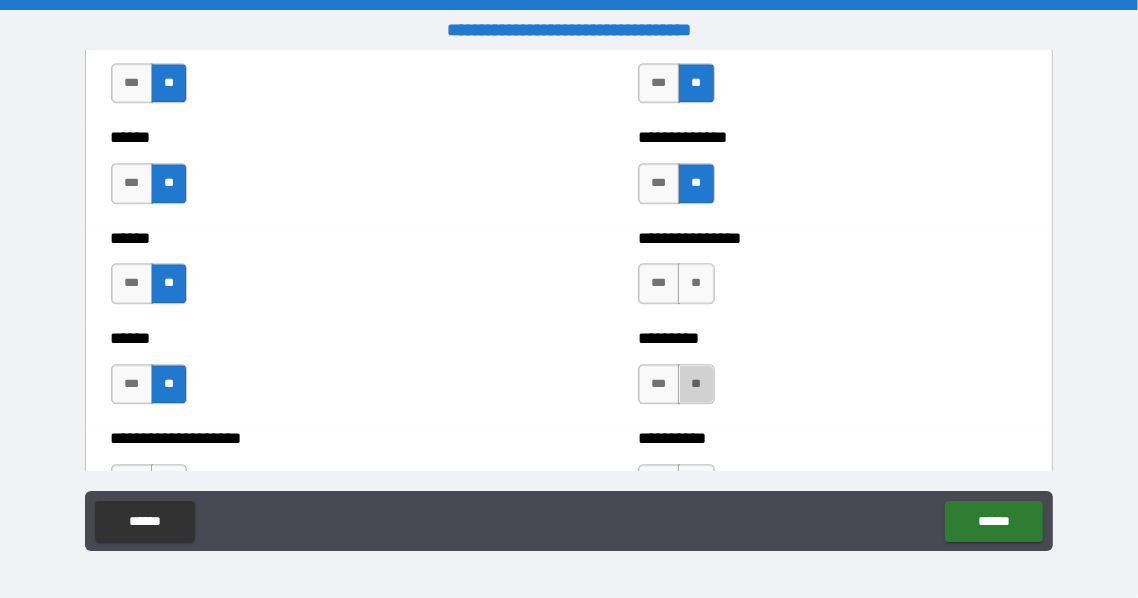 drag, startPoint x: 685, startPoint y: 397, endPoint x: 700, endPoint y: 318, distance: 80.411446 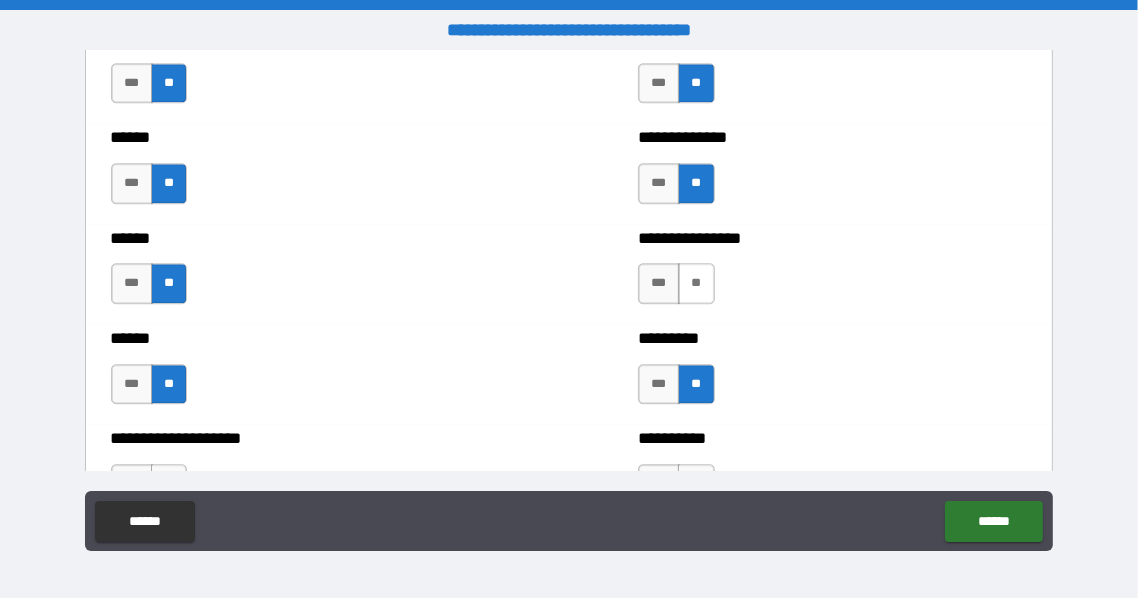 drag, startPoint x: 684, startPoint y: 260, endPoint x: 692, endPoint y: 267, distance: 10.630146 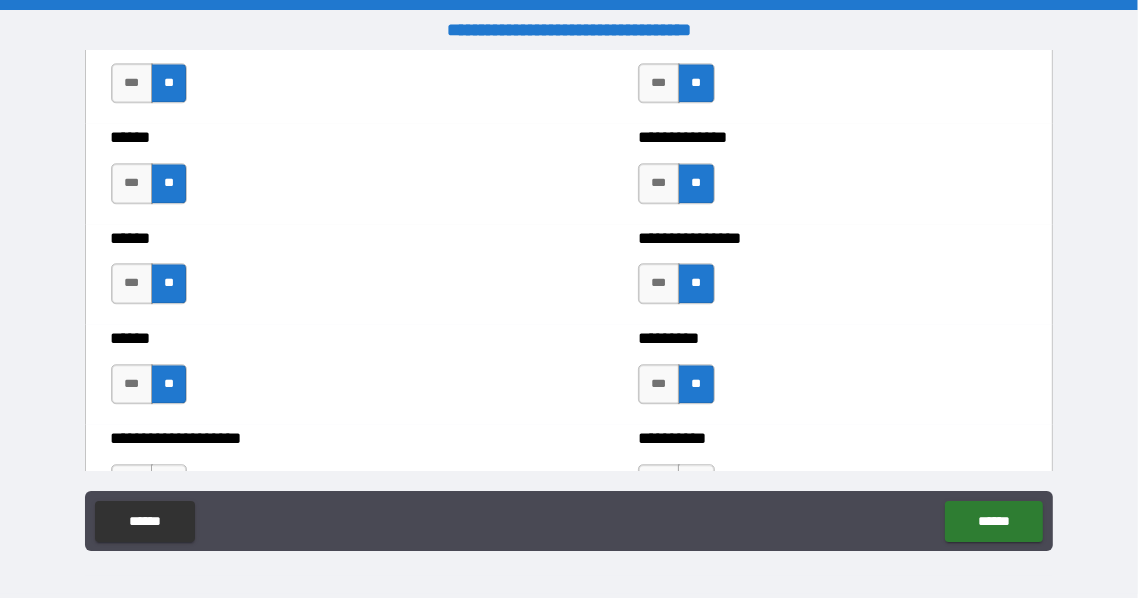 scroll, scrollTop: 3933, scrollLeft: 0, axis: vertical 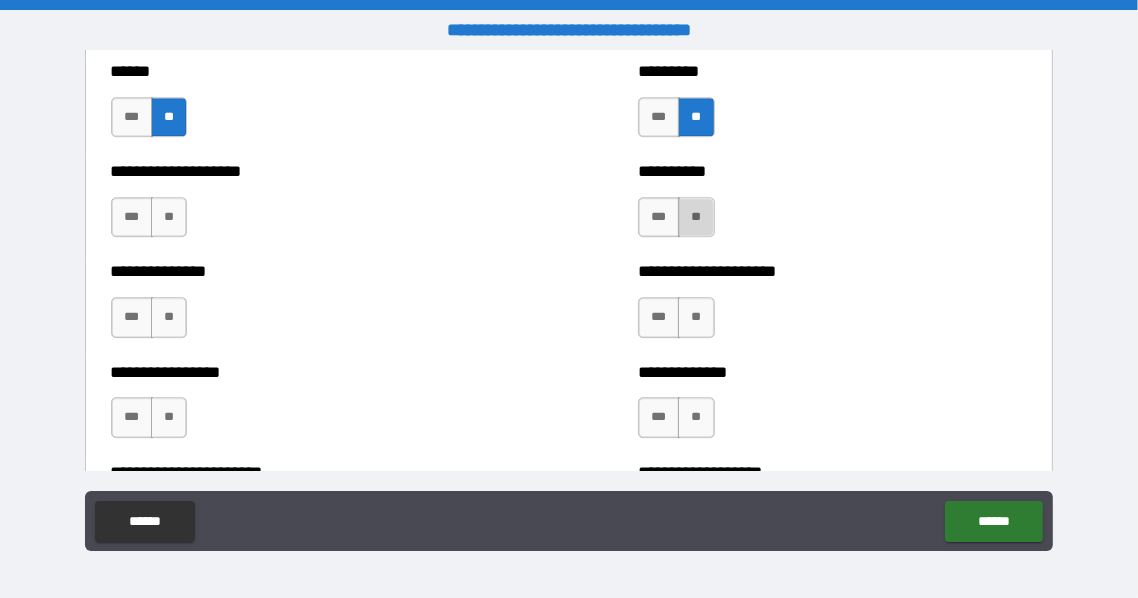 click on "**" at bounding box center [696, 217] 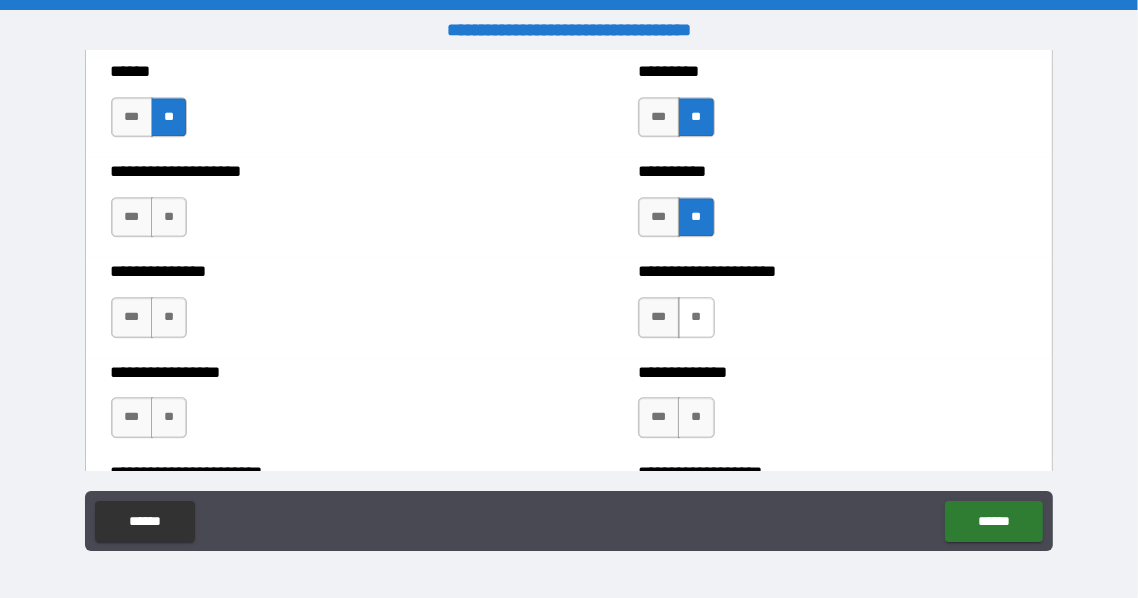 click on "**" at bounding box center (696, 317) 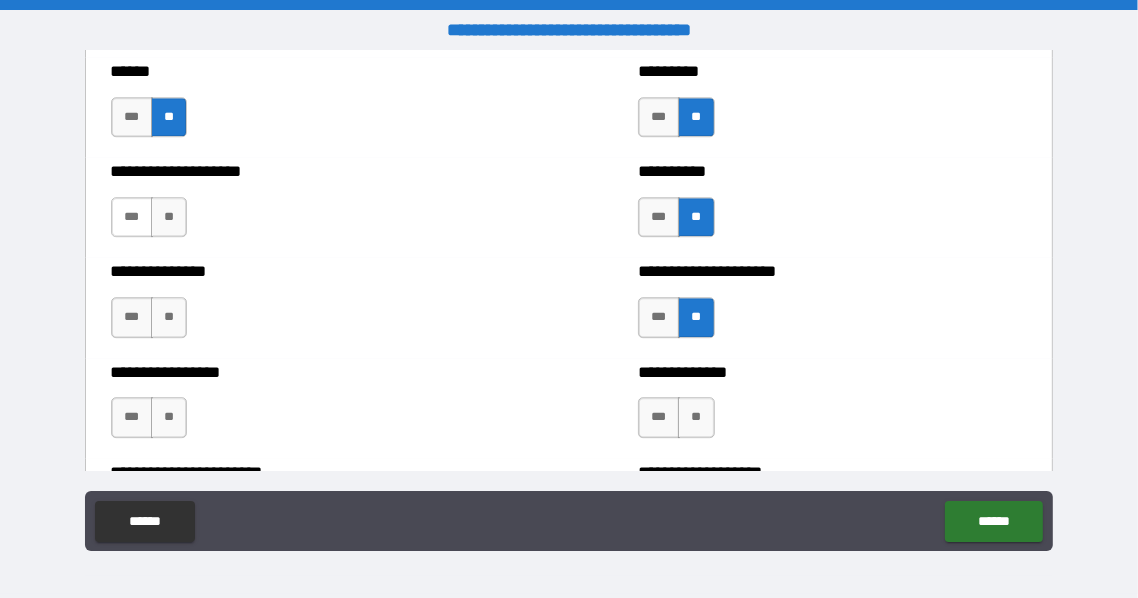 click on "***" at bounding box center [132, 217] 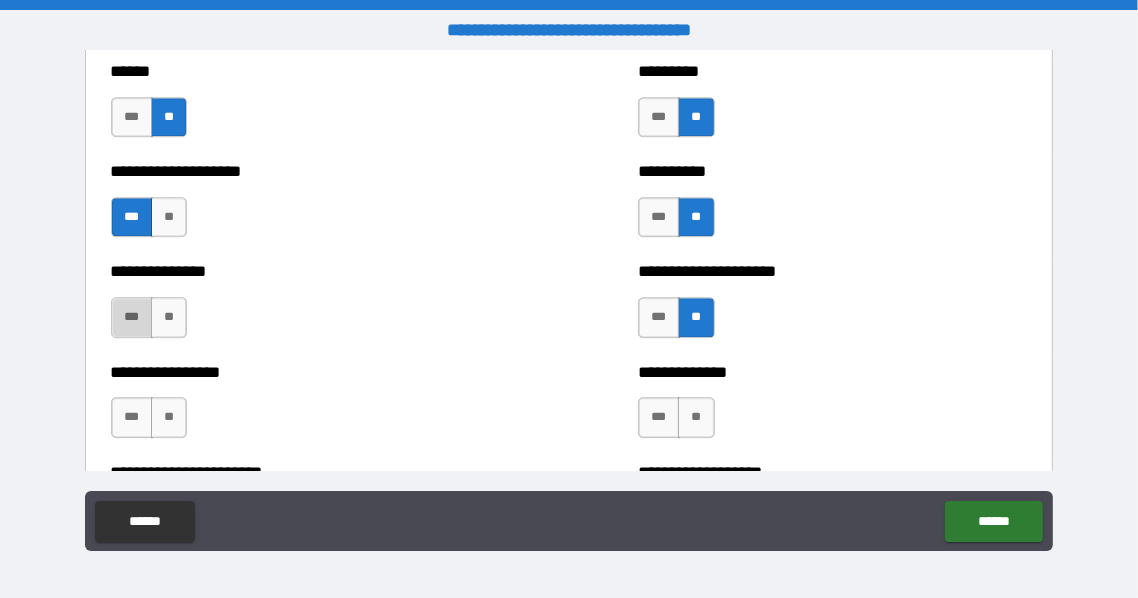 click on "***" at bounding box center (132, 317) 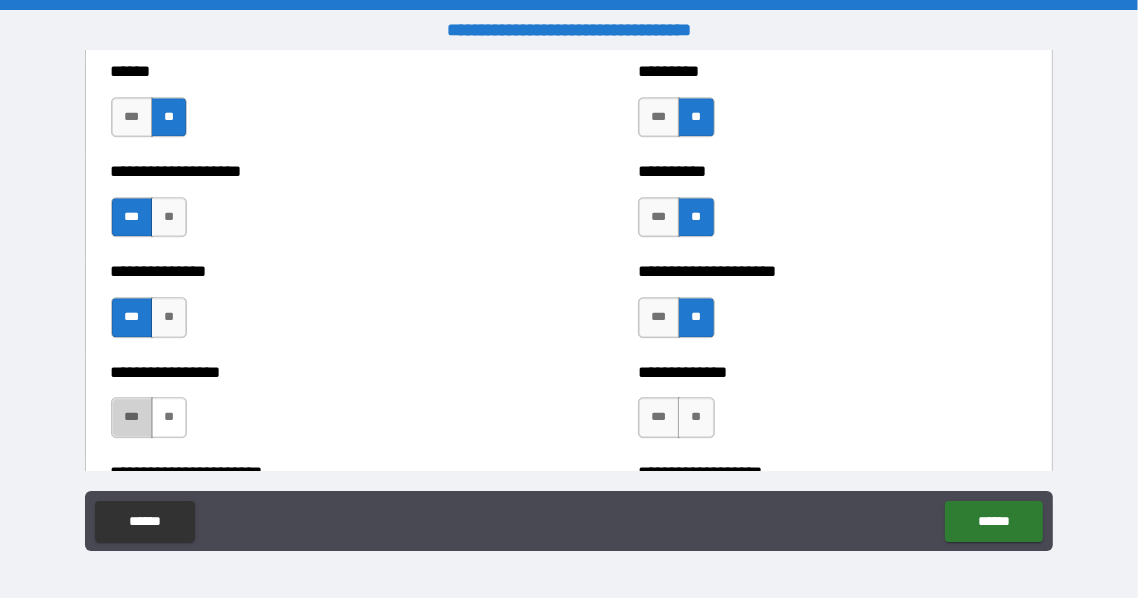 drag, startPoint x: 141, startPoint y: 420, endPoint x: 158, endPoint y: 420, distance: 17 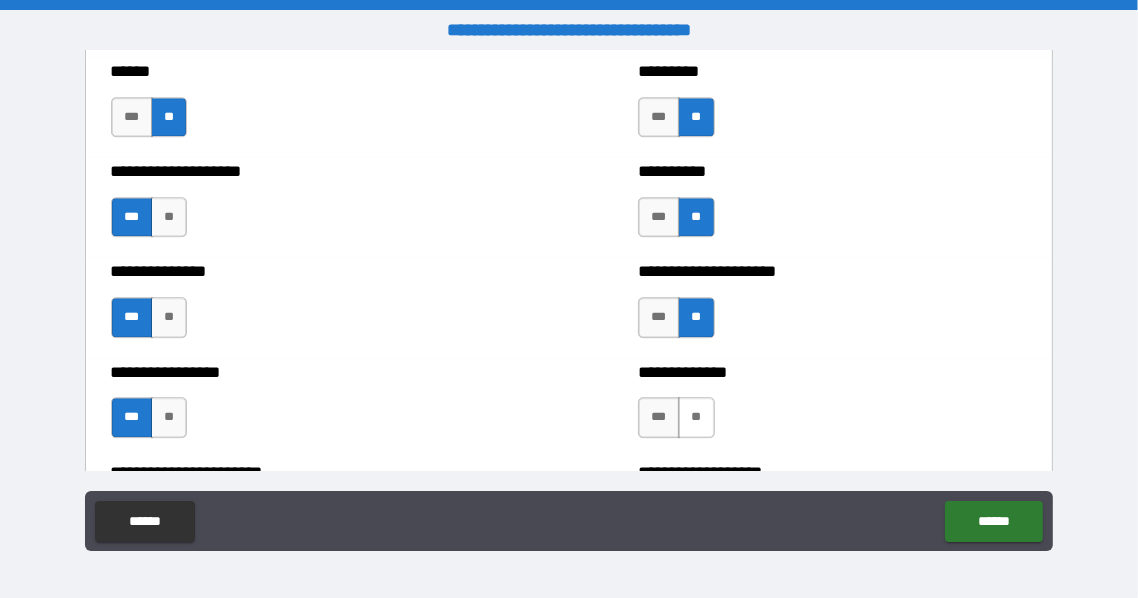 click on "**" at bounding box center [696, 417] 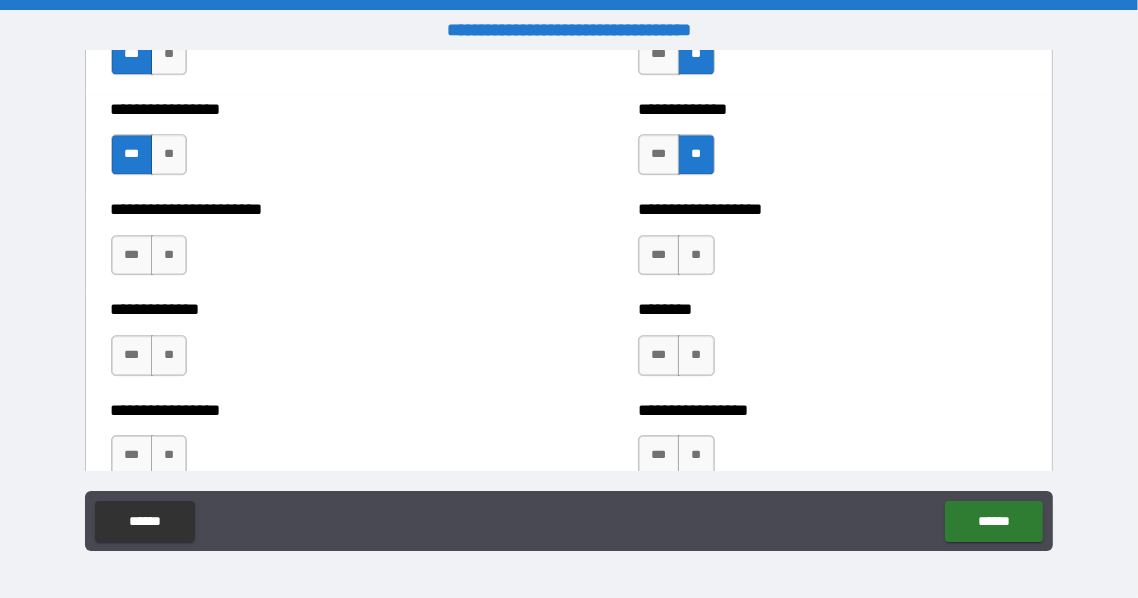 scroll, scrollTop: 4200, scrollLeft: 0, axis: vertical 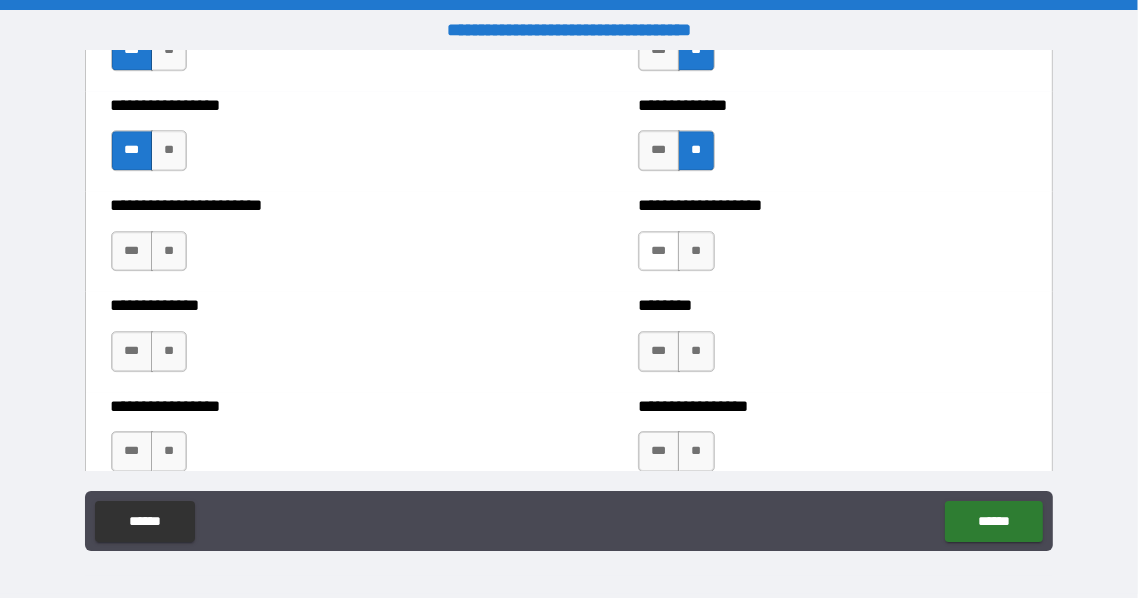 click on "***" at bounding box center [659, 251] 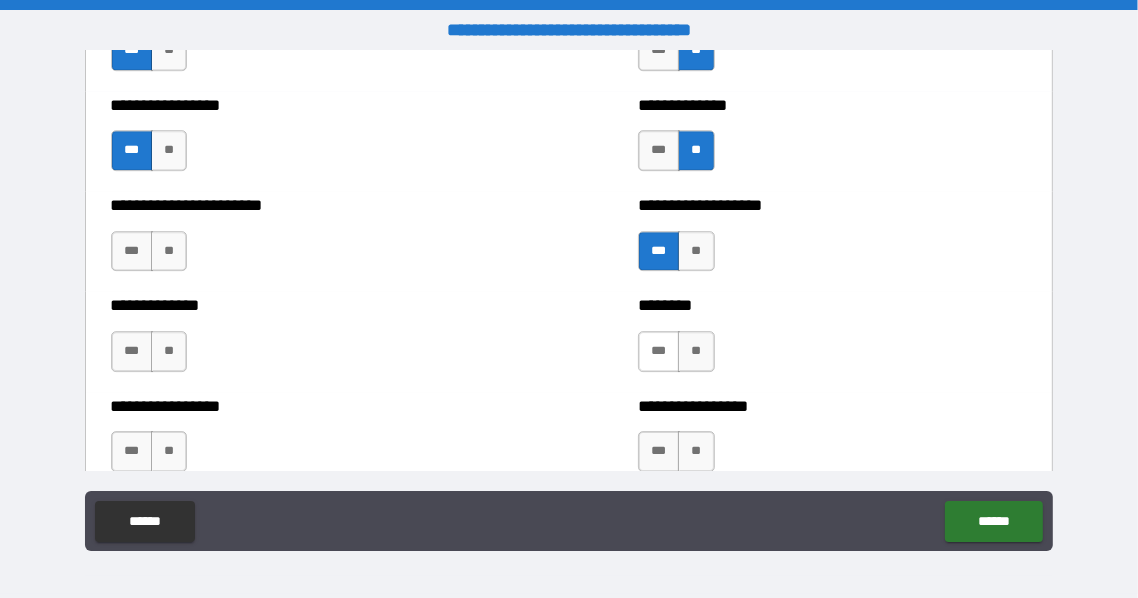 click on "***" at bounding box center [659, 351] 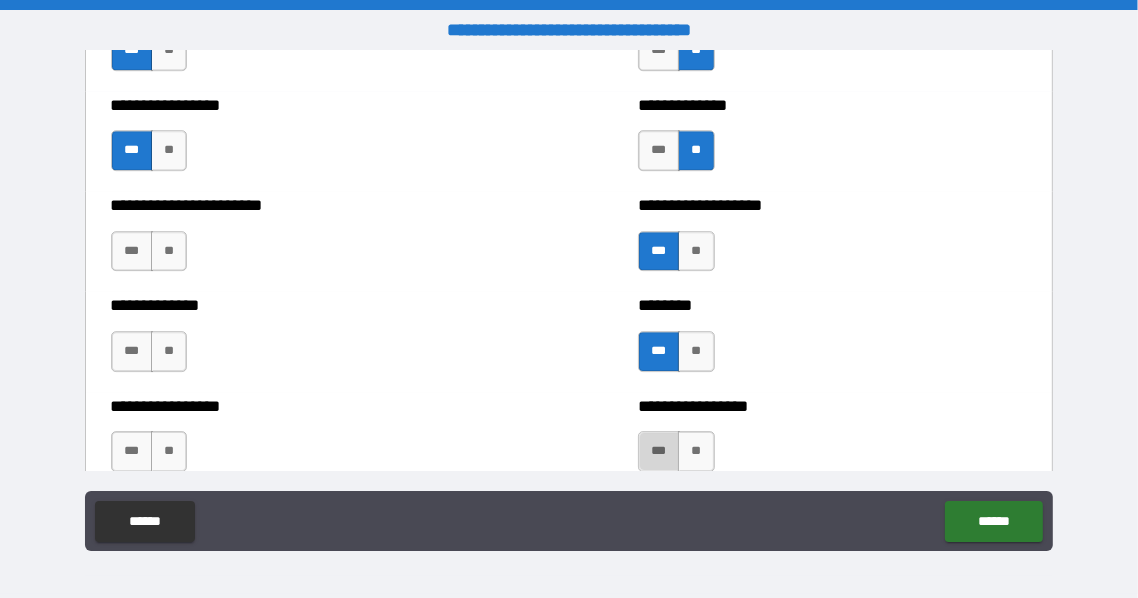 click on "***" at bounding box center [659, 451] 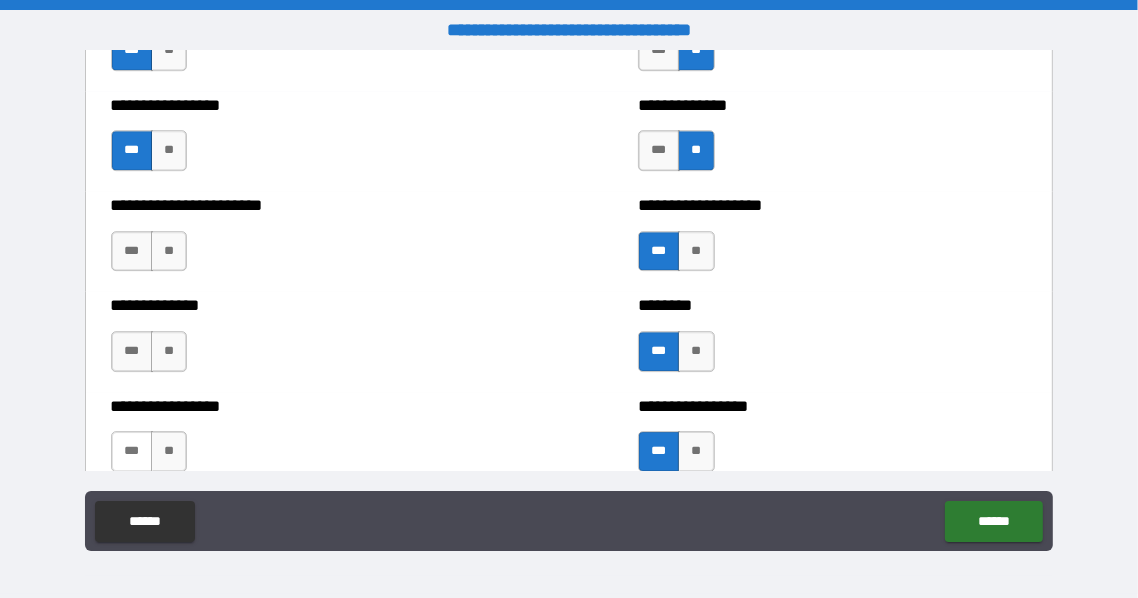 click on "***" at bounding box center [132, 451] 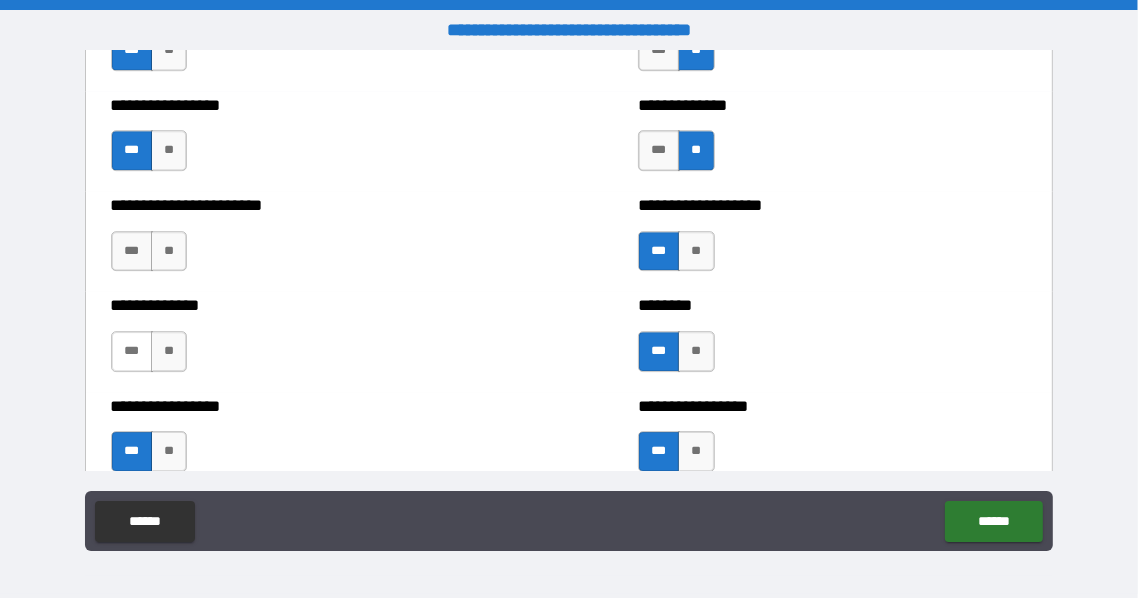 click on "***" at bounding box center [132, 351] 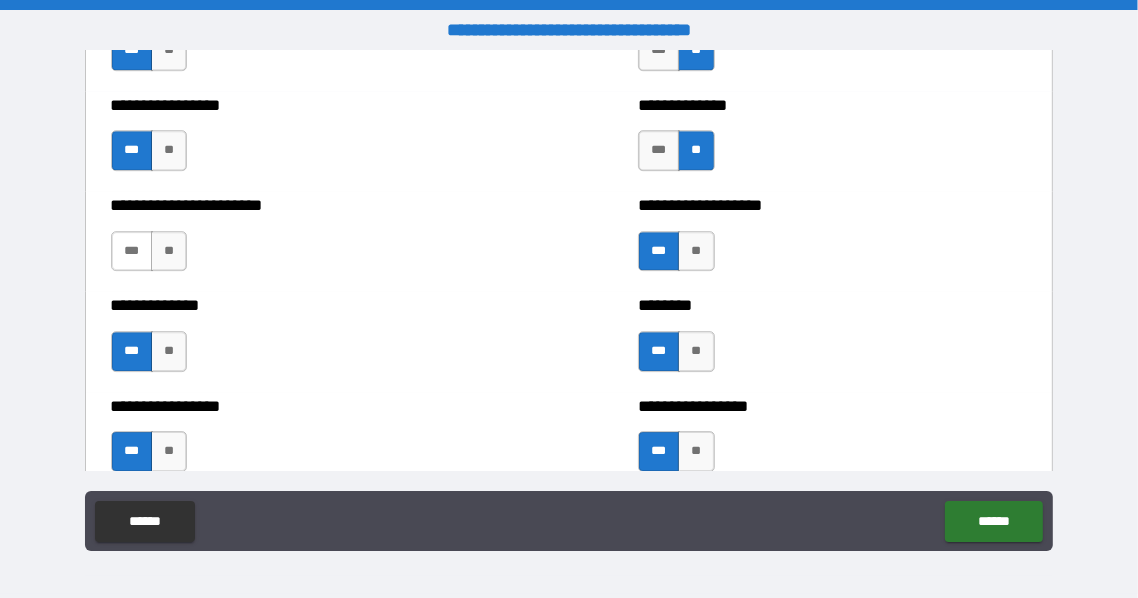 click on "***" at bounding box center (132, 251) 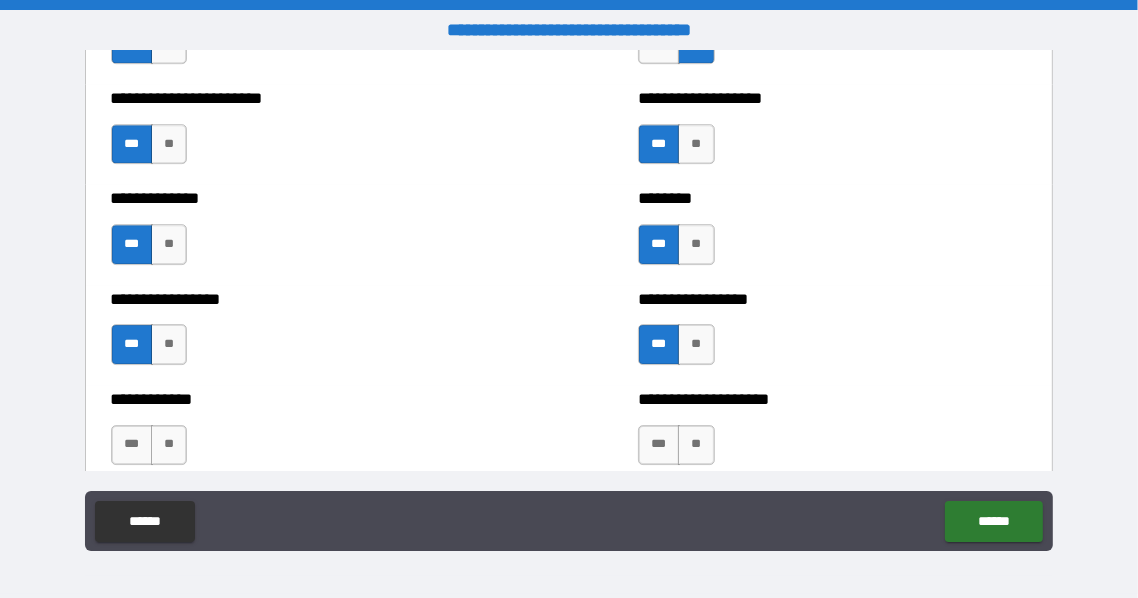 scroll, scrollTop: 4466, scrollLeft: 0, axis: vertical 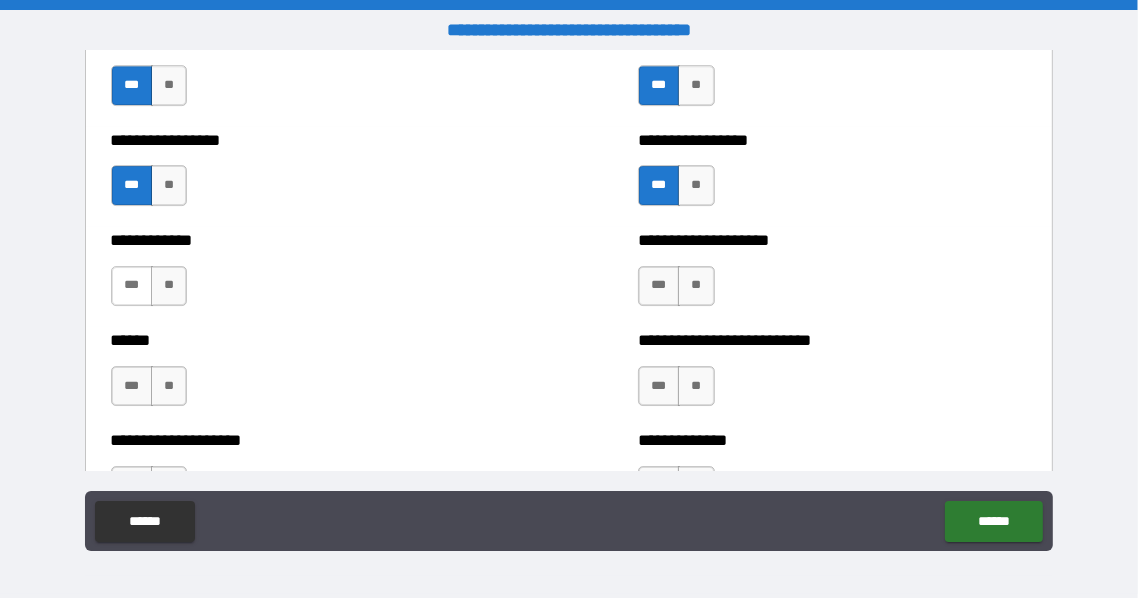 click on "***" at bounding box center (132, 286) 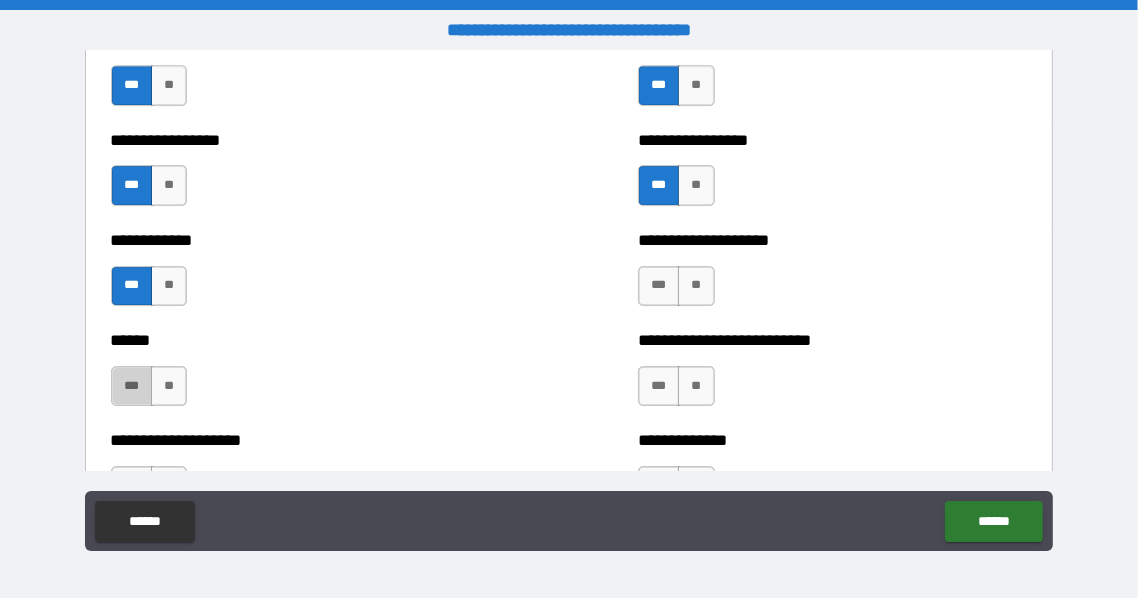 drag, startPoint x: 121, startPoint y: 380, endPoint x: 220, endPoint y: 351, distance: 103.16007 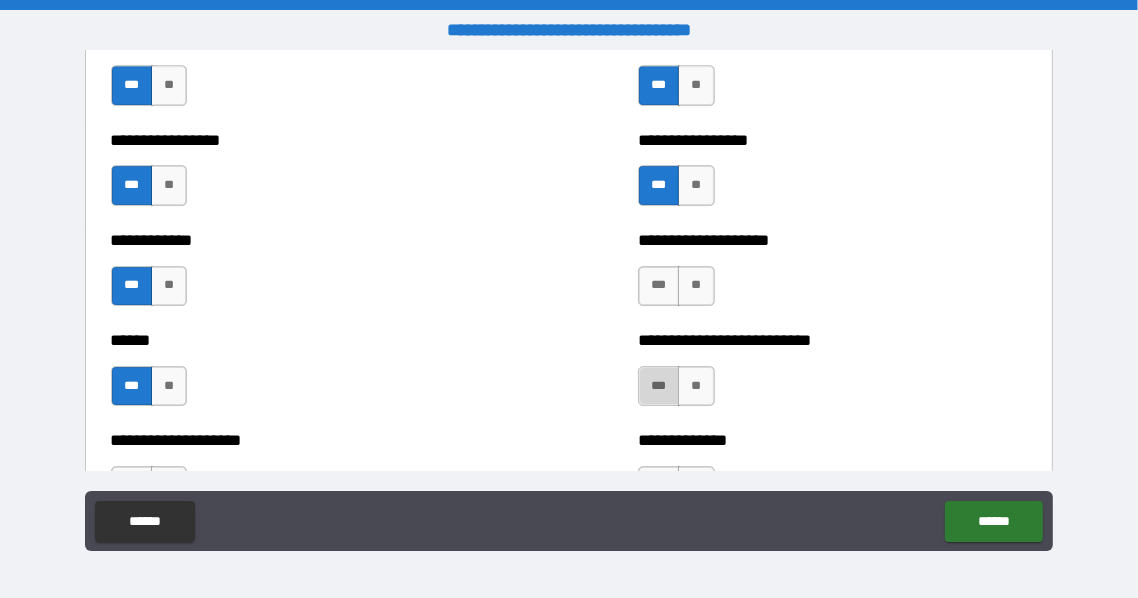 click on "***" at bounding box center (659, 386) 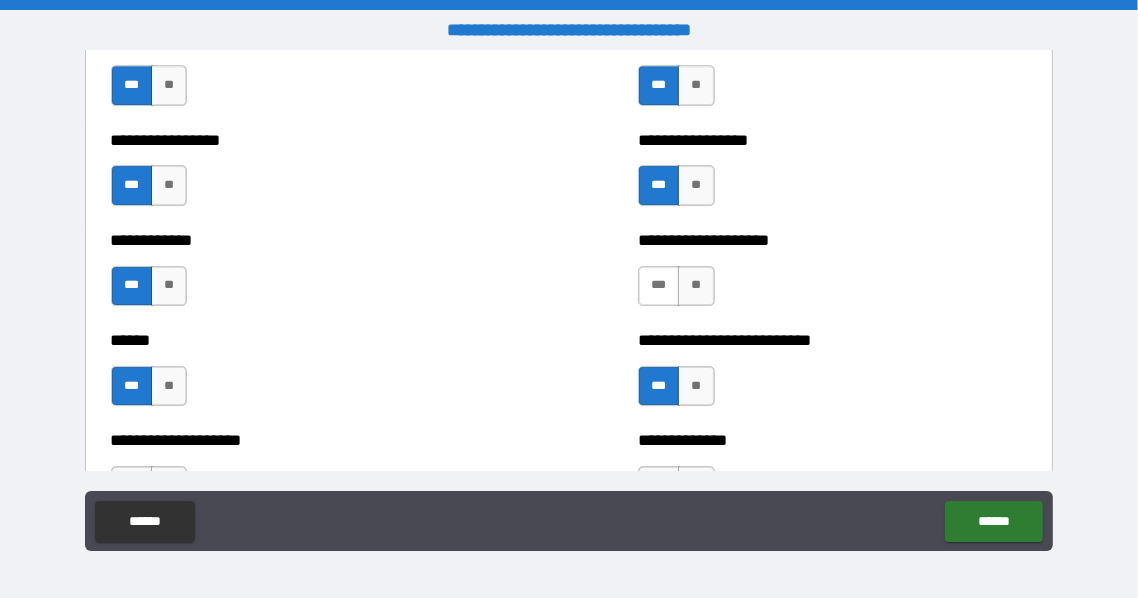 drag, startPoint x: 647, startPoint y: 282, endPoint x: 652, endPoint y: 294, distance: 13 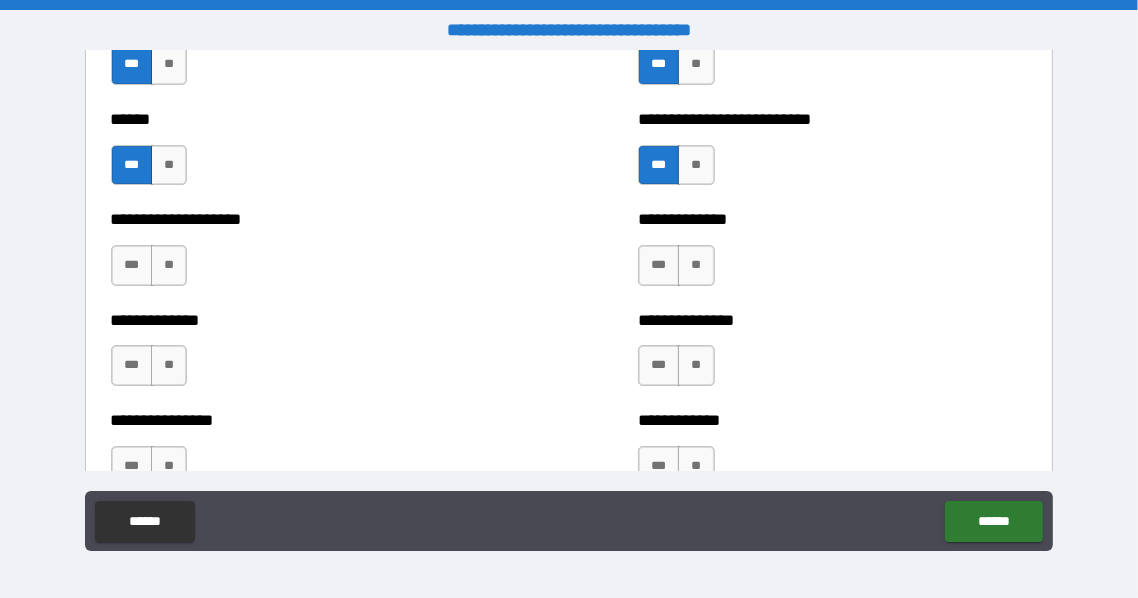 scroll, scrollTop: 4733, scrollLeft: 0, axis: vertical 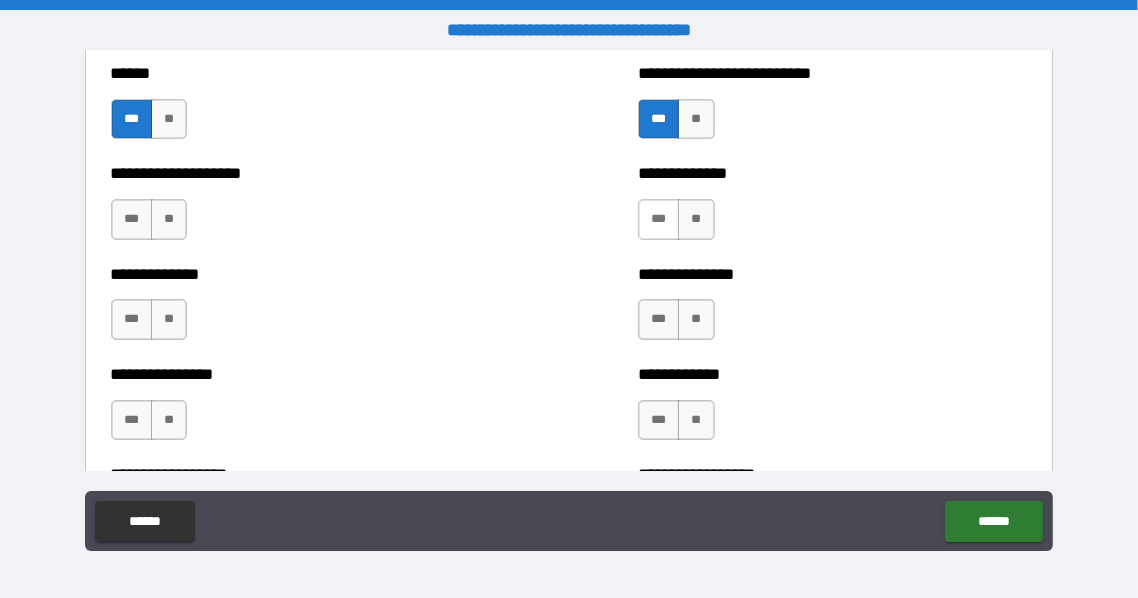 click on "***" at bounding box center (659, 219) 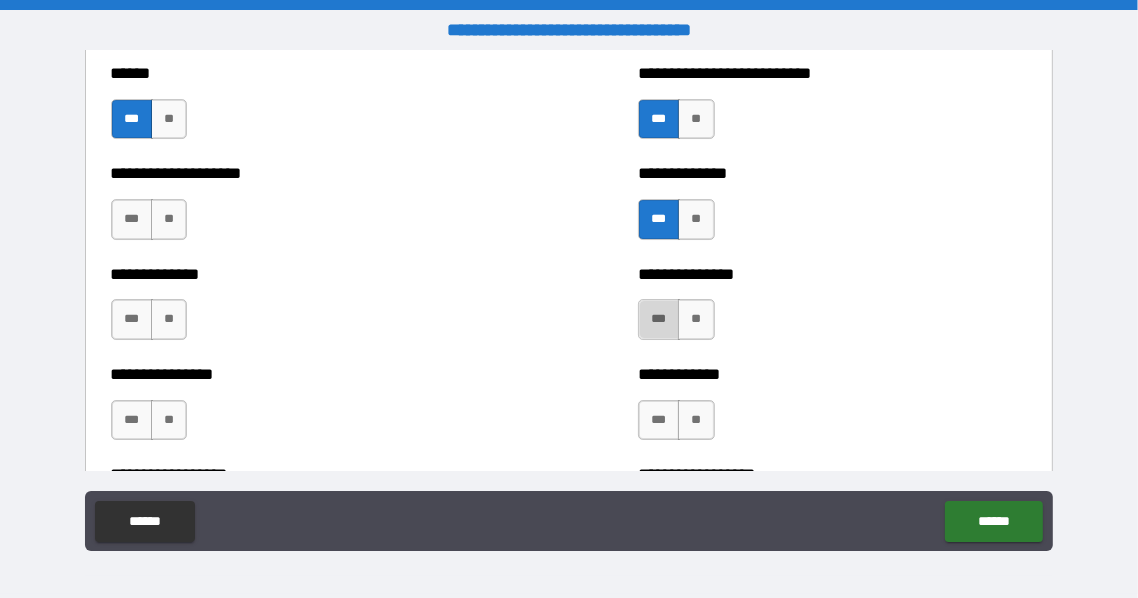 click on "***" at bounding box center (659, 319) 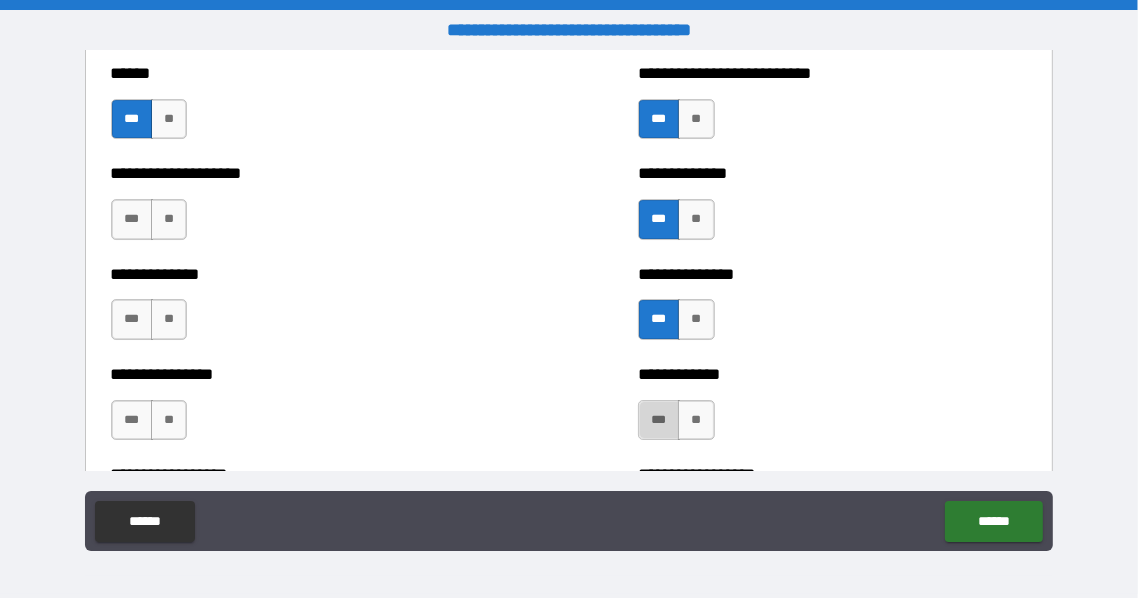 click on "***" at bounding box center (659, 420) 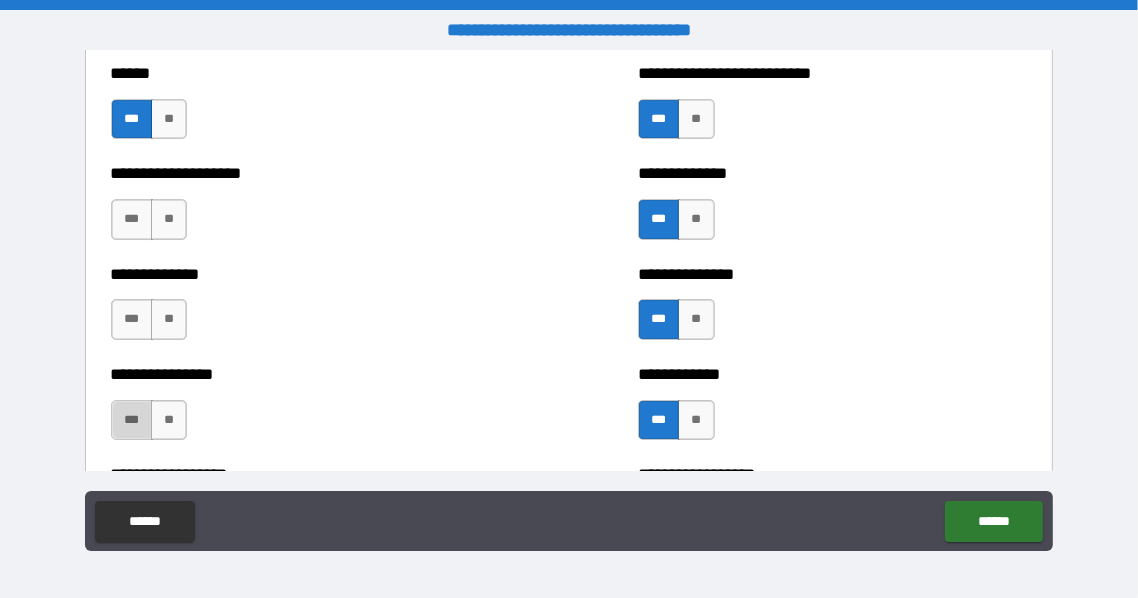 click on "***" at bounding box center [132, 420] 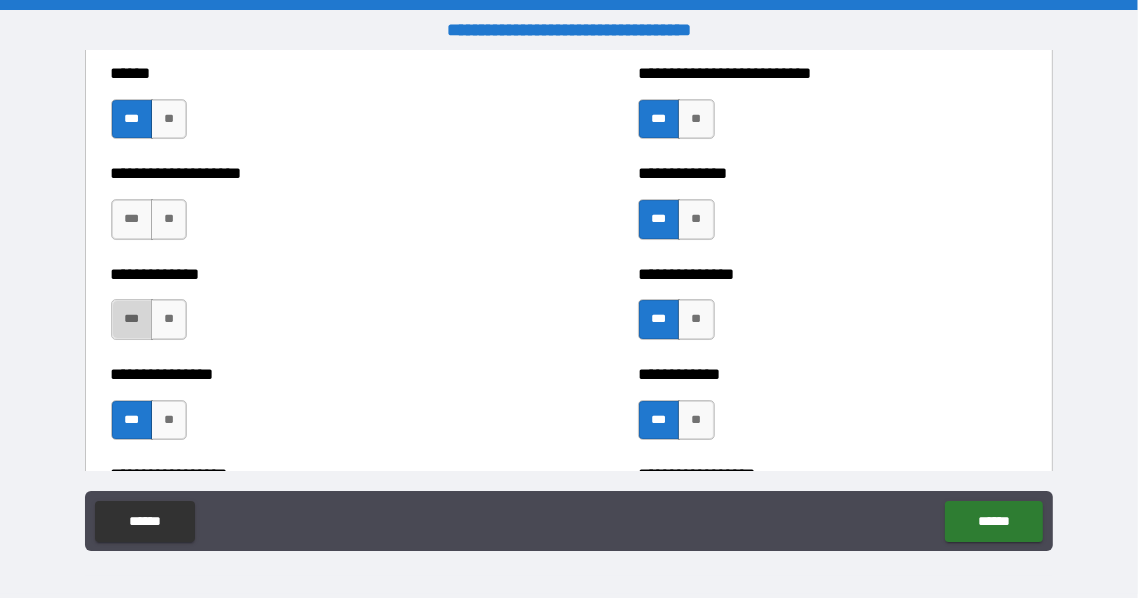 click on "***" at bounding box center (132, 319) 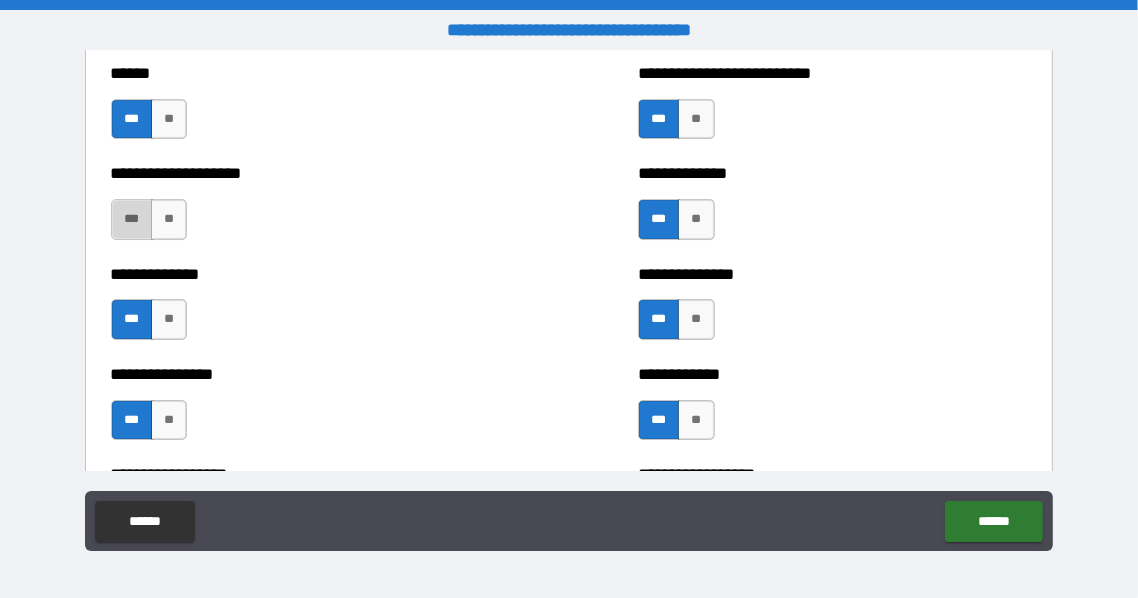 click on "***" at bounding box center [132, 219] 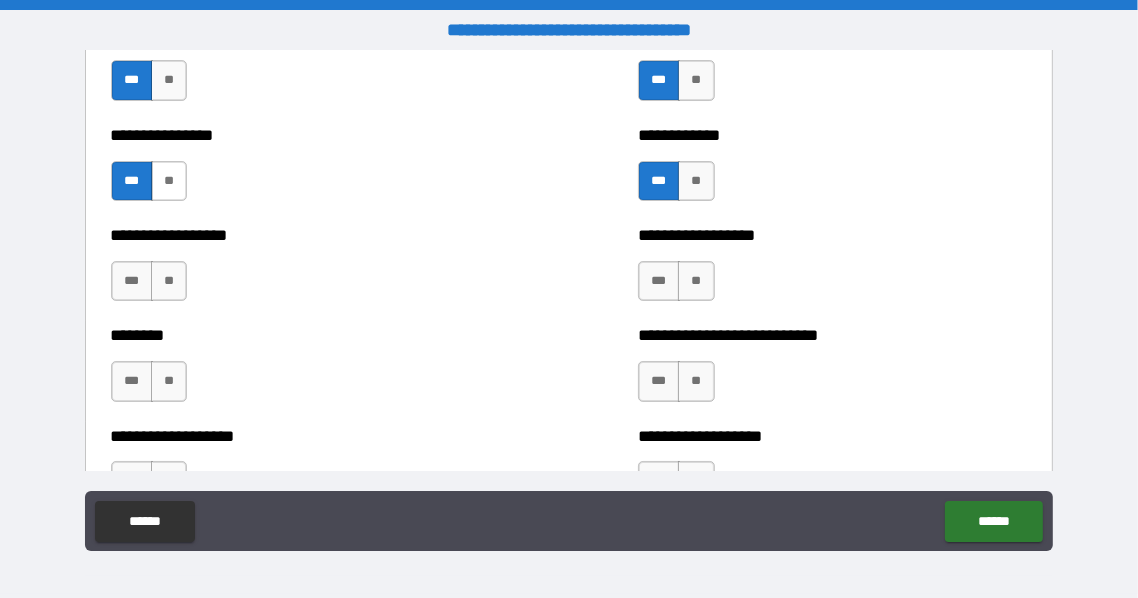 scroll, scrollTop: 5066, scrollLeft: 0, axis: vertical 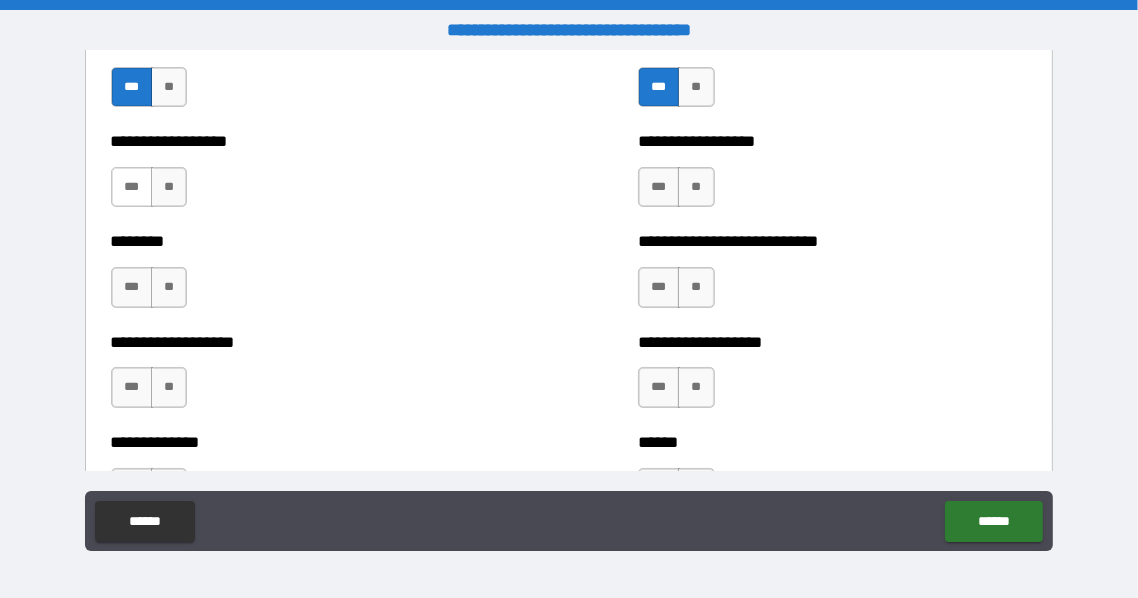 click on "***" at bounding box center (132, 187) 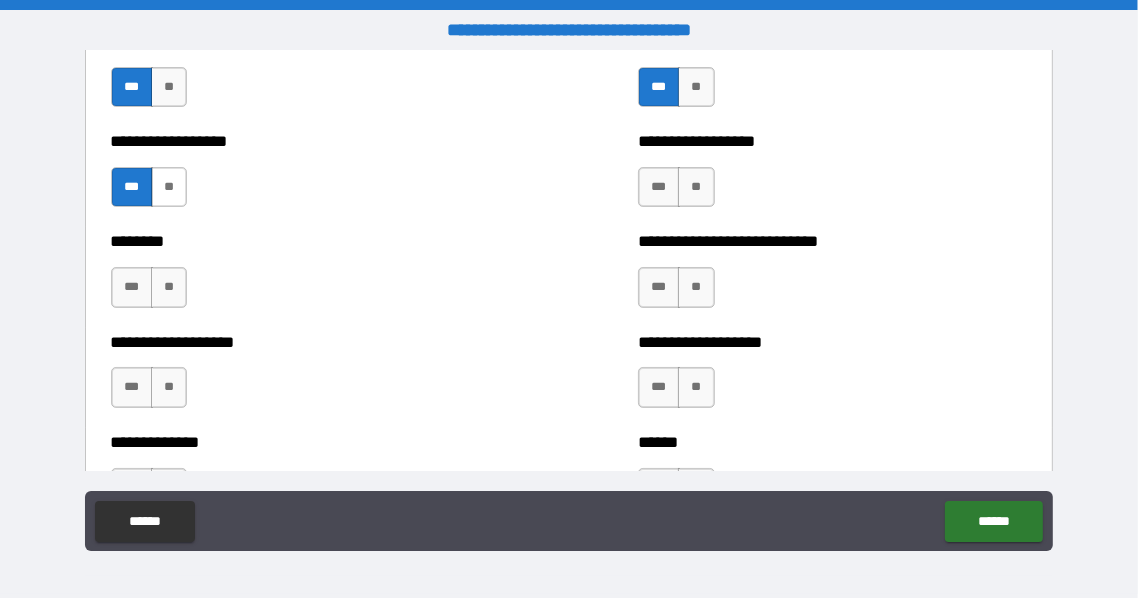 click on "**" at bounding box center (169, 187) 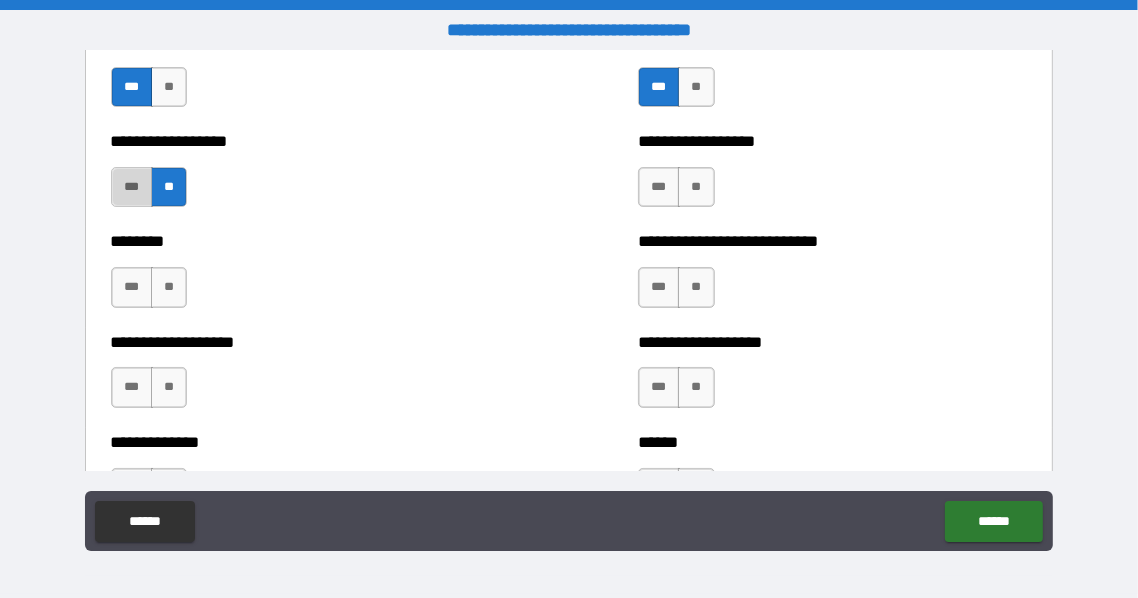click on "***" at bounding box center [132, 187] 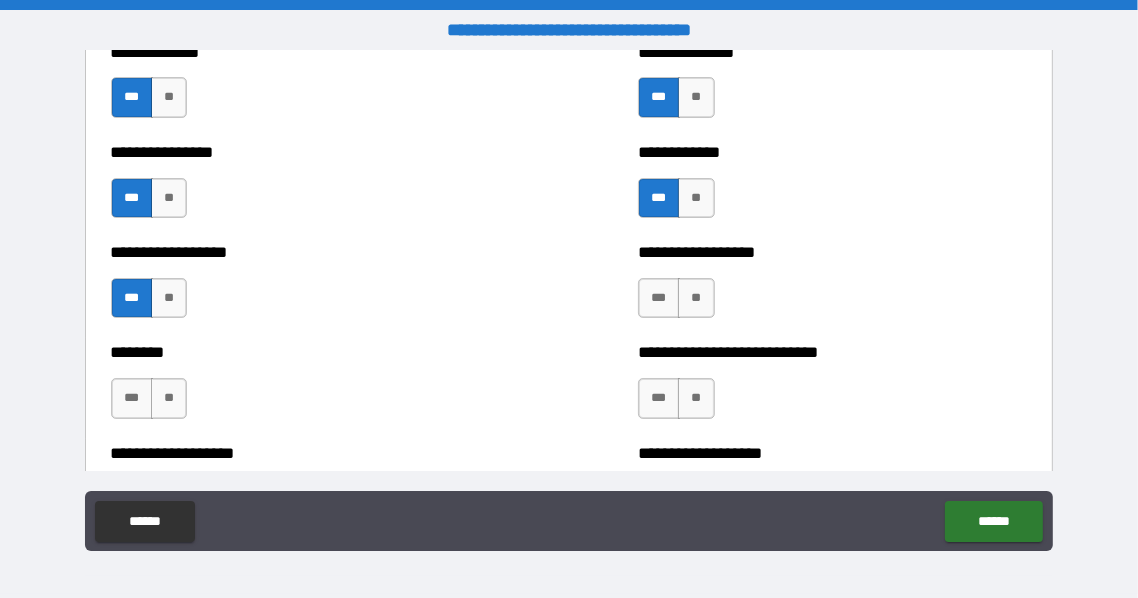 scroll, scrollTop: 4933, scrollLeft: 0, axis: vertical 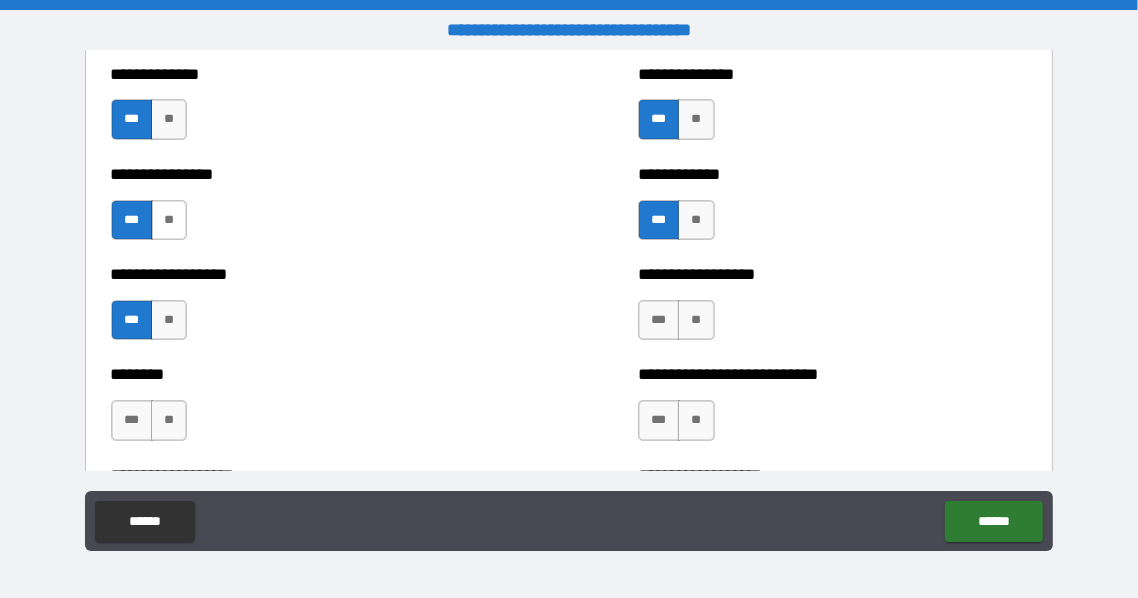 click on "**" at bounding box center [169, 220] 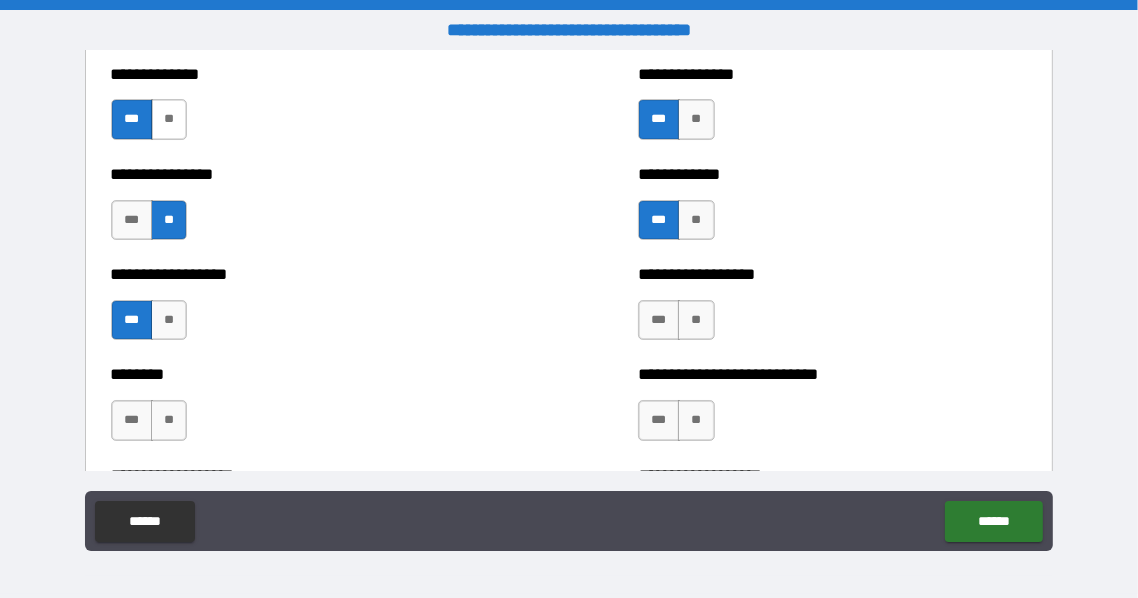 click on "**" at bounding box center [169, 119] 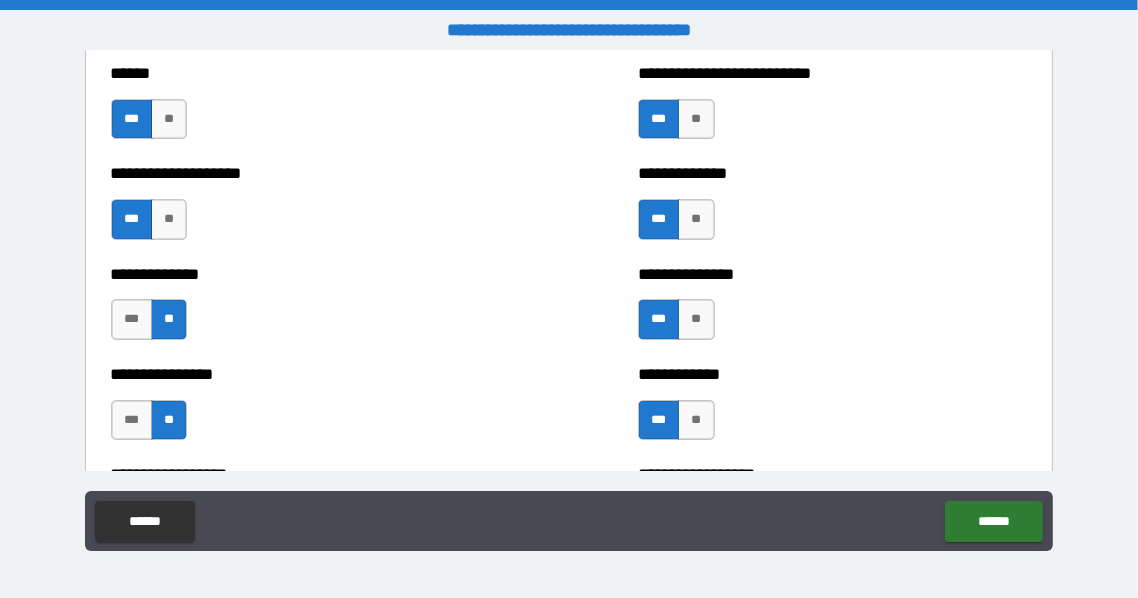 scroll, scrollTop: 4733, scrollLeft: 0, axis: vertical 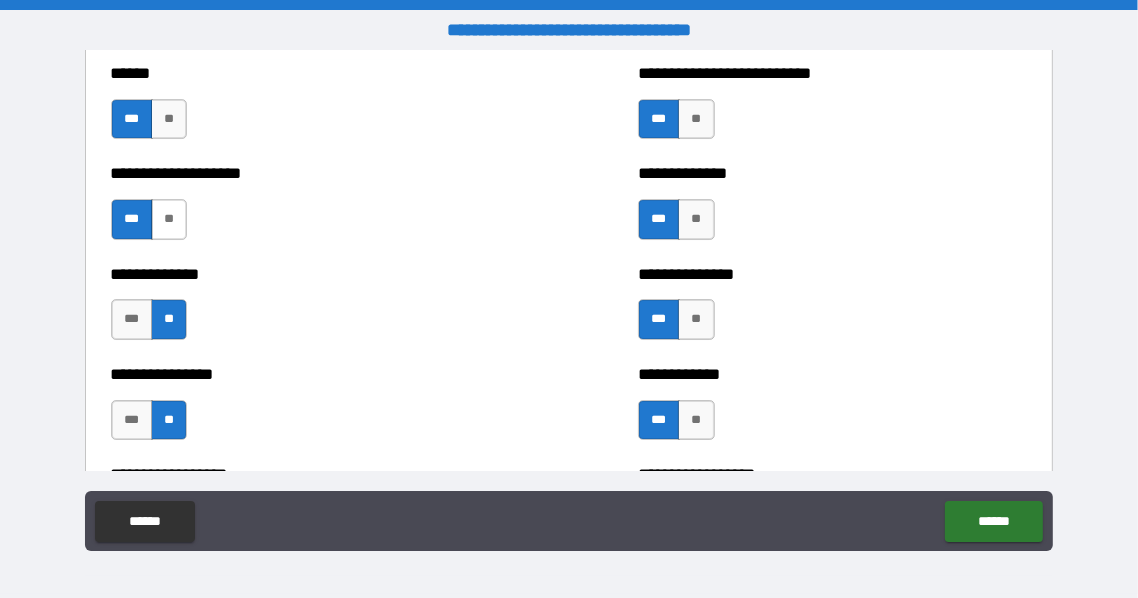 click on "**" at bounding box center (169, 219) 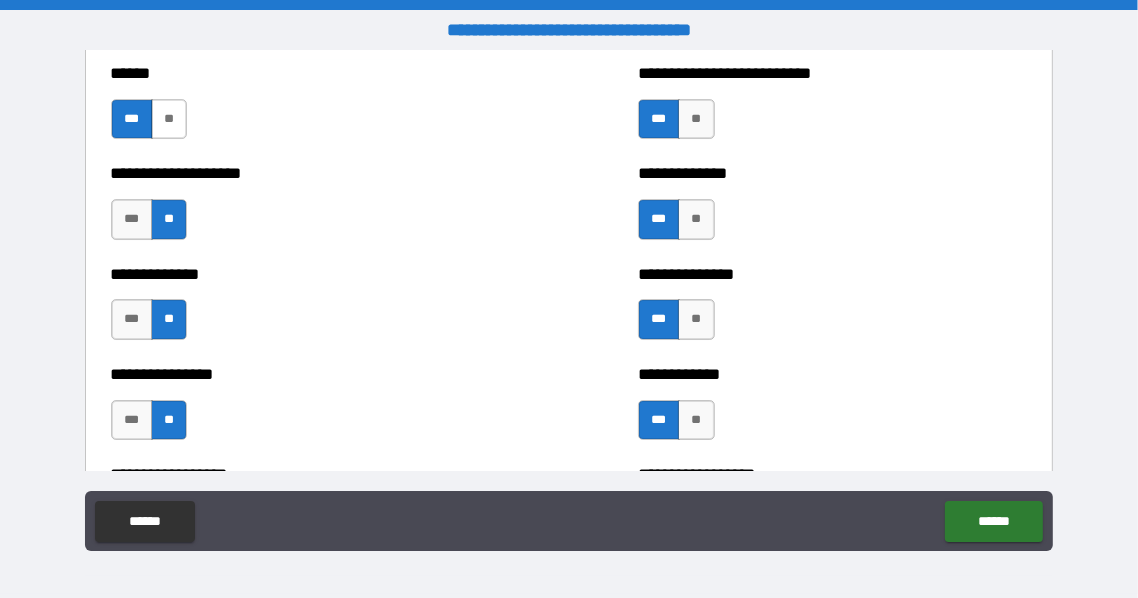 click on "**" at bounding box center [169, 119] 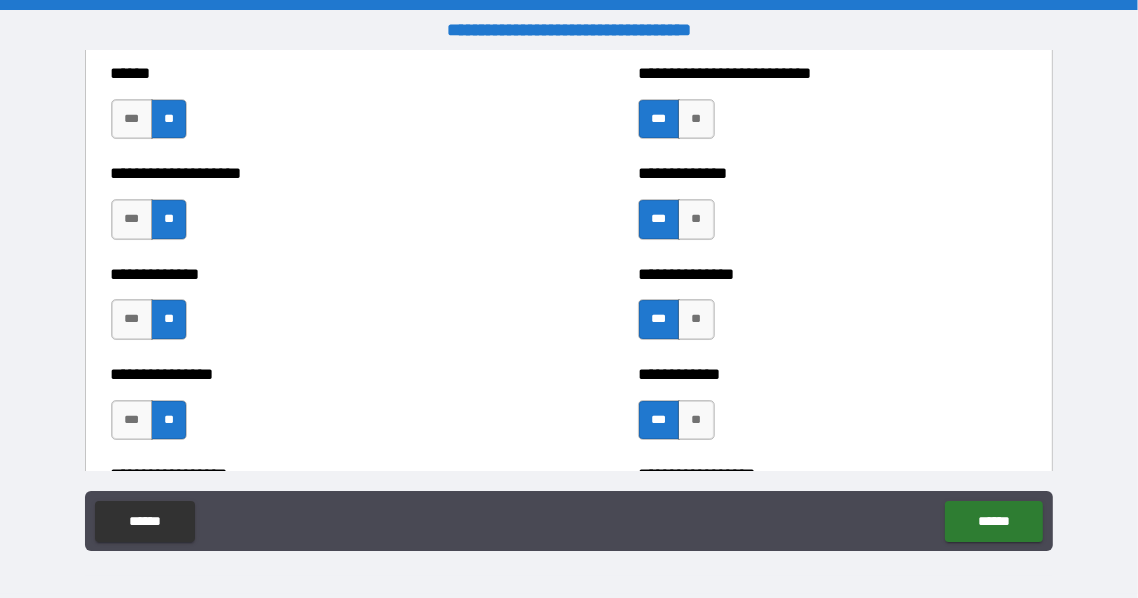 scroll, scrollTop: 4533, scrollLeft: 0, axis: vertical 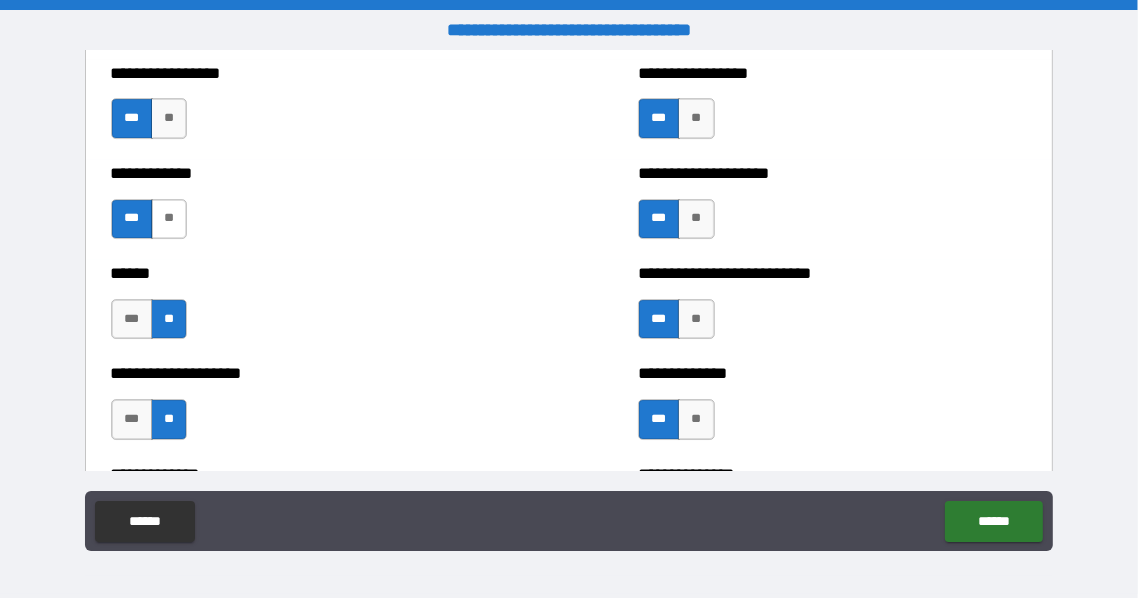 drag, startPoint x: 176, startPoint y: 224, endPoint x: 181, endPoint y: 194, distance: 30.413813 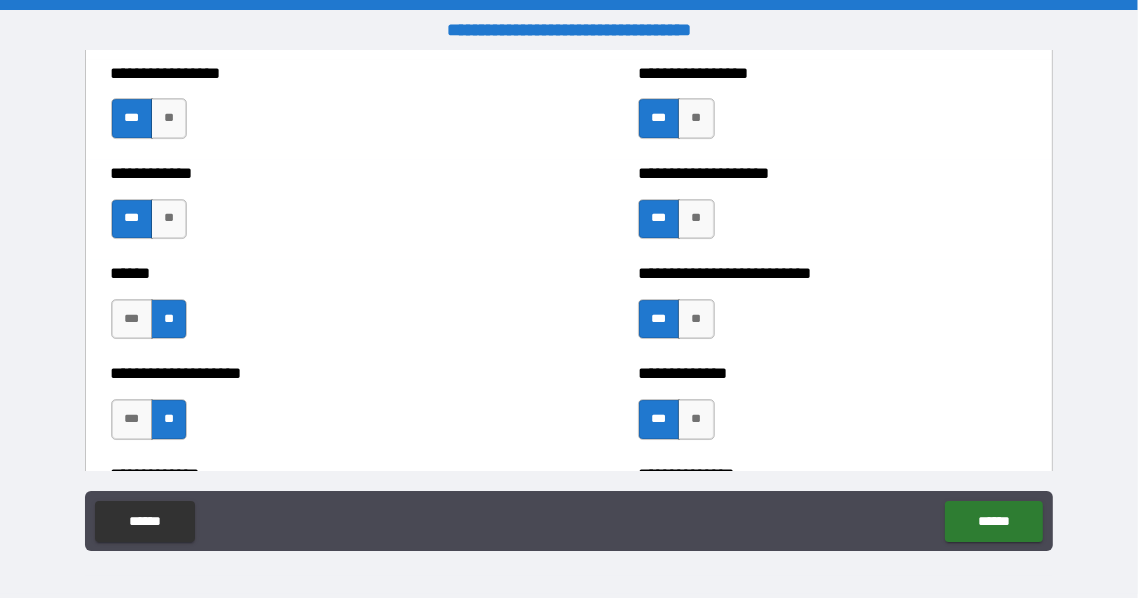 click on "**" at bounding box center [169, 219] 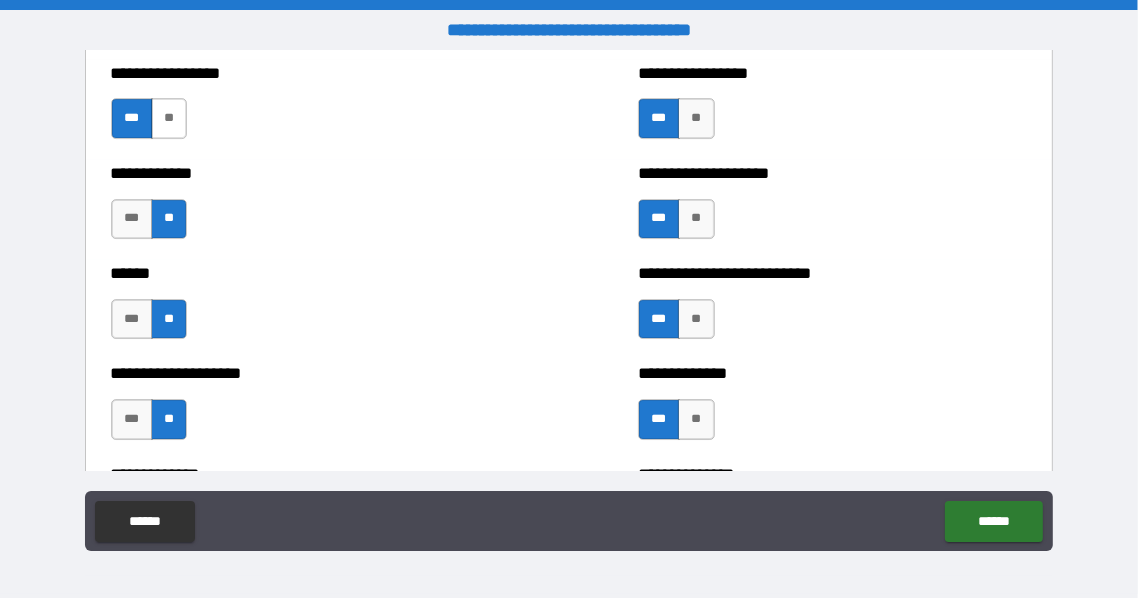 click on "**" at bounding box center (169, 118) 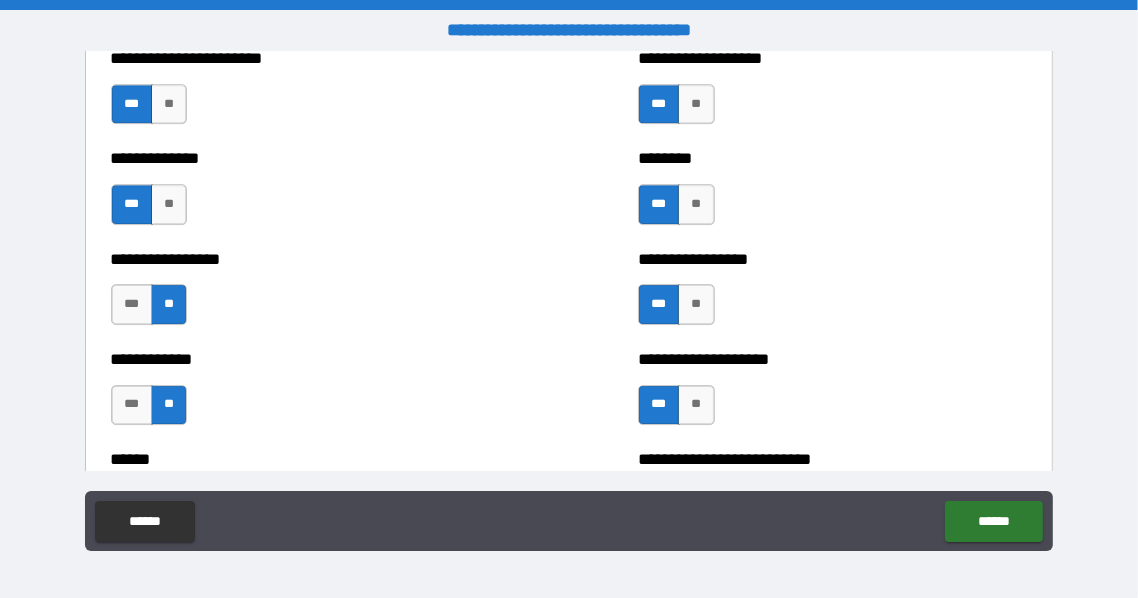 scroll, scrollTop: 4333, scrollLeft: 0, axis: vertical 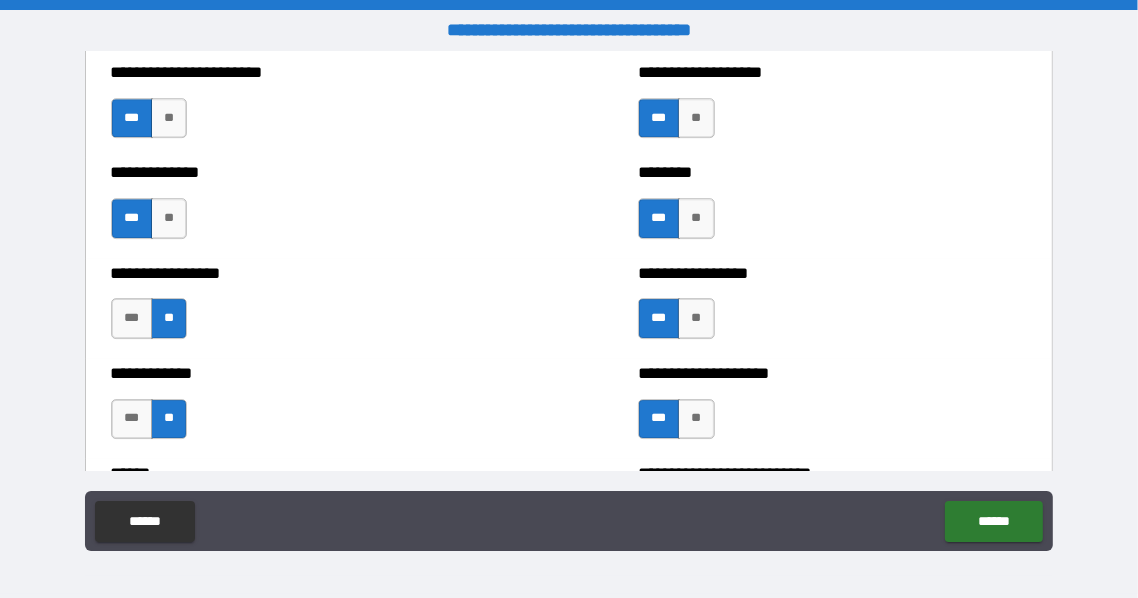 click on "*** **" at bounding box center [152, 223] 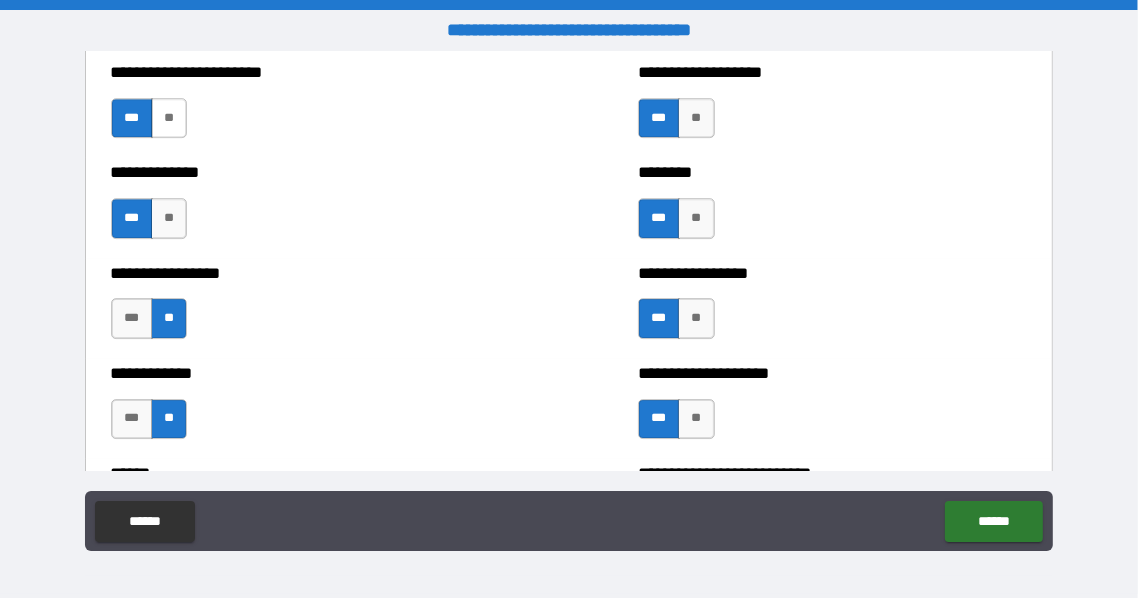 click on "**" at bounding box center [169, 118] 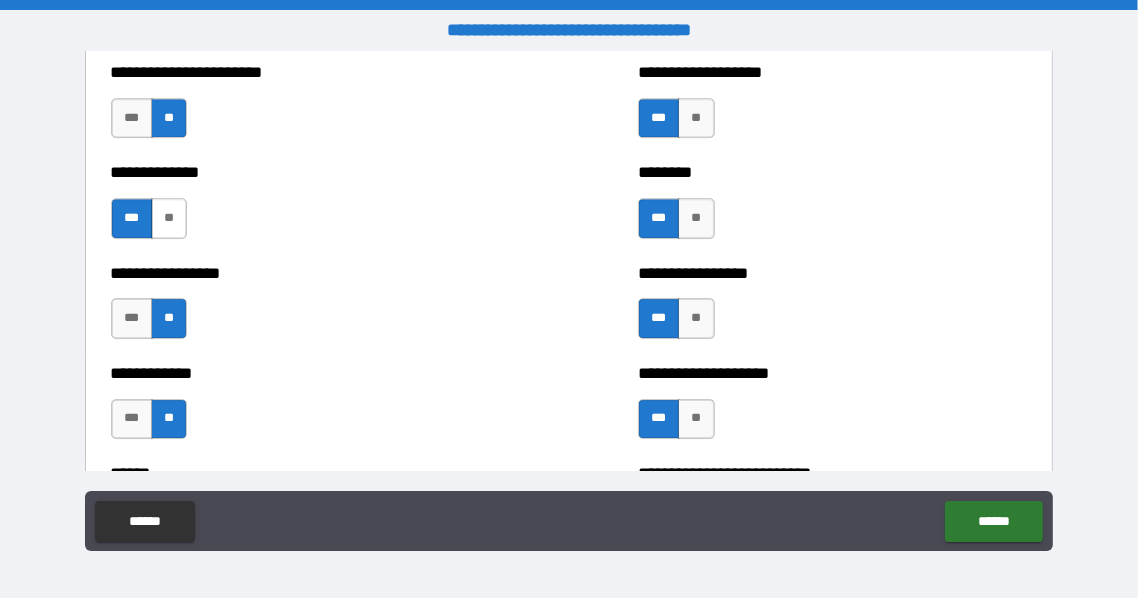 click on "**" at bounding box center (169, 218) 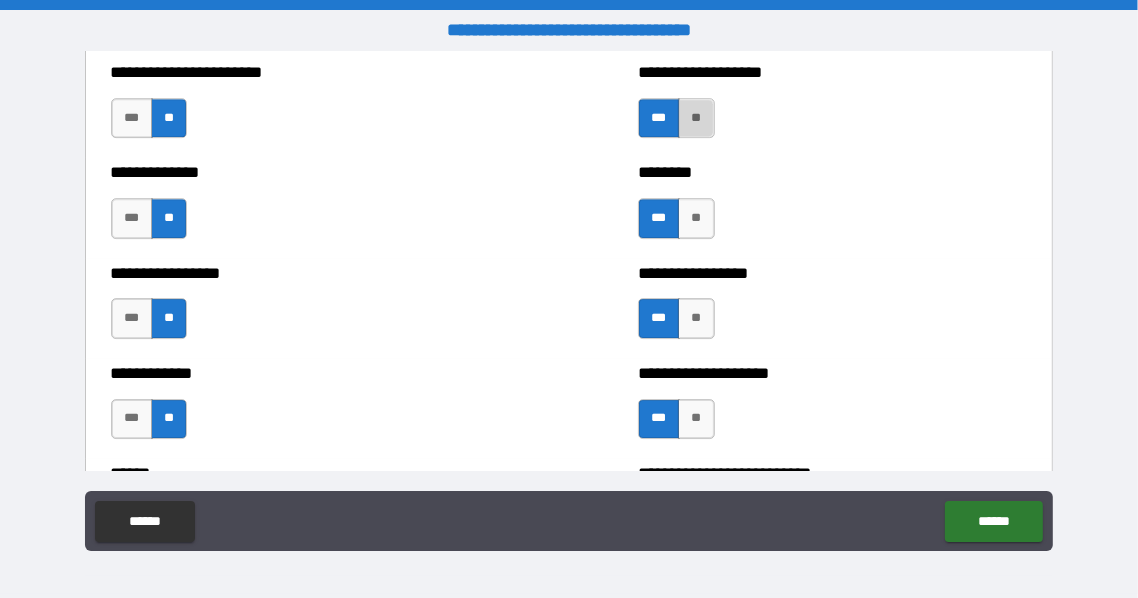 click on "**" at bounding box center [696, 118] 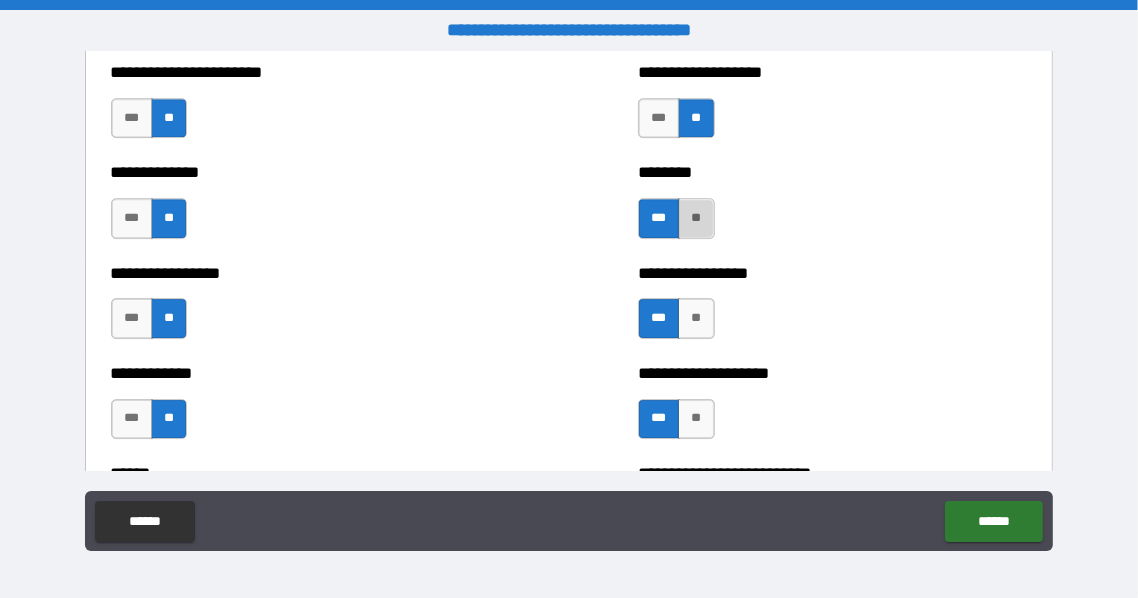 click on "**" at bounding box center (696, 218) 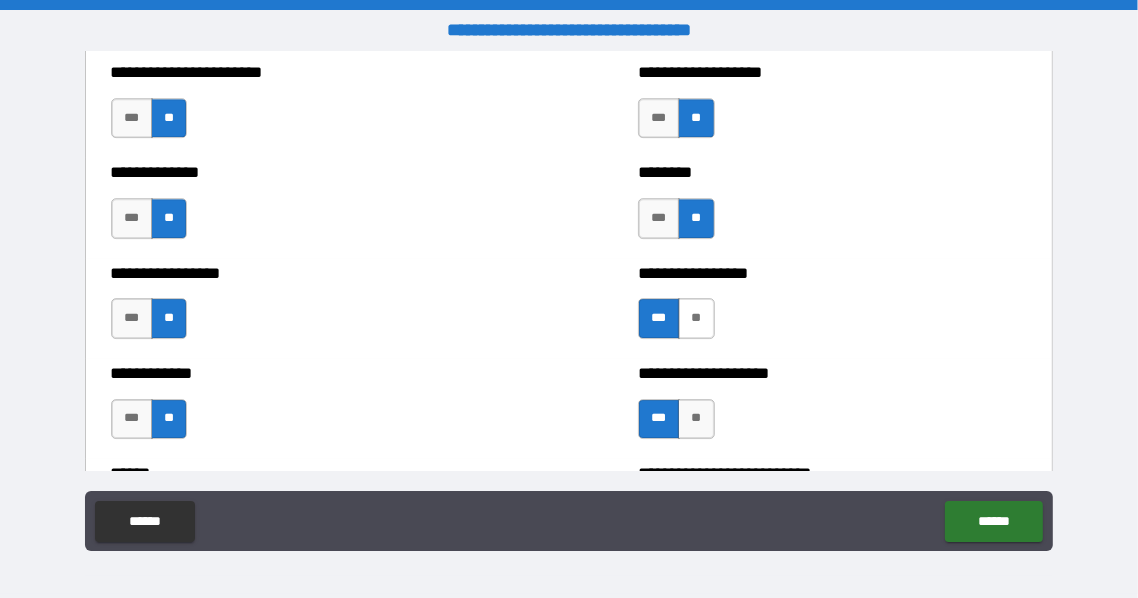 click on "**" at bounding box center (696, 318) 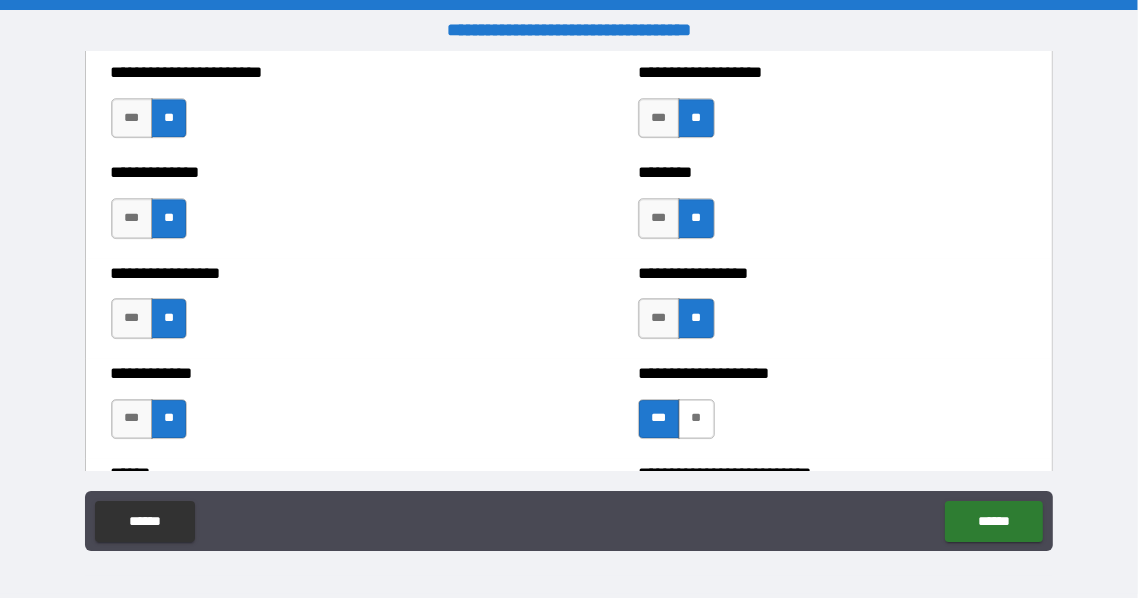 click on "**" at bounding box center [696, 419] 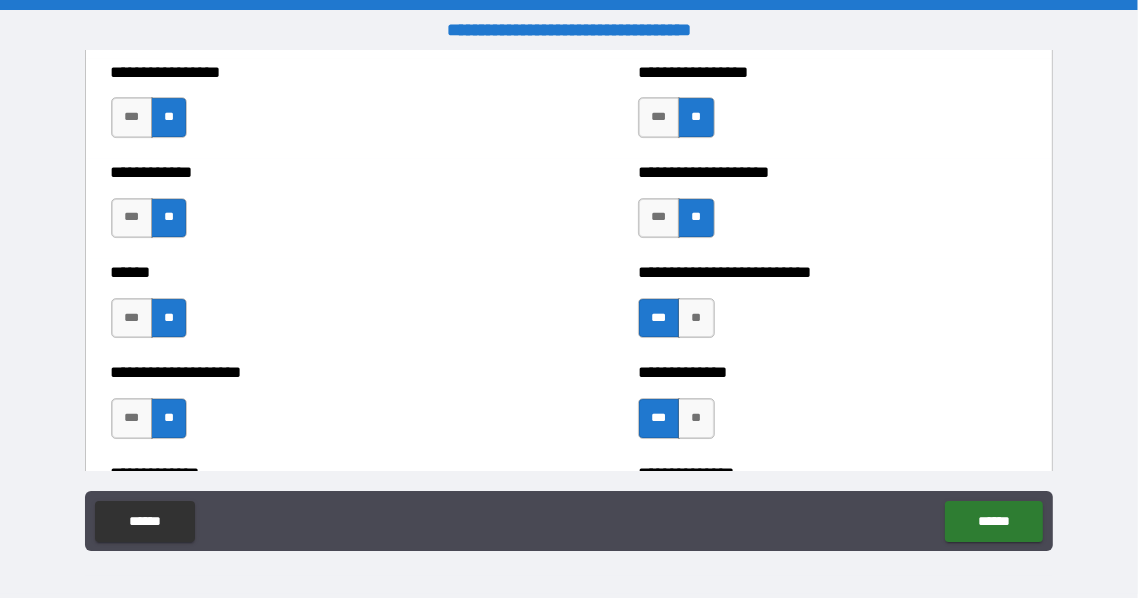 scroll, scrollTop: 4600, scrollLeft: 0, axis: vertical 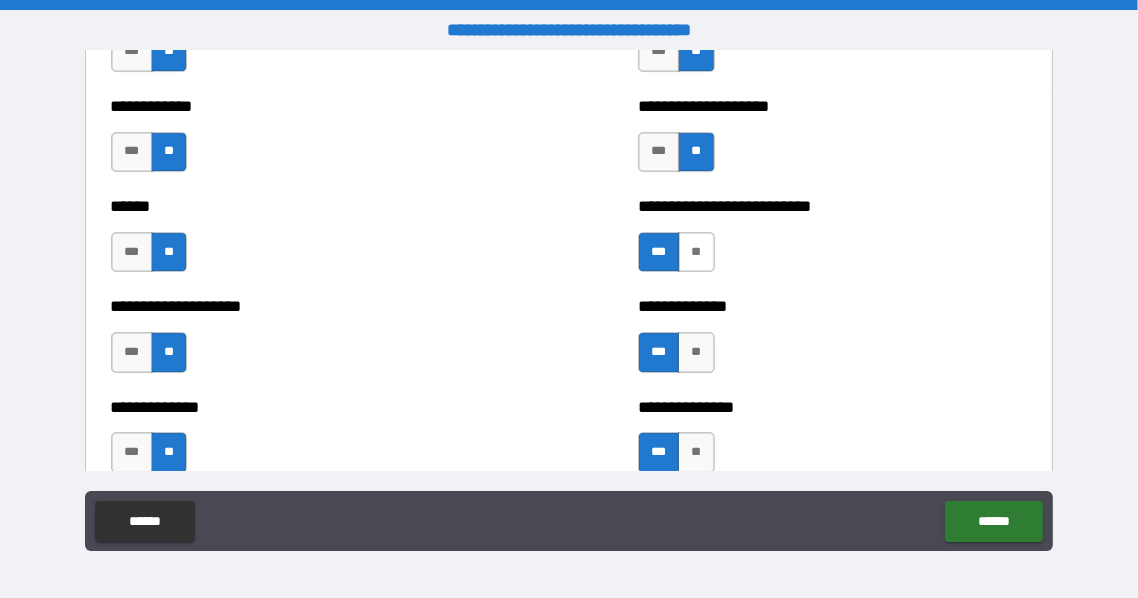 click on "**" at bounding box center [696, 252] 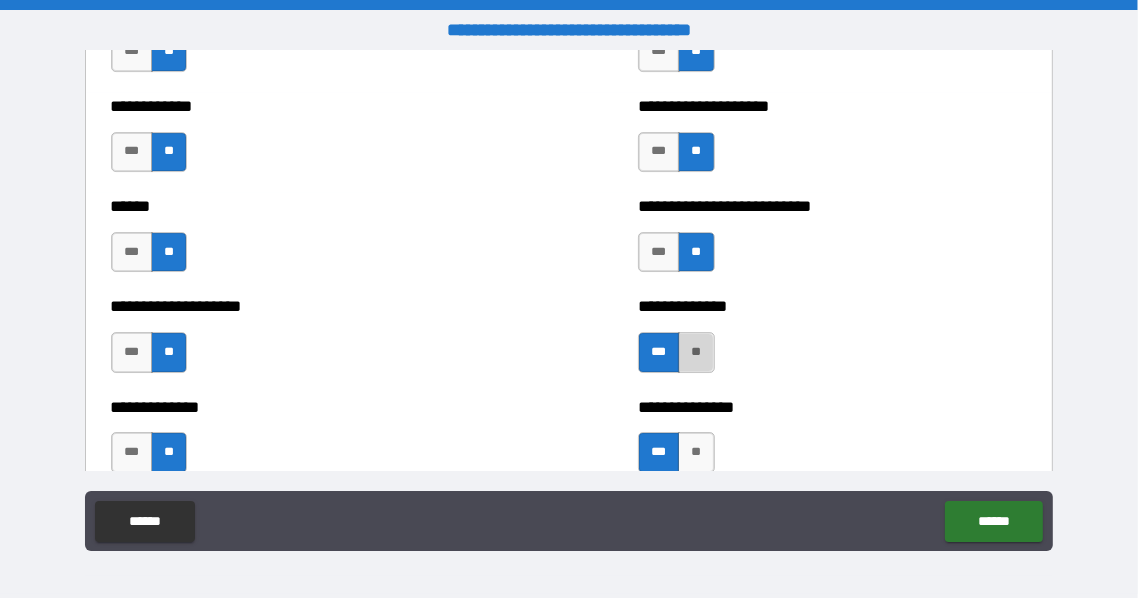 click on "**" at bounding box center [696, 352] 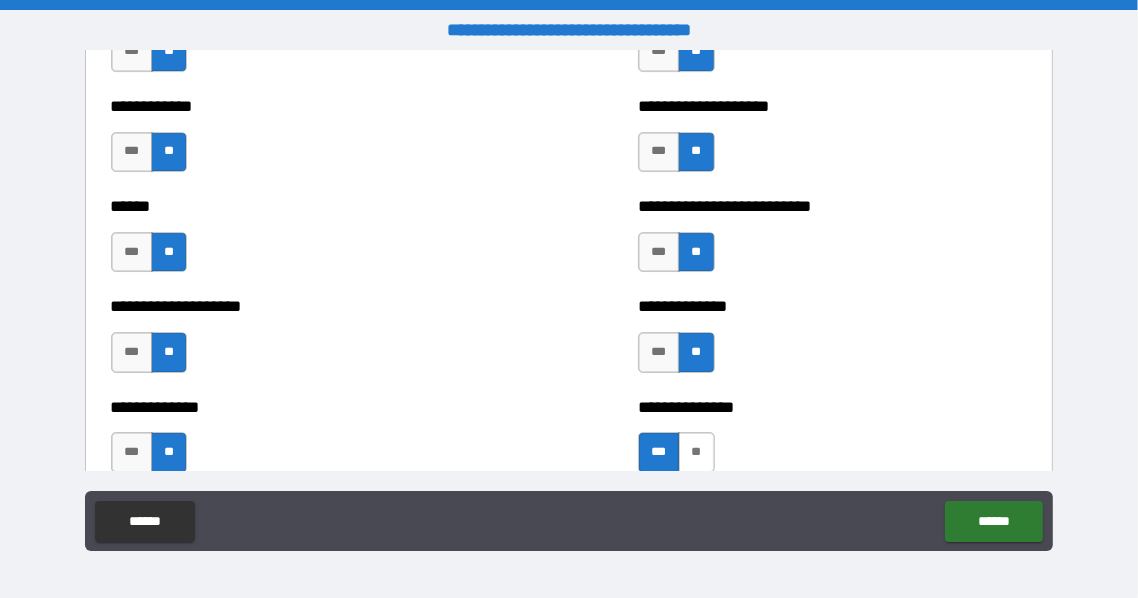 click on "**" at bounding box center (696, 452) 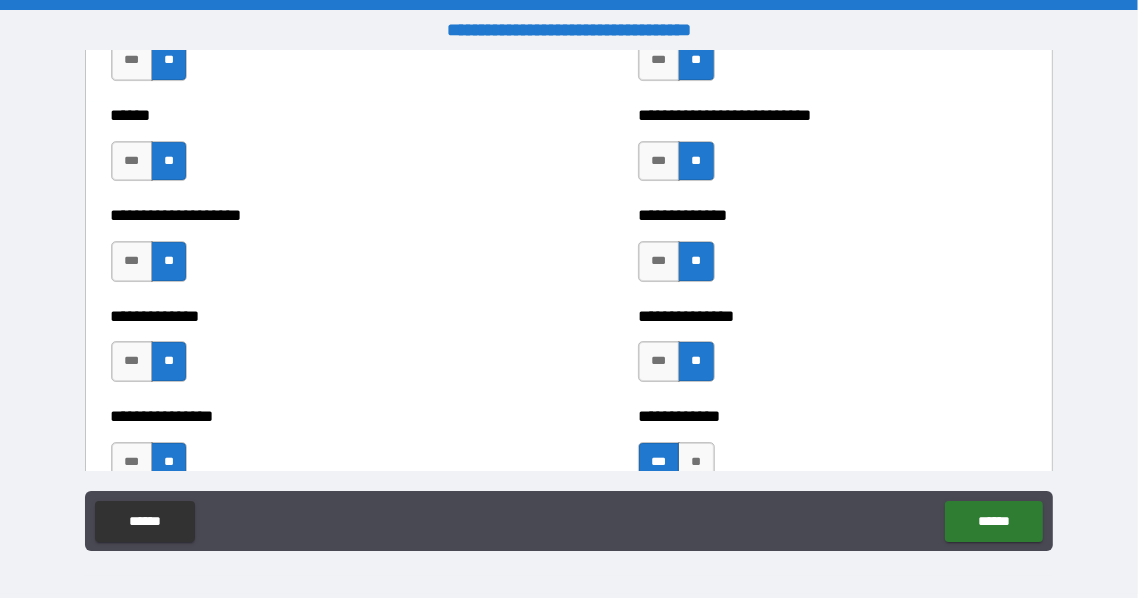 scroll, scrollTop: 4800, scrollLeft: 0, axis: vertical 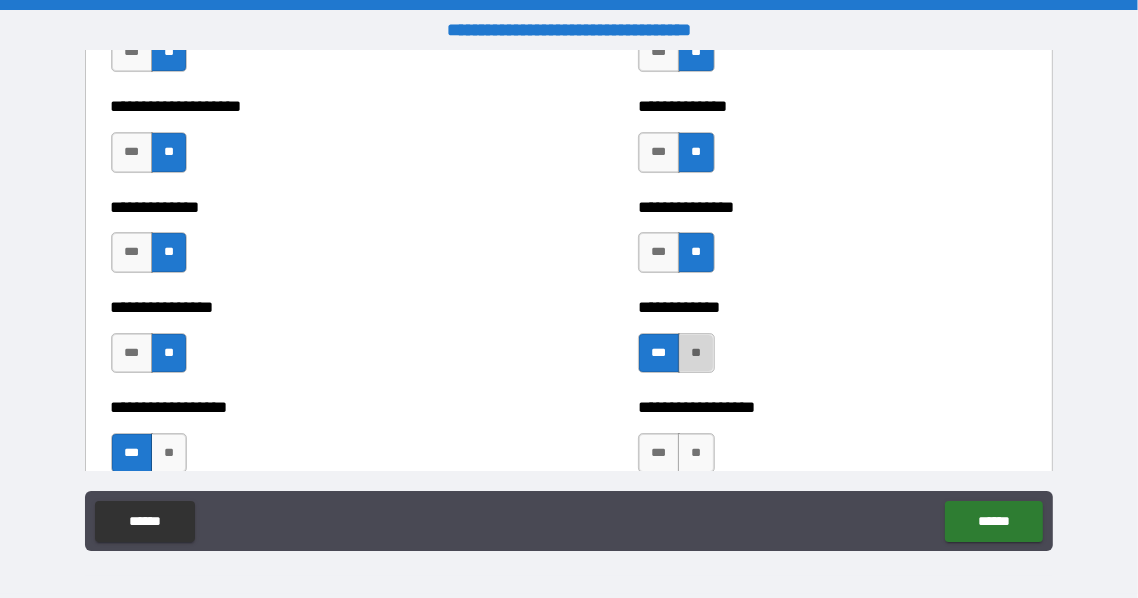 click on "**" at bounding box center (696, 353) 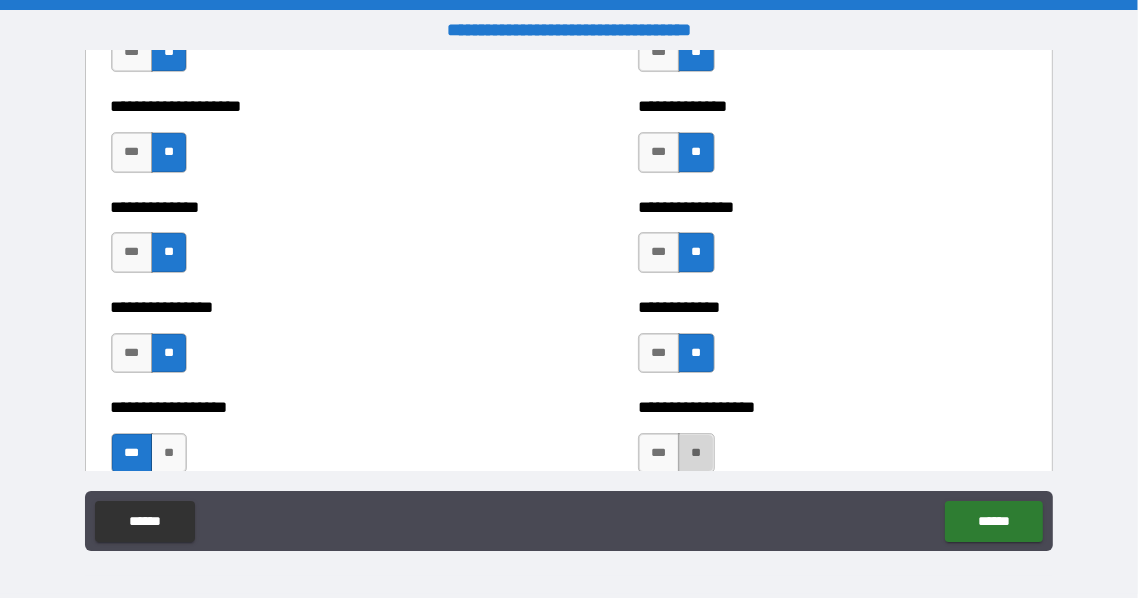 click on "**" at bounding box center [696, 453] 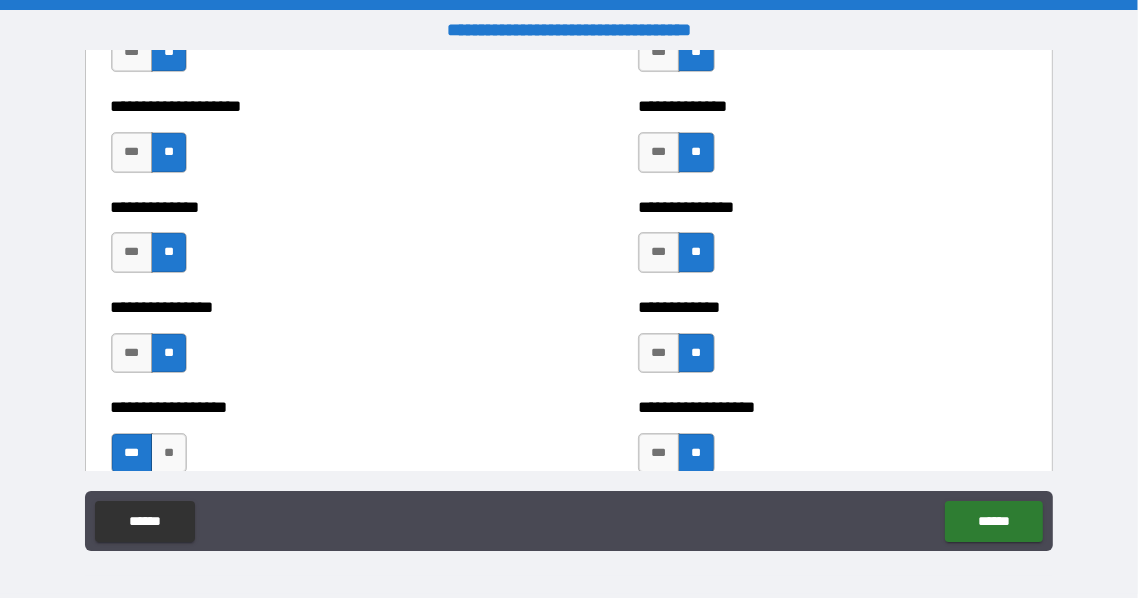 scroll, scrollTop: 4933, scrollLeft: 0, axis: vertical 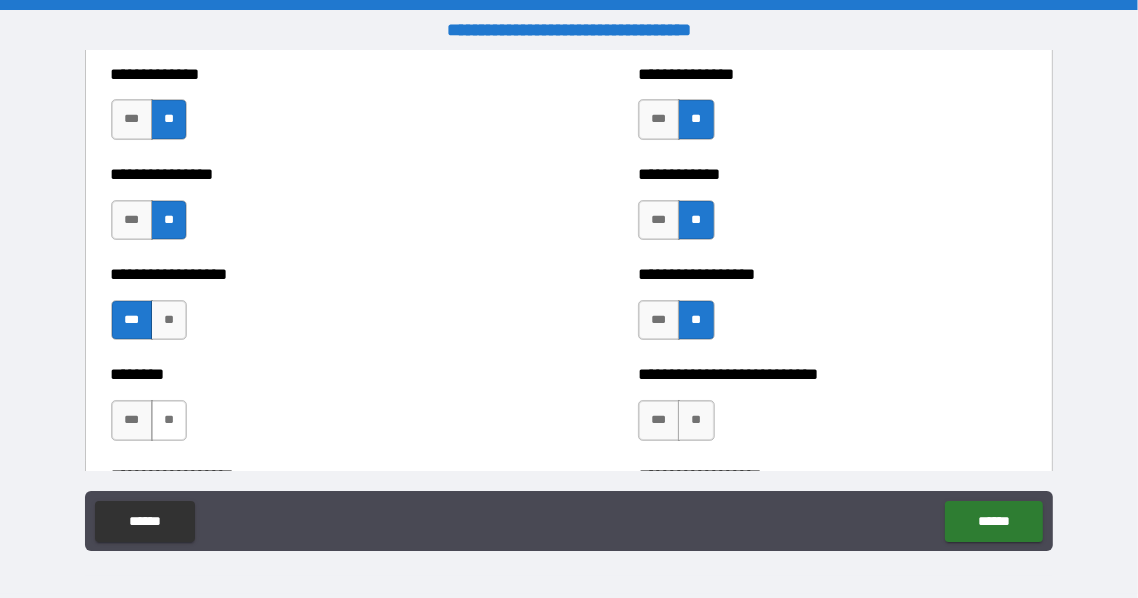 click on "**" at bounding box center (169, 420) 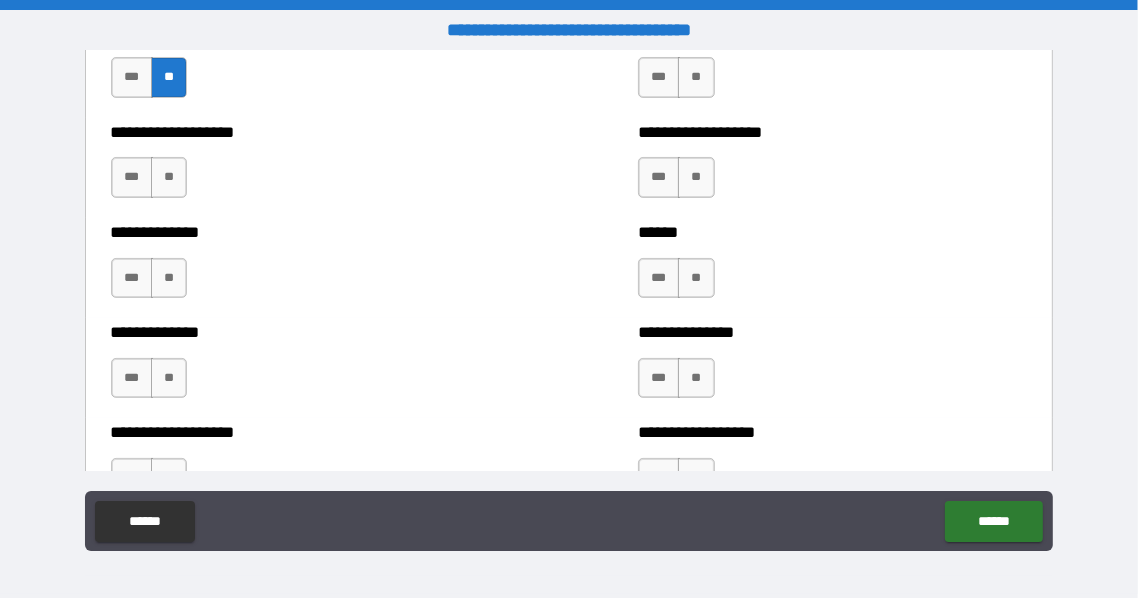 scroll, scrollTop: 5400, scrollLeft: 0, axis: vertical 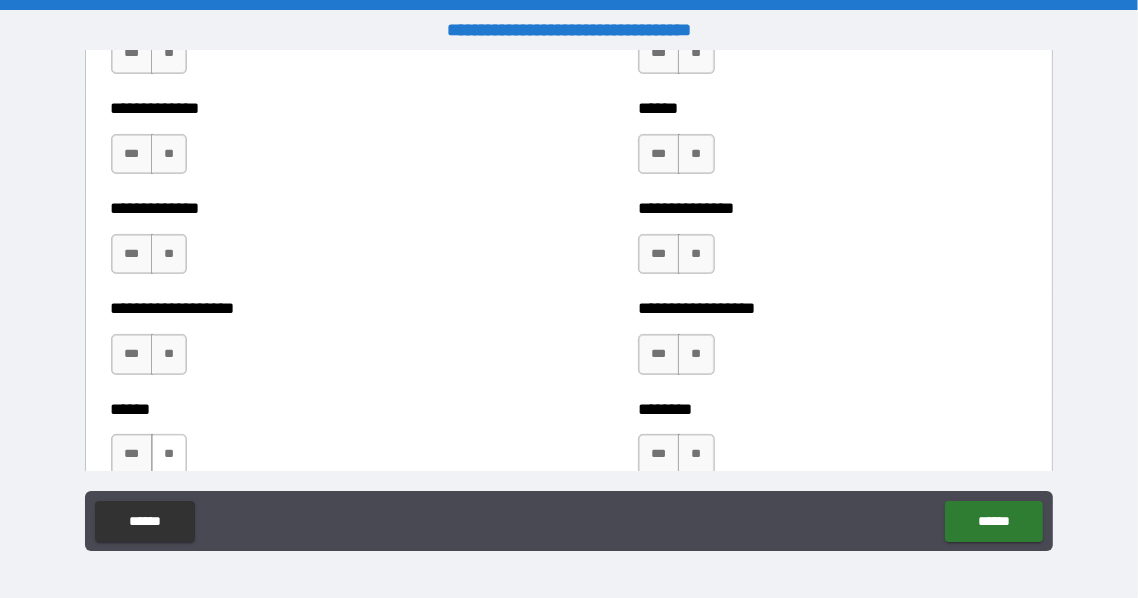 click on "**" at bounding box center [169, 454] 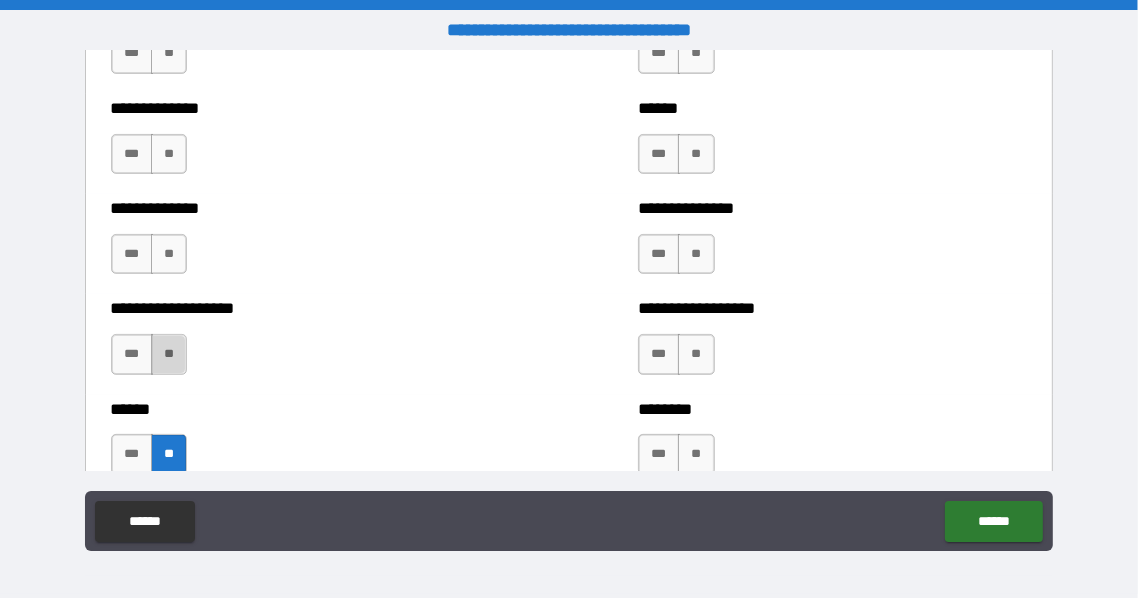 click on "**" at bounding box center (169, 354) 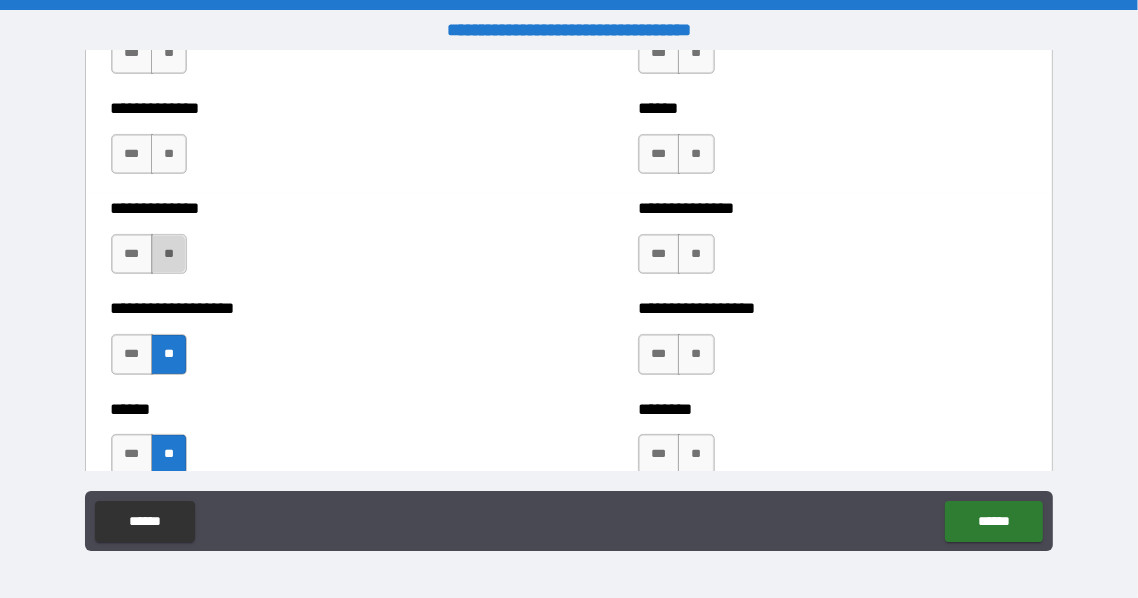 click on "**" at bounding box center [169, 254] 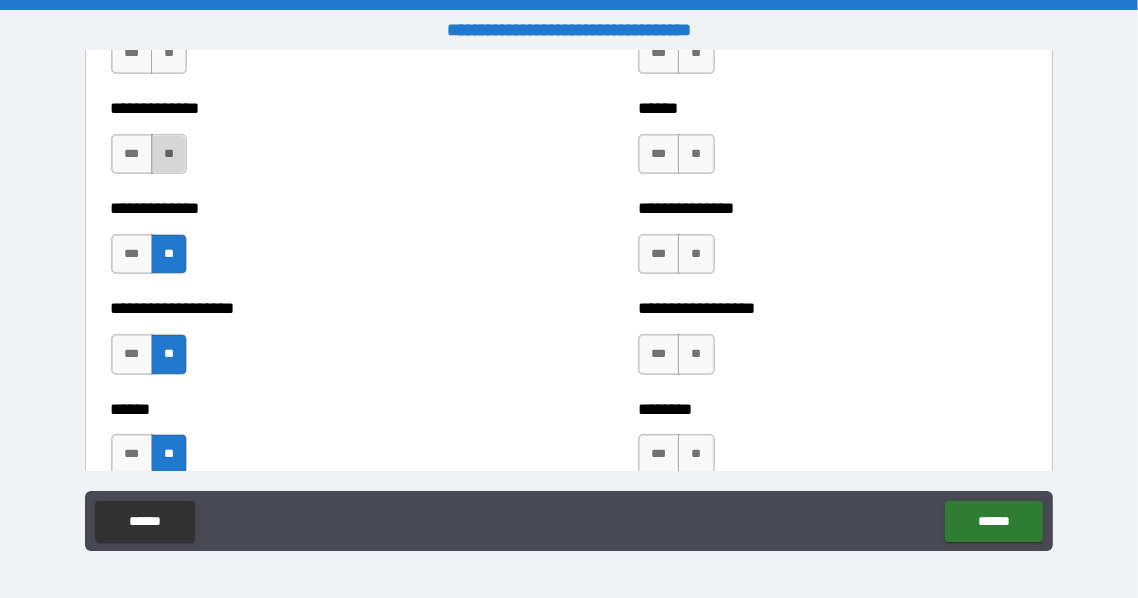 click on "**" at bounding box center [169, 154] 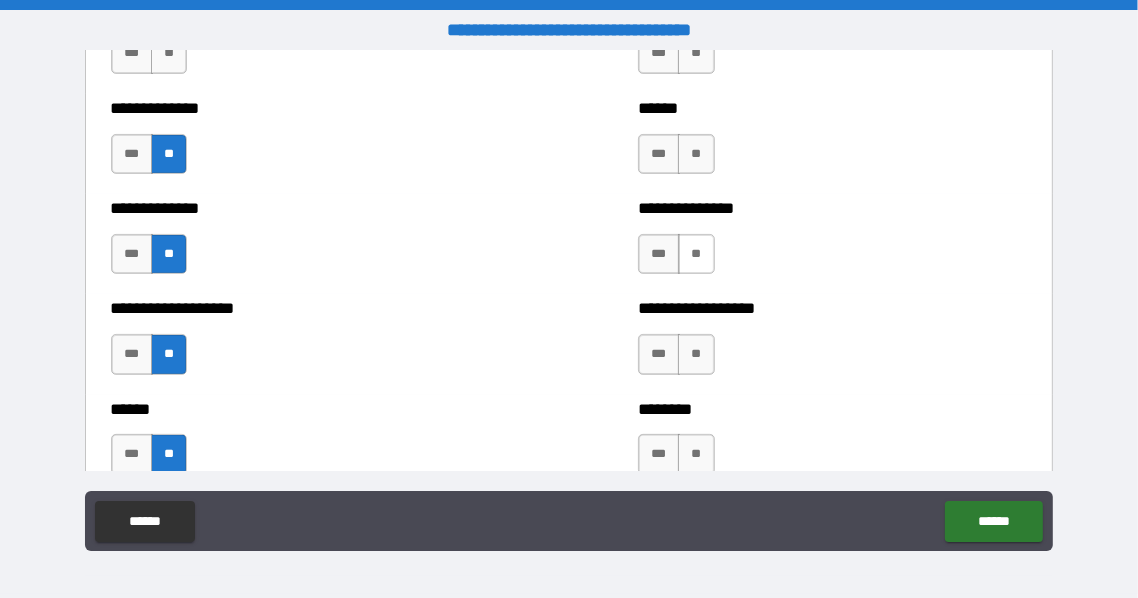 click on "**" at bounding box center [696, 254] 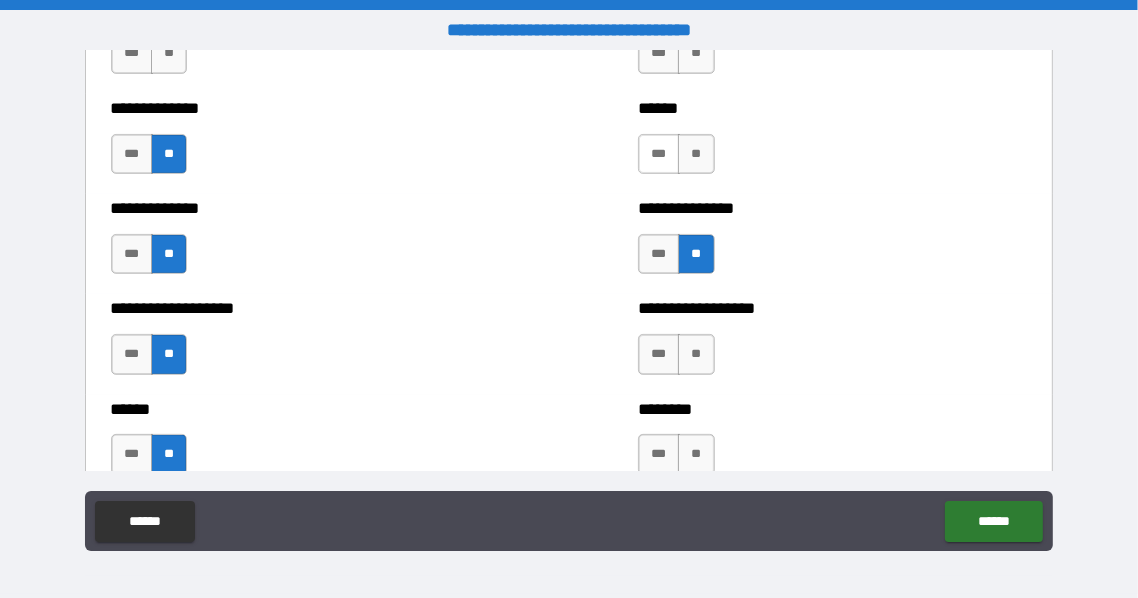 click on "***" at bounding box center (659, 154) 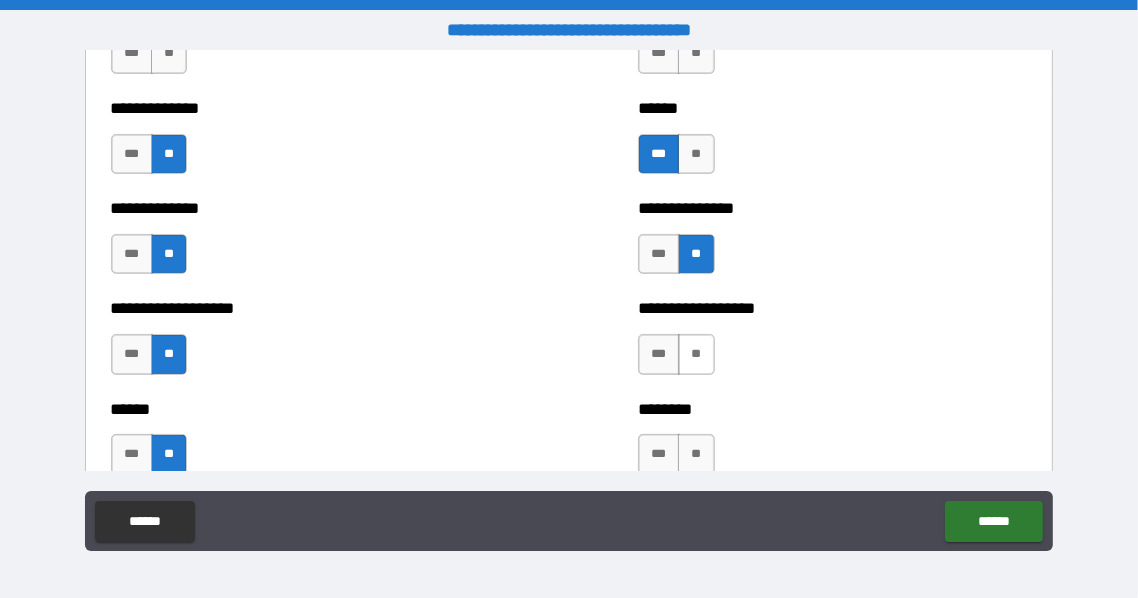 click on "**" at bounding box center (696, 354) 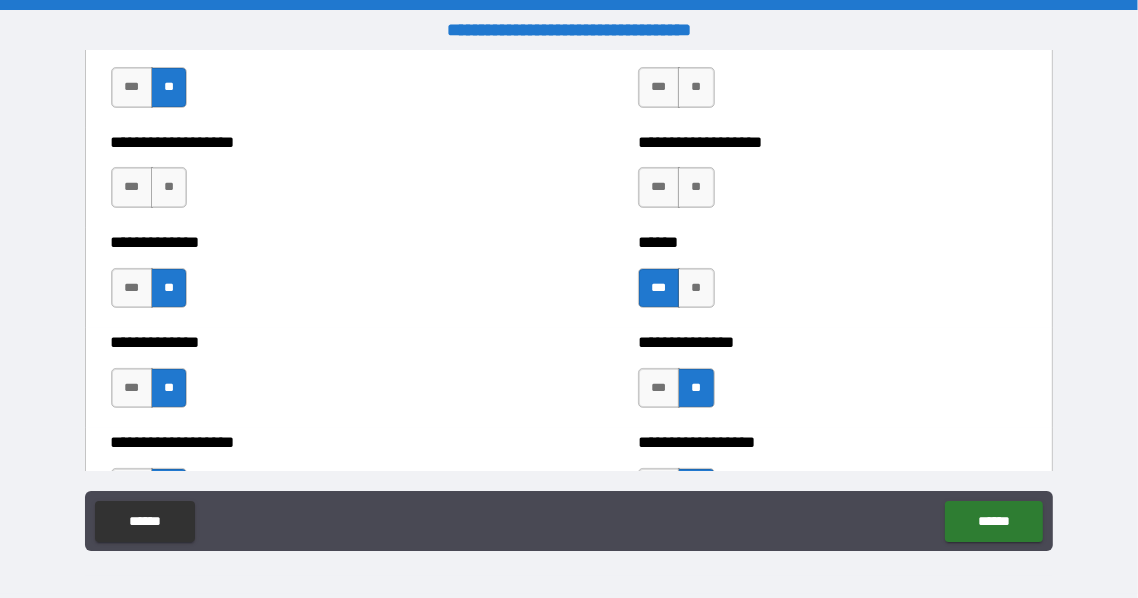 scroll, scrollTop: 5200, scrollLeft: 0, axis: vertical 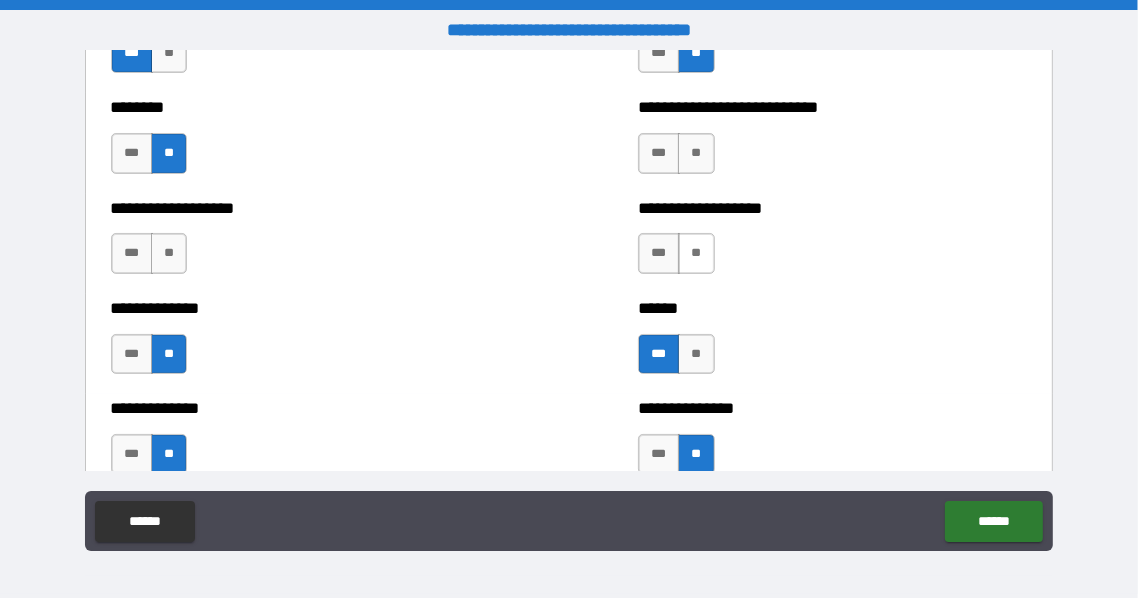 click on "**" at bounding box center [696, 253] 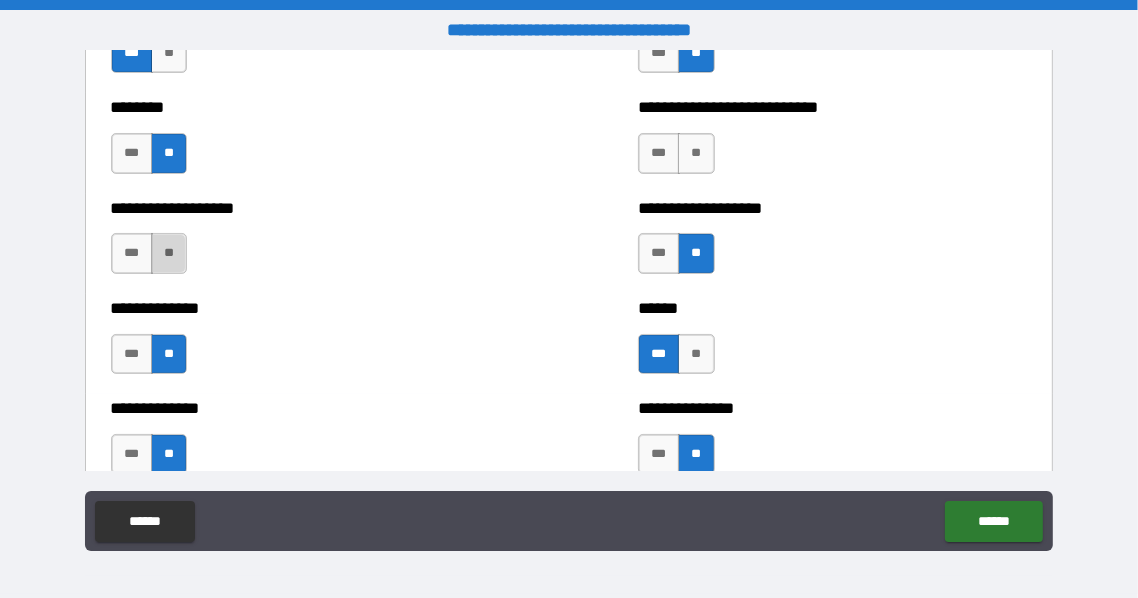 click on "**" at bounding box center [169, 253] 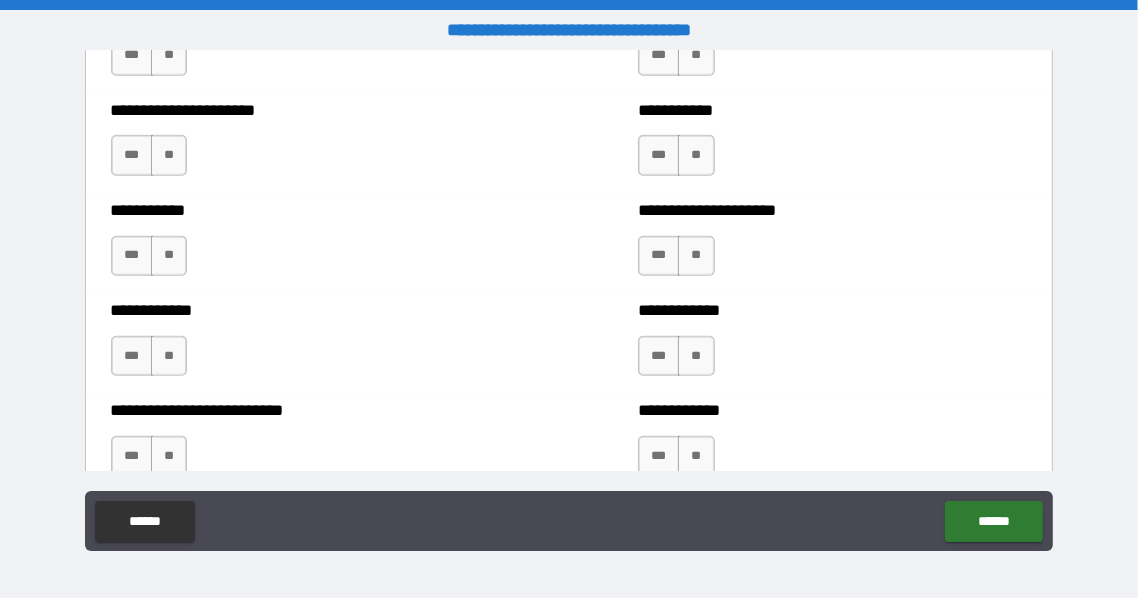 scroll, scrollTop: 5866, scrollLeft: 0, axis: vertical 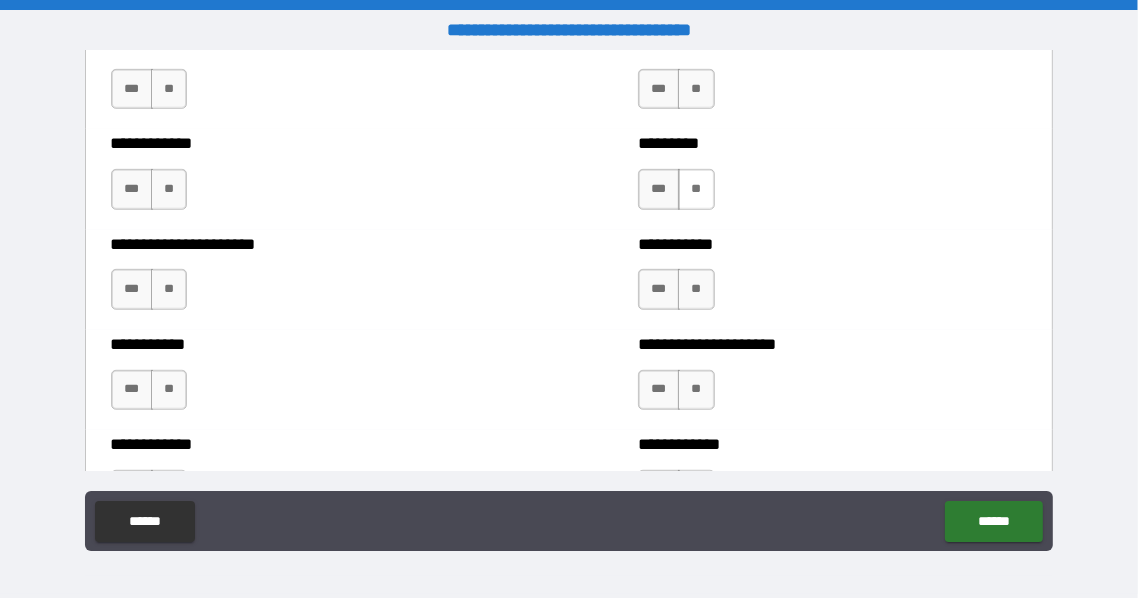 click on "**" at bounding box center (696, 189) 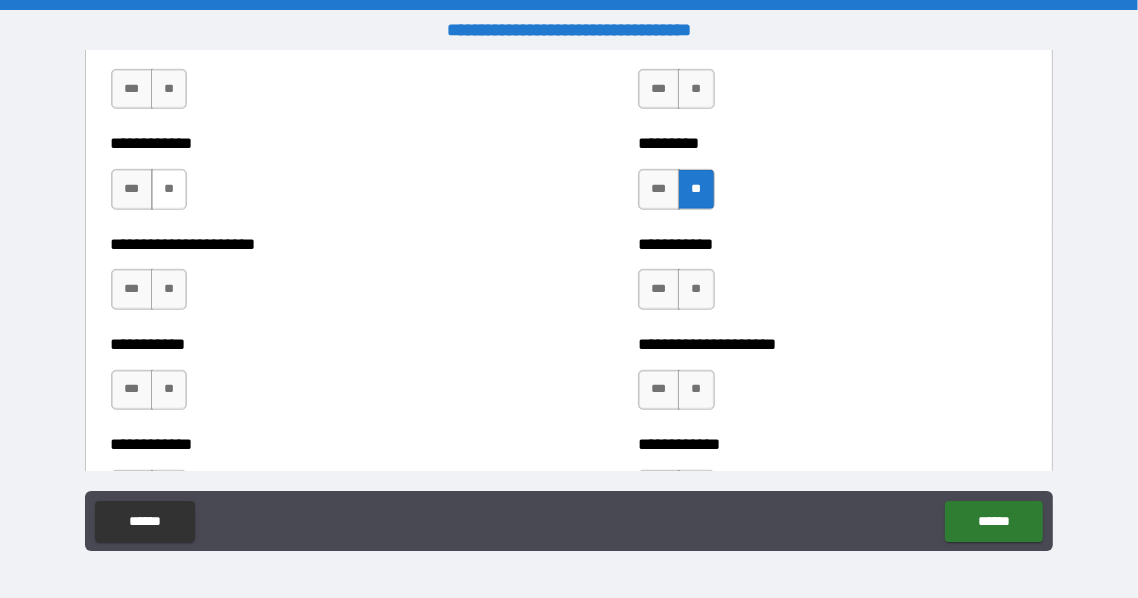 click on "**" at bounding box center (169, 189) 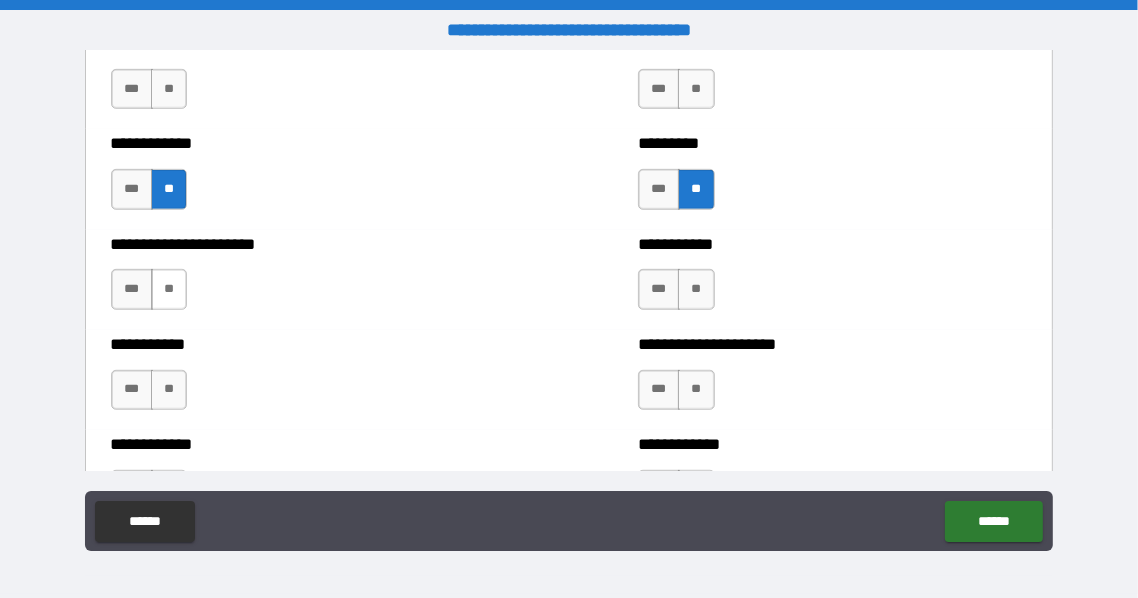 click on "**" at bounding box center (169, 289) 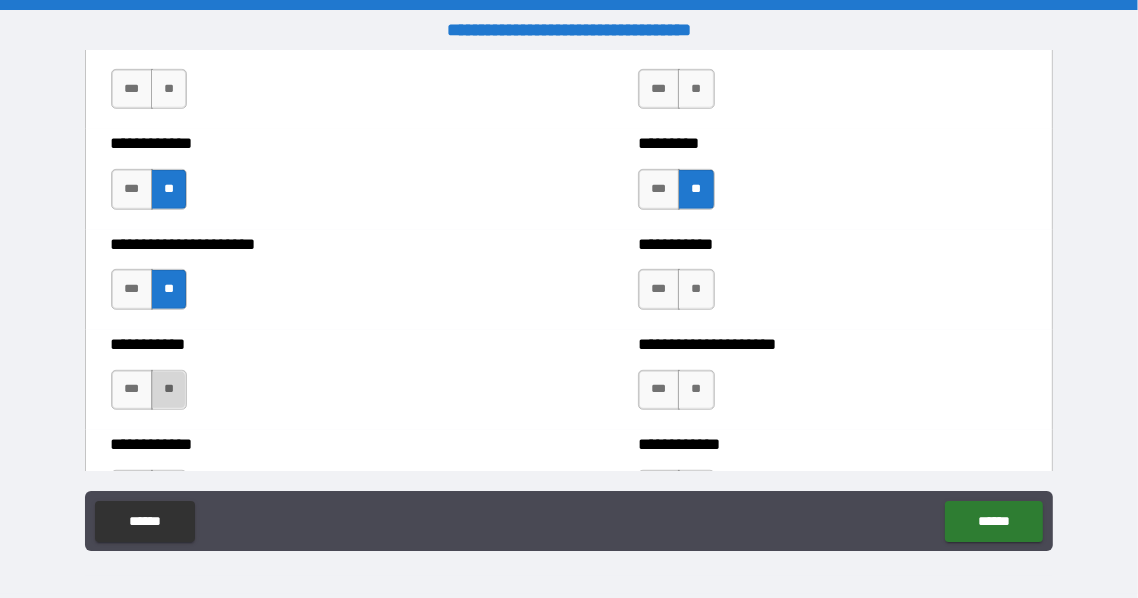 drag, startPoint x: 172, startPoint y: 401, endPoint x: 180, endPoint y: 306, distance: 95.33625 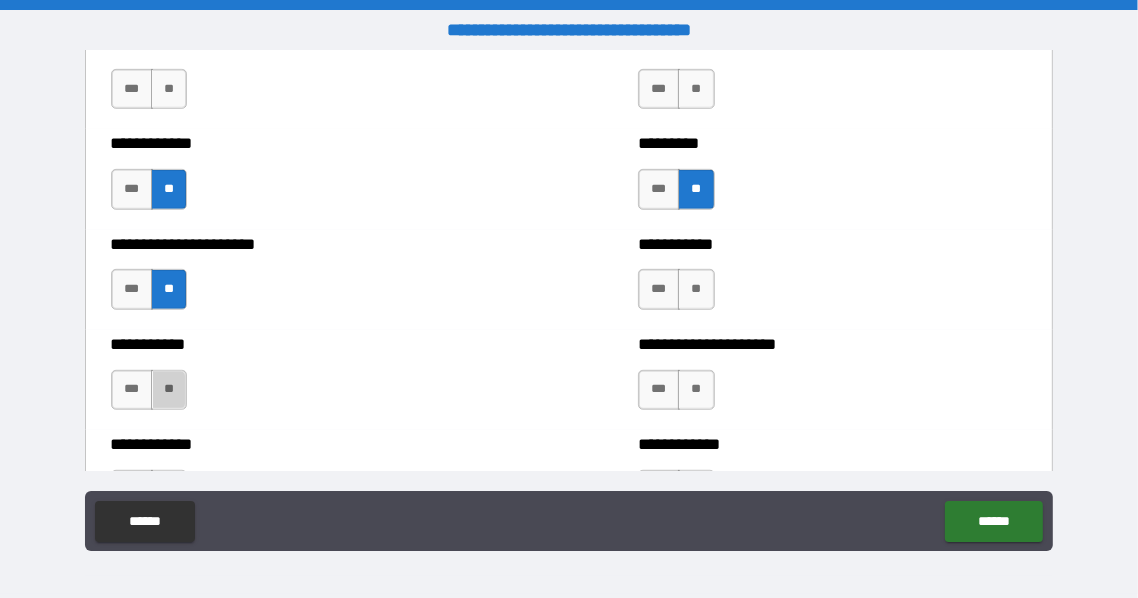 click on "**" at bounding box center (169, 390) 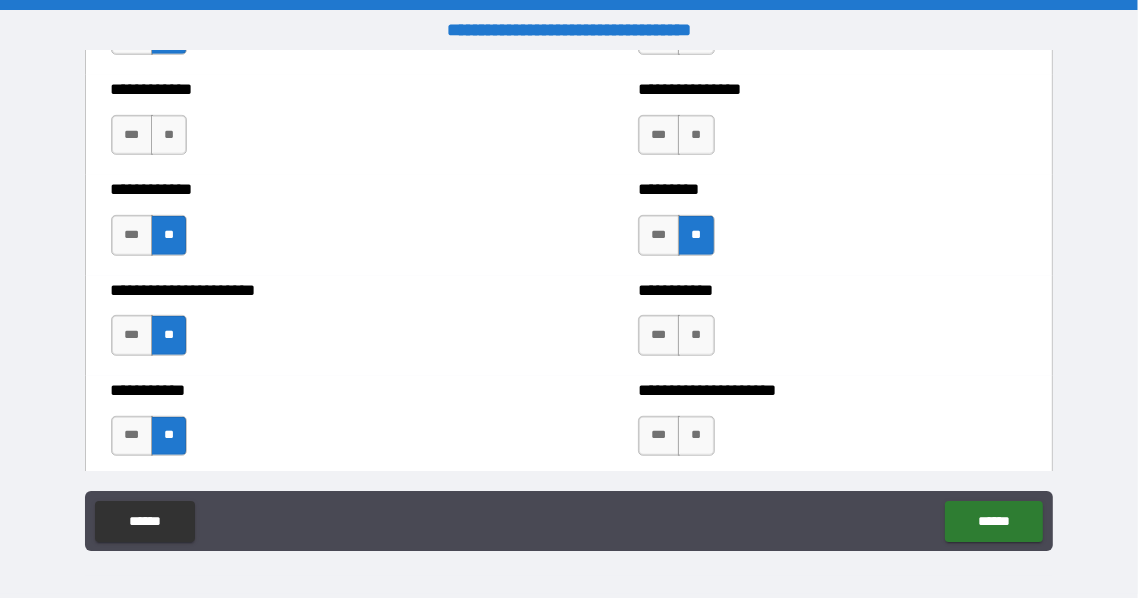 scroll, scrollTop: 5800, scrollLeft: 0, axis: vertical 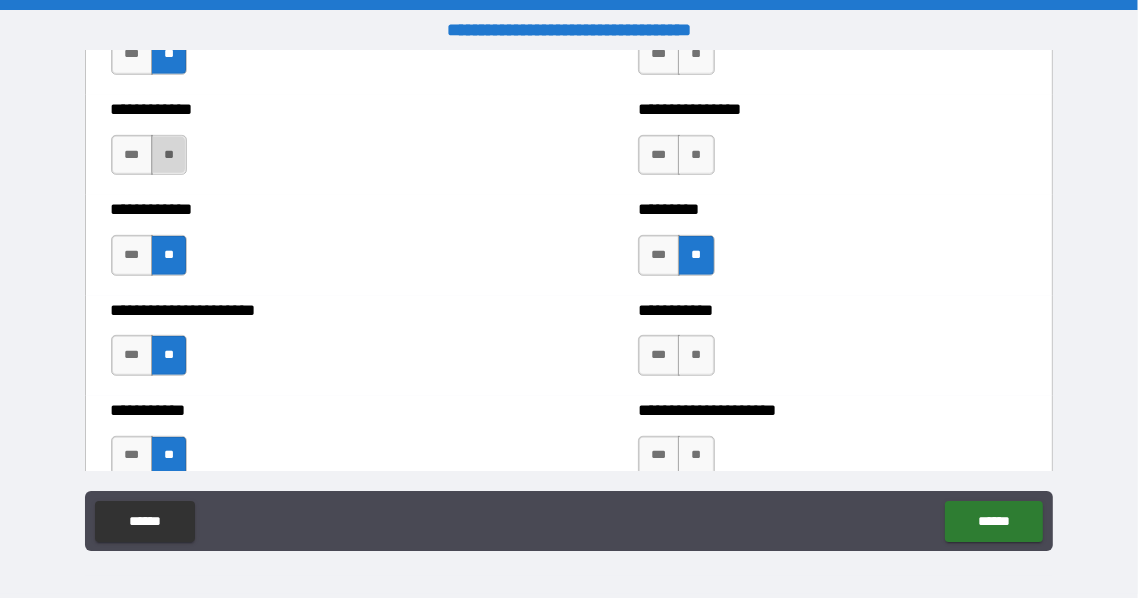 click on "**" at bounding box center (169, 155) 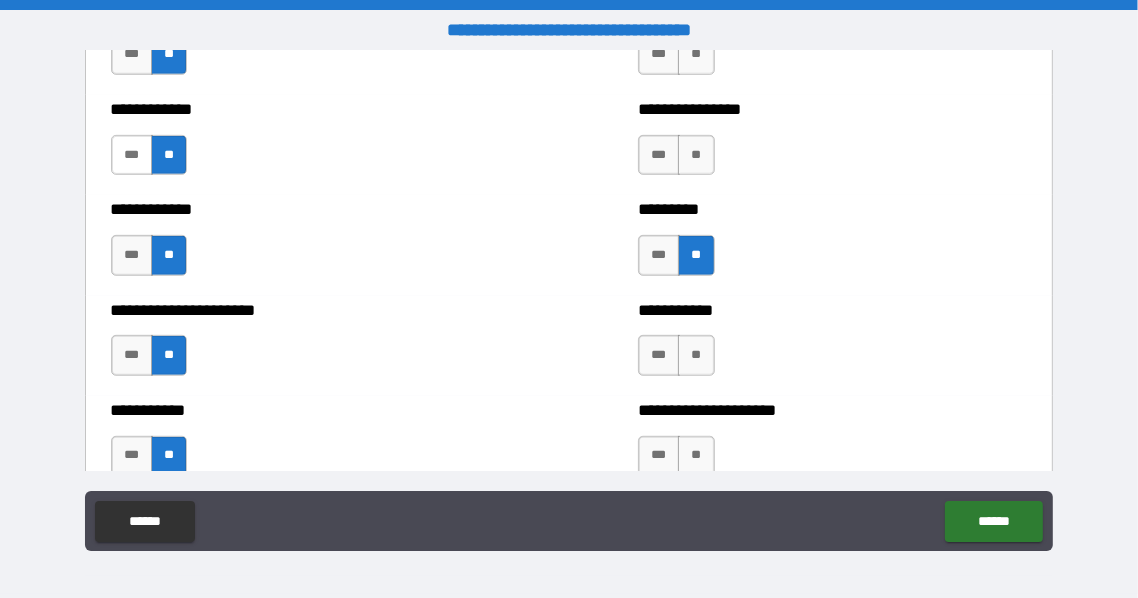 drag, startPoint x: 134, startPoint y: 154, endPoint x: 186, endPoint y: 160, distance: 52.34501 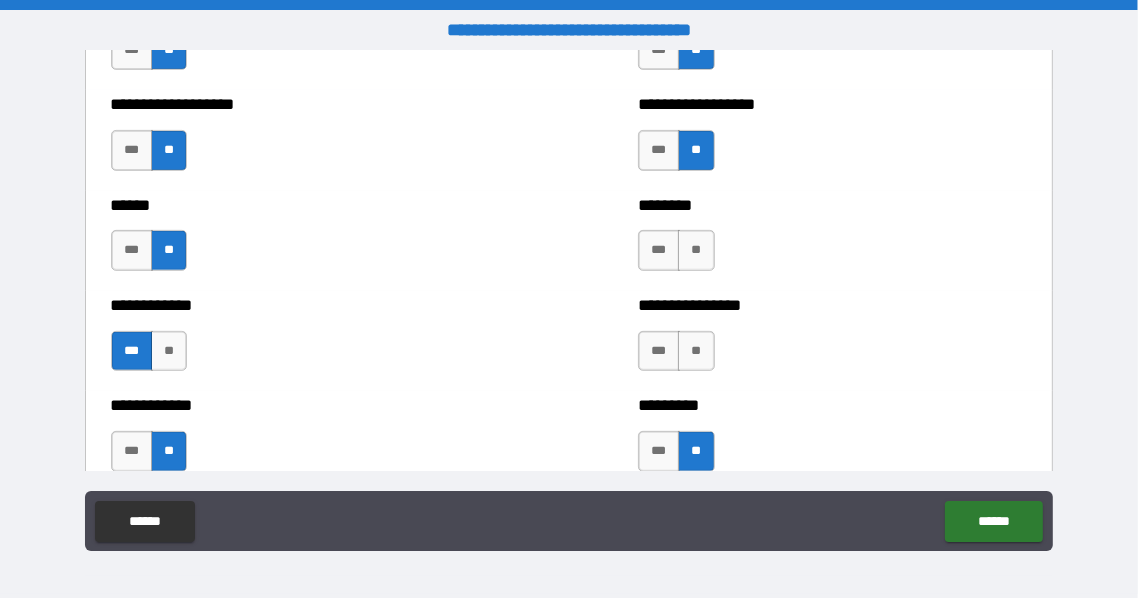 scroll, scrollTop: 5600, scrollLeft: 0, axis: vertical 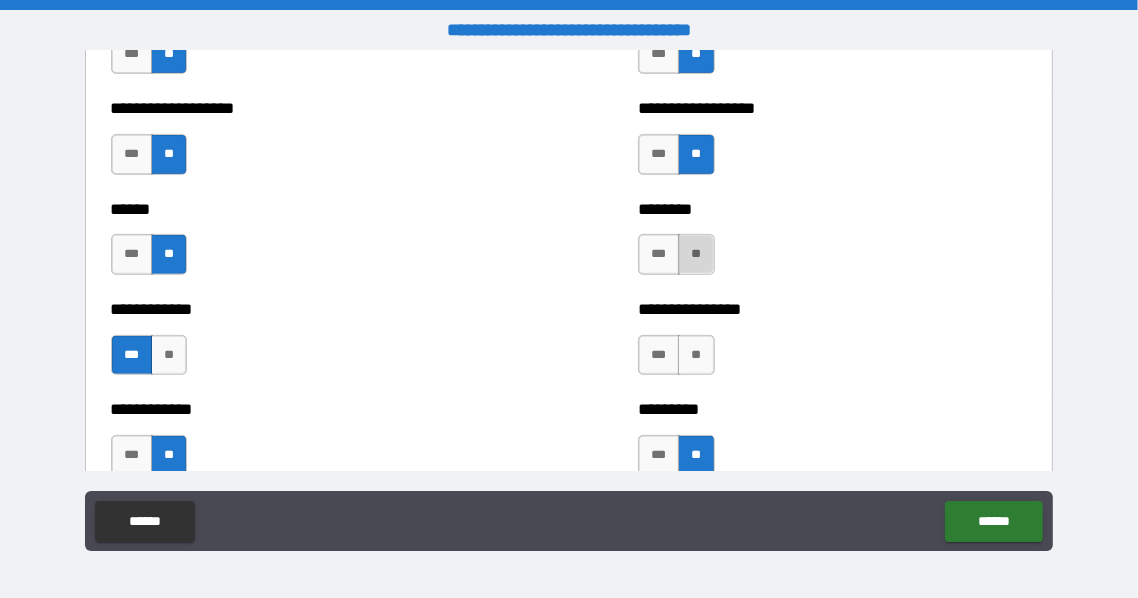 click on "**" at bounding box center [696, 254] 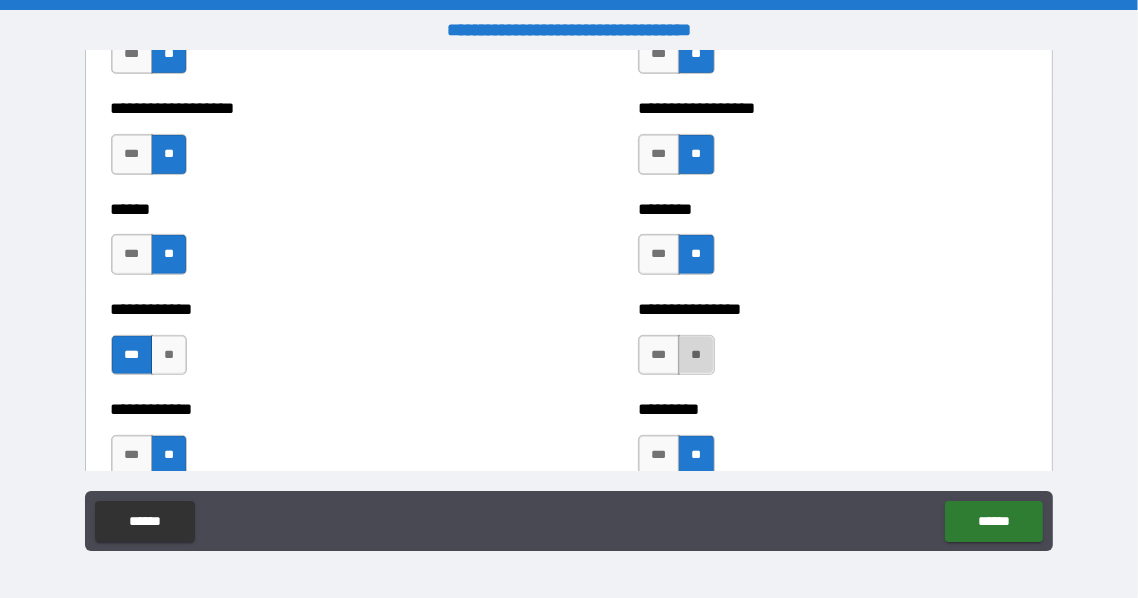 click on "**" at bounding box center (696, 355) 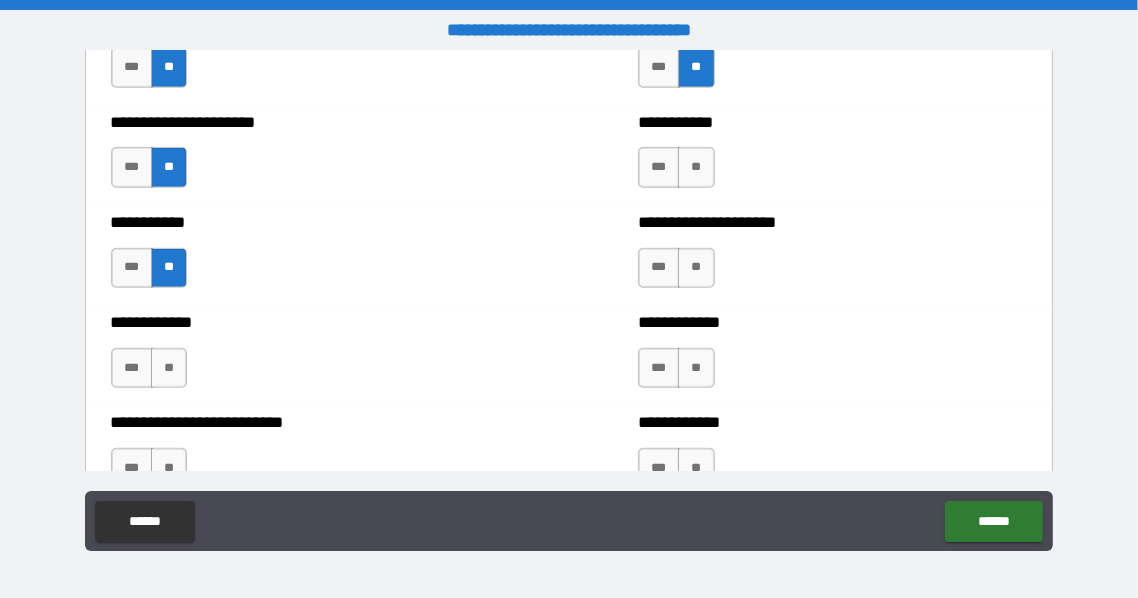 scroll, scrollTop: 6000, scrollLeft: 0, axis: vertical 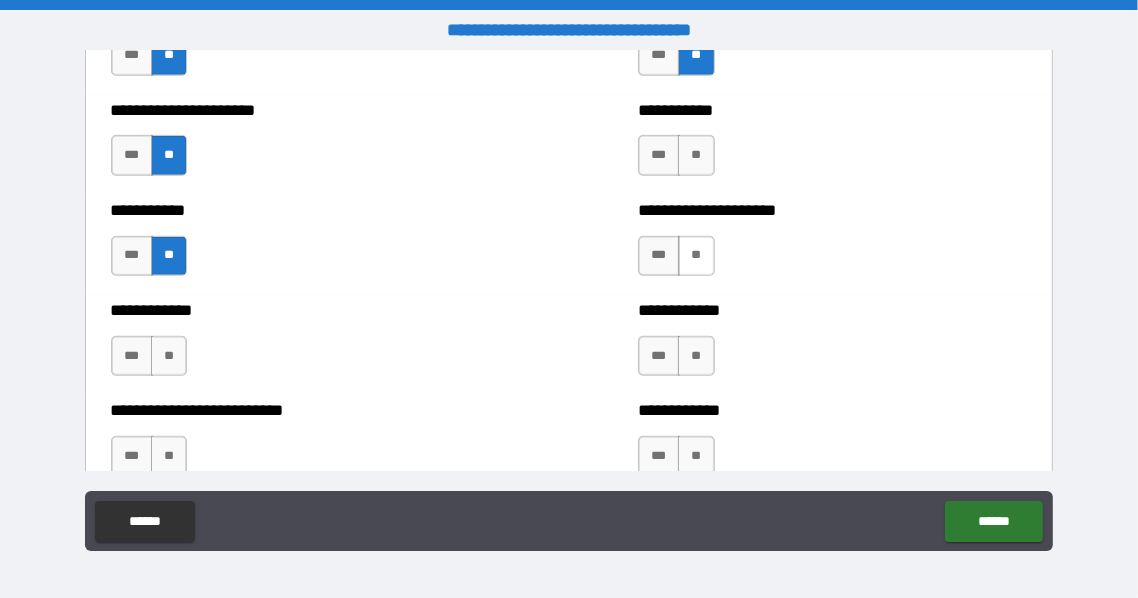 click on "**" at bounding box center (696, 256) 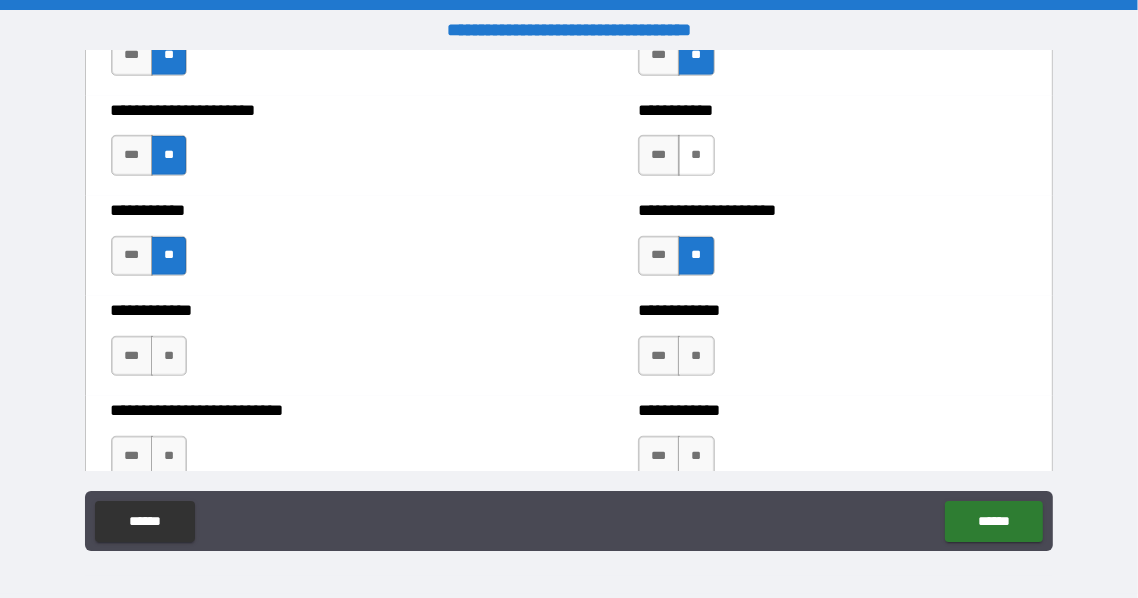 click on "**" at bounding box center [696, 155] 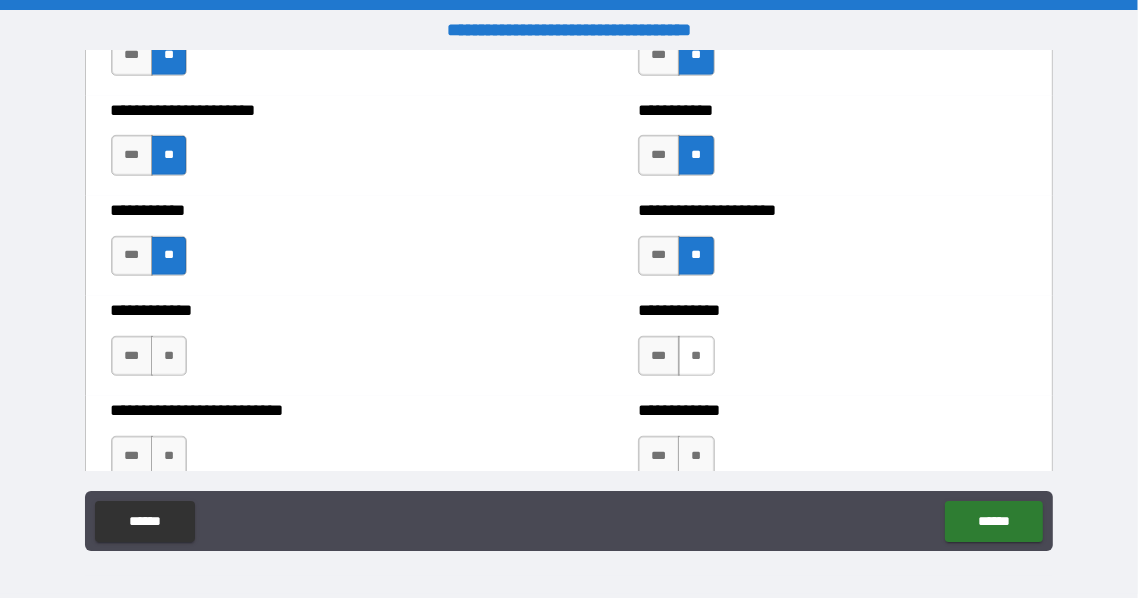 click on "**" at bounding box center [696, 356] 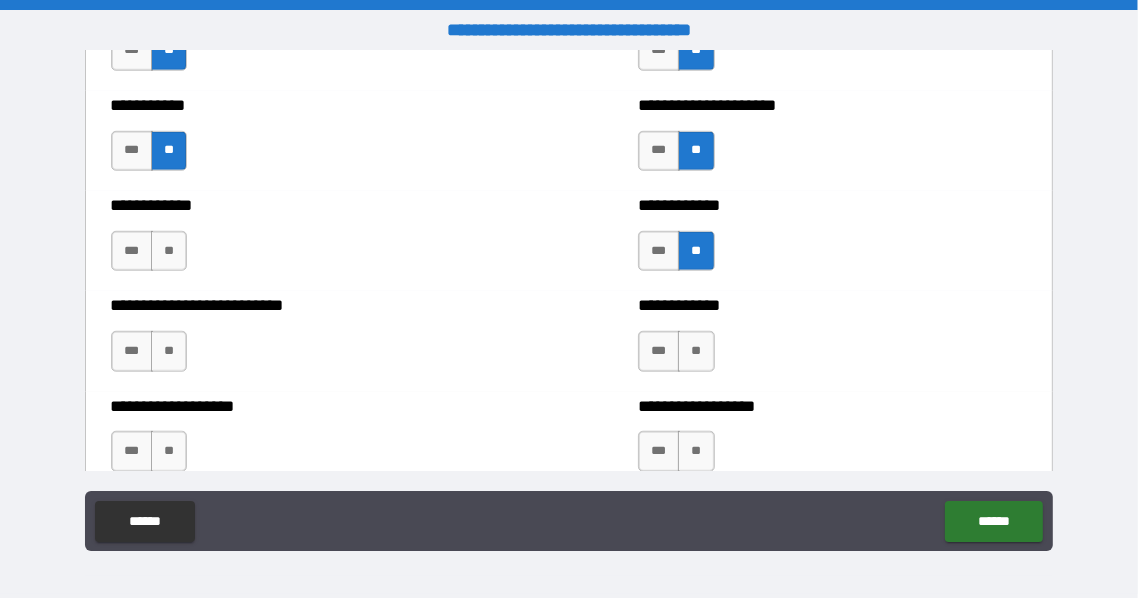 scroll, scrollTop: 6200, scrollLeft: 0, axis: vertical 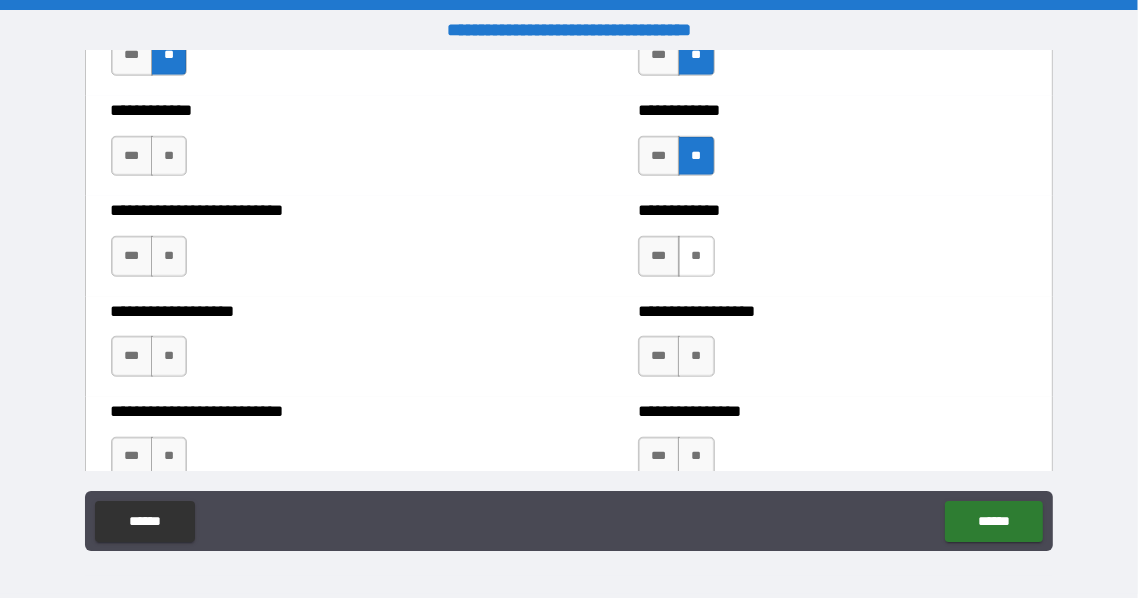 click on "**" at bounding box center (696, 256) 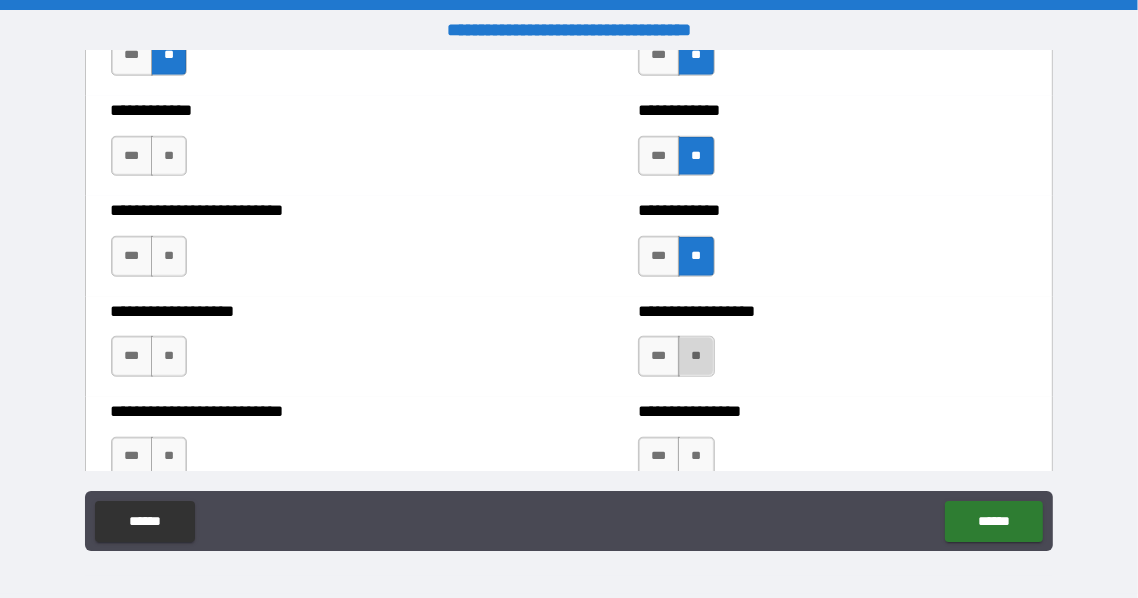 click on "**" at bounding box center [696, 356] 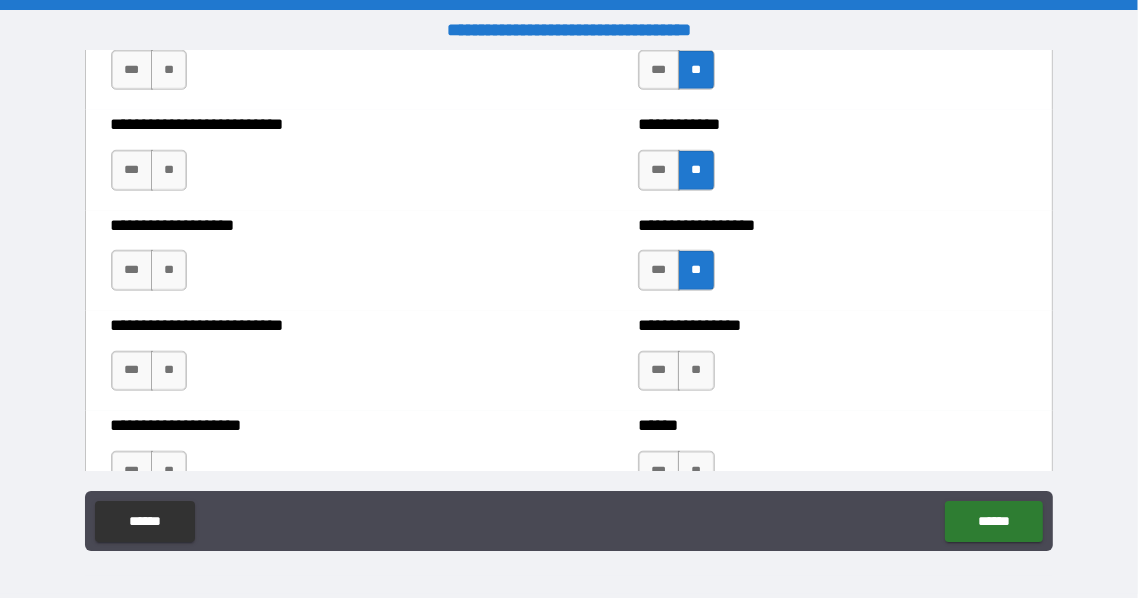 scroll, scrollTop: 6400, scrollLeft: 0, axis: vertical 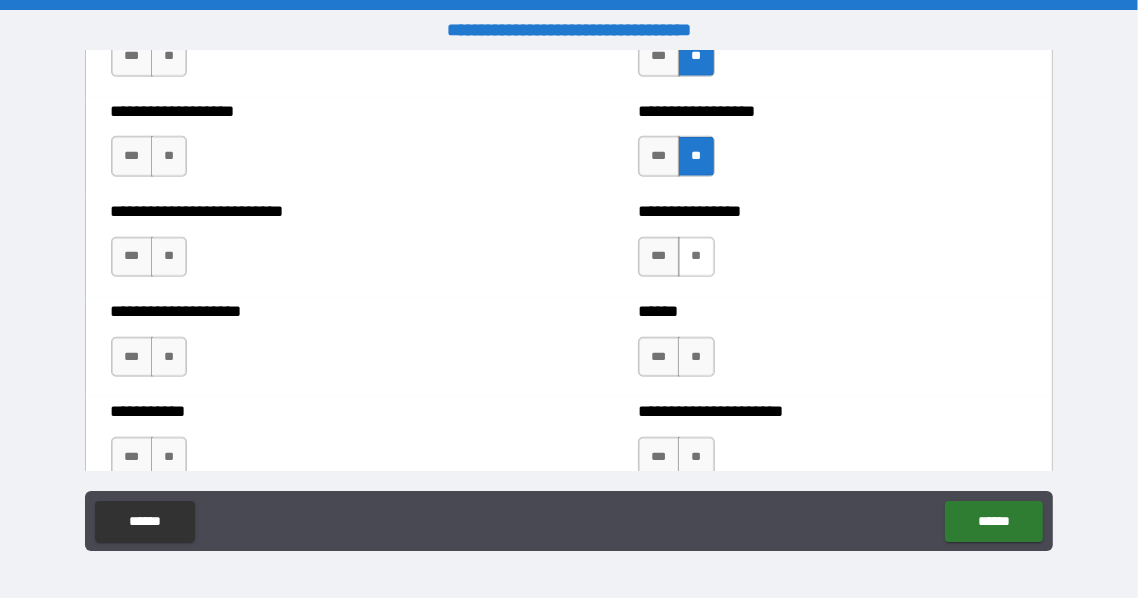 click on "**" at bounding box center [696, 257] 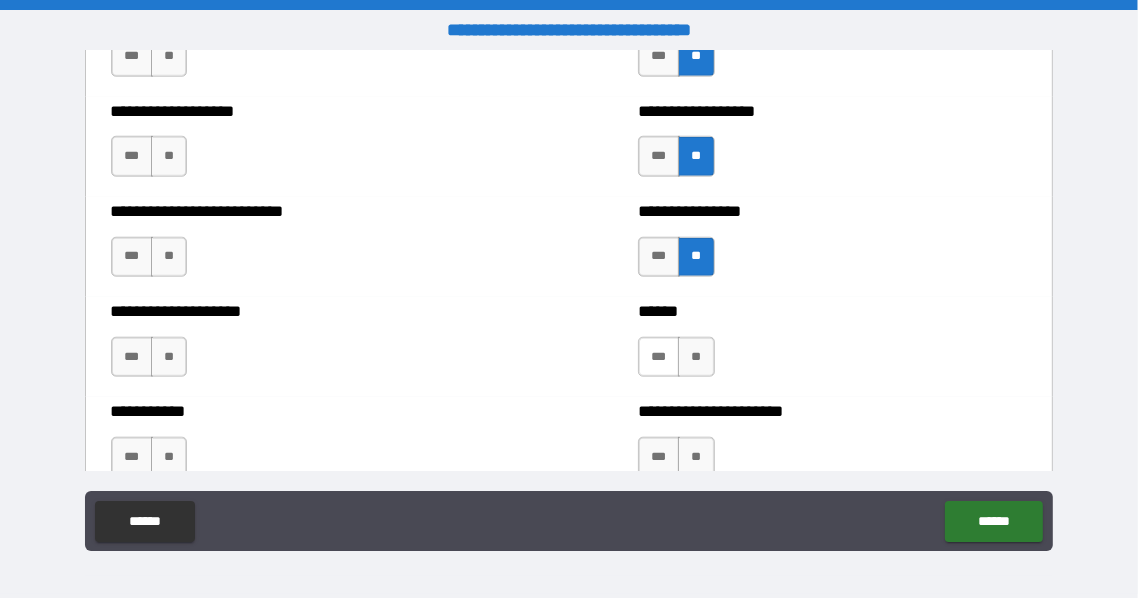 click on "***" at bounding box center (659, 357) 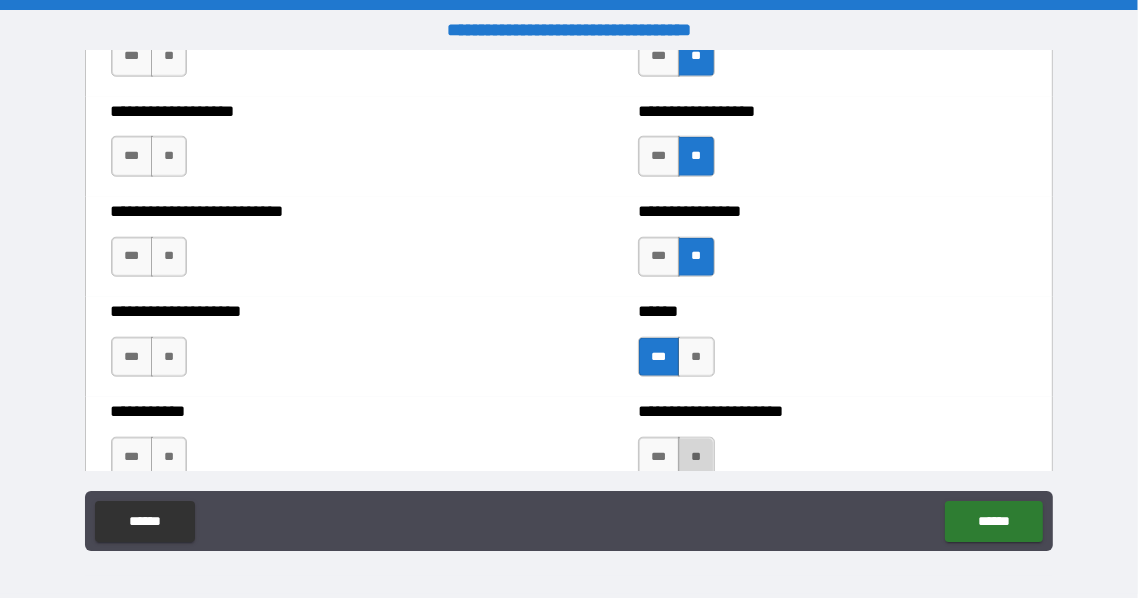 click on "**" at bounding box center [696, 457] 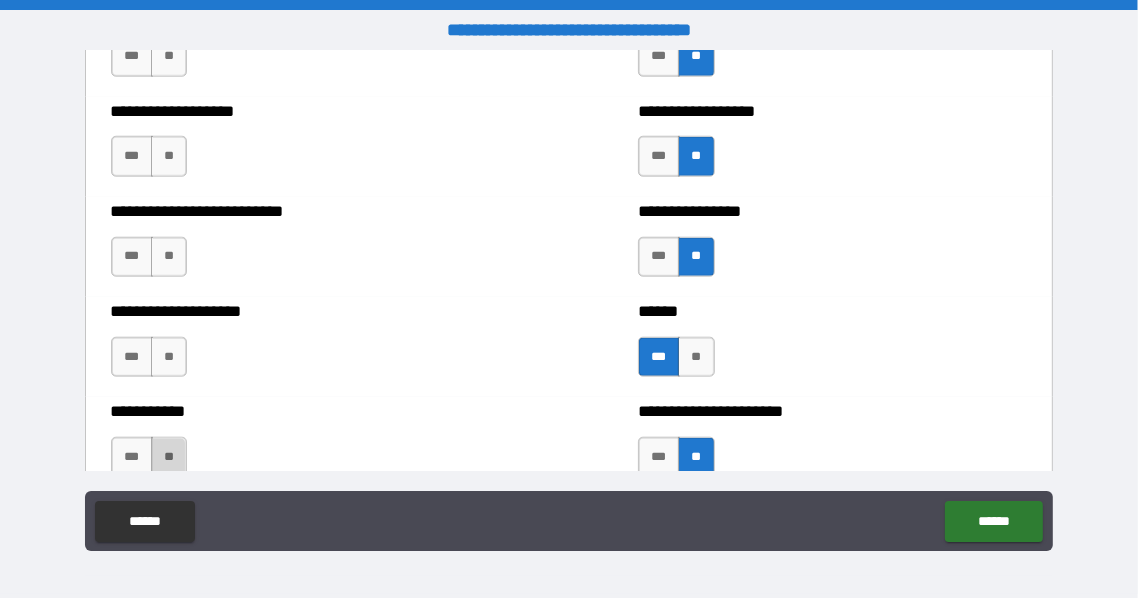 click on "**" at bounding box center [169, 457] 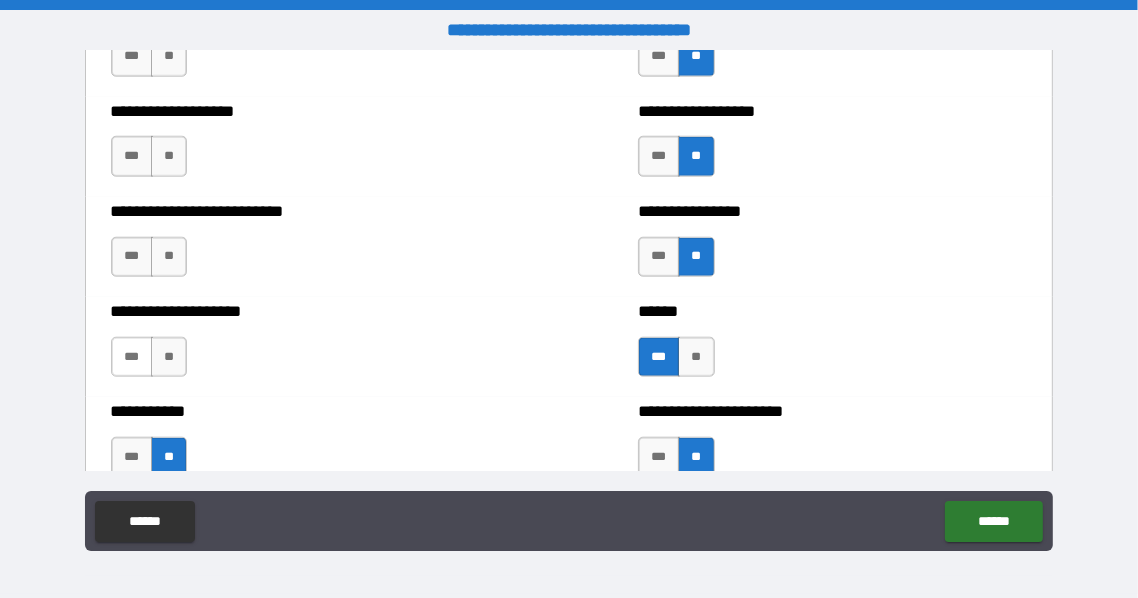 click on "***" at bounding box center [132, 357] 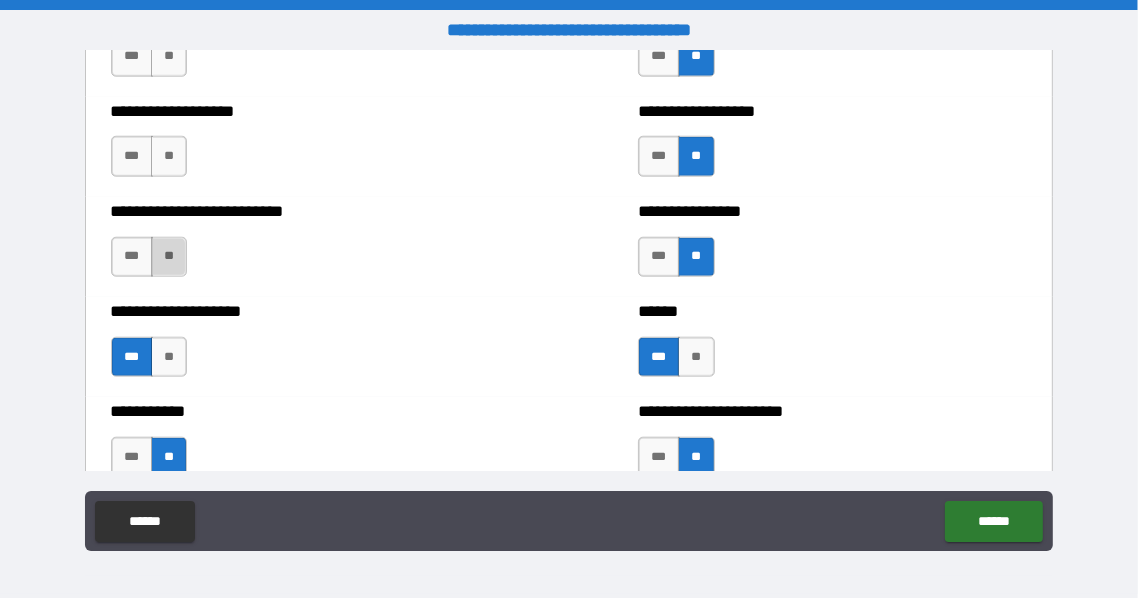 click on "**" at bounding box center [169, 257] 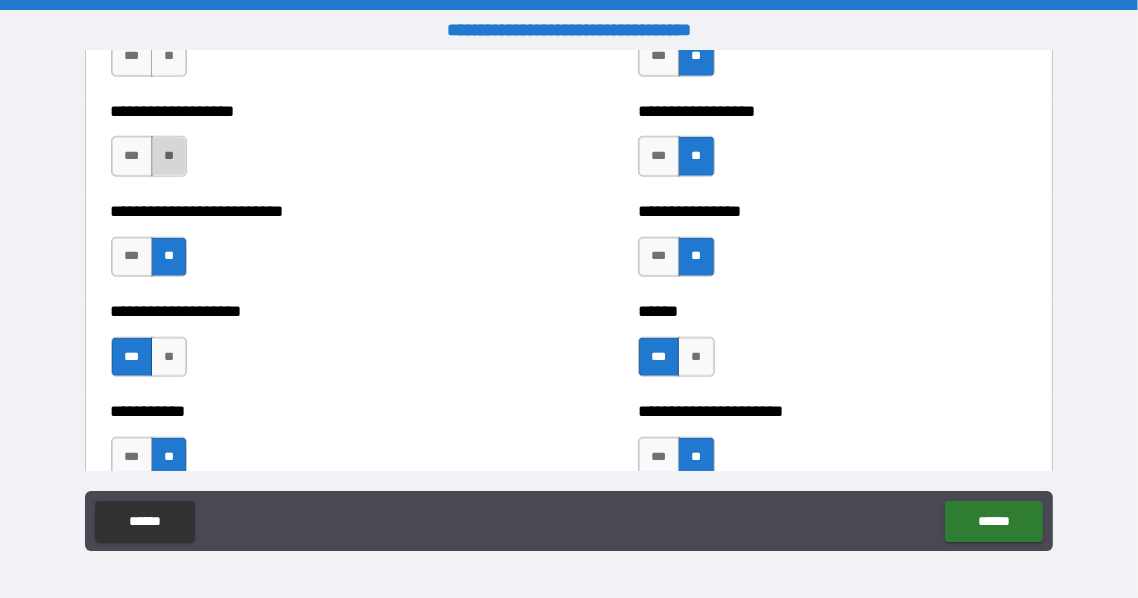 click on "**" at bounding box center [169, 156] 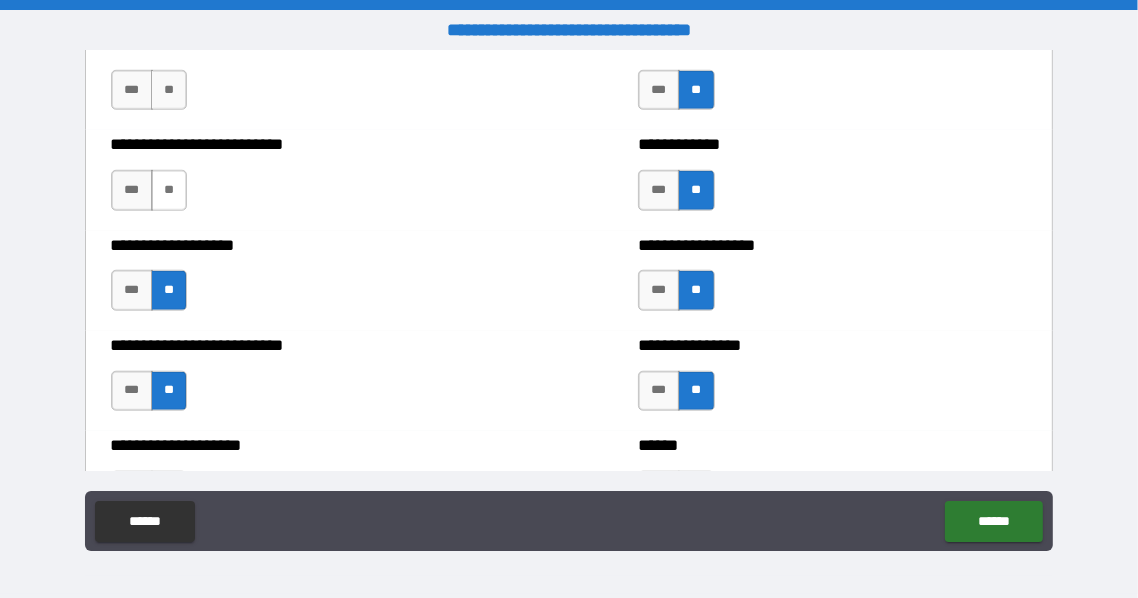 click on "**" at bounding box center (169, 190) 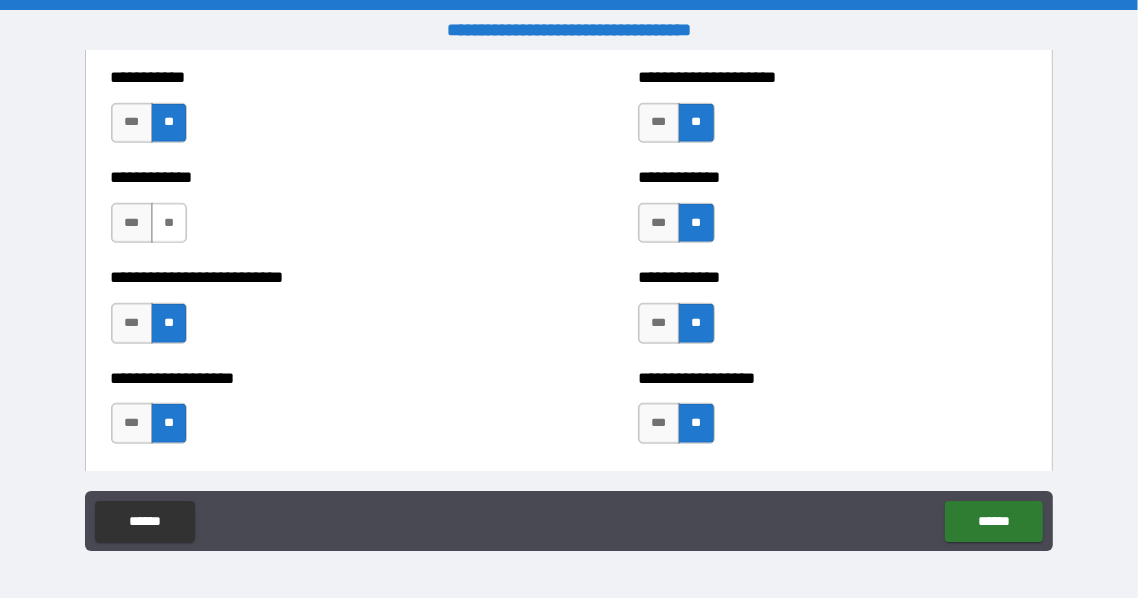 click on "**" at bounding box center [169, 223] 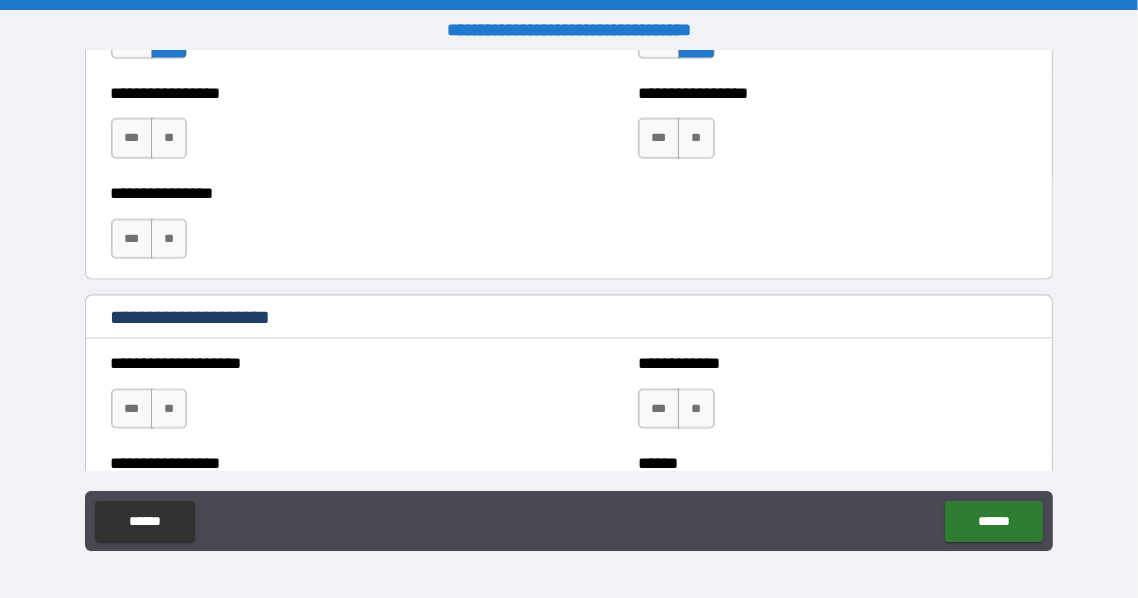 scroll, scrollTop: 6800, scrollLeft: 0, axis: vertical 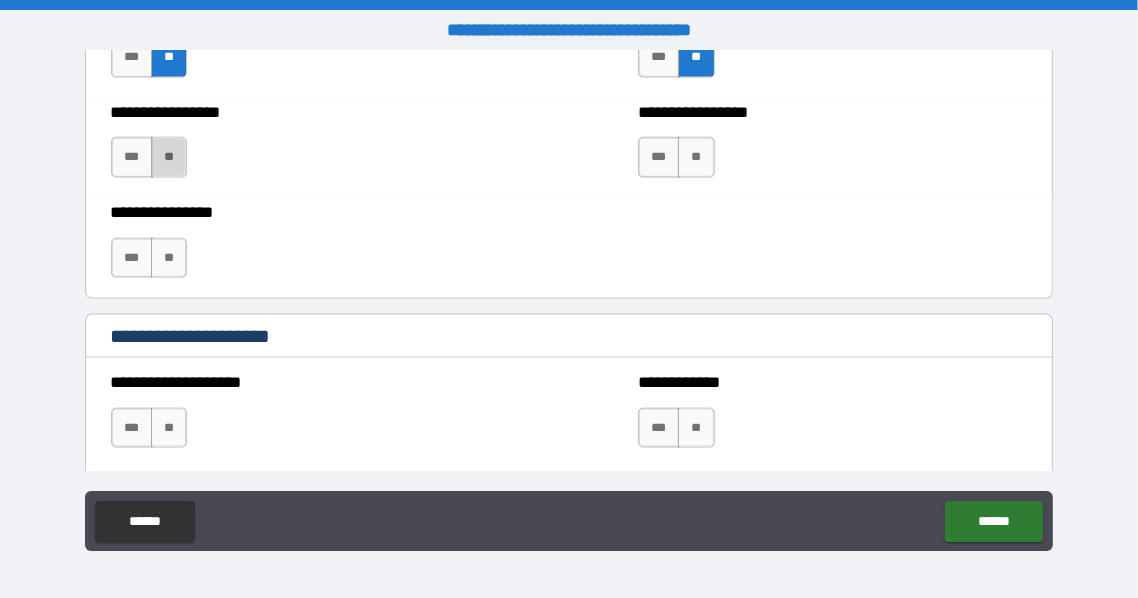 click on "**" at bounding box center (169, 157) 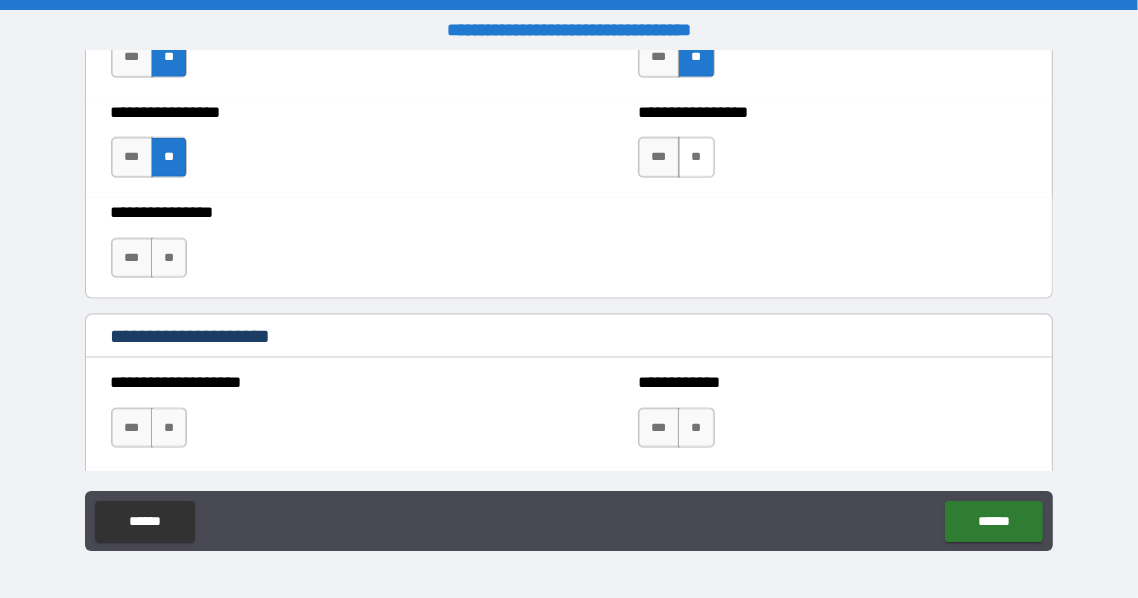 click on "**" at bounding box center (696, 157) 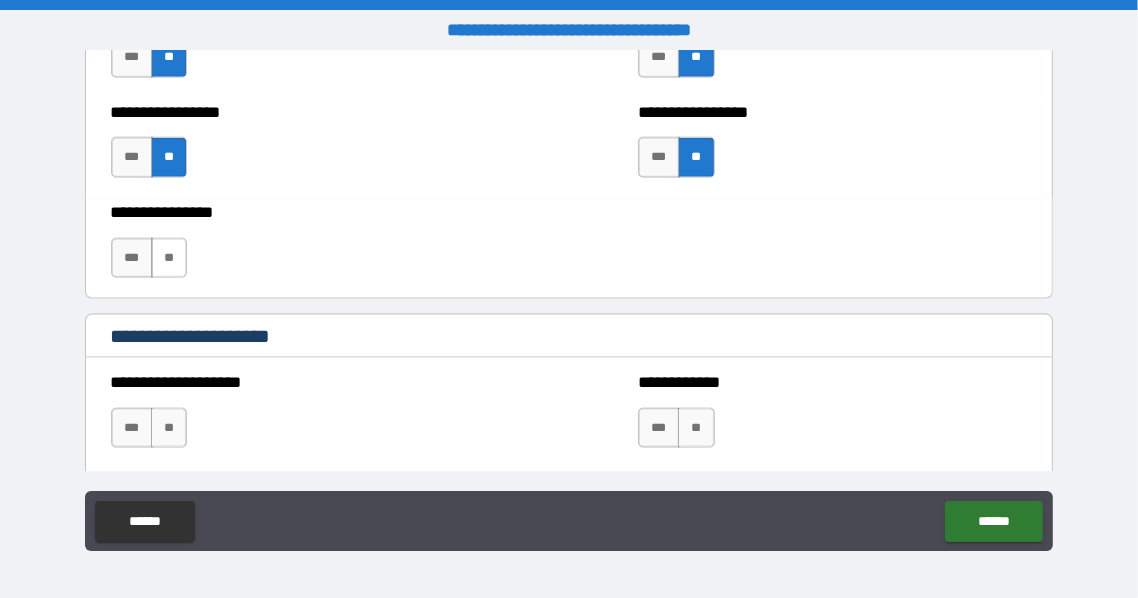 click on "**" at bounding box center [169, 258] 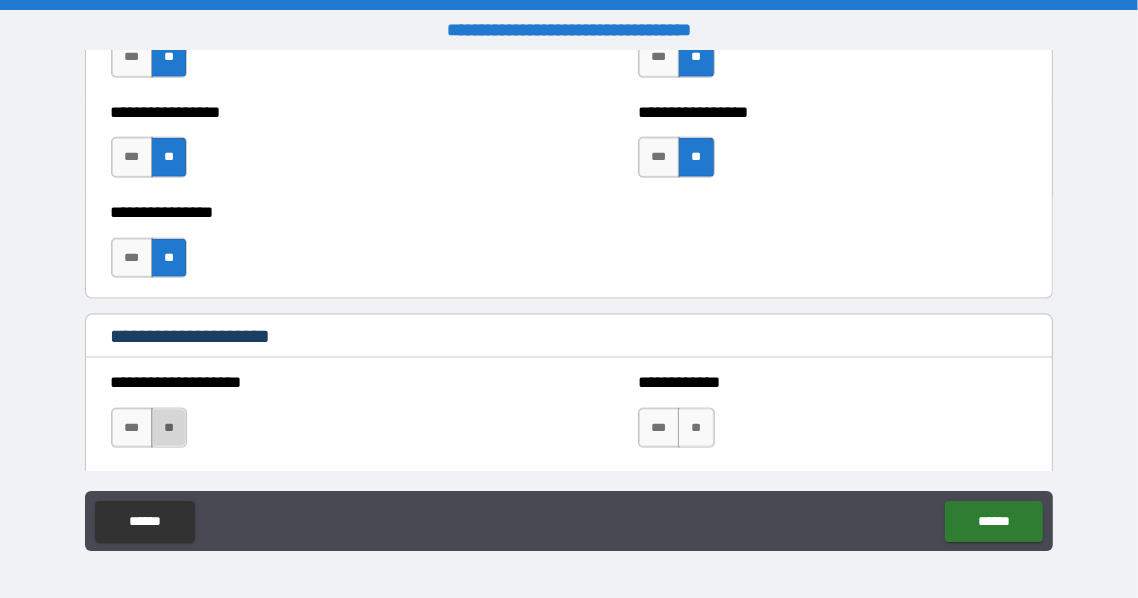click on "**" at bounding box center [169, 428] 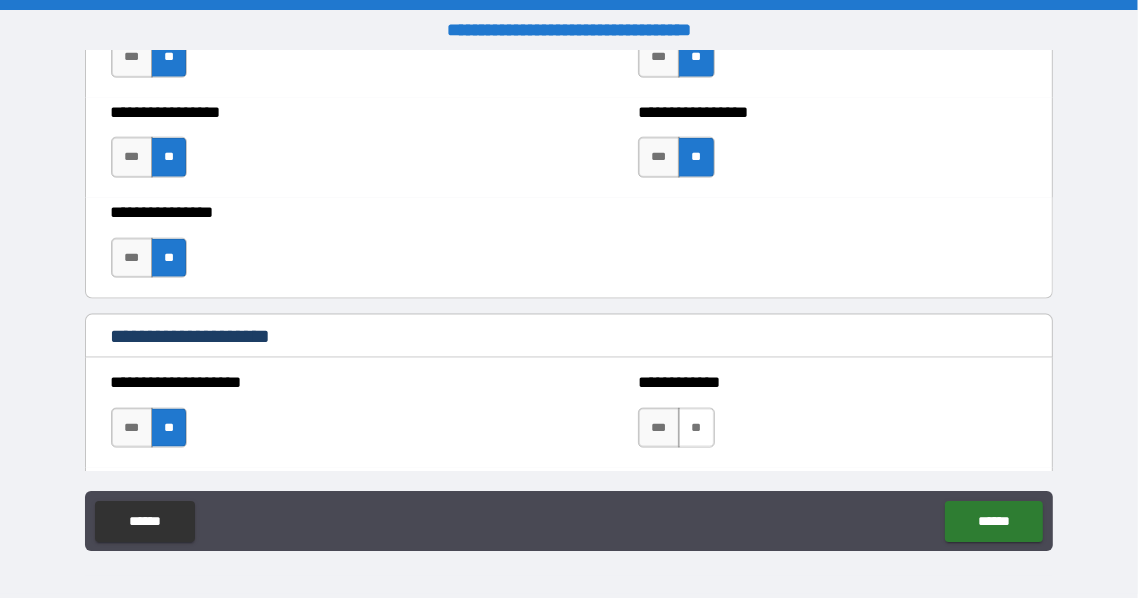 click on "**" at bounding box center [696, 428] 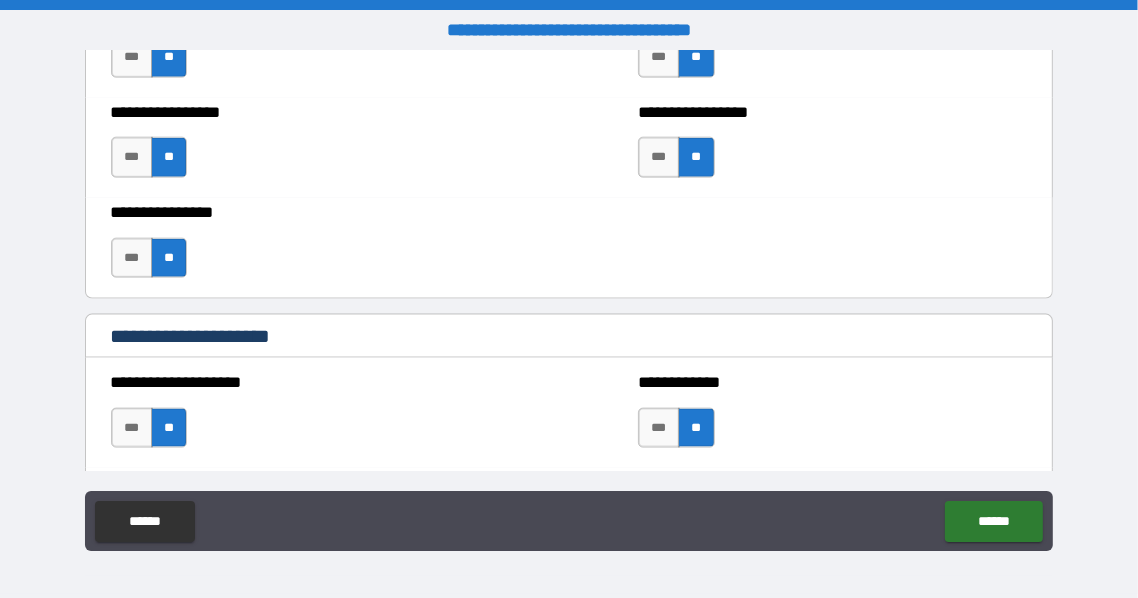 scroll, scrollTop: 7066, scrollLeft: 0, axis: vertical 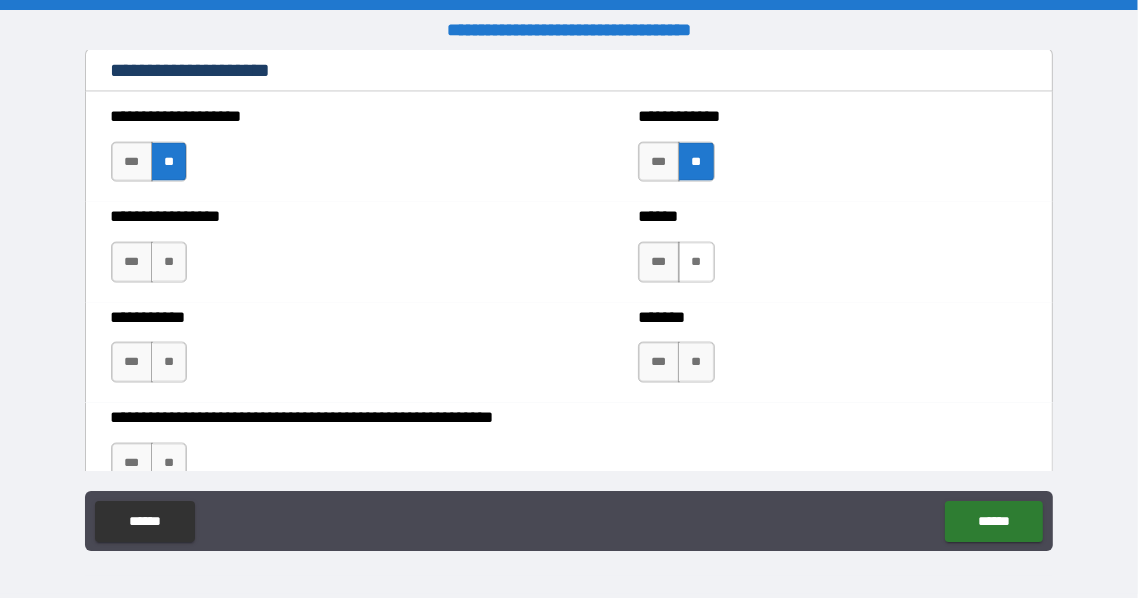 click on "**" at bounding box center (696, 262) 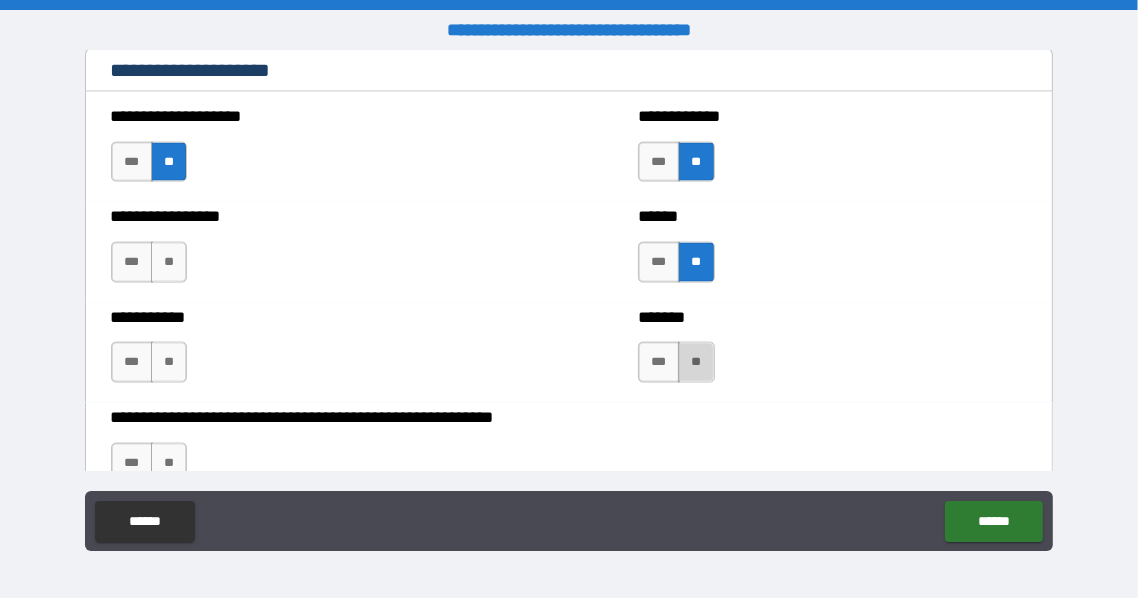 click on "**" at bounding box center [696, 362] 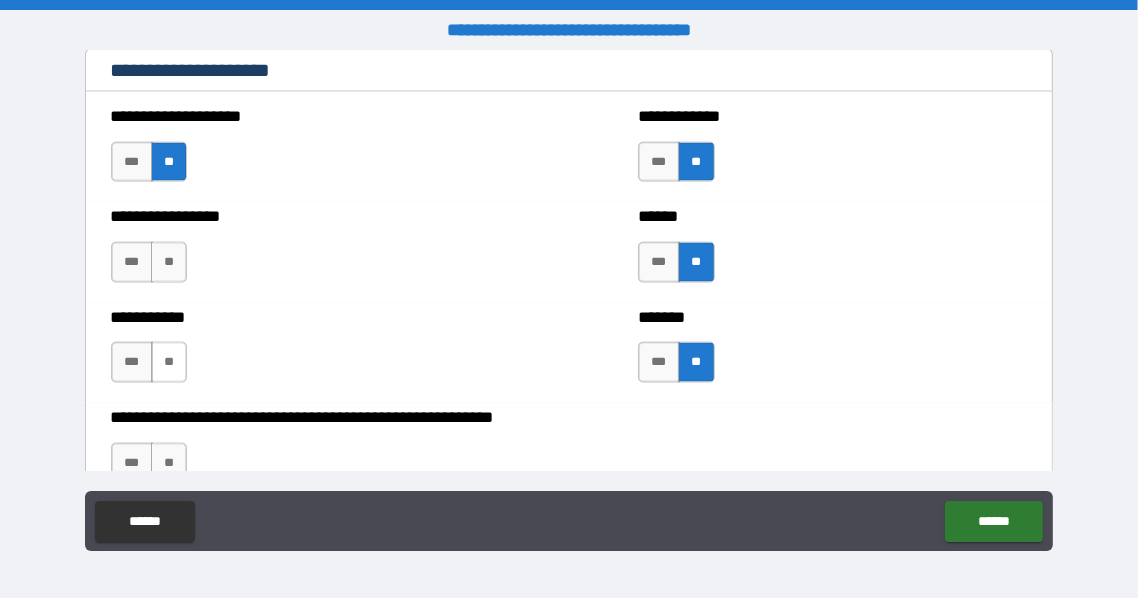 click on "**" at bounding box center (169, 362) 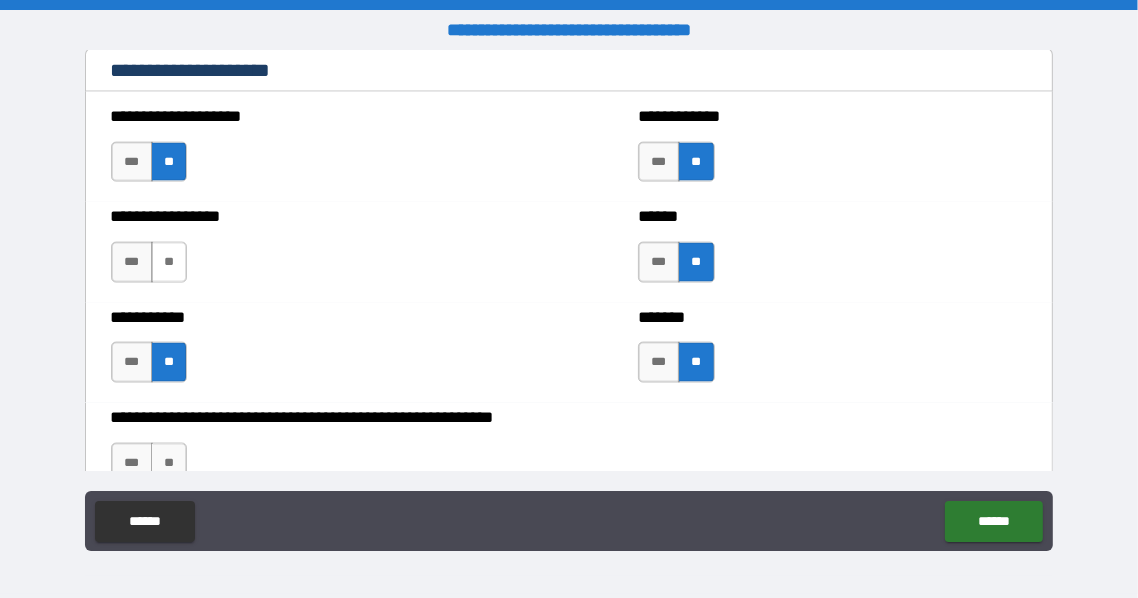 click on "**" at bounding box center (169, 262) 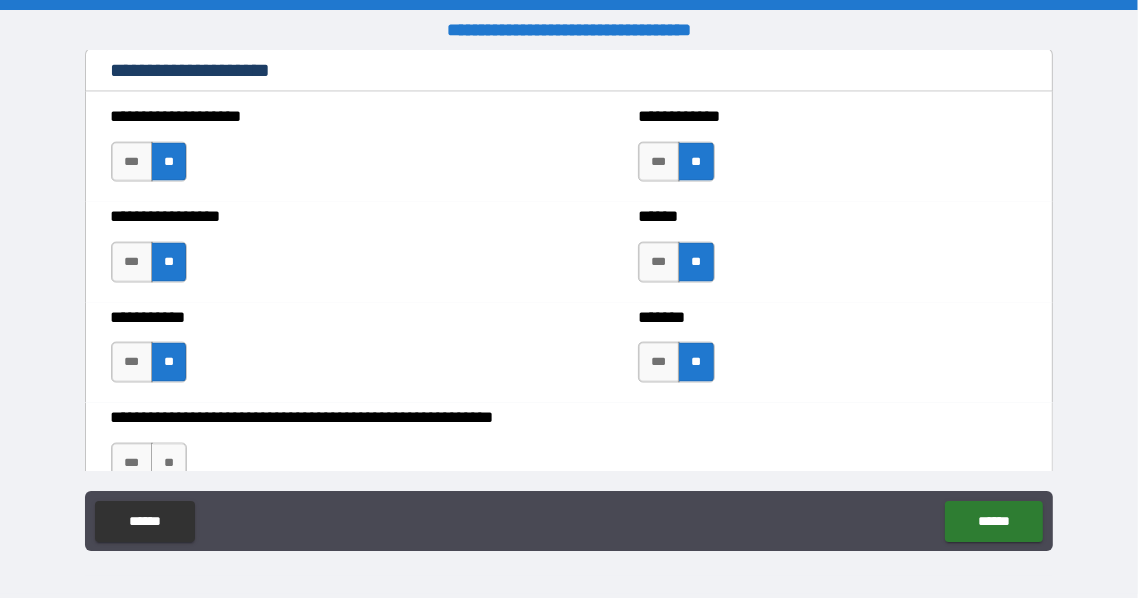 scroll, scrollTop: 7266, scrollLeft: 0, axis: vertical 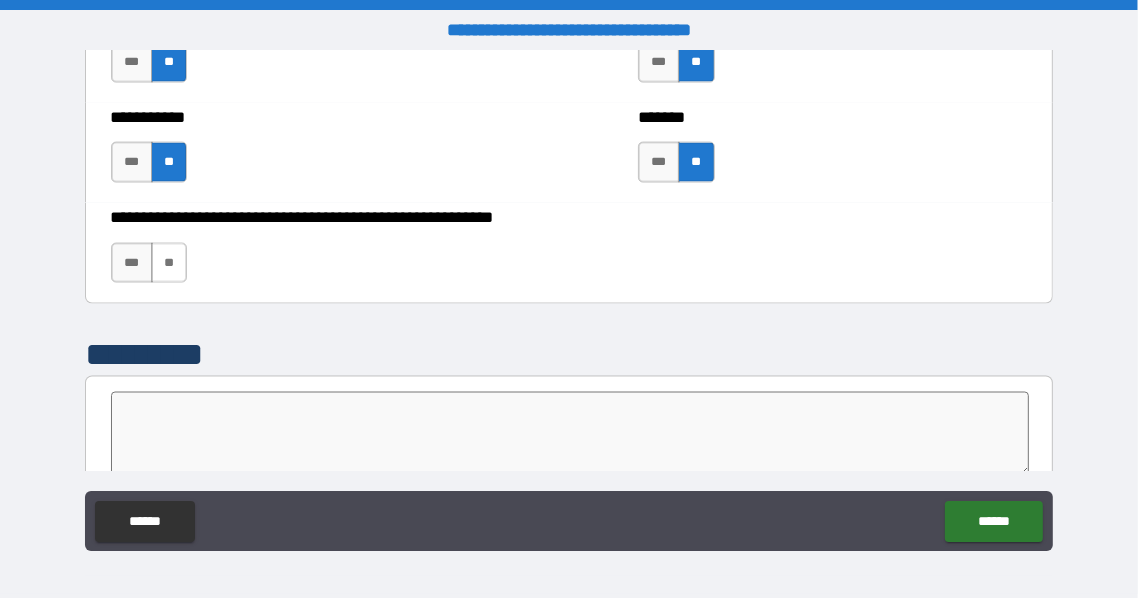 click on "**" at bounding box center [169, 263] 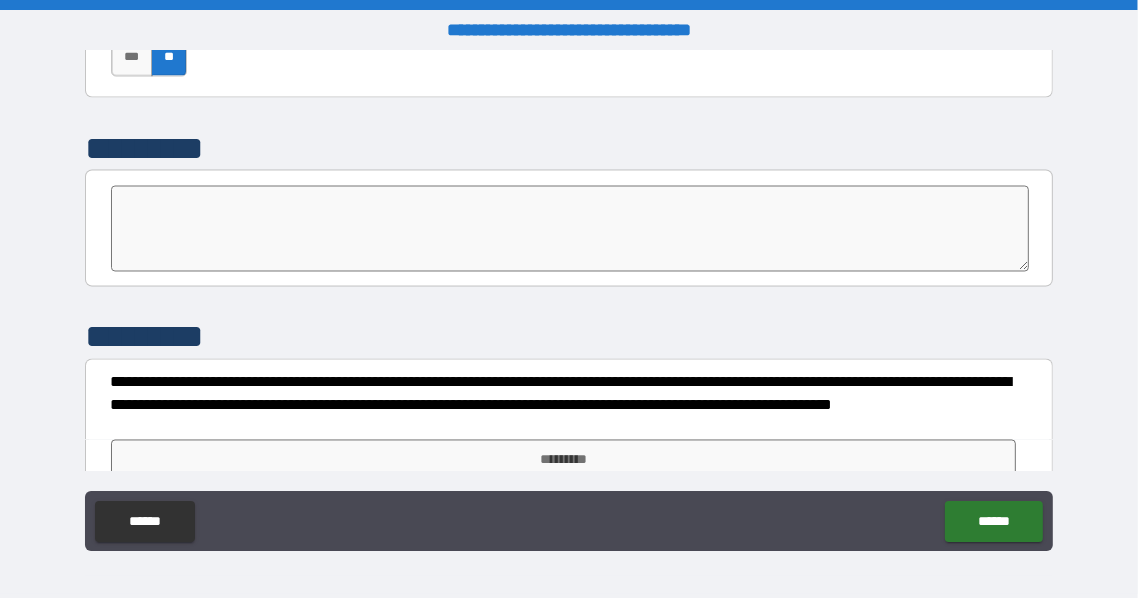 scroll, scrollTop: 7500, scrollLeft: 0, axis: vertical 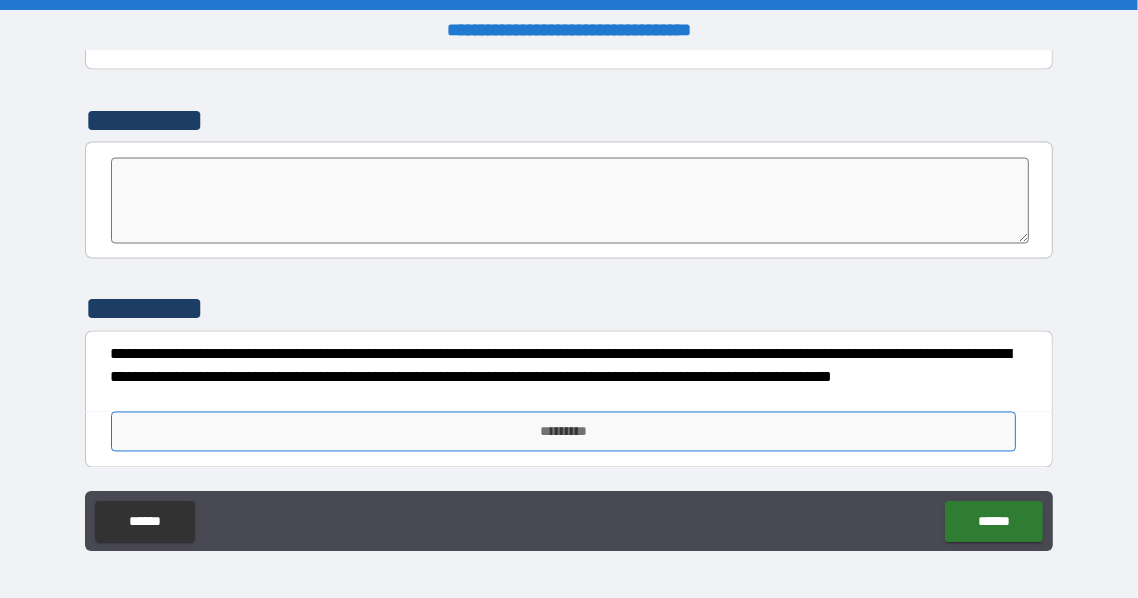 click on "*********" at bounding box center (564, 432) 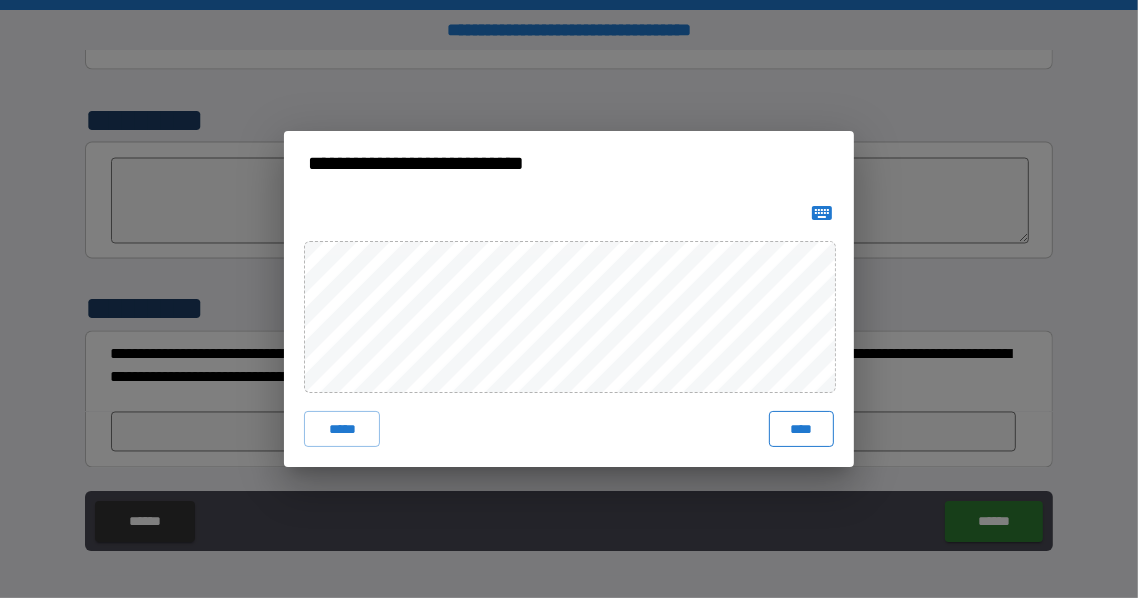 click on "****" at bounding box center (801, 429) 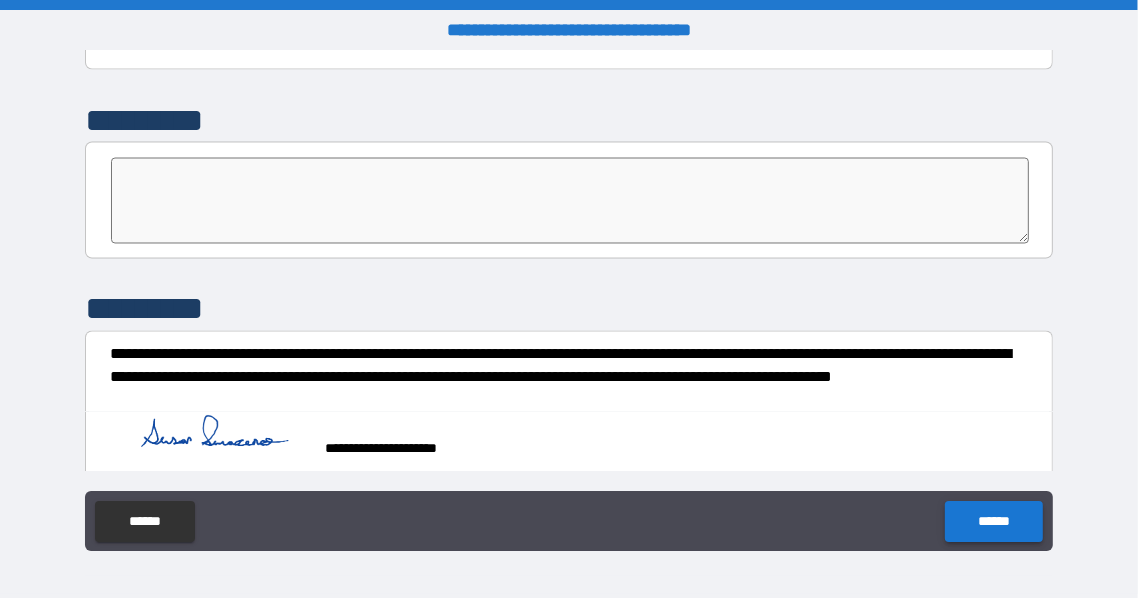 click on "******" at bounding box center (993, 521) 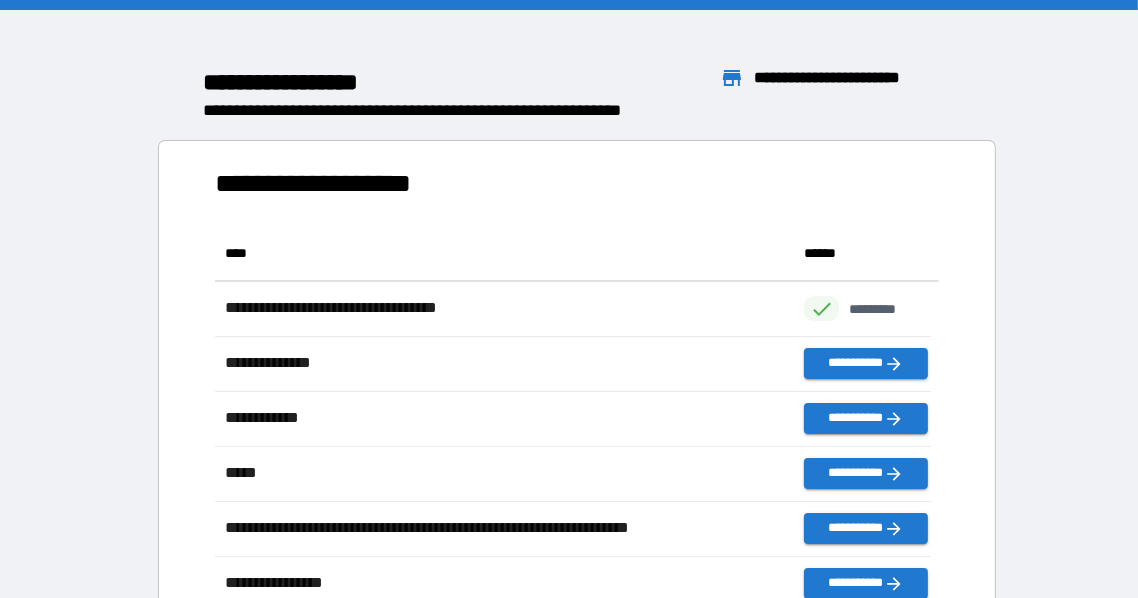 scroll, scrollTop: 431, scrollLeft: 705, axis: both 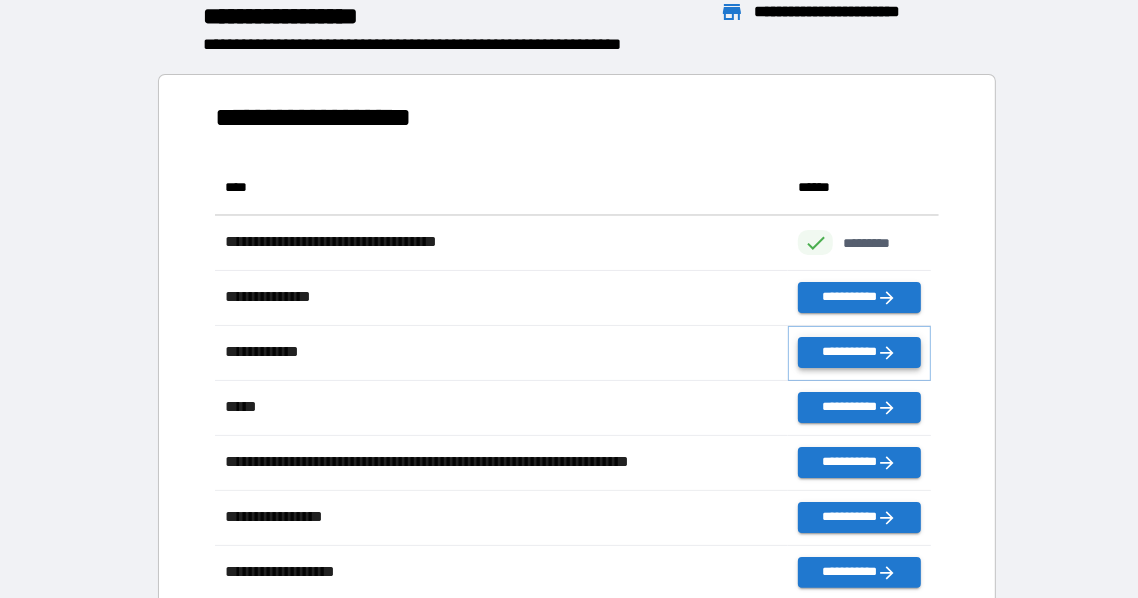 click on "**********" at bounding box center [859, 352] 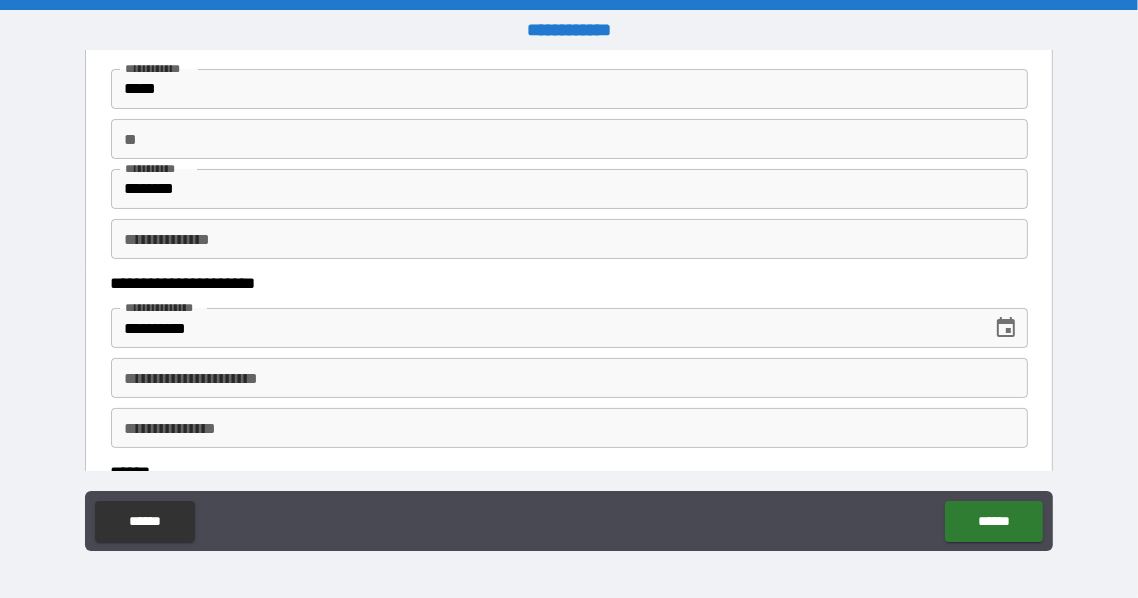 scroll, scrollTop: 200, scrollLeft: 0, axis: vertical 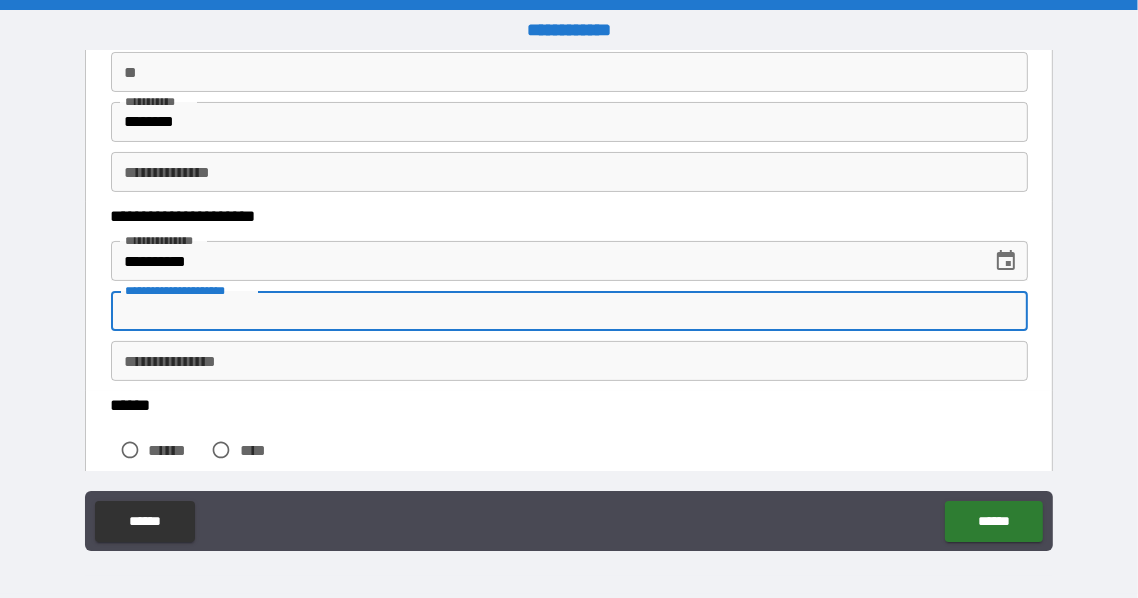 click on "**********" at bounding box center (569, 311) 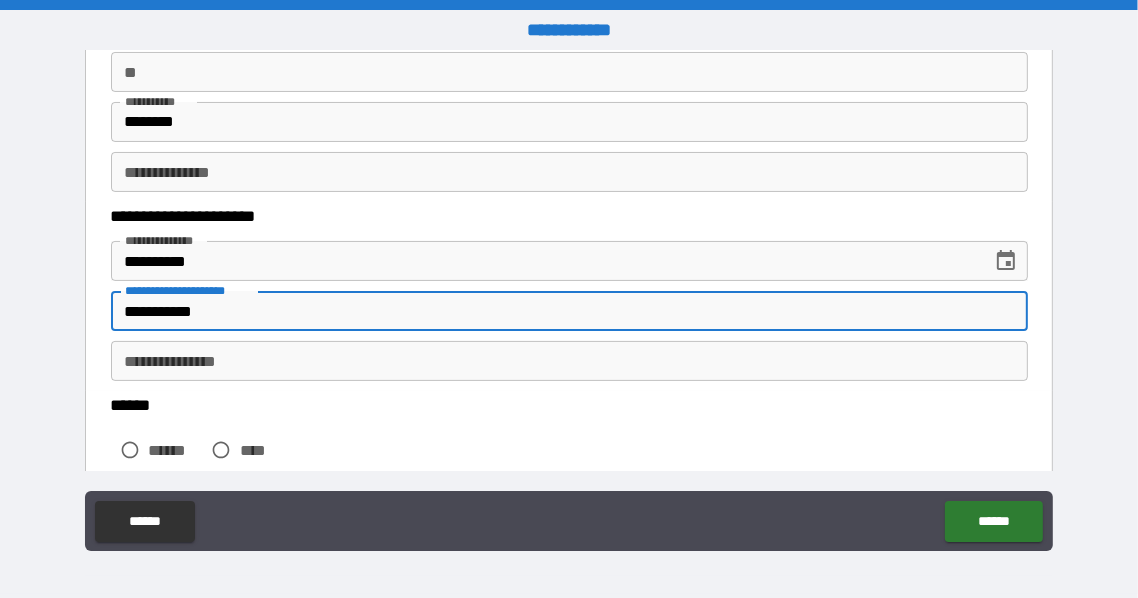 type on "**********" 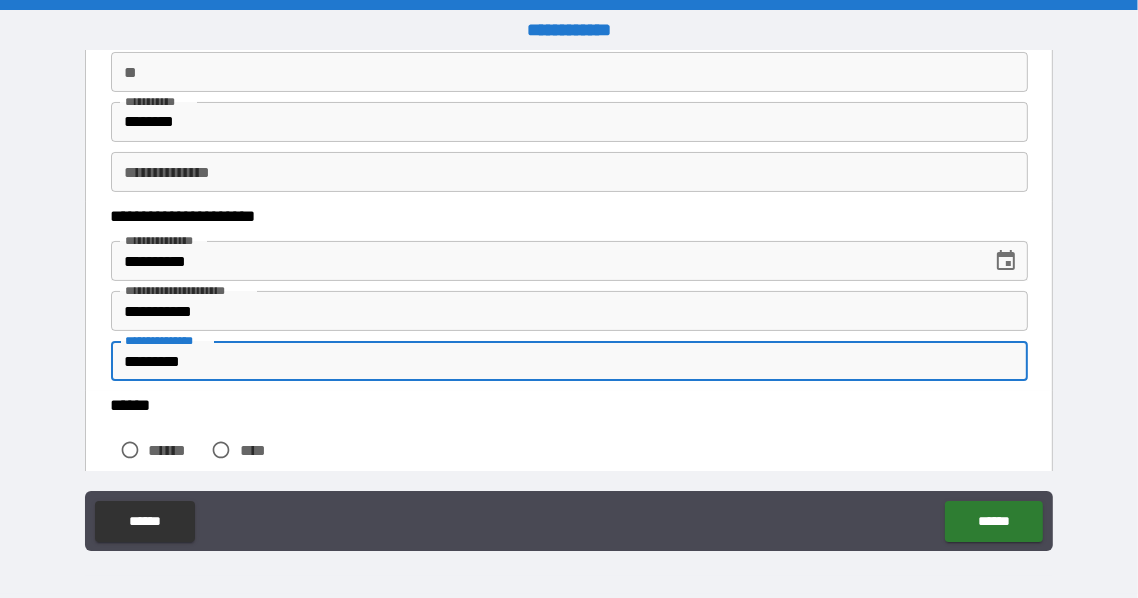 type on "*********" 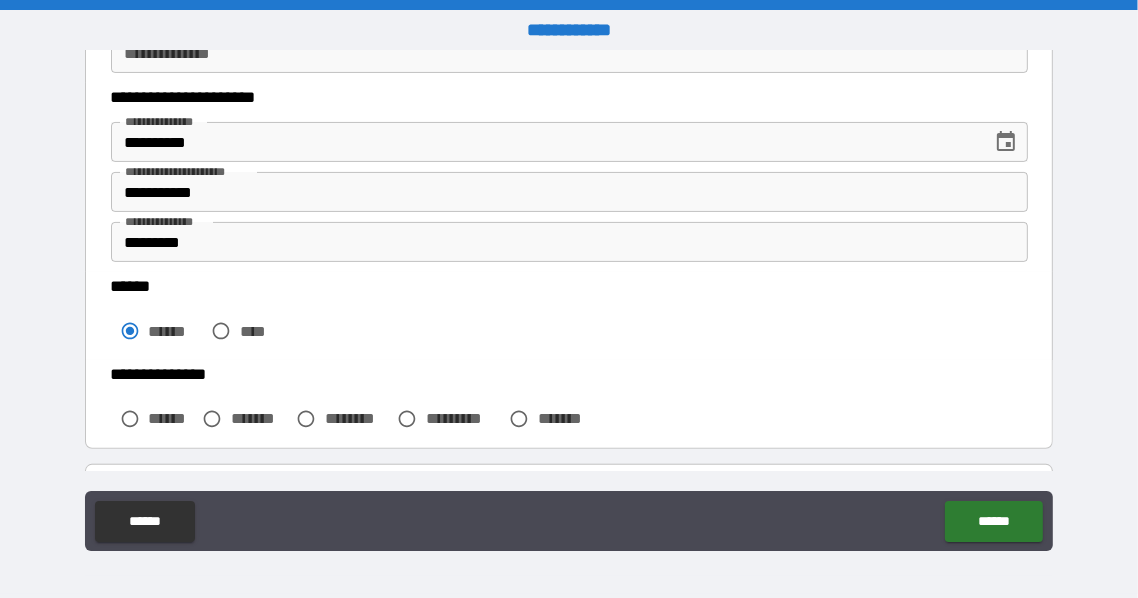 scroll, scrollTop: 466, scrollLeft: 0, axis: vertical 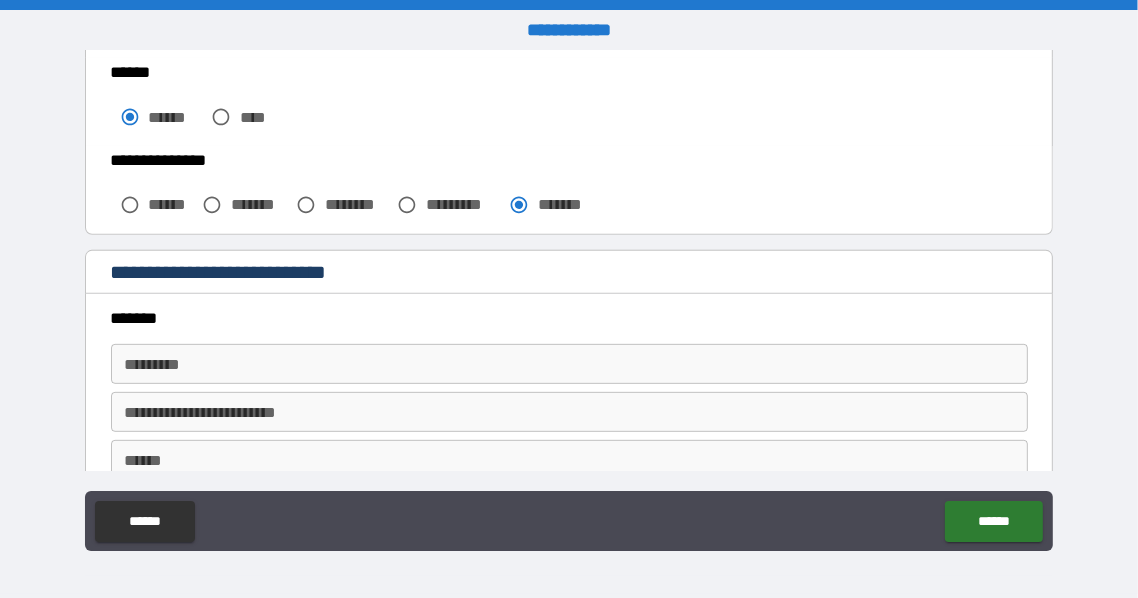 click on "**********" at bounding box center [568, 440] 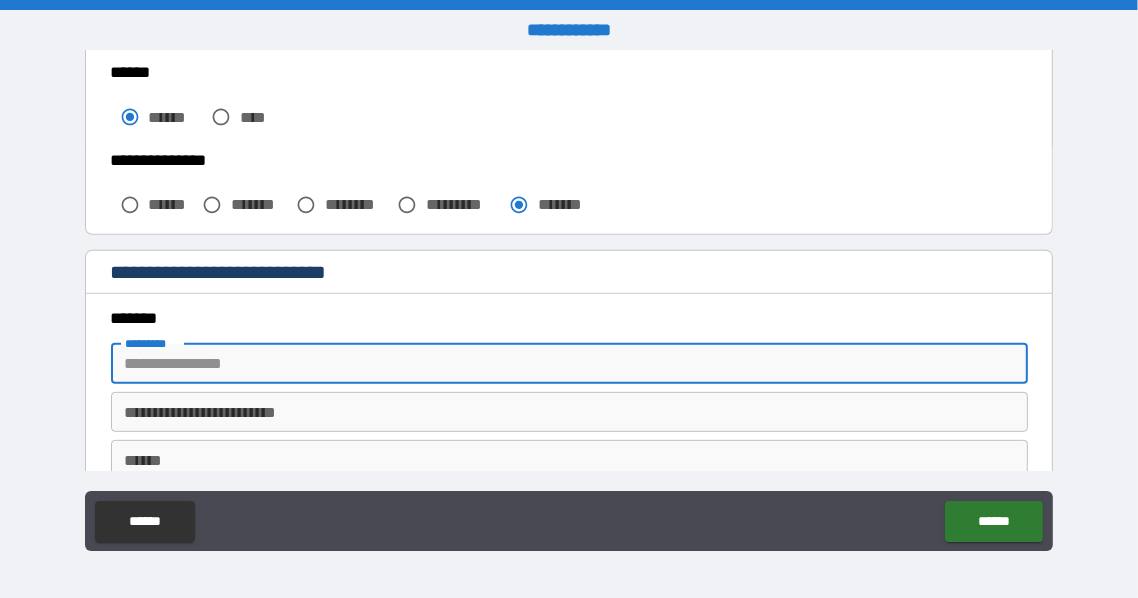click on "*******   *" at bounding box center [569, 364] 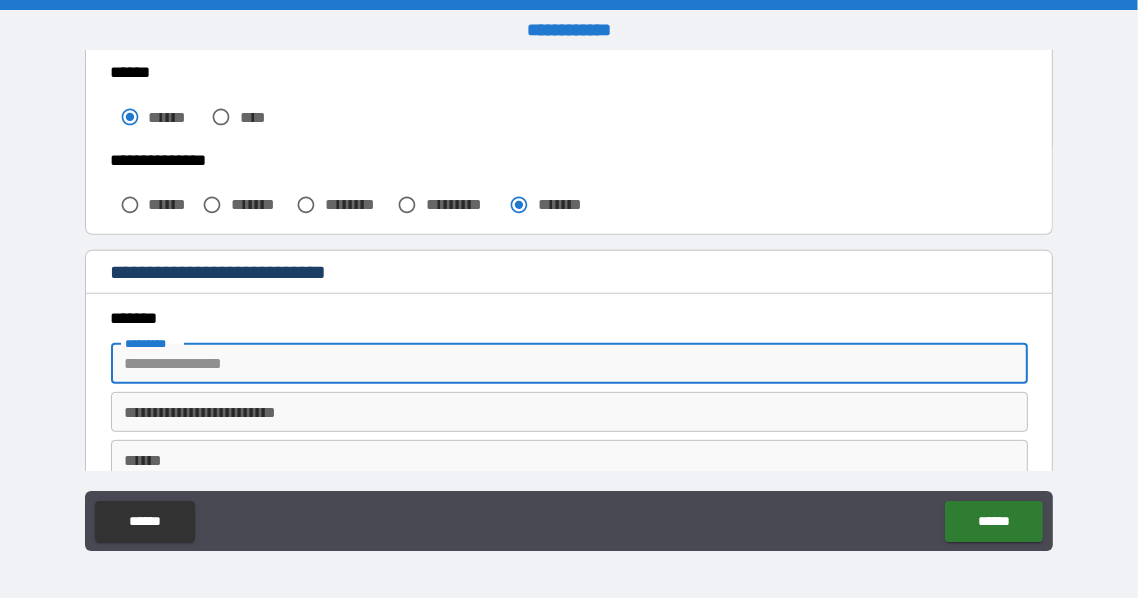 type on "**********" 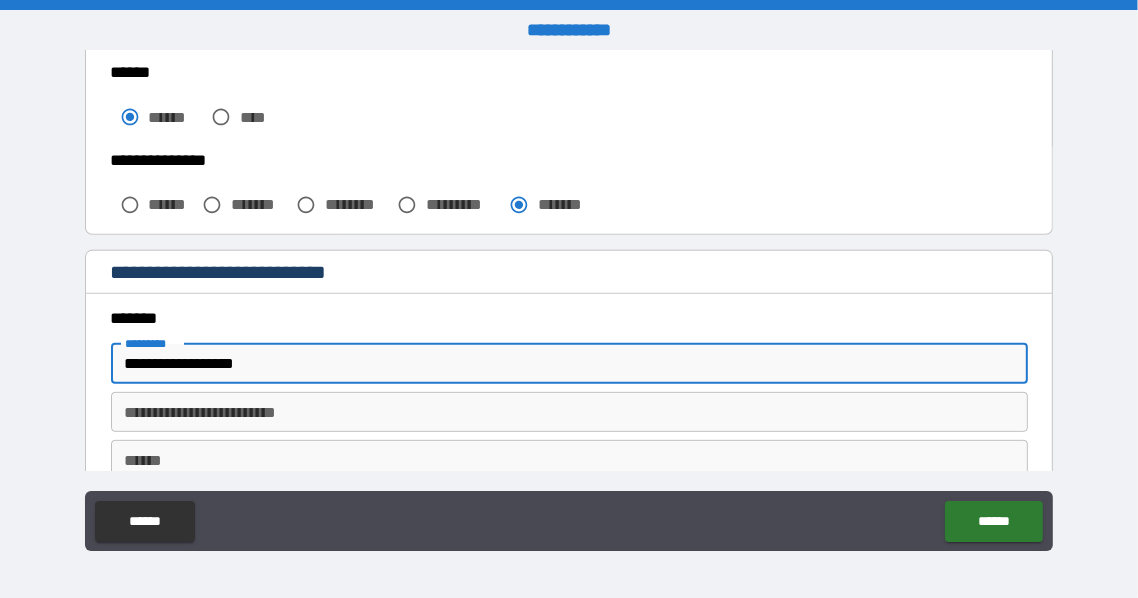type on "*******" 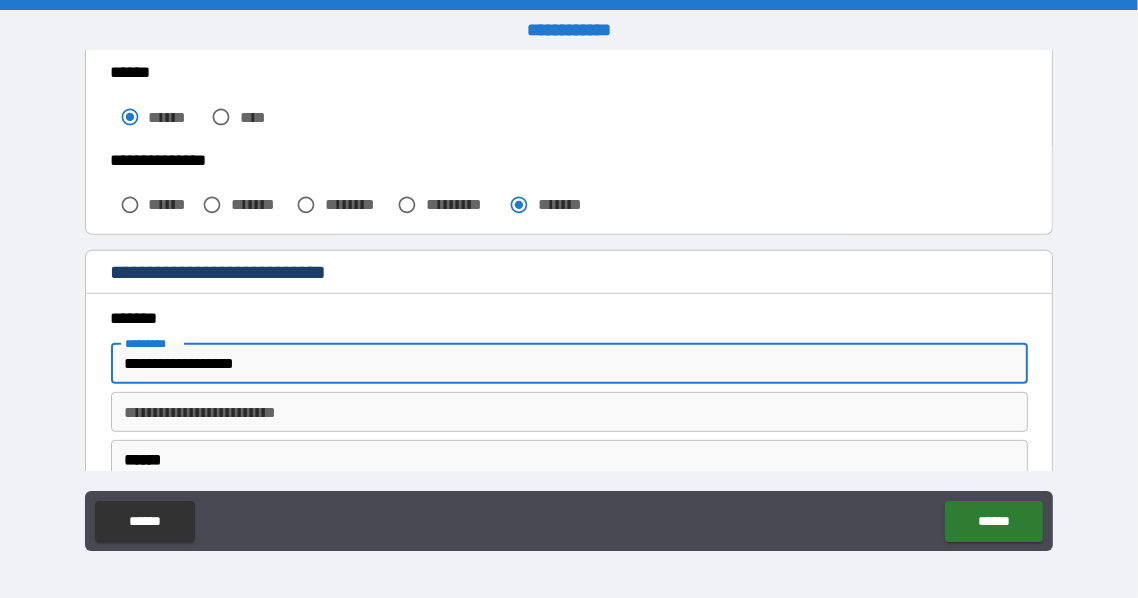 type on "**" 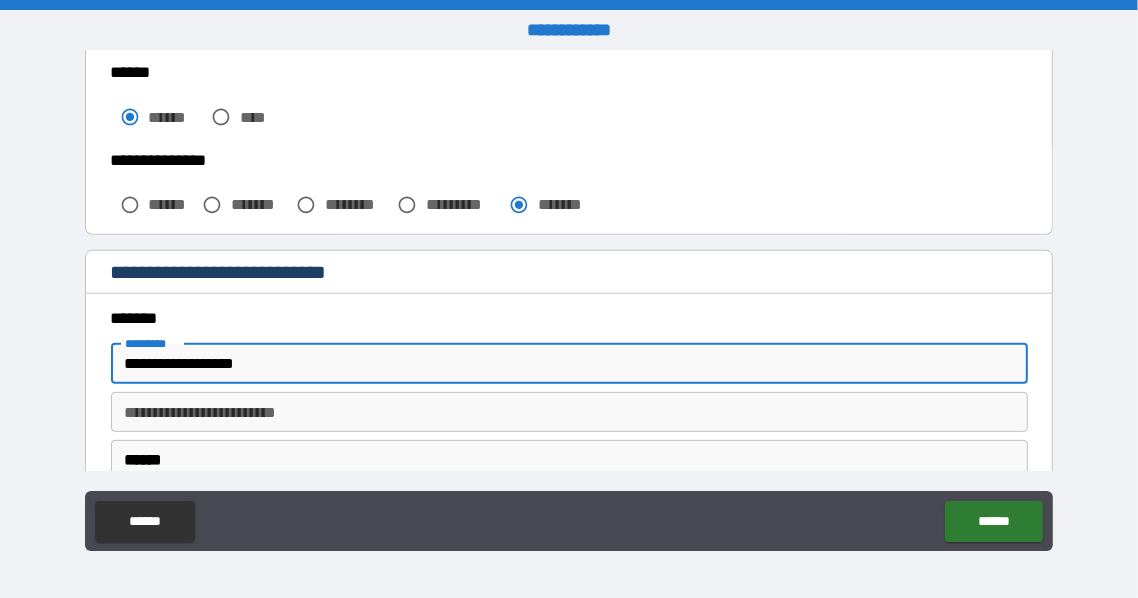 type on "*****" 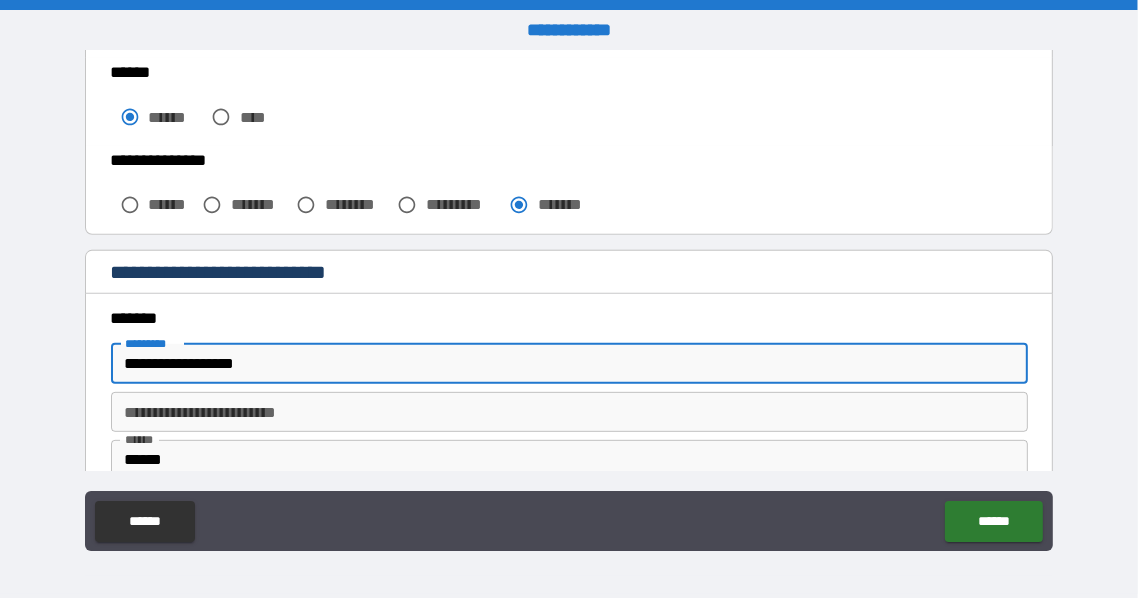 click on "**********" at bounding box center [569, 302] 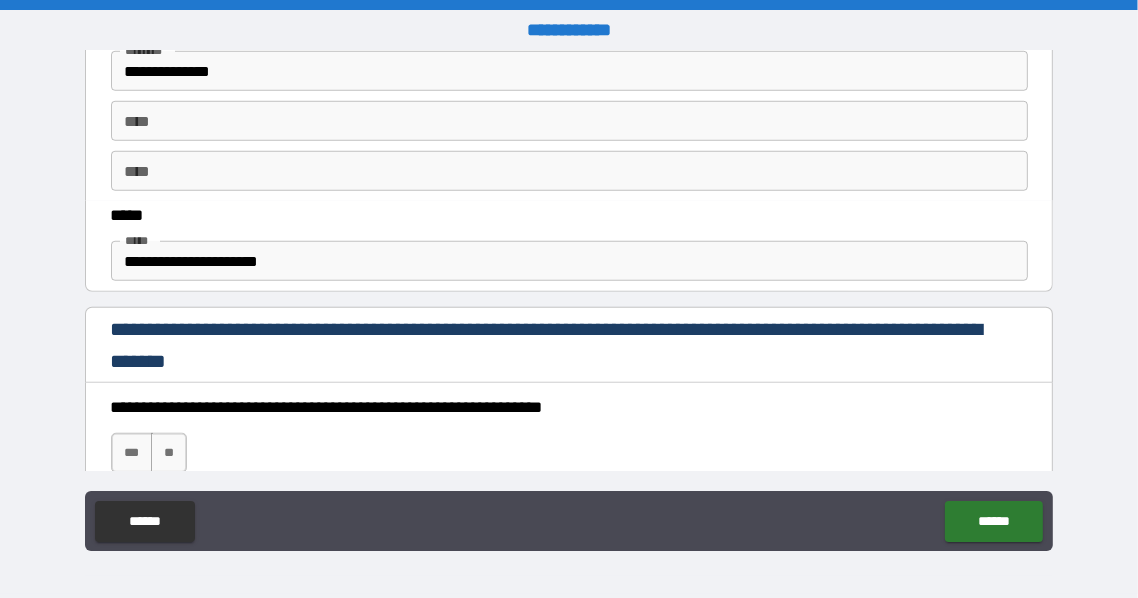 scroll, scrollTop: 1133, scrollLeft: 0, axis: vertical 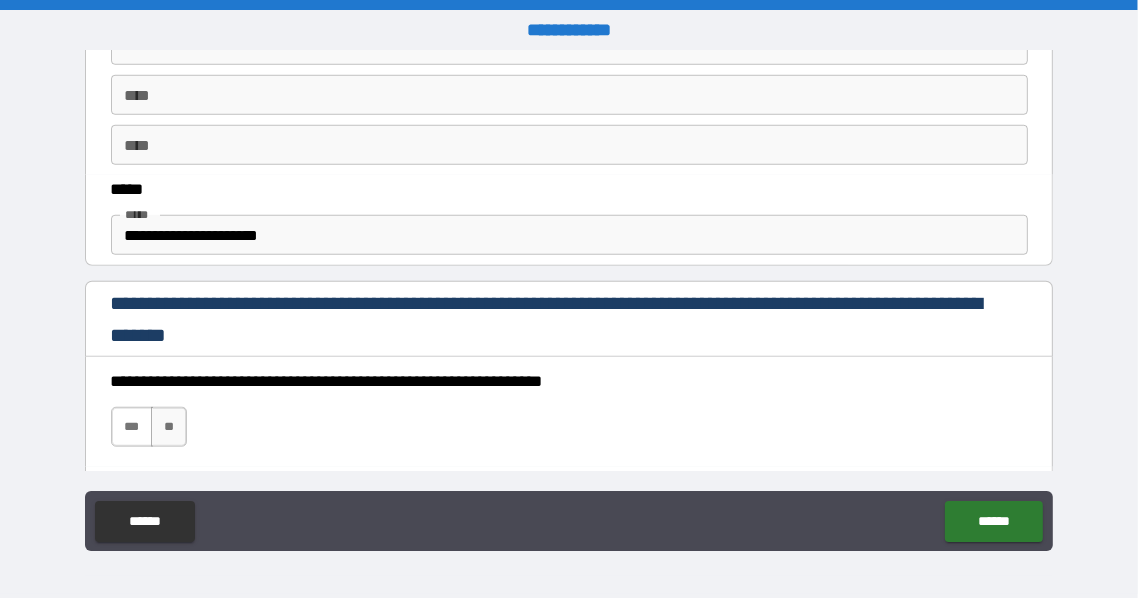 click on "***" at bounding box center (132, 427) 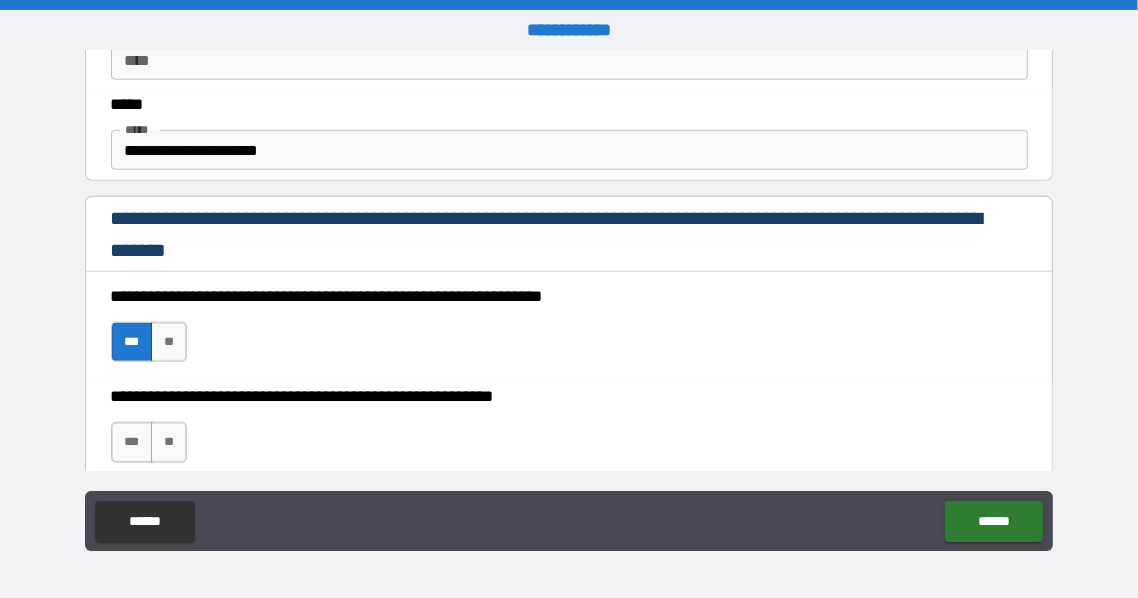 scroll, scrollTop: 1400, scrollLeft: 0, axis: vertical 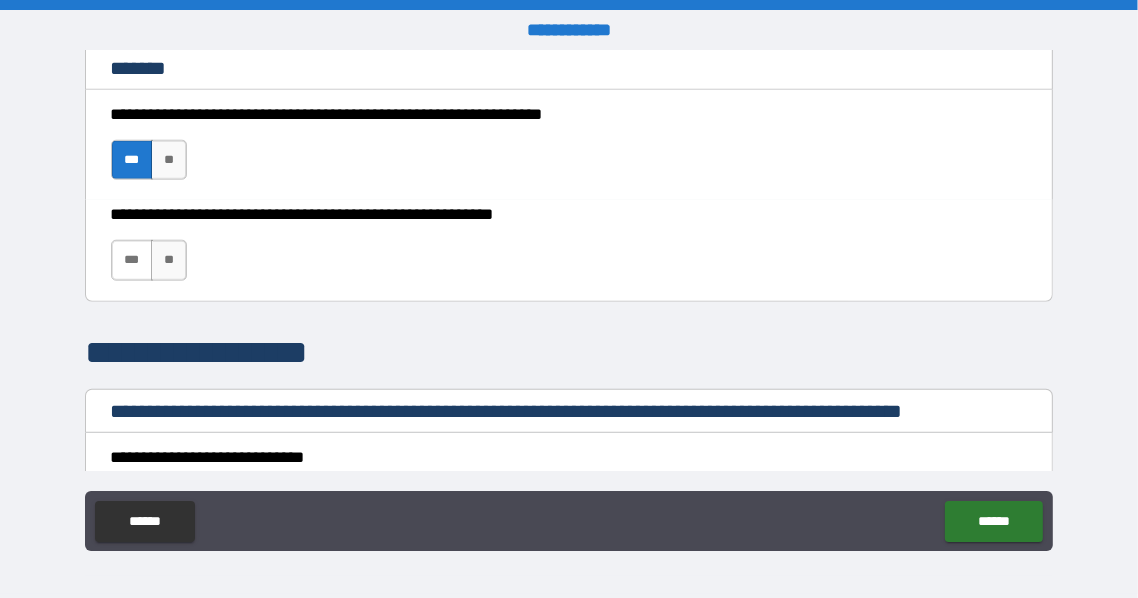 click on "***" at bounding box center (132, 260) 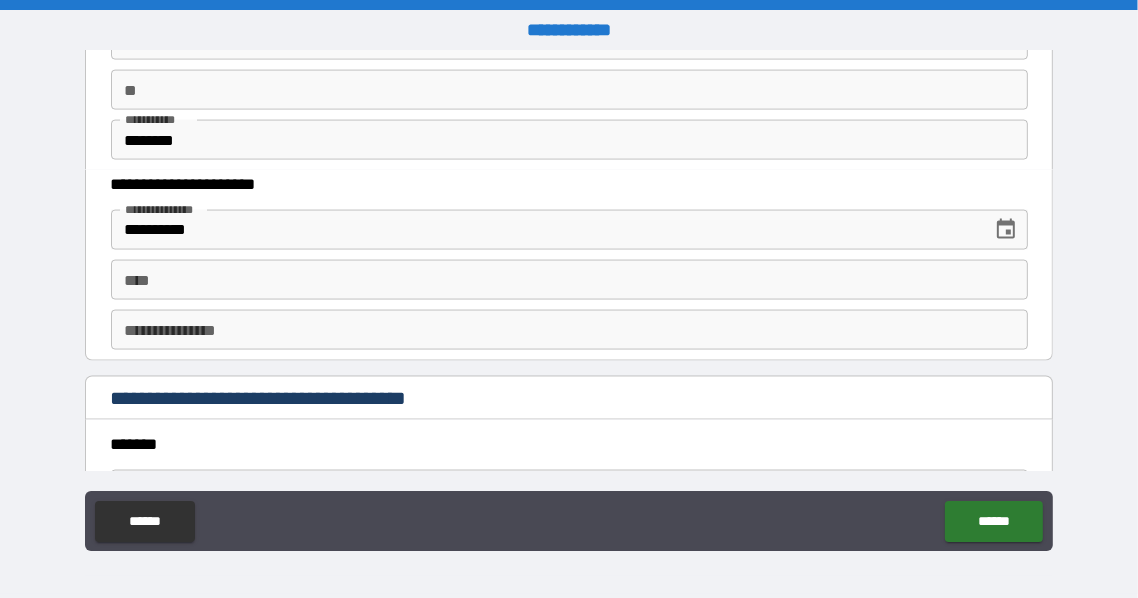 scroll, scrollTop: 2000, scrollLeft: 0, axis: vertical 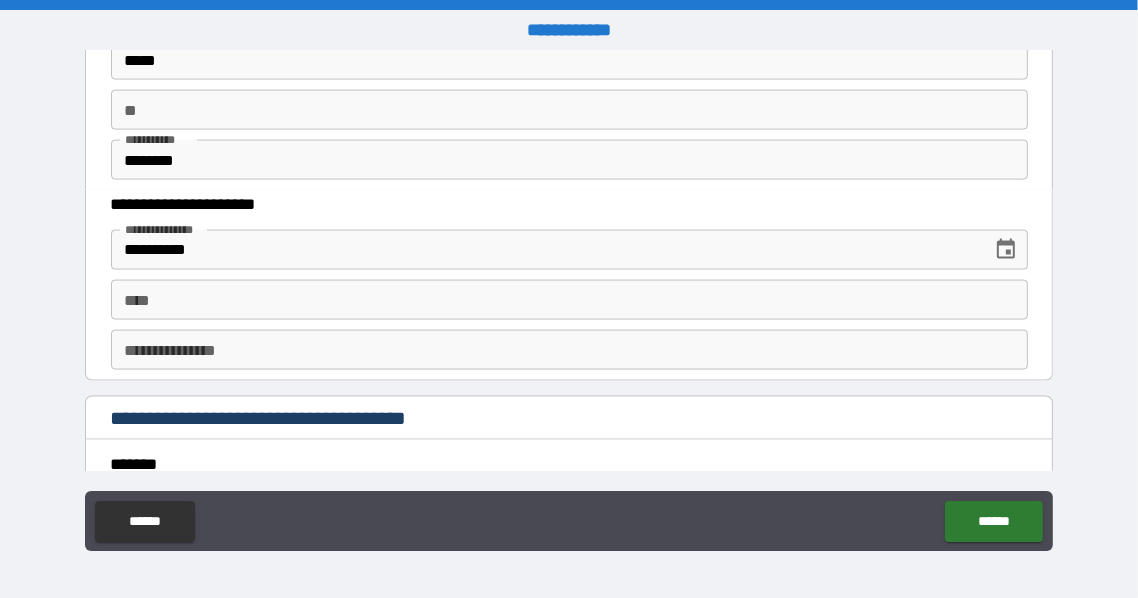 click on "****" at bounding box center (569, 300) 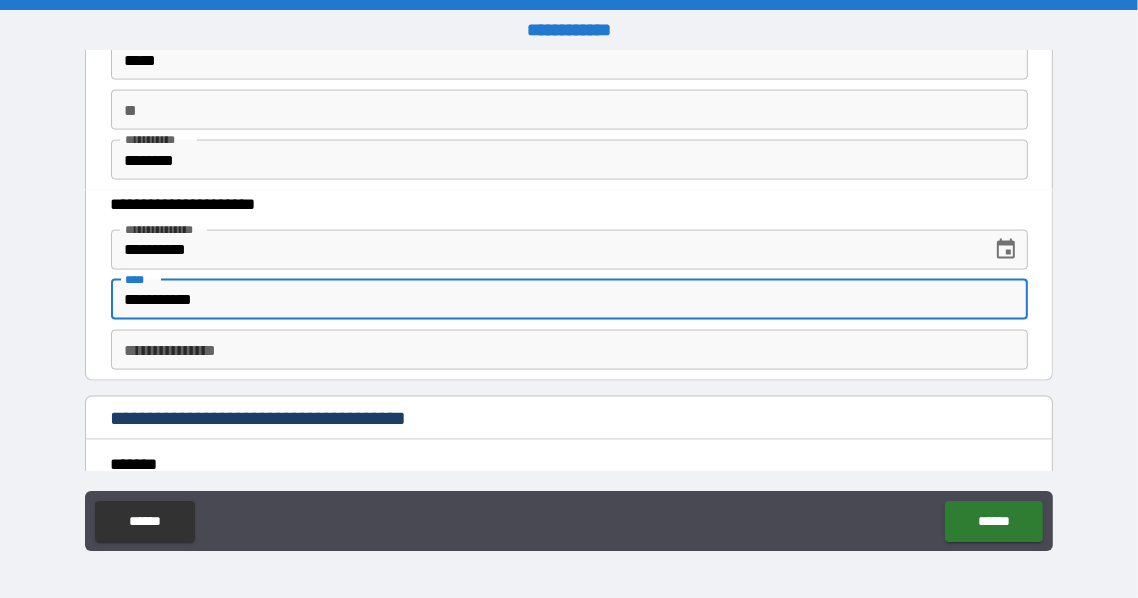 type on "**********" 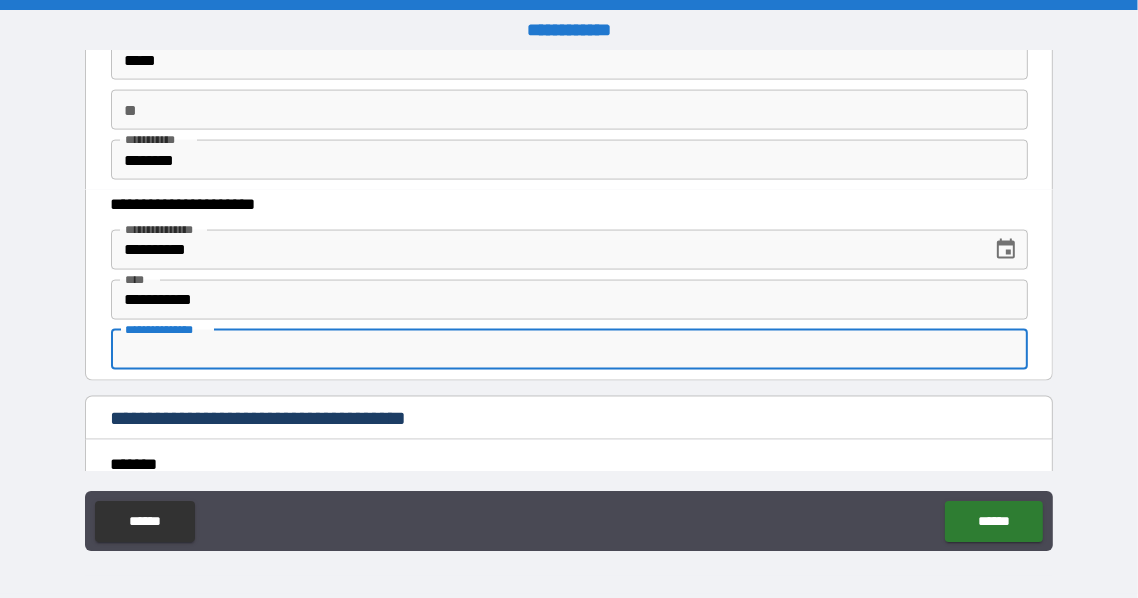 click on "**********" at bounding box center (569, 350) 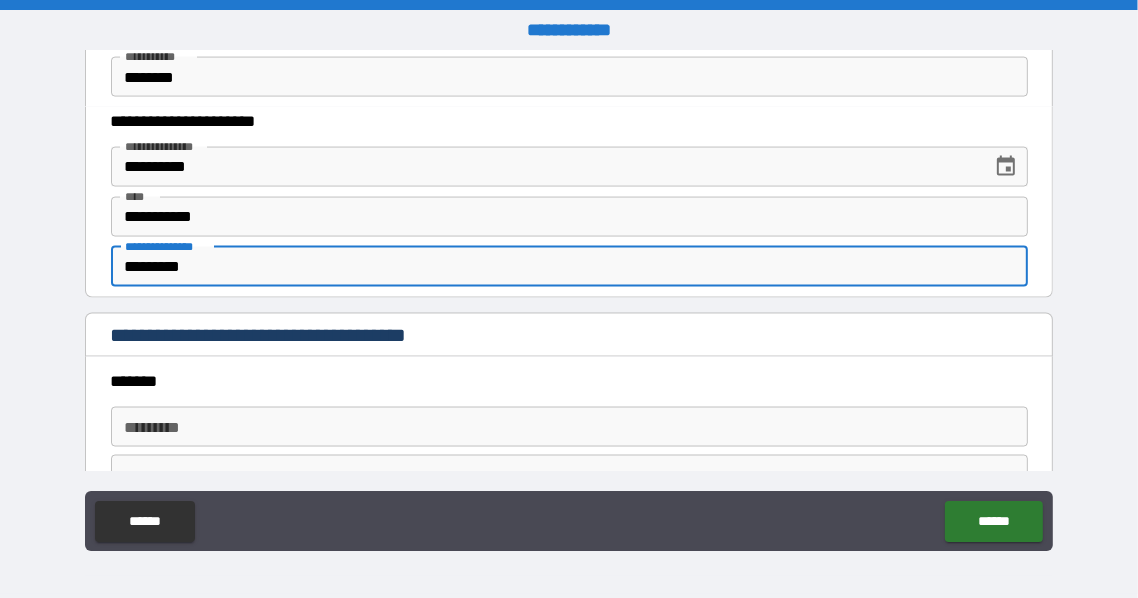 scroll, scrollTop: 2200, scrollLeft: 0, axis: vertical 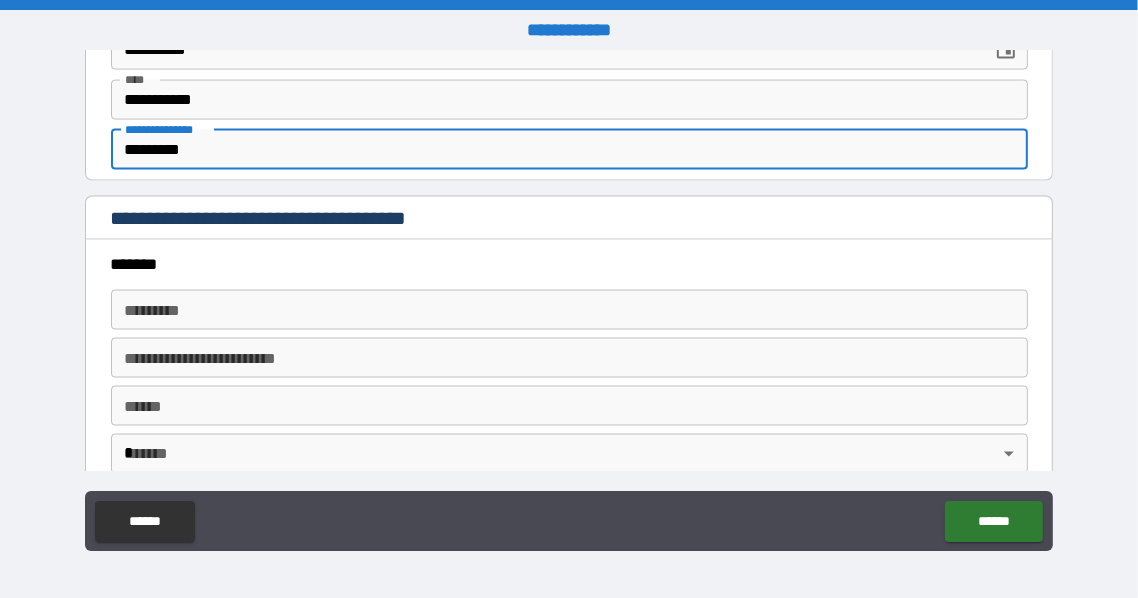 type on "*********" 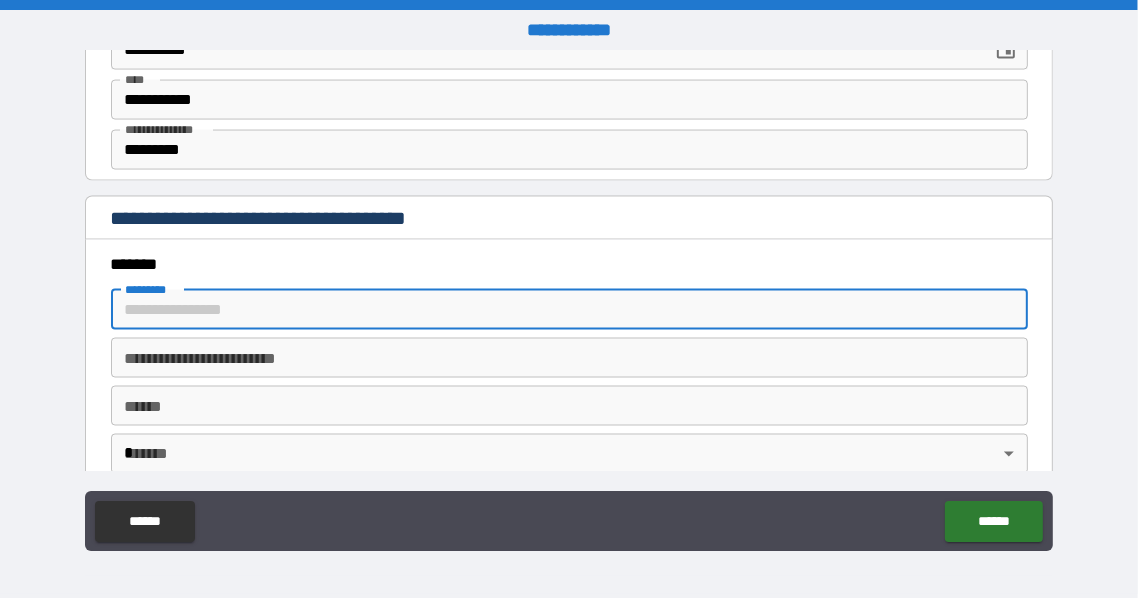 type on "**********" 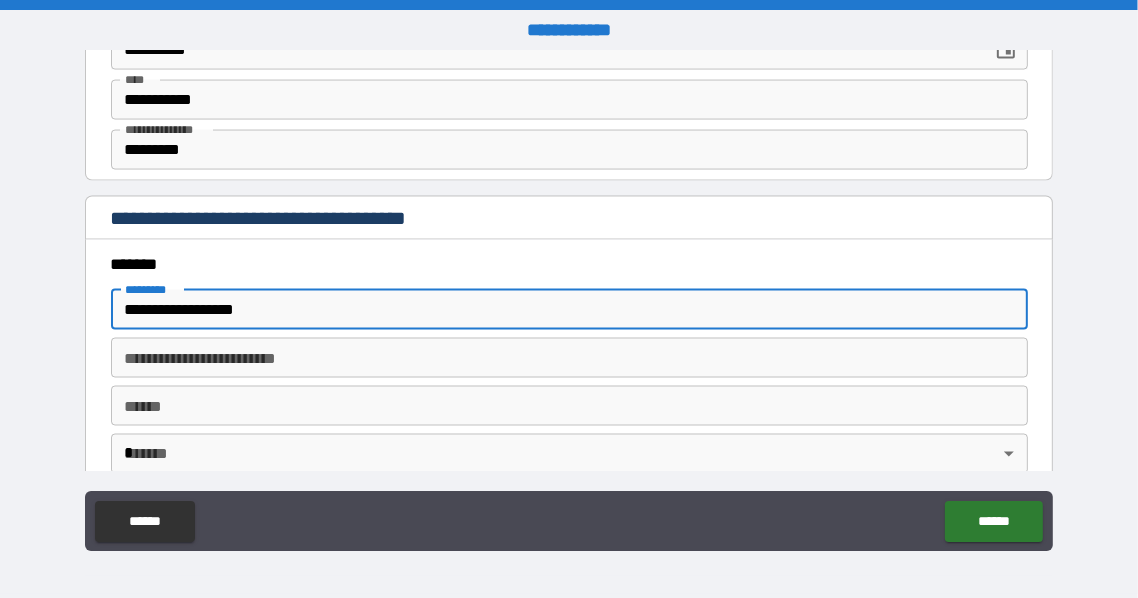 type on "******" 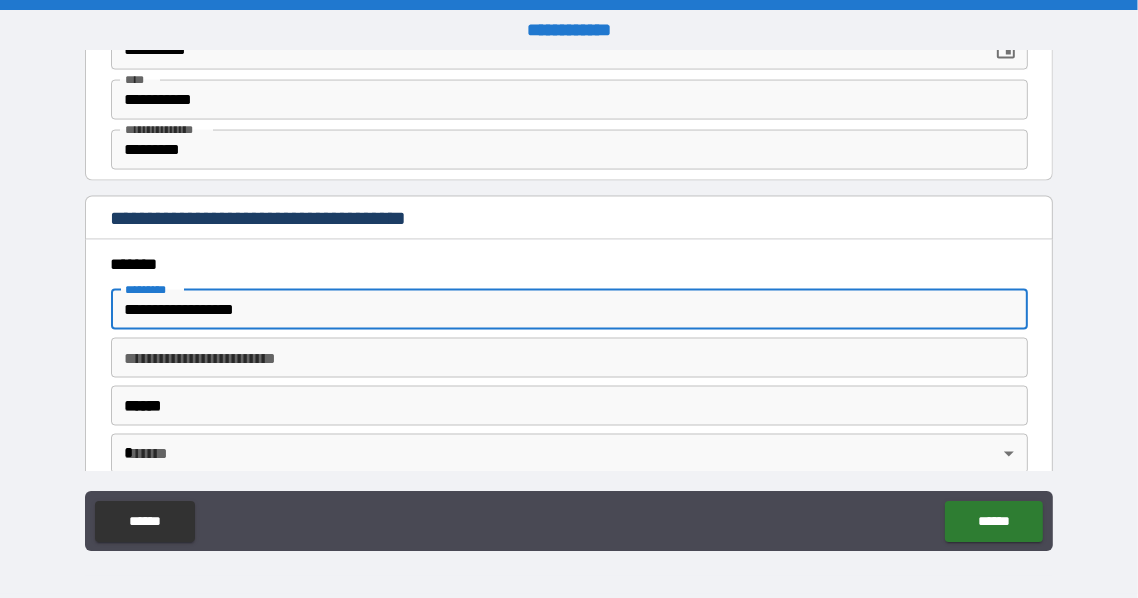 type on "**" 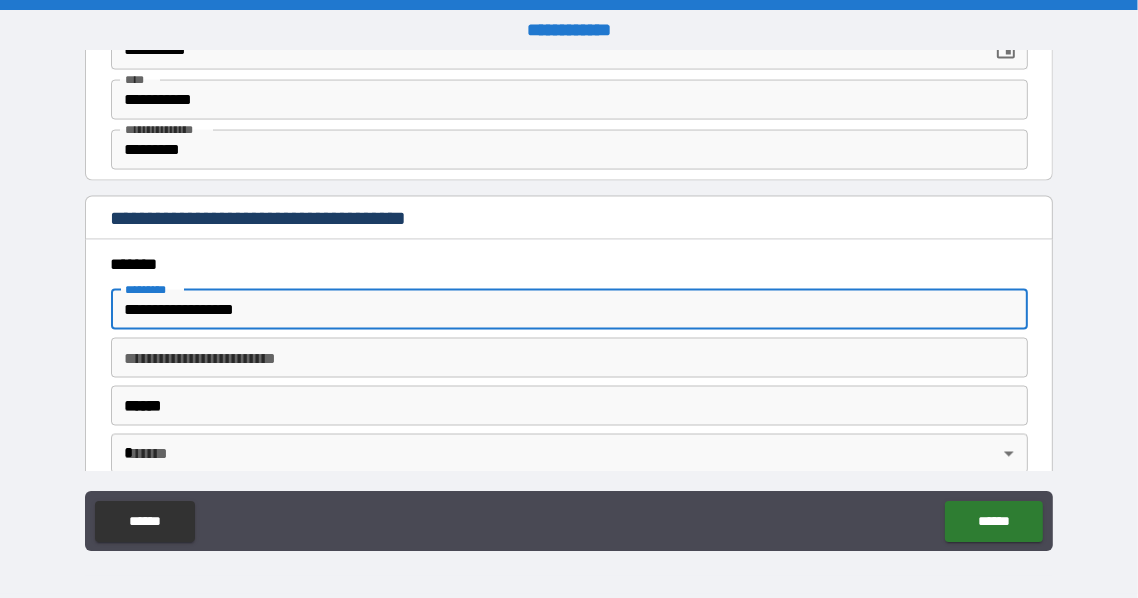 type on "*****" 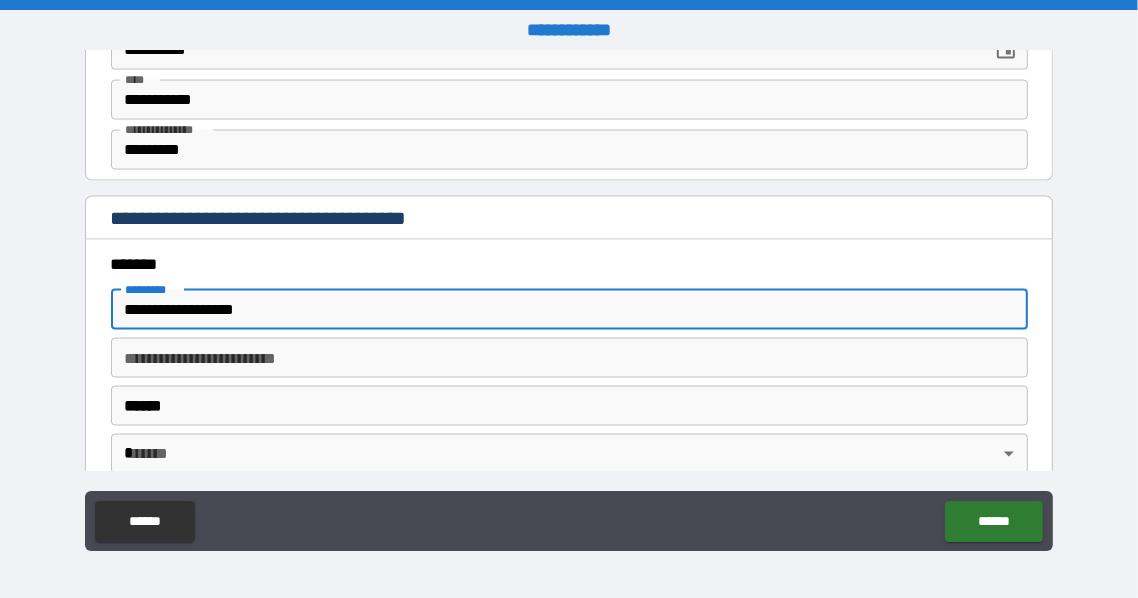 type on "**********" 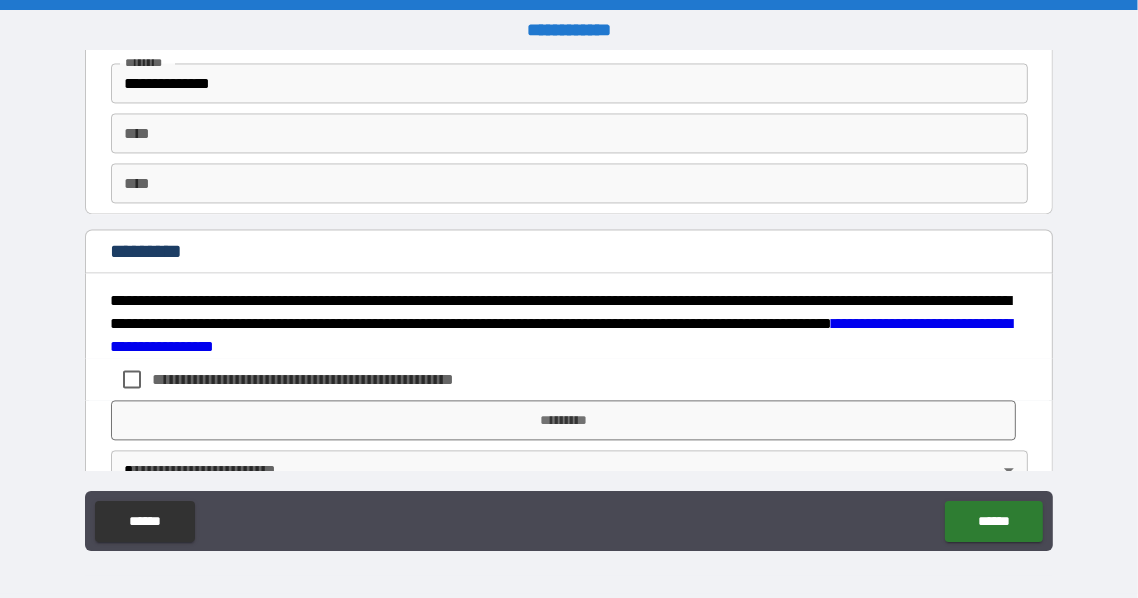scroll, scrollTop: 2800, scrollLeft: 0, axis: vertical 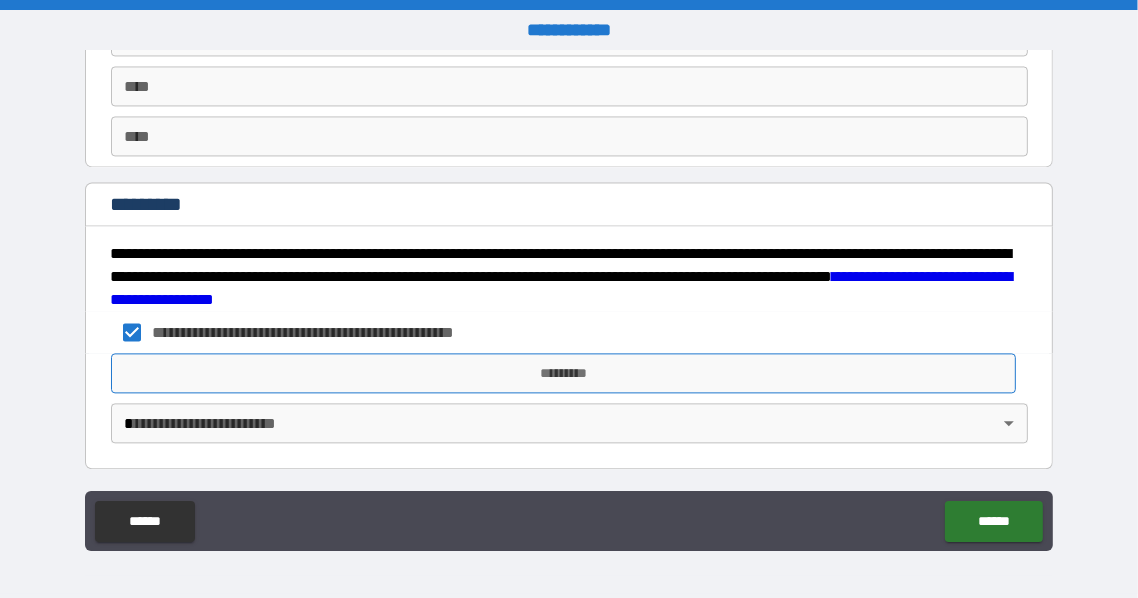 click on "*********" at bounding box center (564, 373) 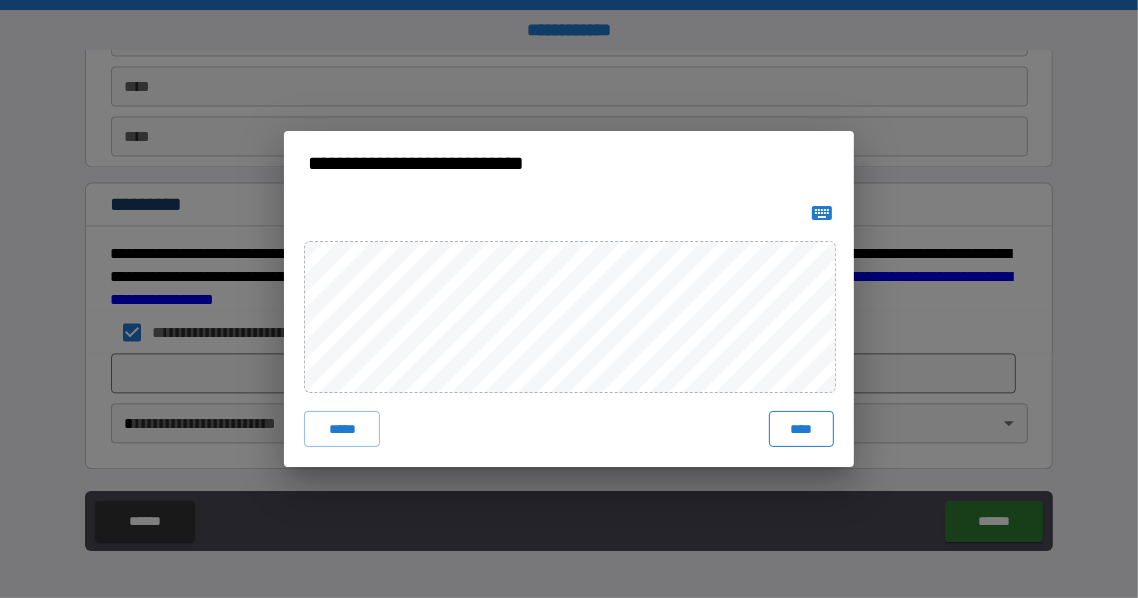 click on "****" at bounding box center (801, 429) 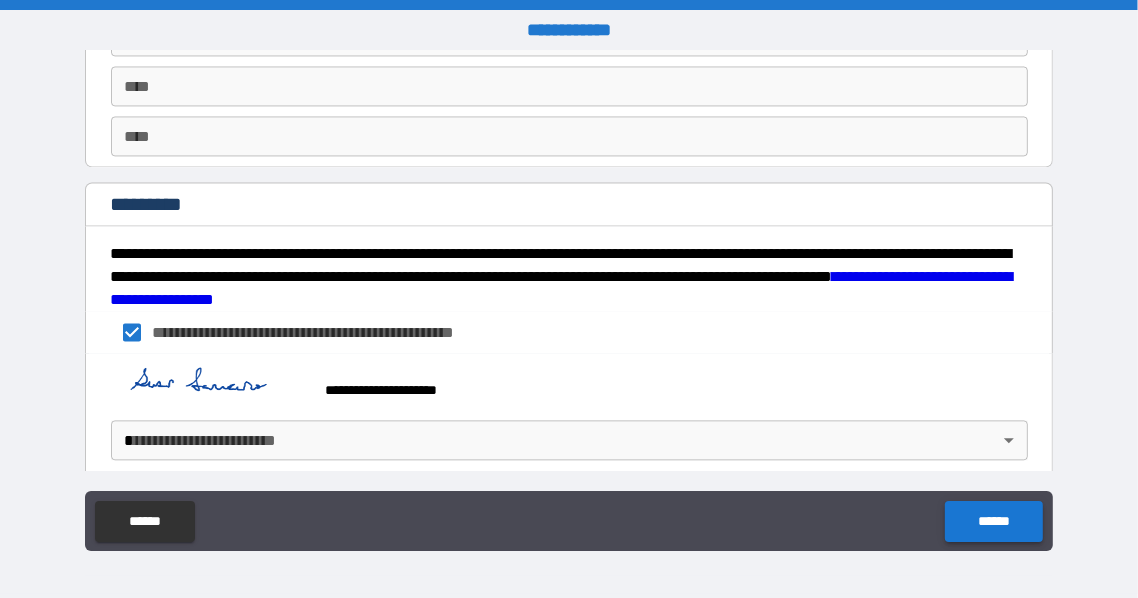 click on "******" at bounding box center (993, 521) 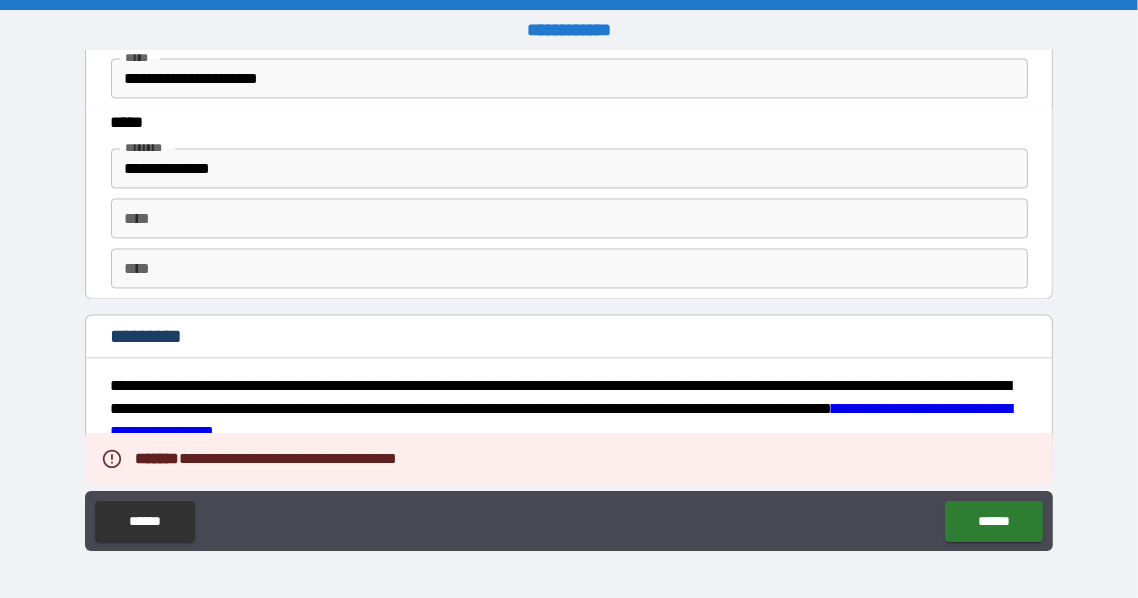 scroll, scrollTop: 2862, scrollLeft: 0, axis: vertical 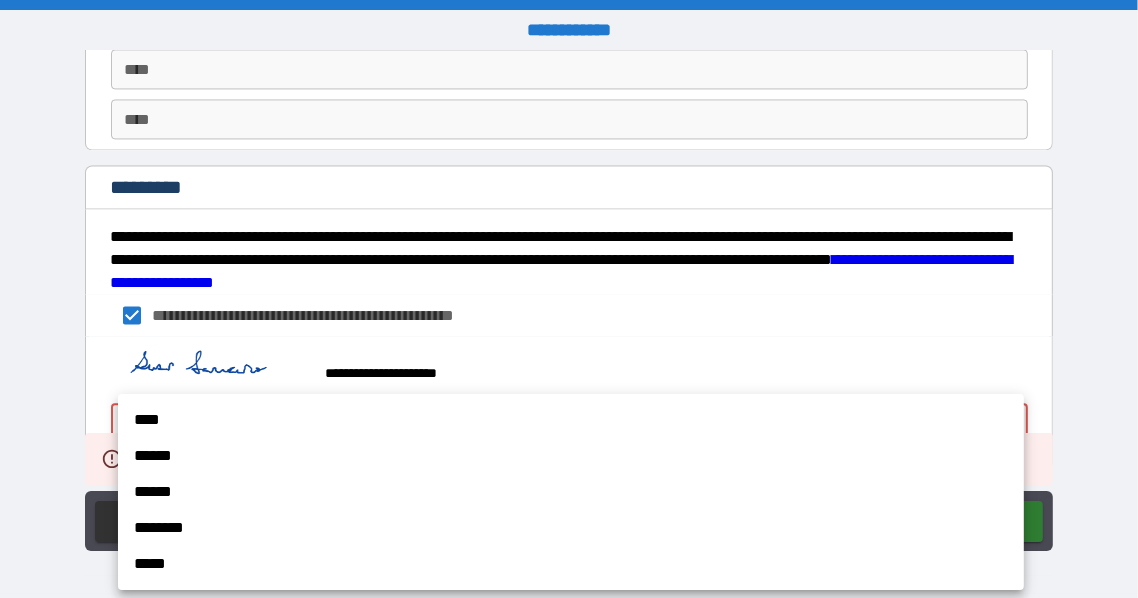 click on "**********" at bounding box center (569, 299) 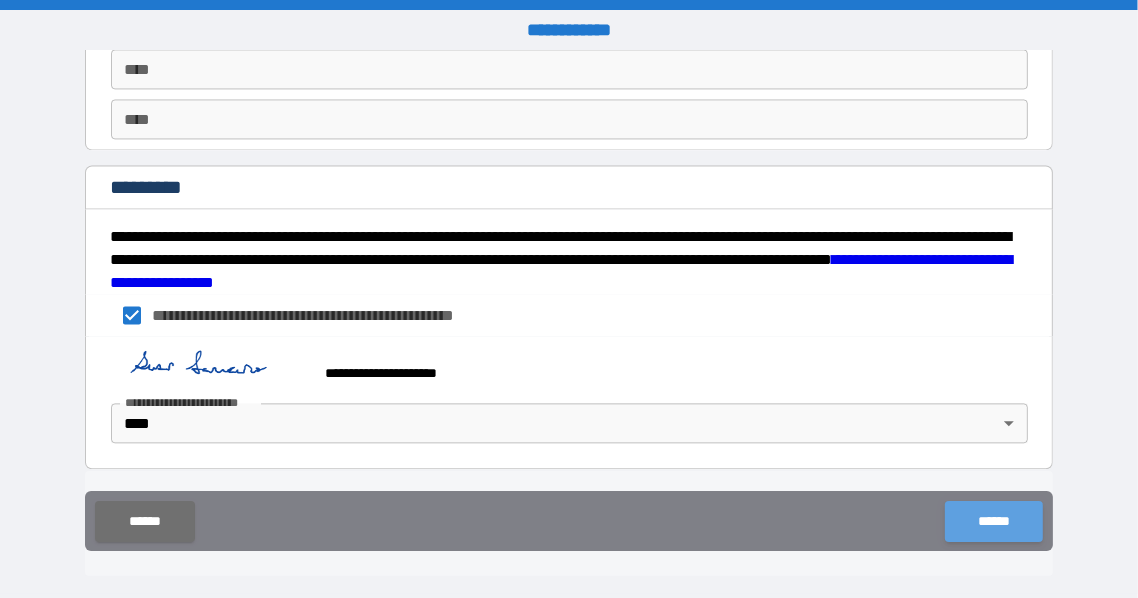 click on "******" at bounding box center (993, 521) 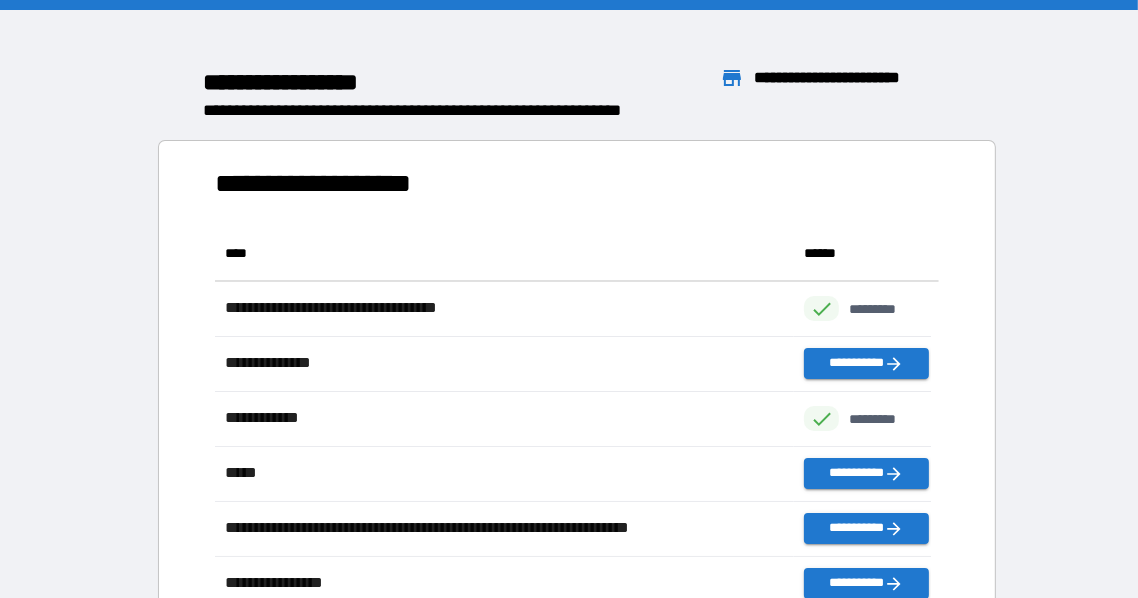 scroll, scrollTop: 431, scrollLeft: 705, axis: both 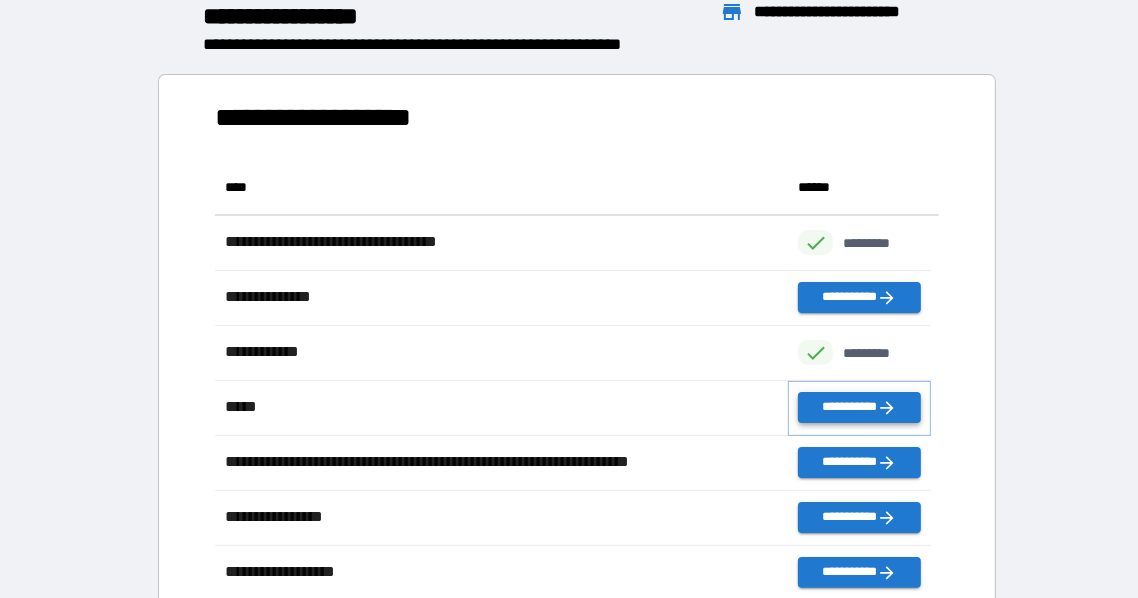 click on "**********" at bounding box center [859, 407] 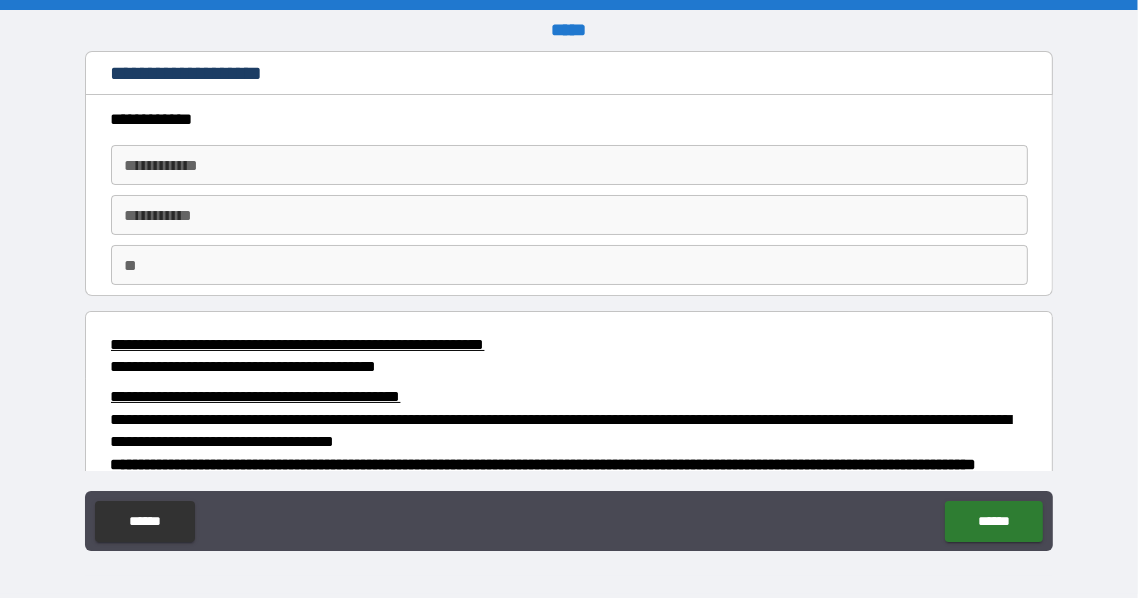 click on "**********" at bounding box center [569, 165] 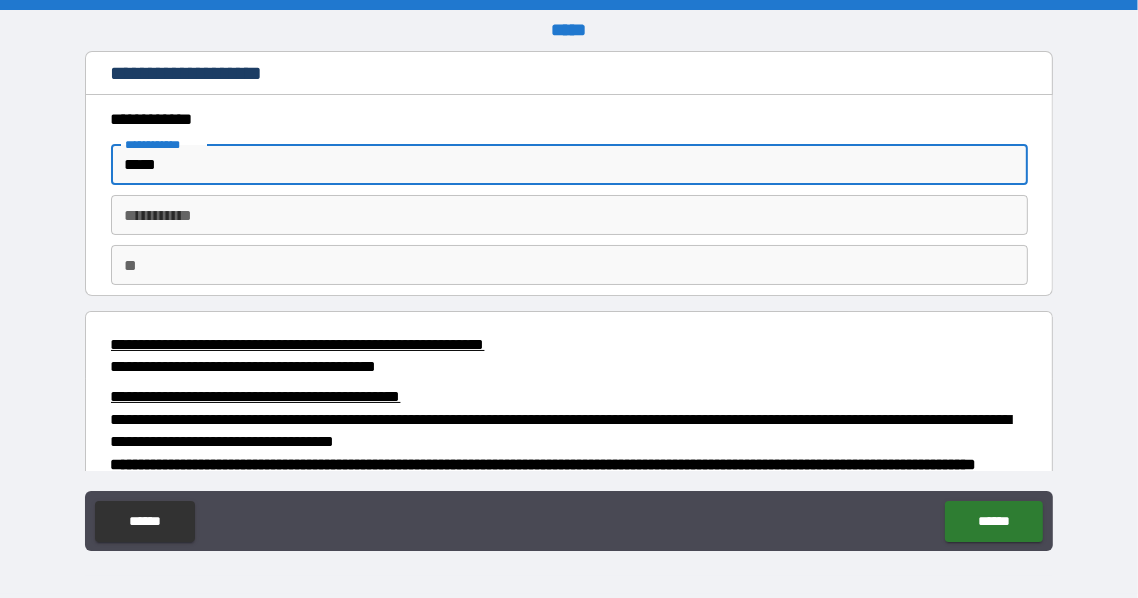 type on "*****" 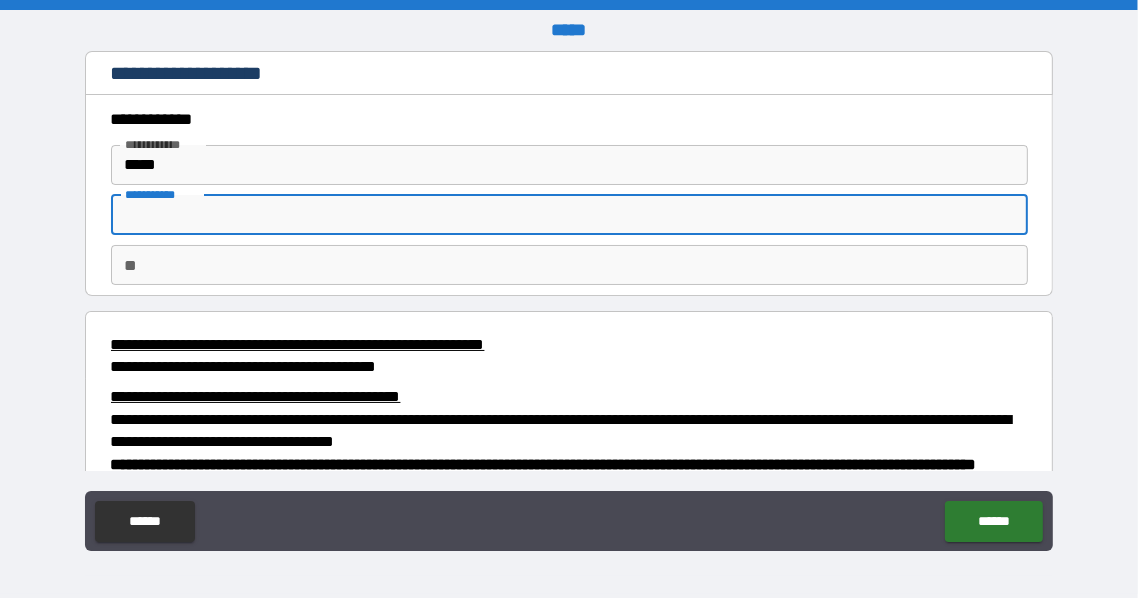 click on "*********   *" at bounding box center (569, 215) 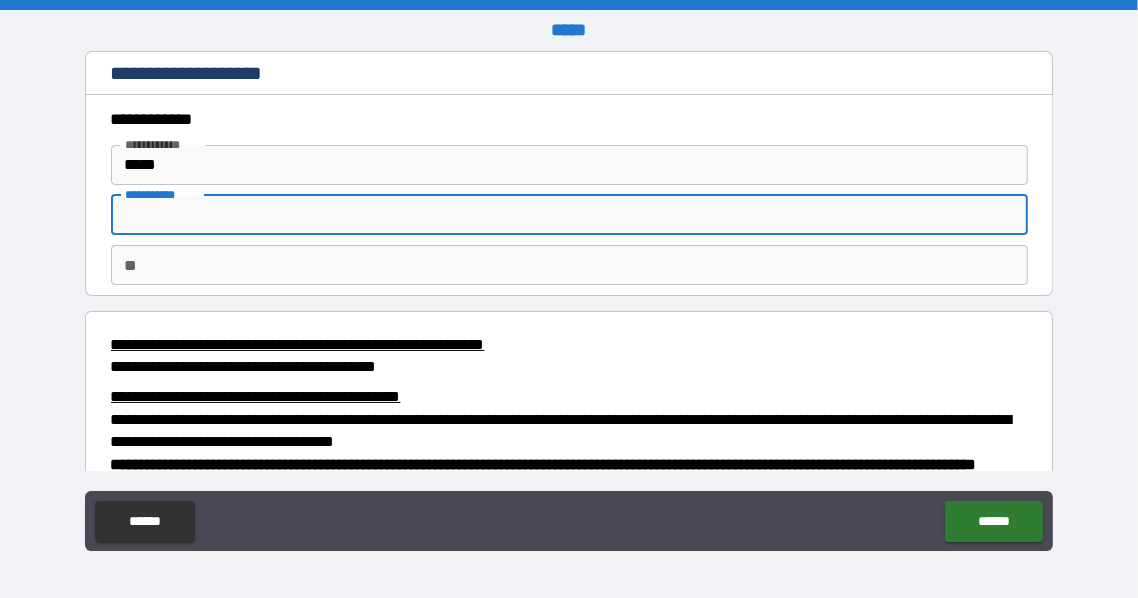type on "********" 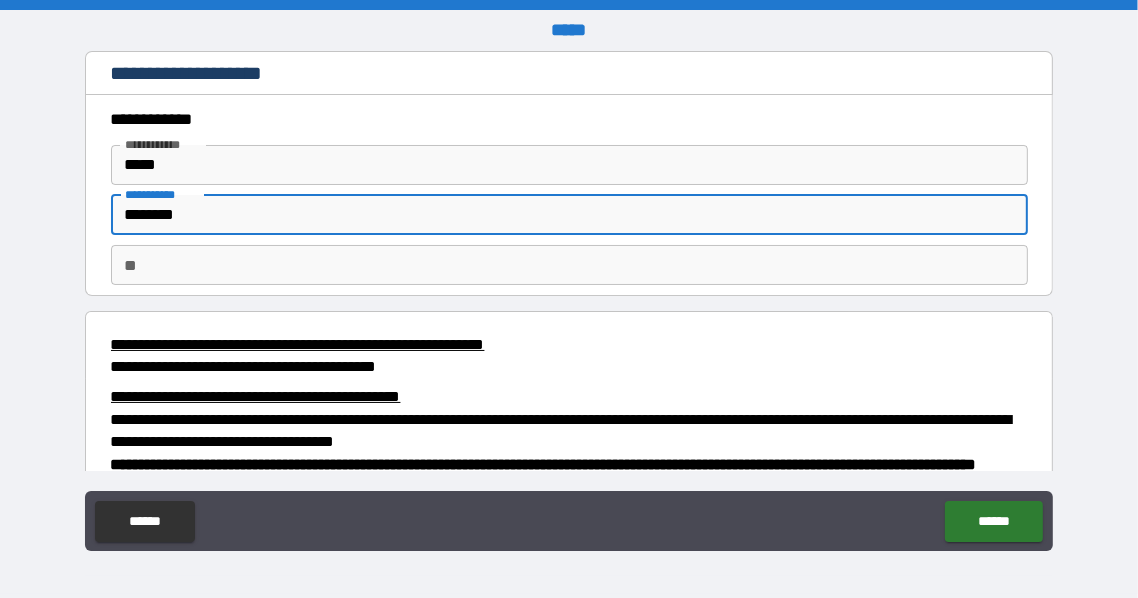 scroll, scrollTop: 200, scrollLeft: 0, axis: vertical 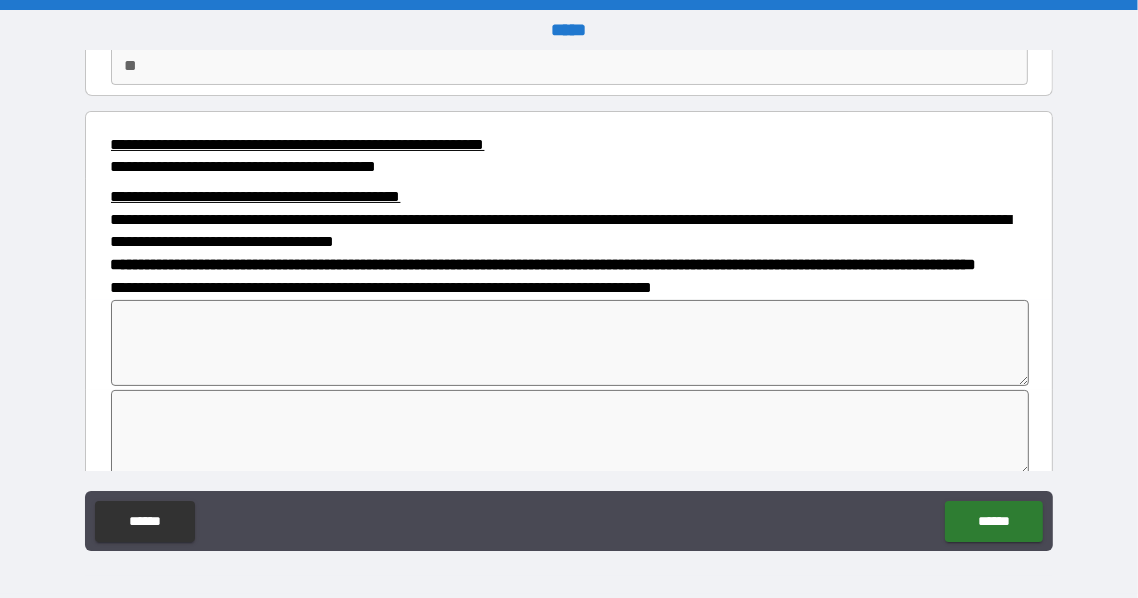 click at bounding box center (570, 343) 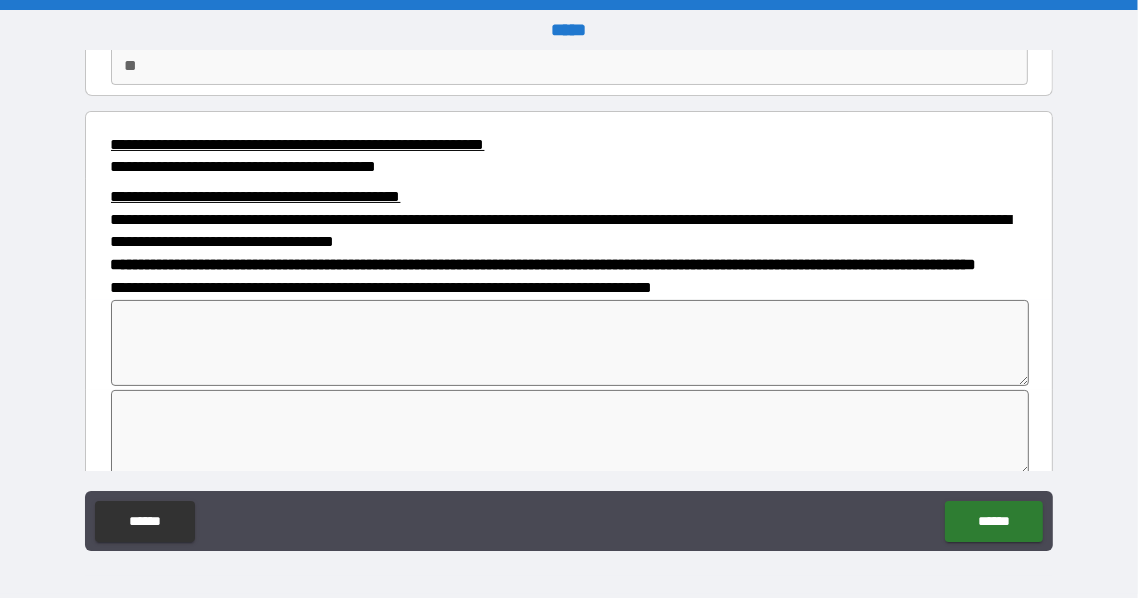 scroll, scrollTop: 200, scrollLeft: 0, axis: vertical 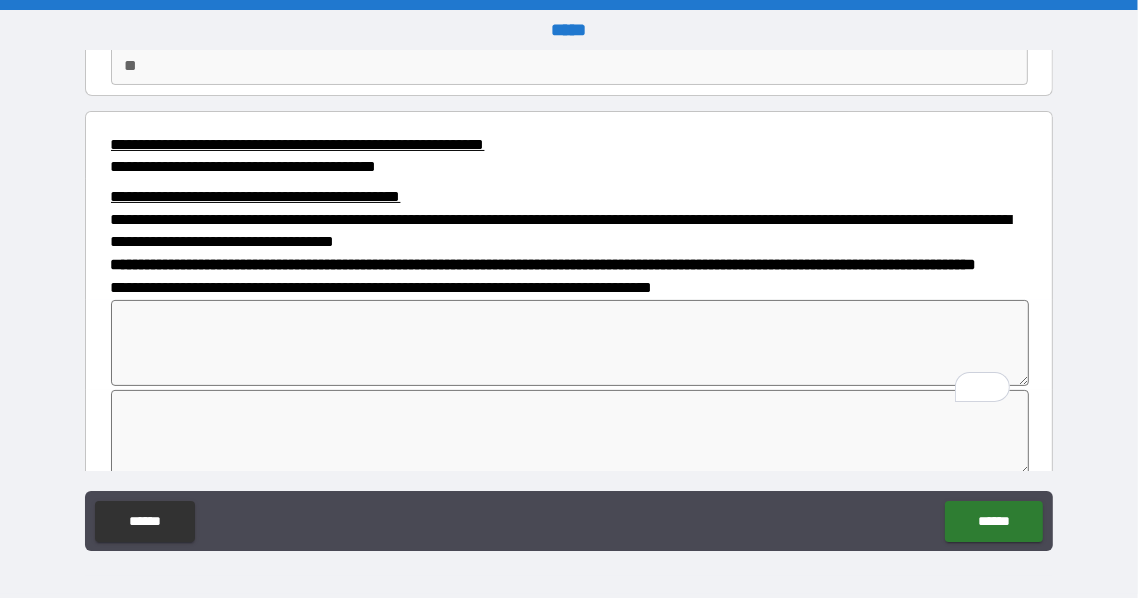 type on "*" 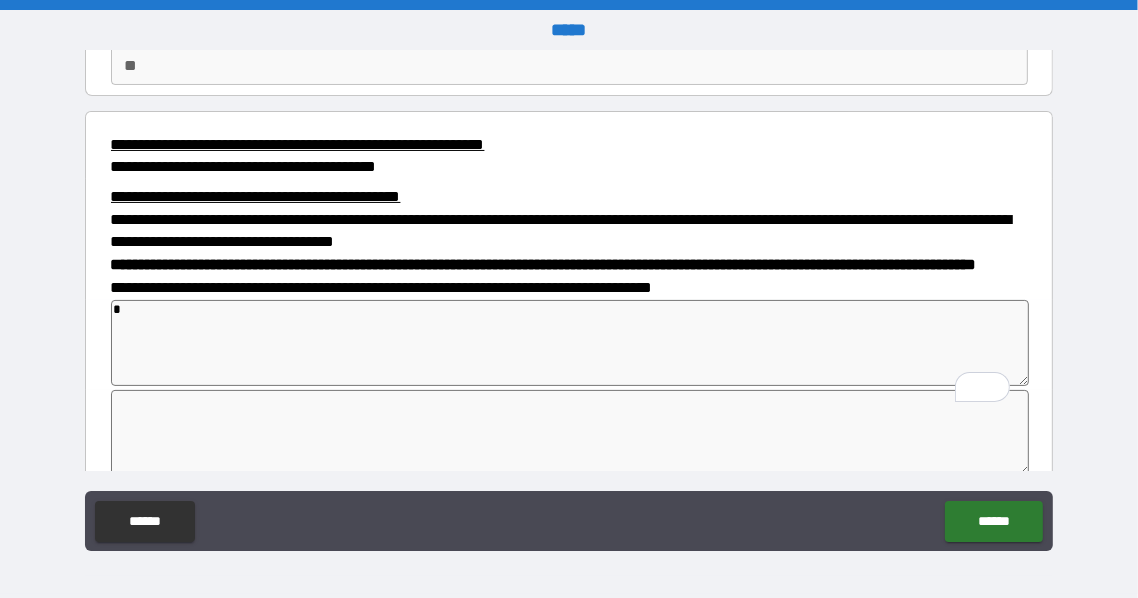 type on "*" 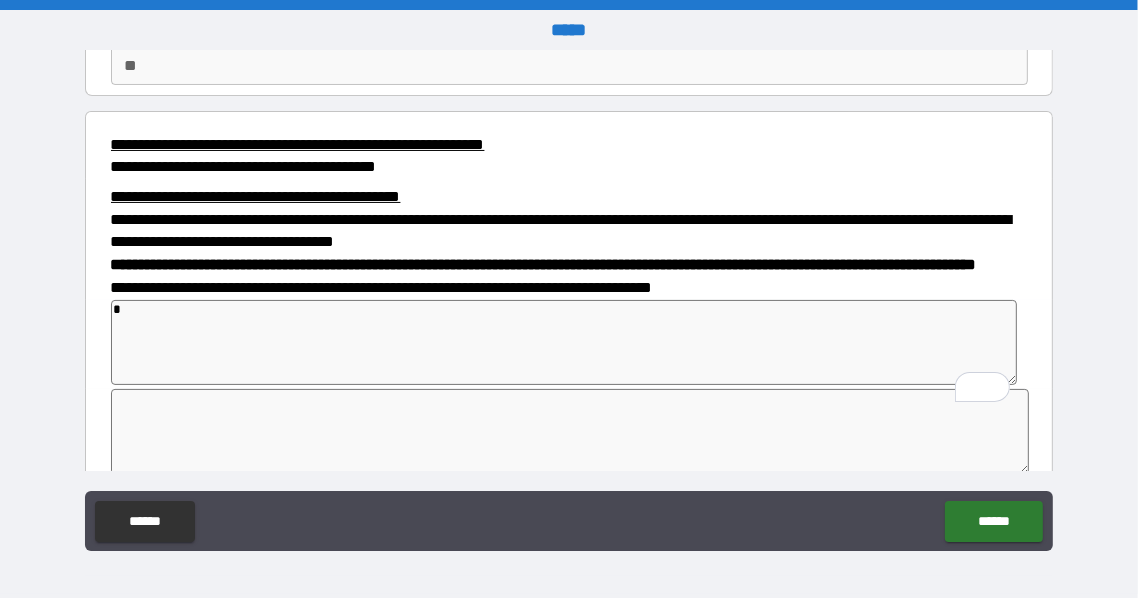 type on "**" 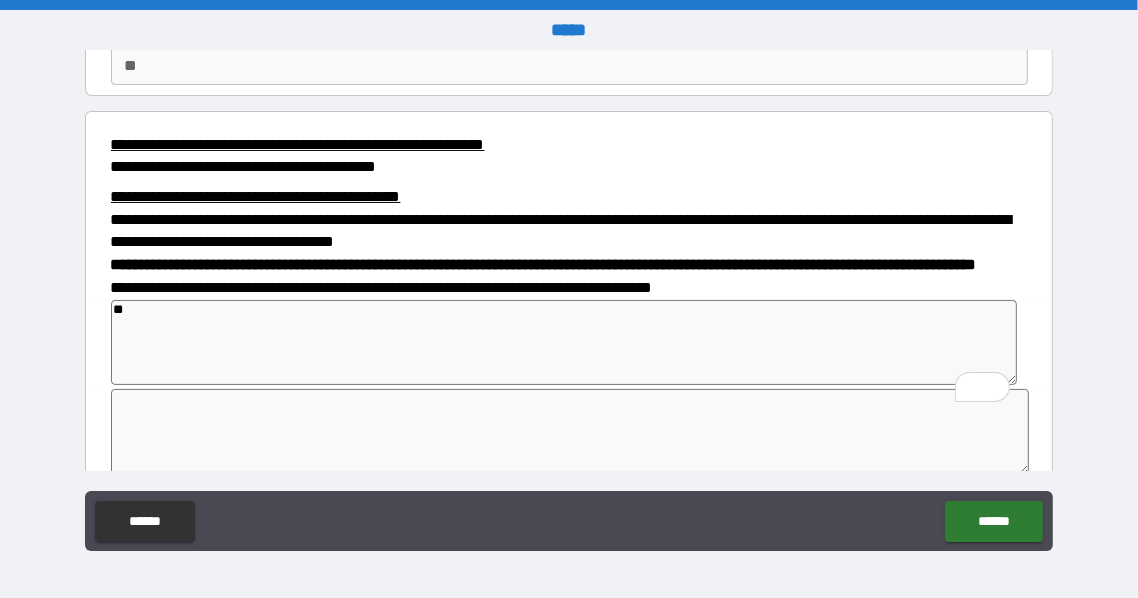 type on "***" 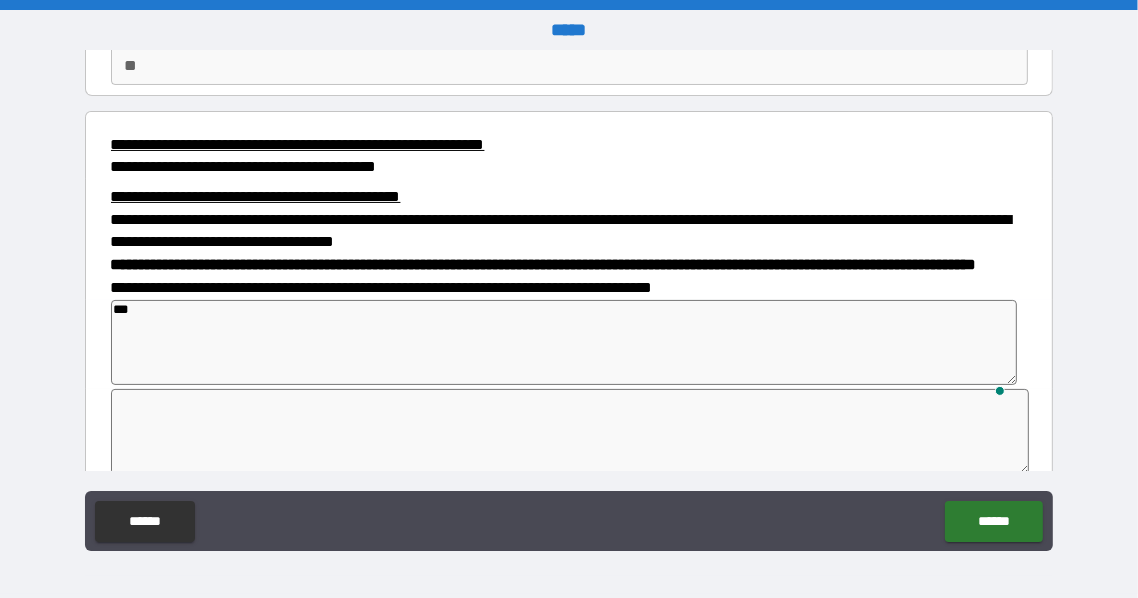 type on "****" 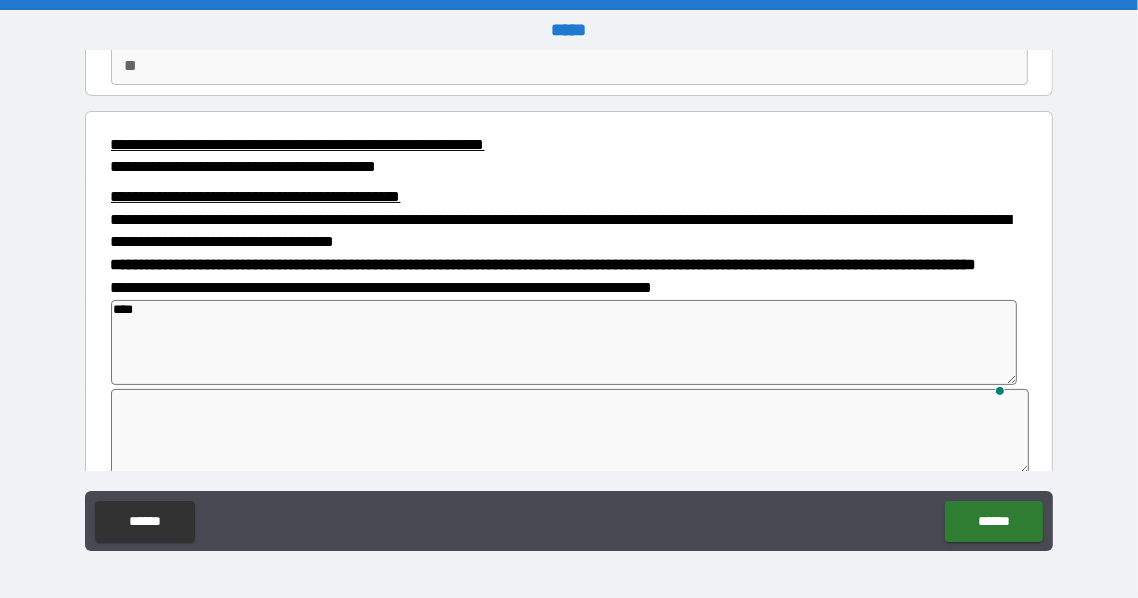 type on "*" 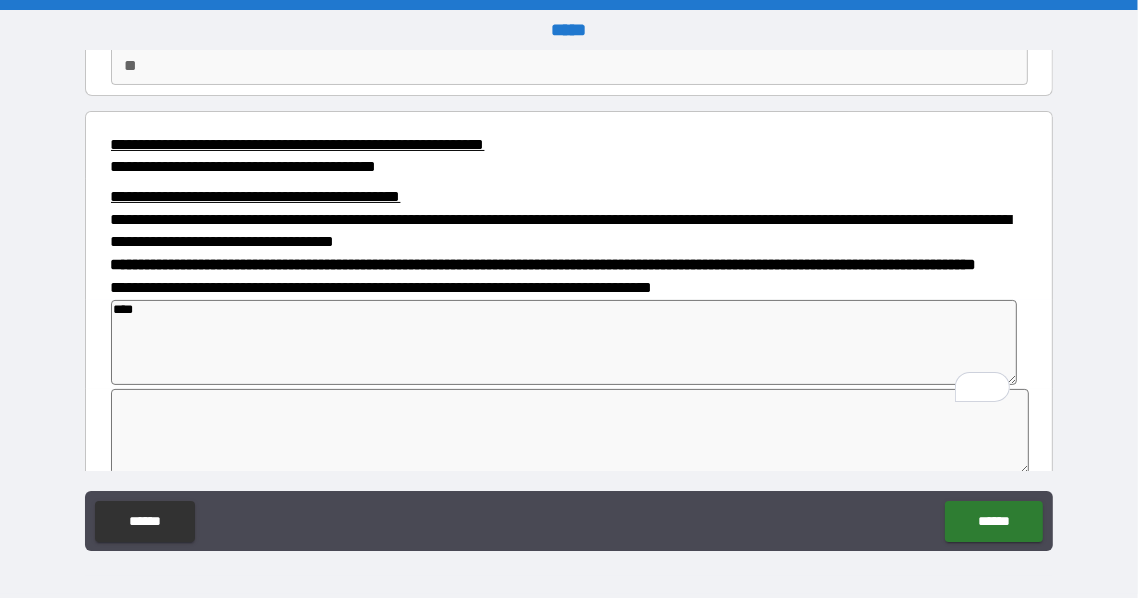 type on "****" 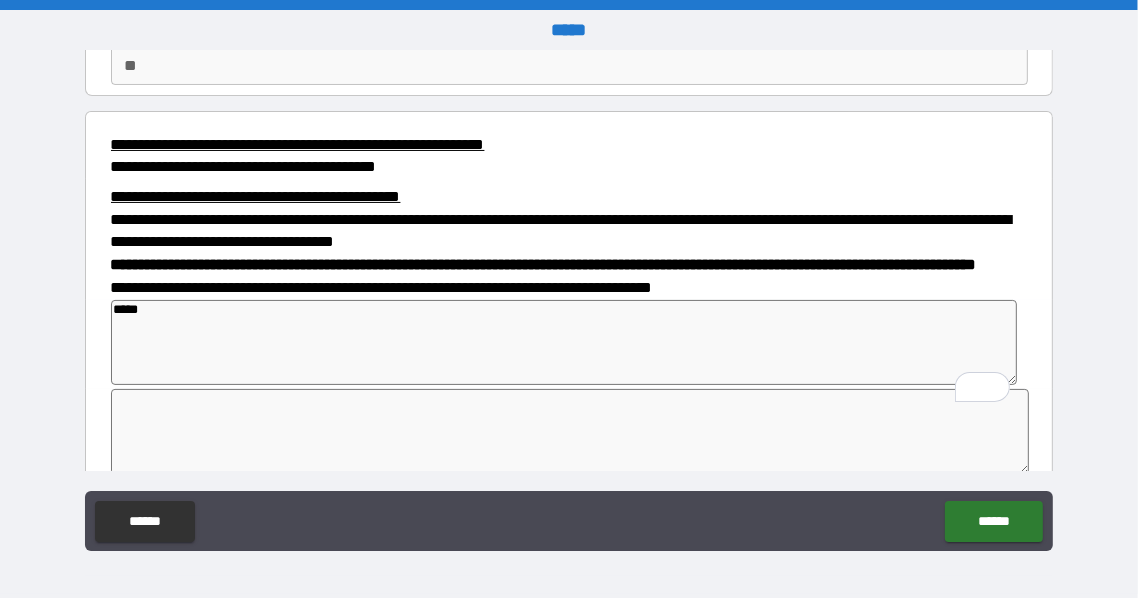 type on "*" 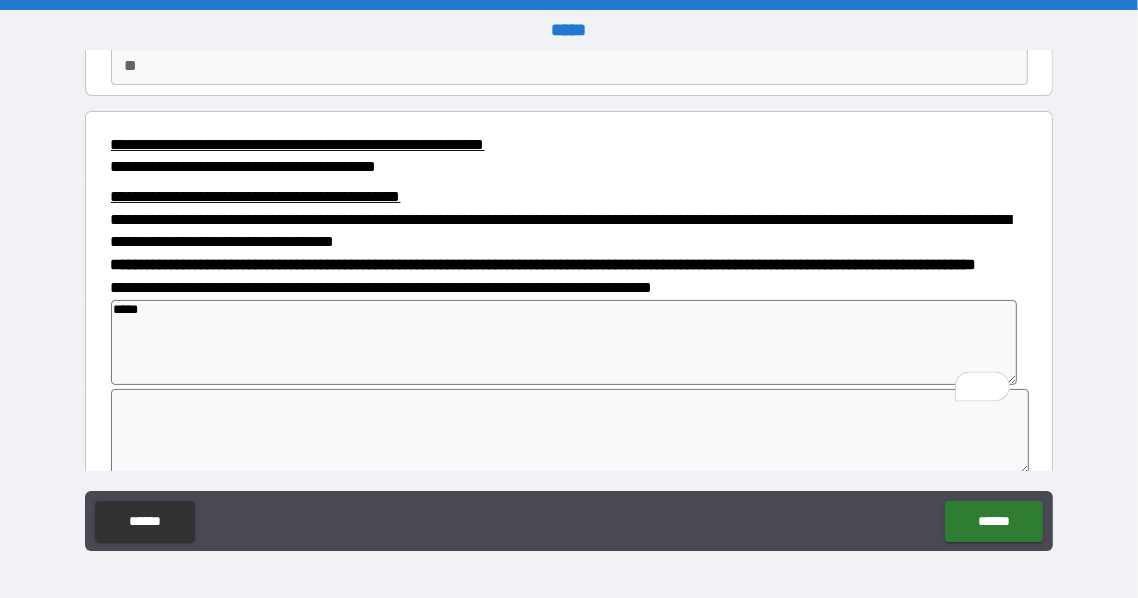 type on "******" 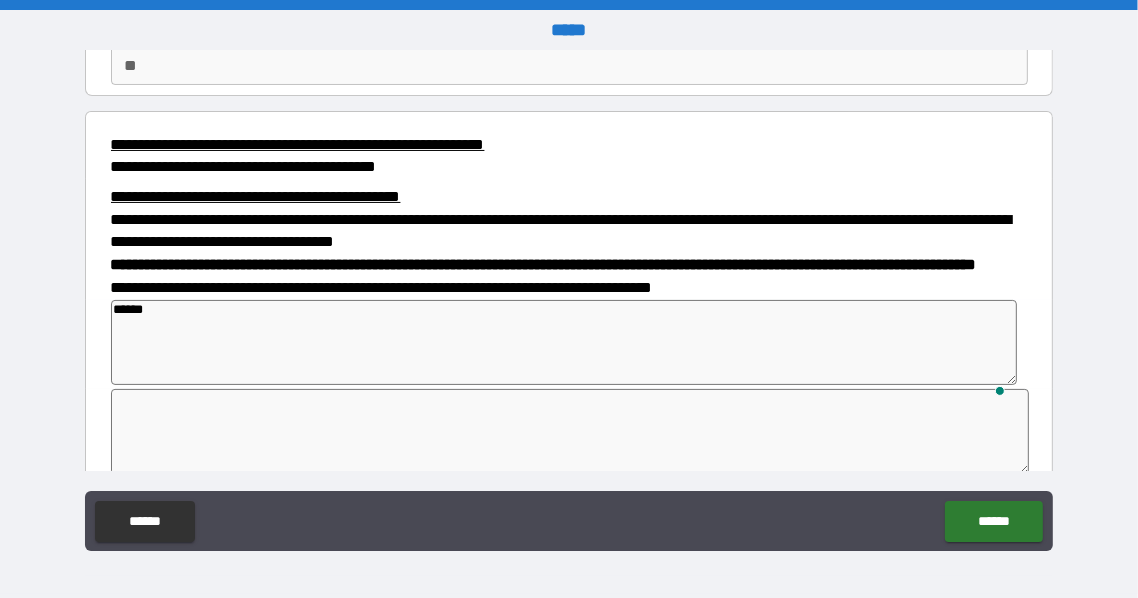 type on "*" 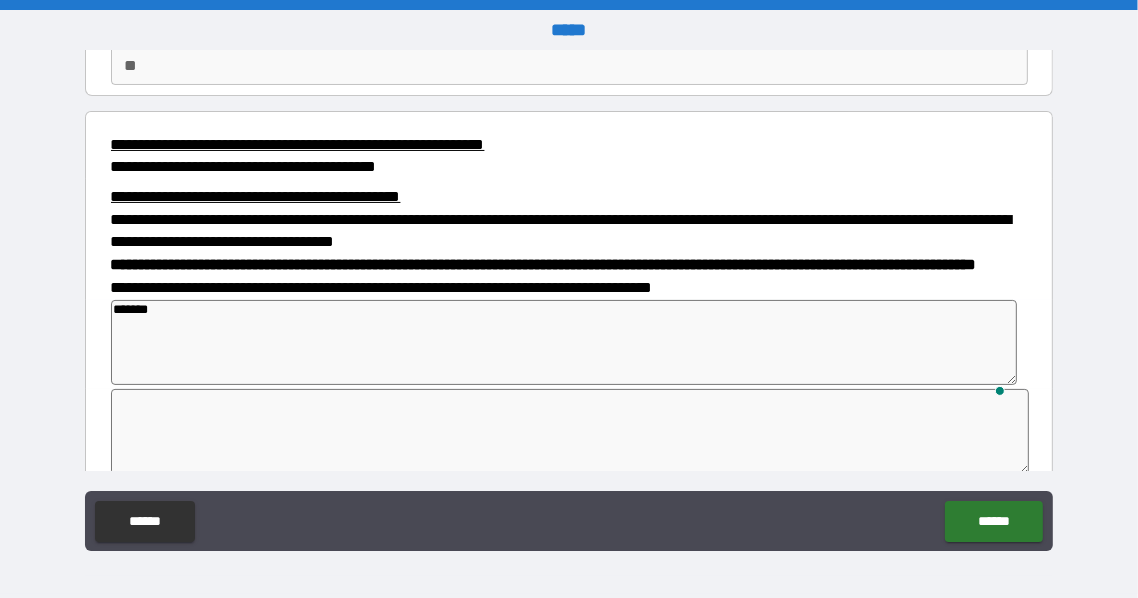 type on "********" 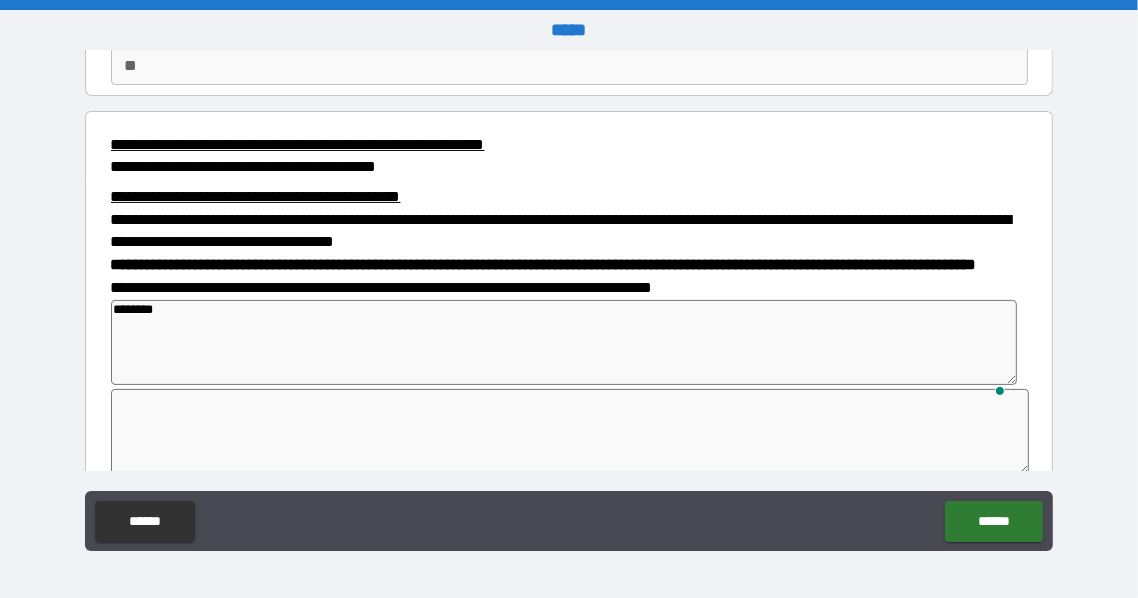 type on "*" 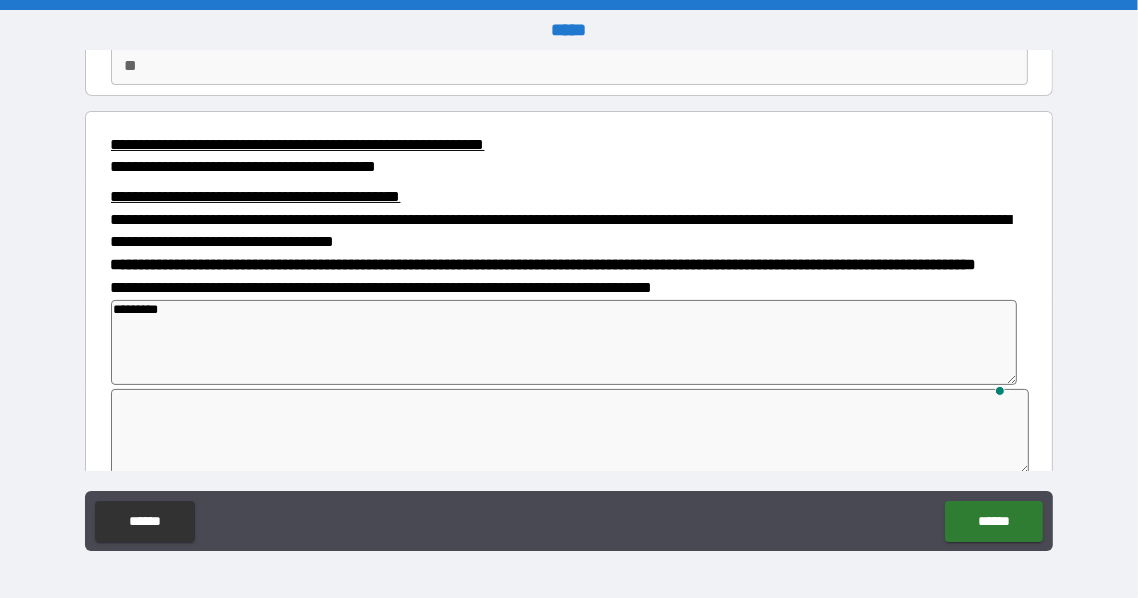 type on "*" 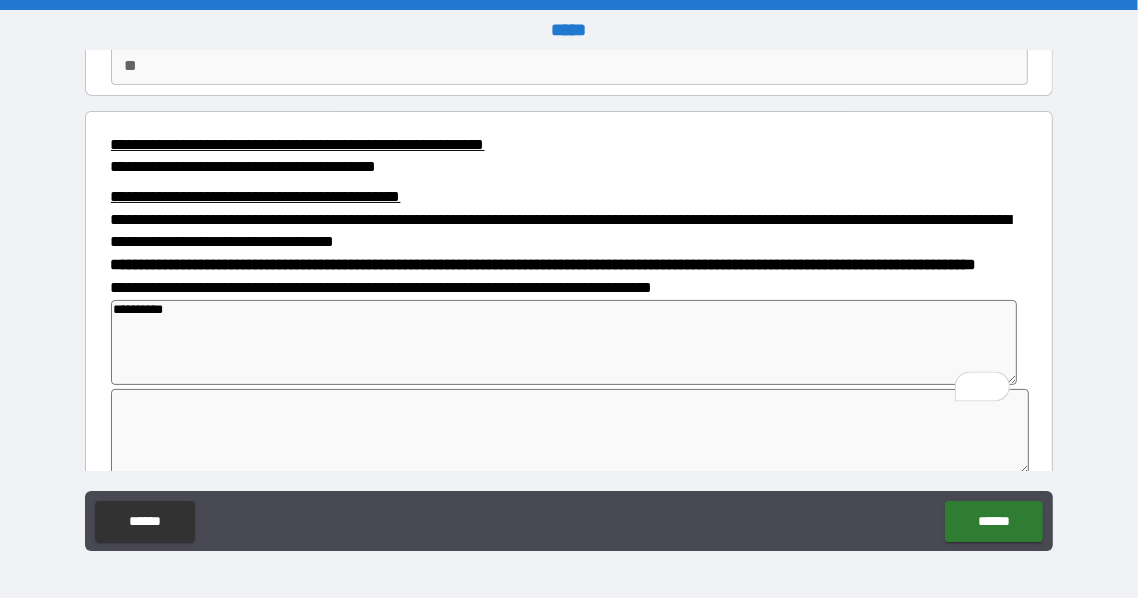type on "*" 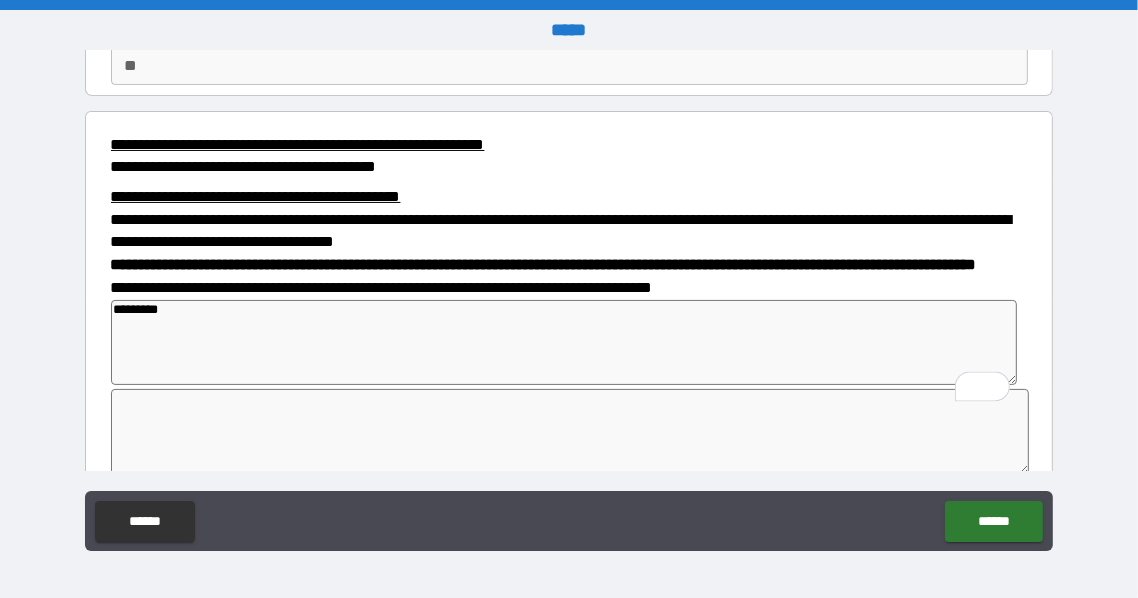 type on "*" 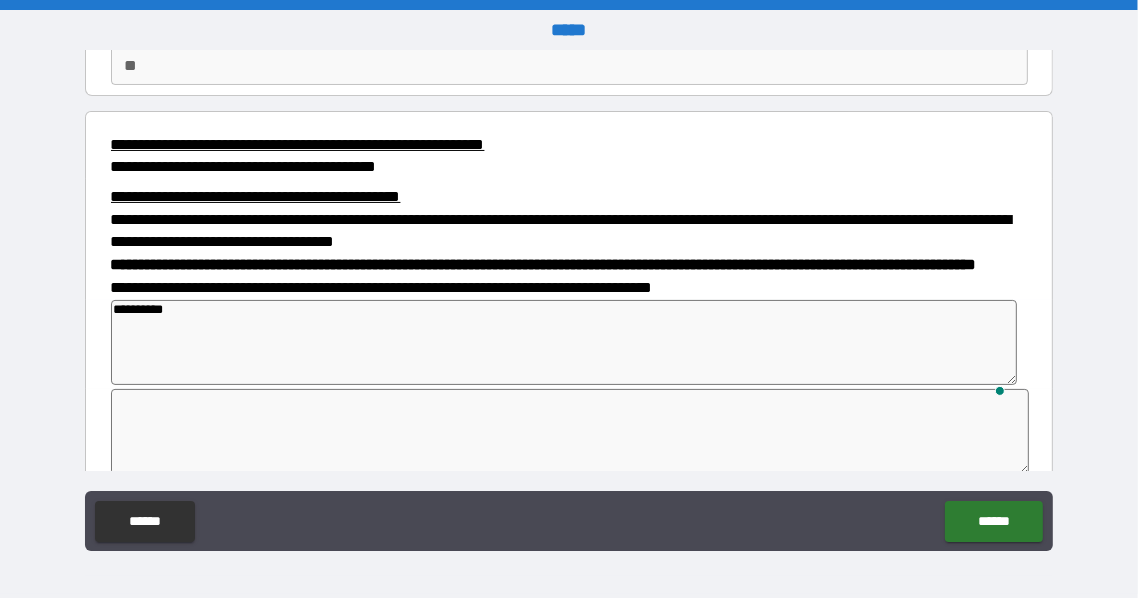 type on "*" 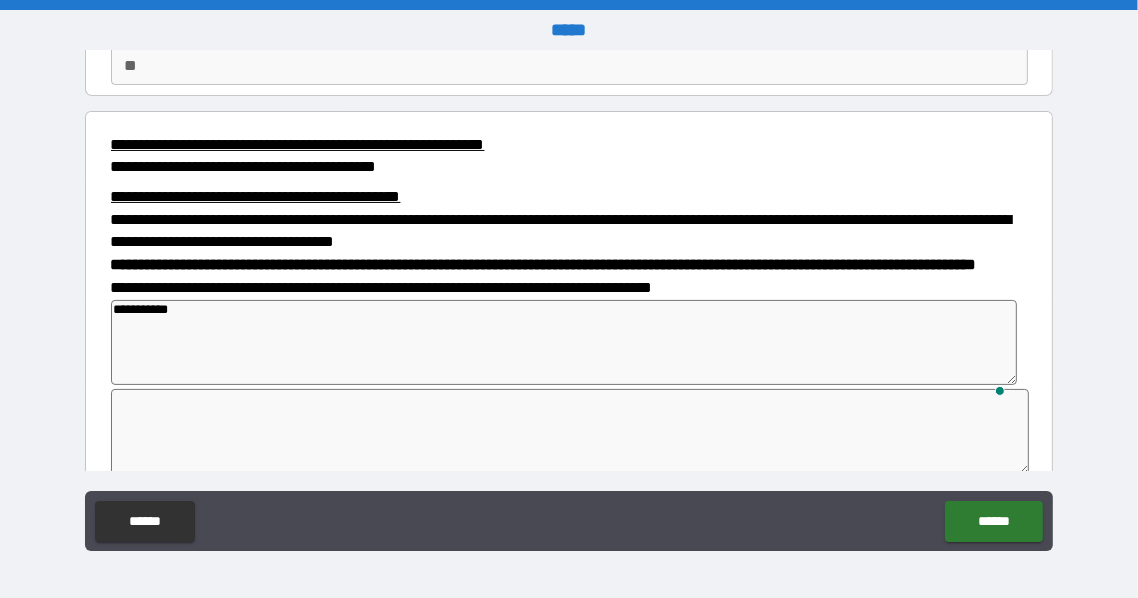 type on "*" 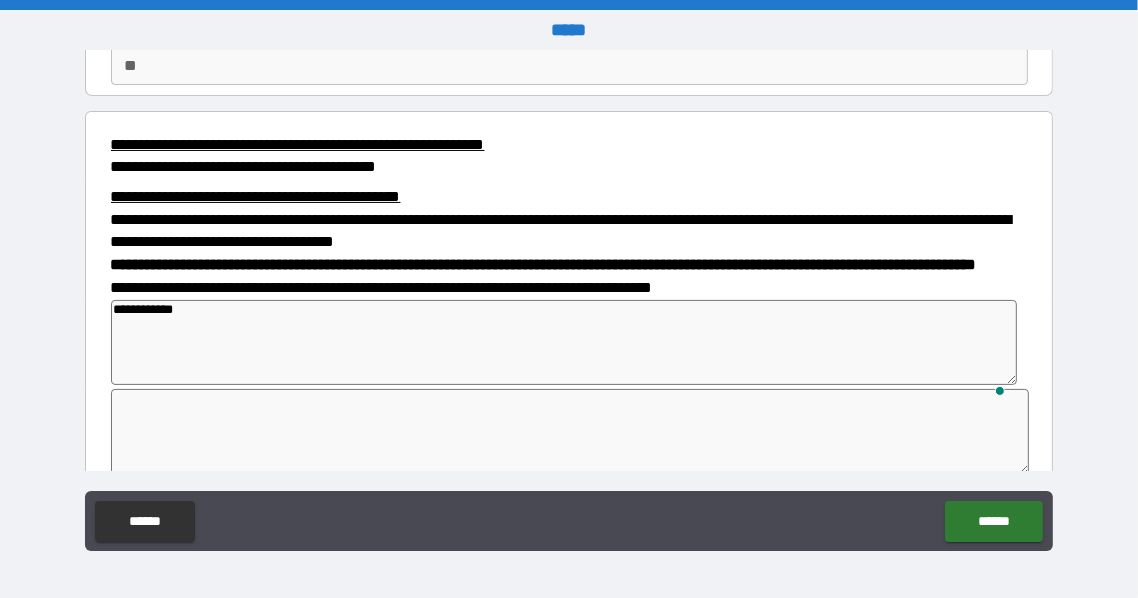 type on "*" 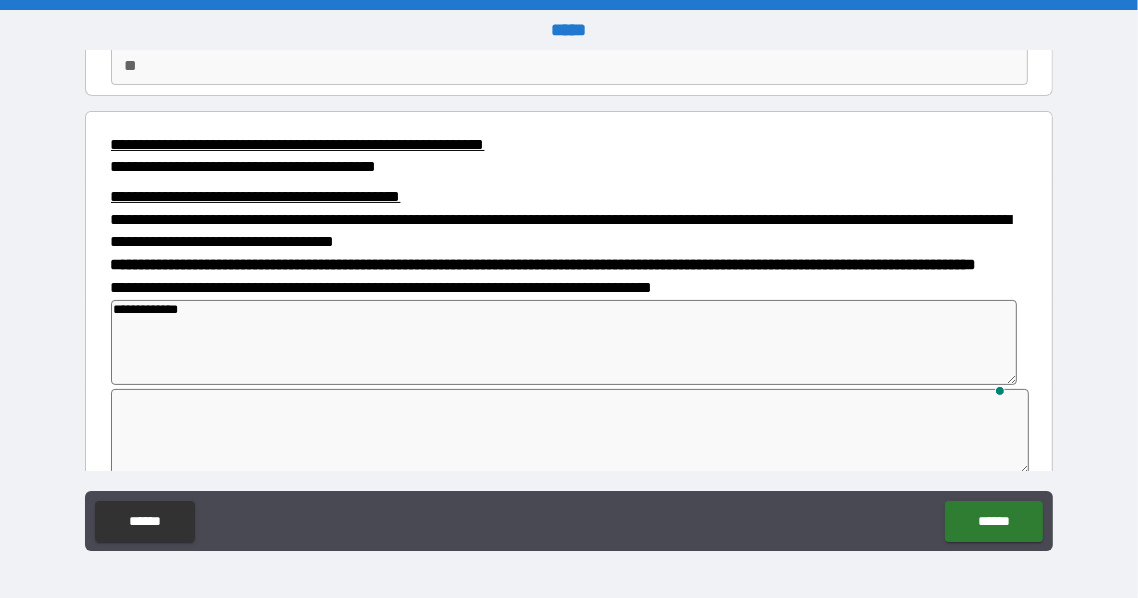 type on "*" 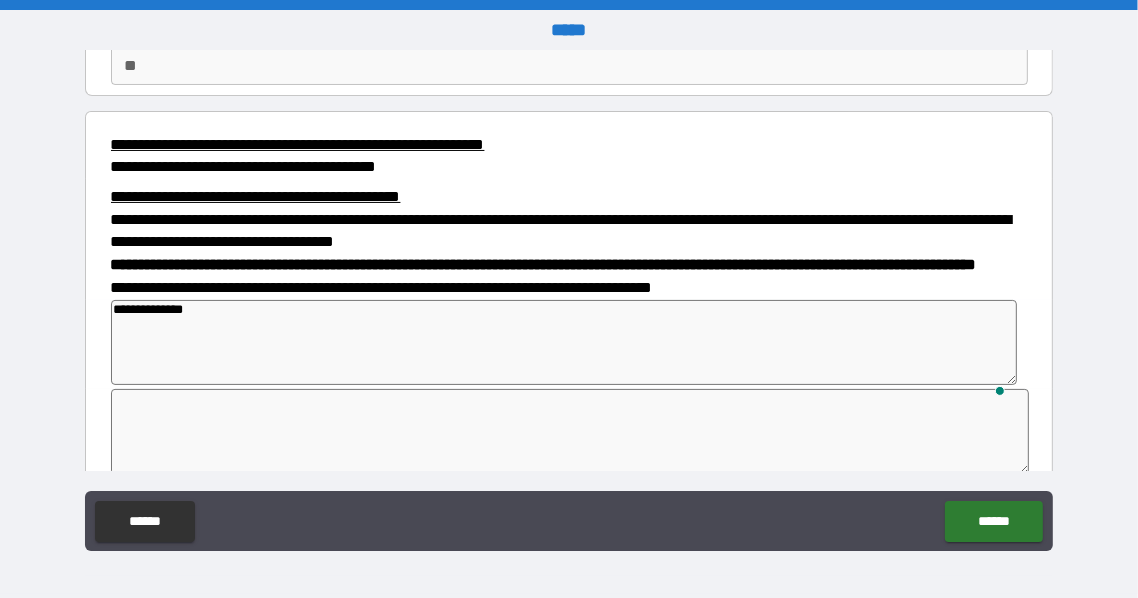 type on "*" 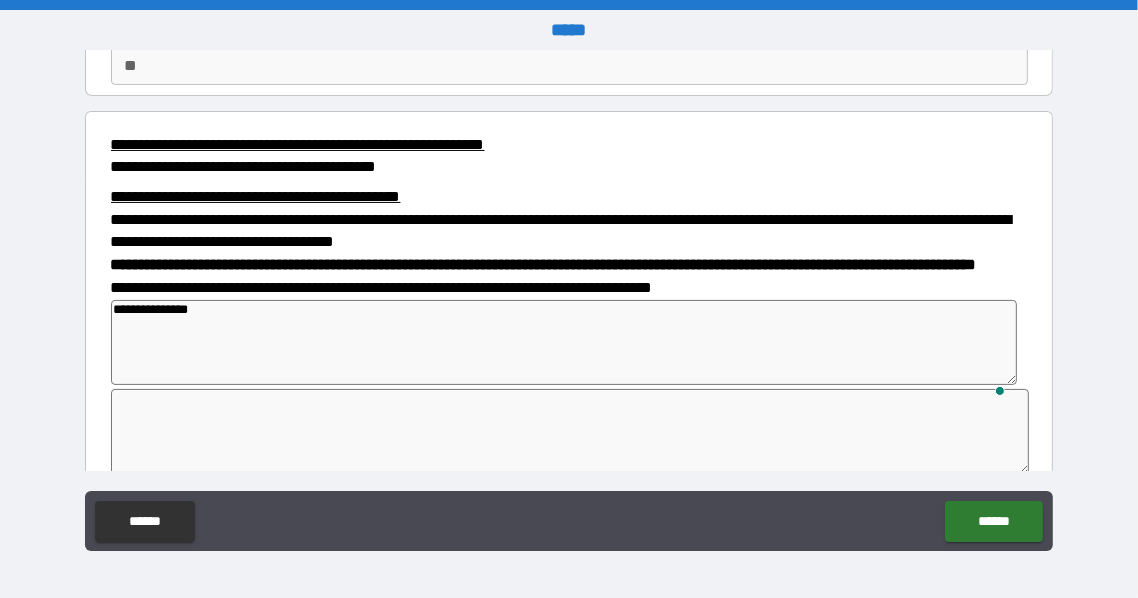 type on "*" 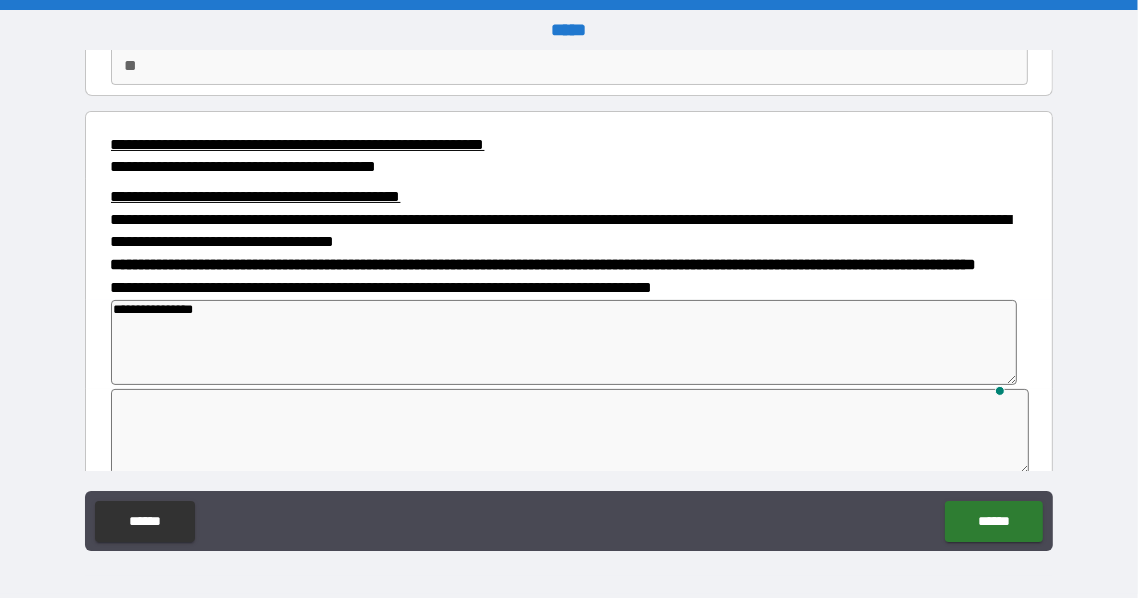 type on "*" 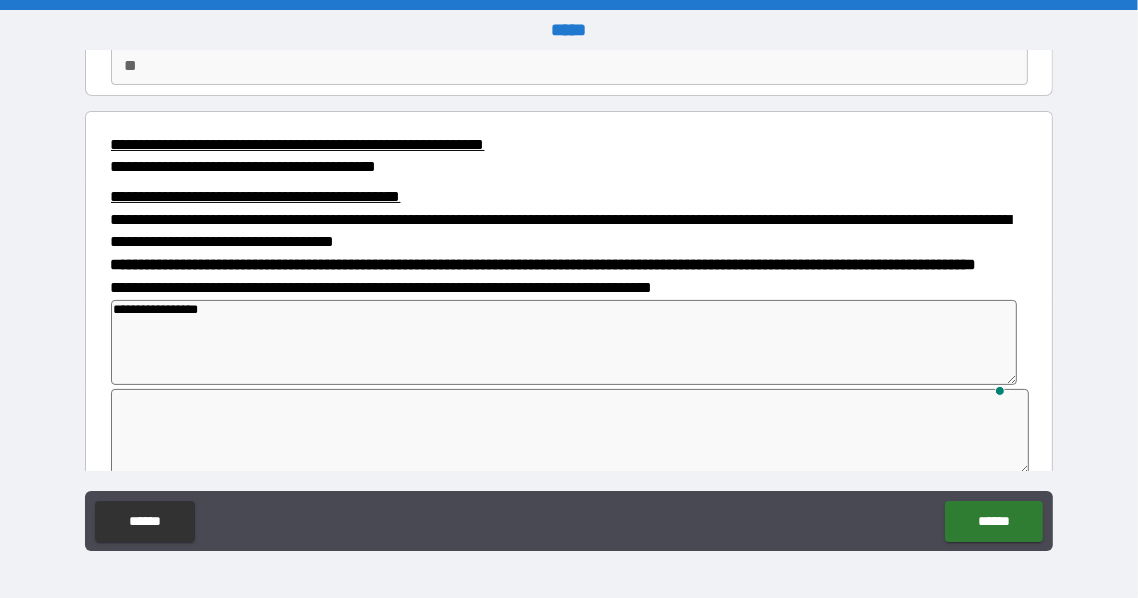 type on "*" 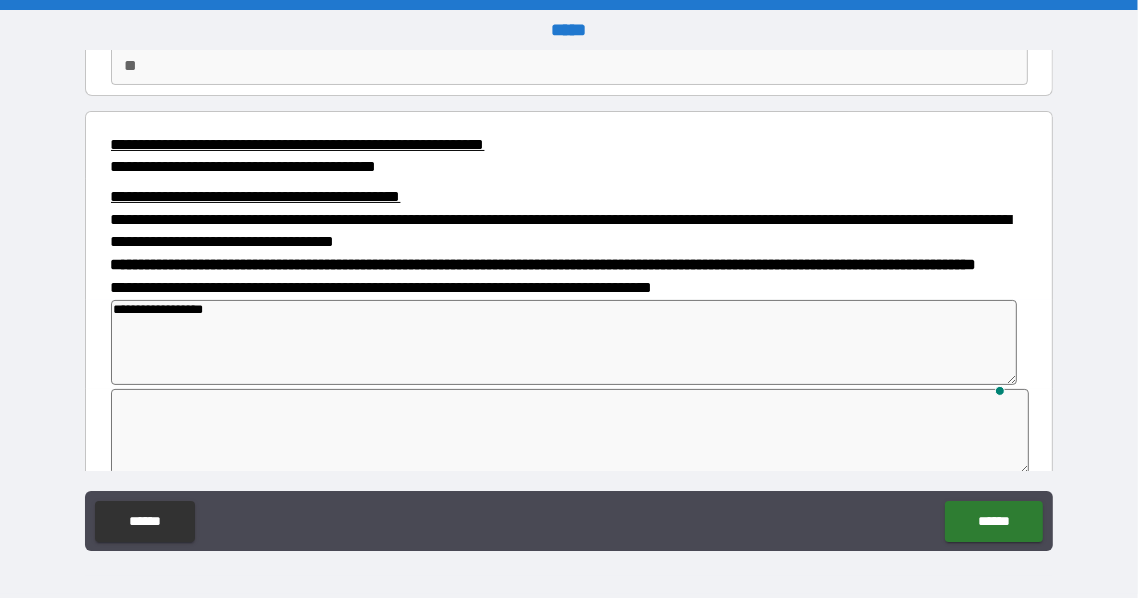 type on "*" 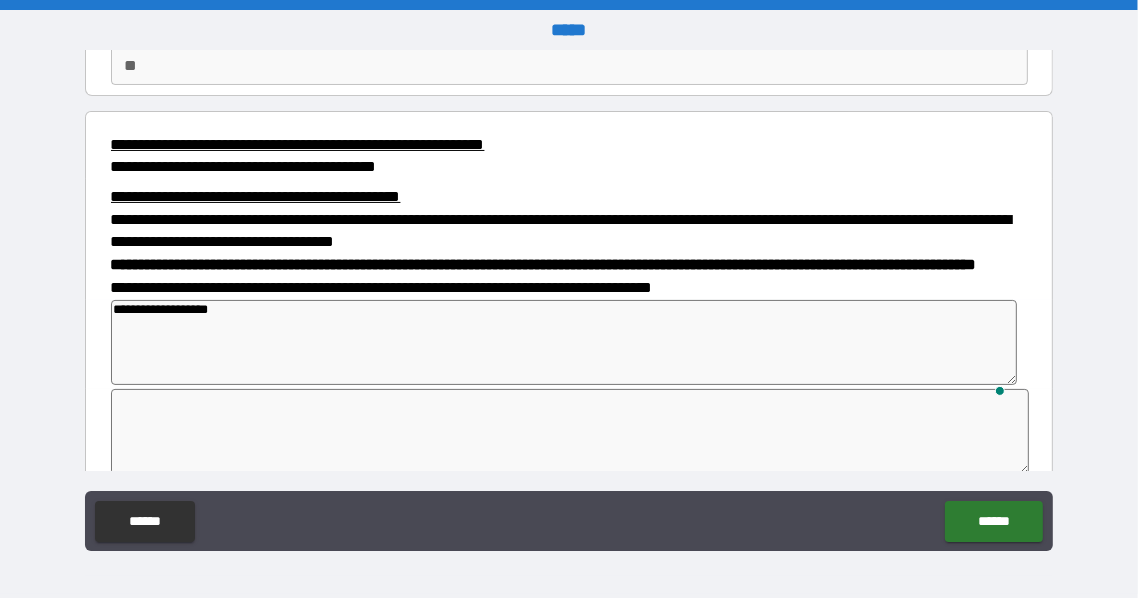 type on "*" 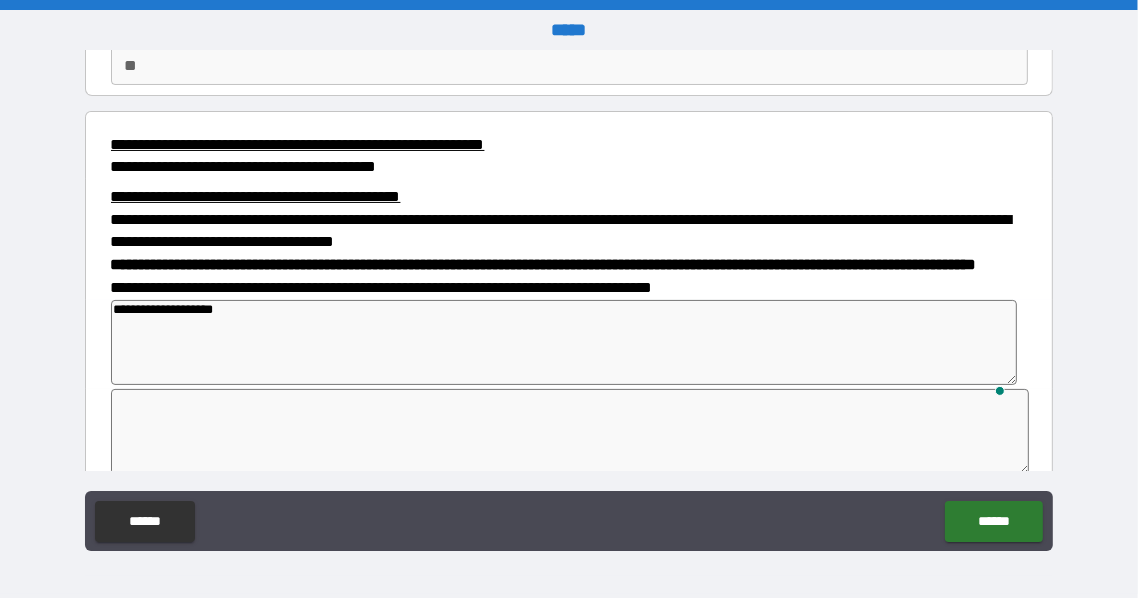 type on "*" 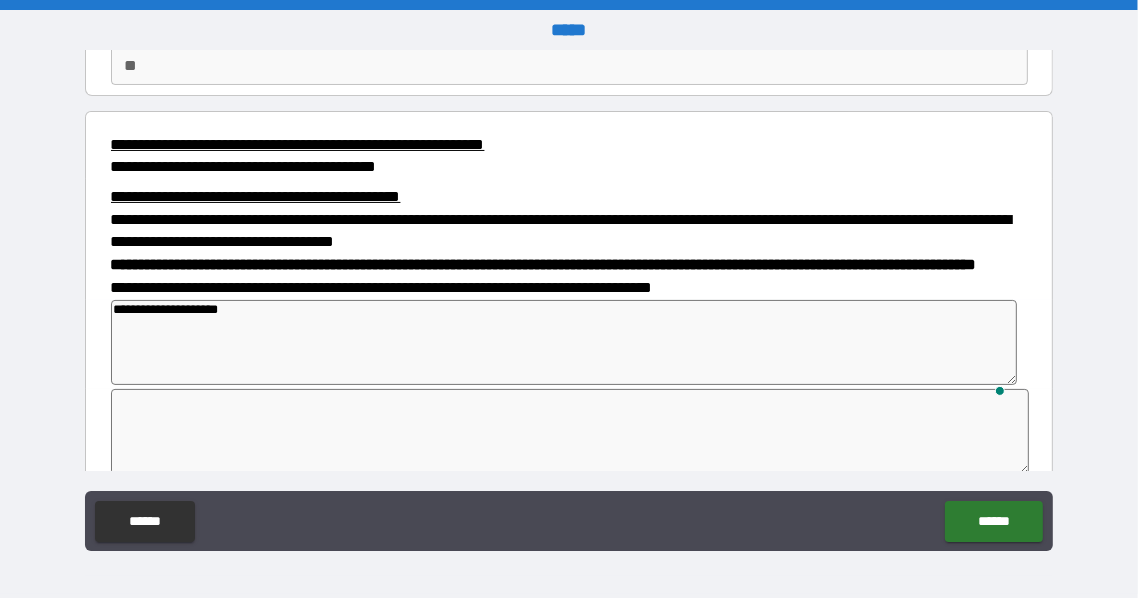 type on "*" 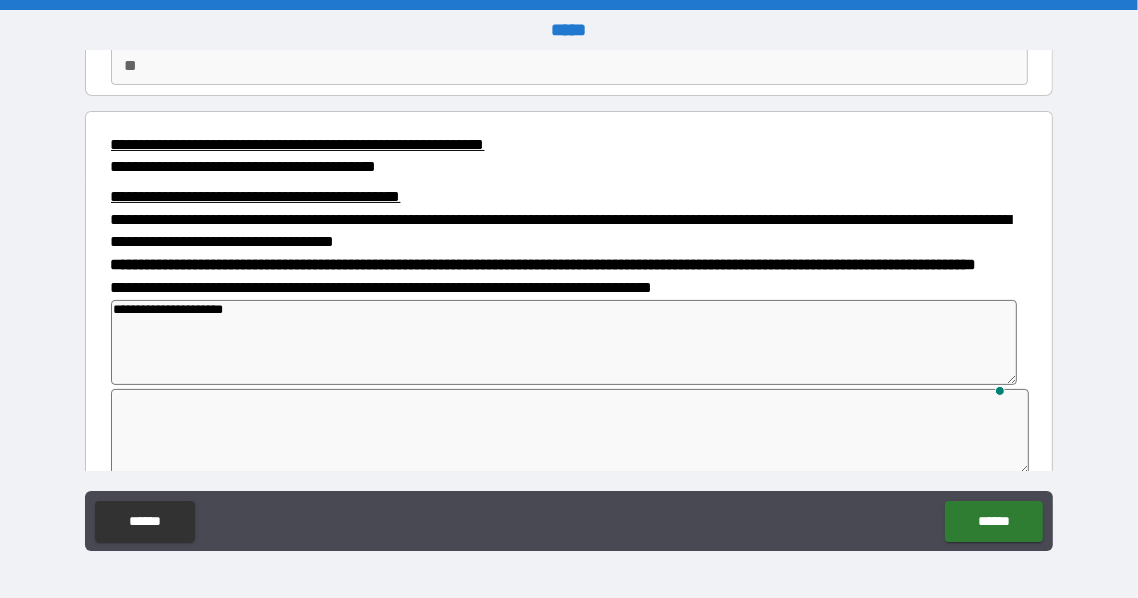 type on "**********" 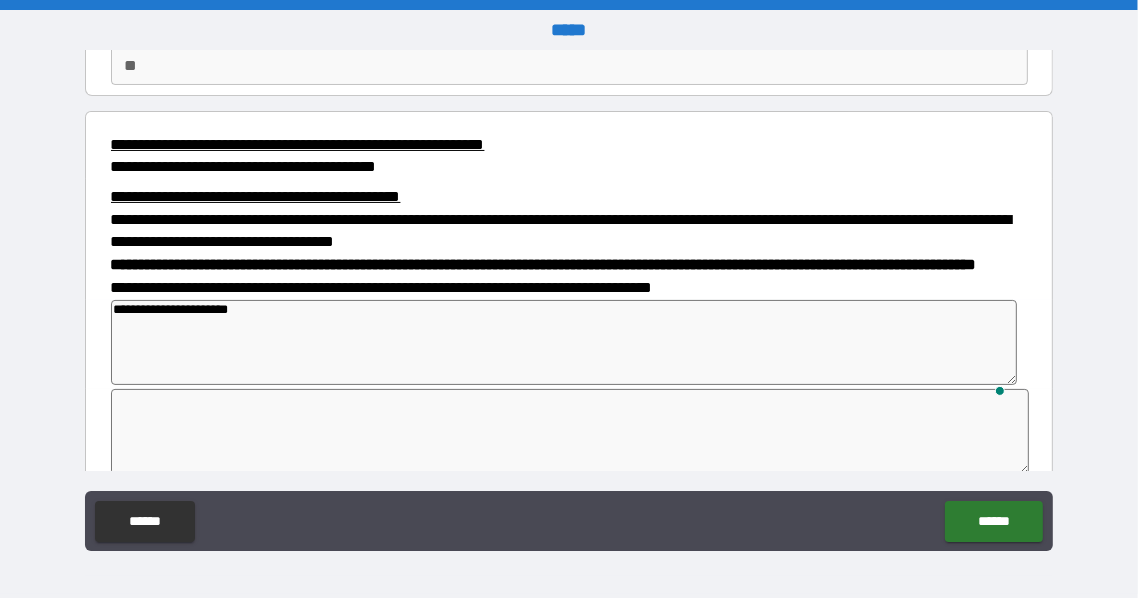 type on "**********" 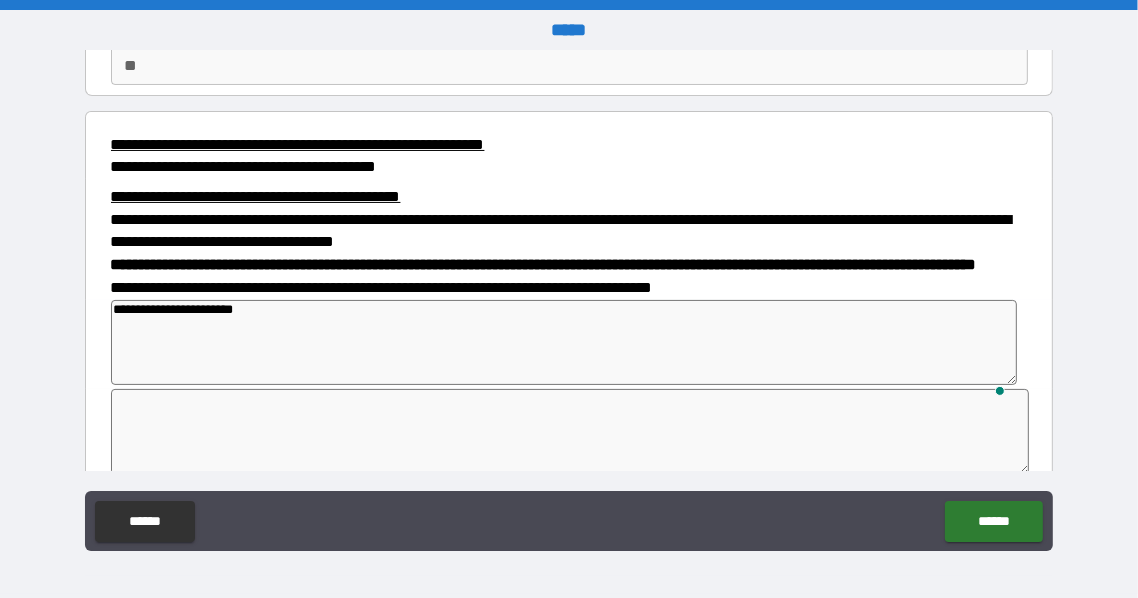 type on "**********" 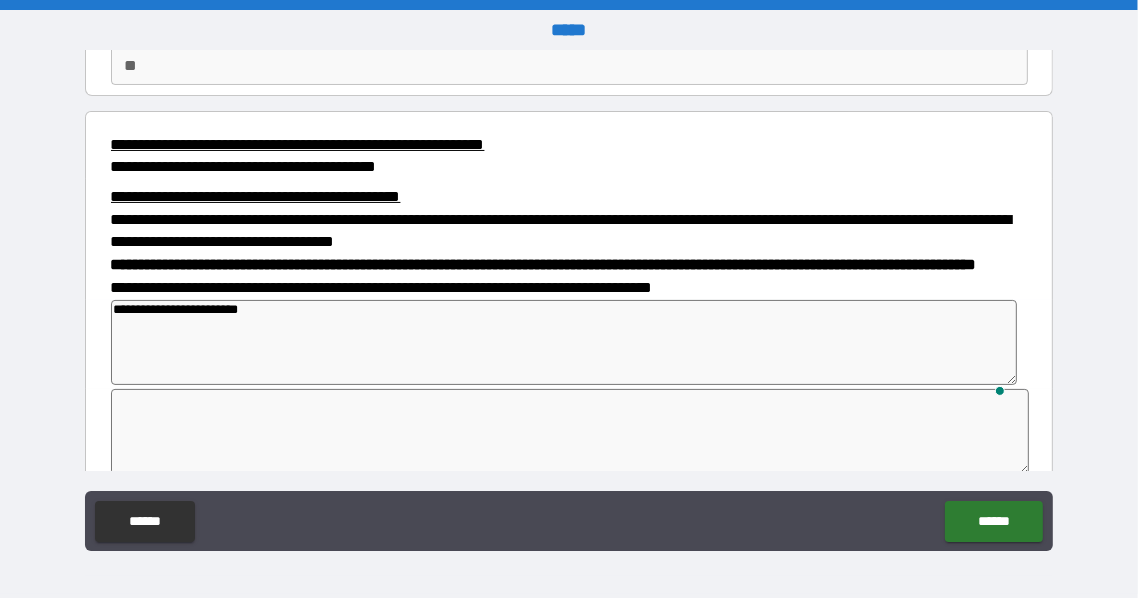 type on "*" 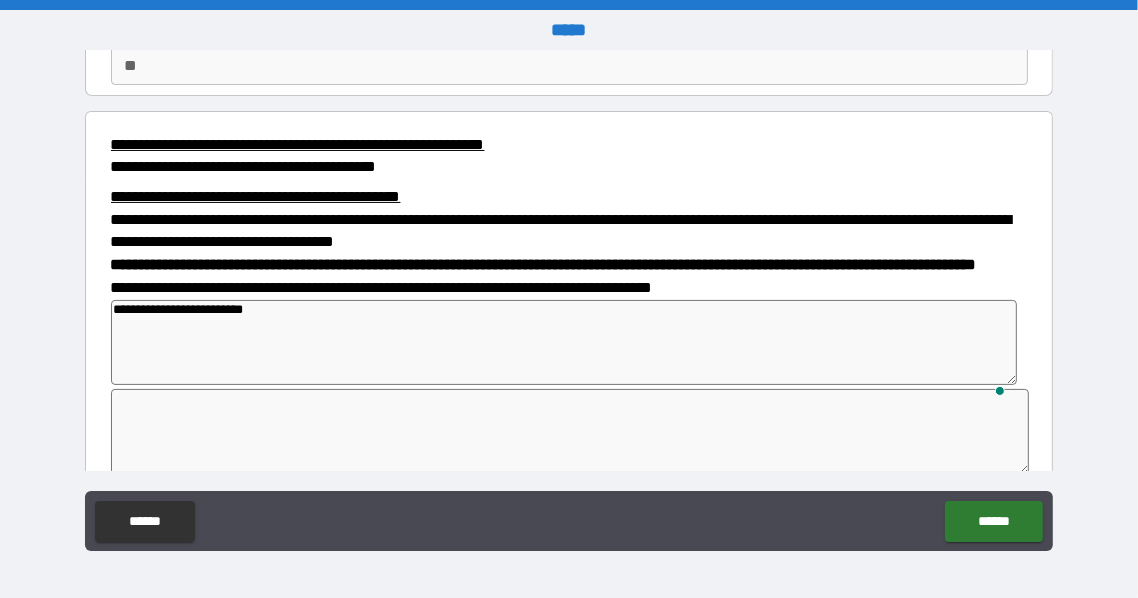 type on "*" 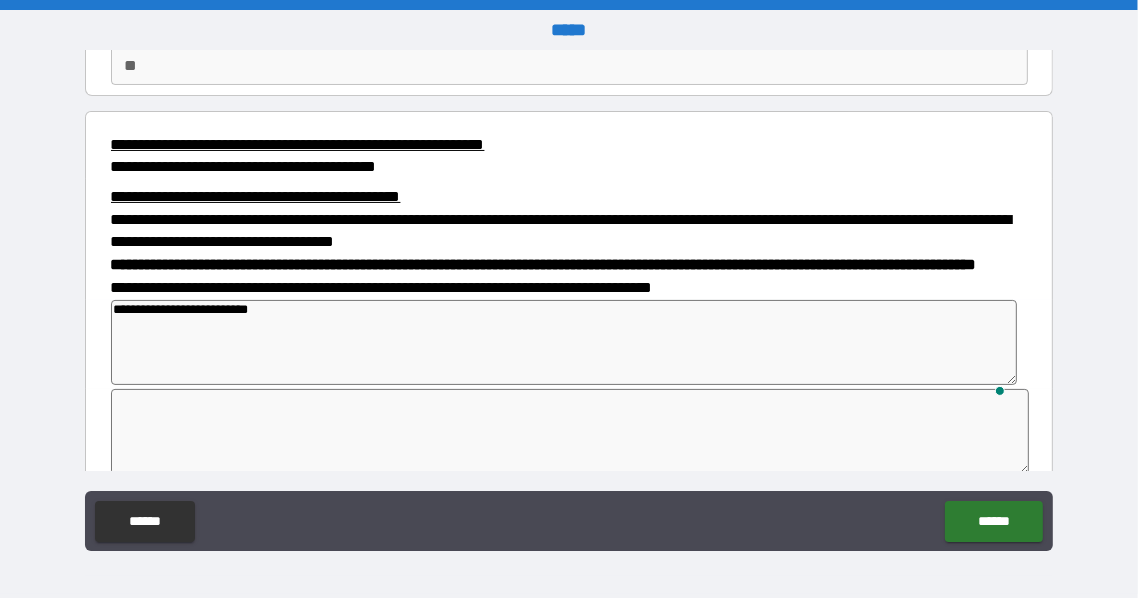 type on "*" 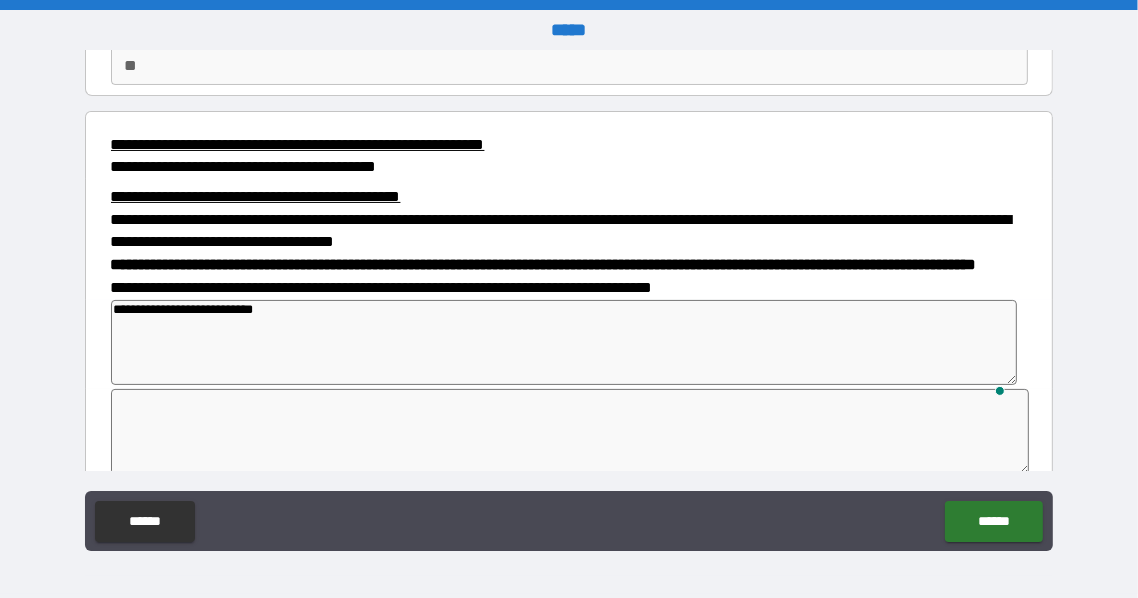 type on "*" 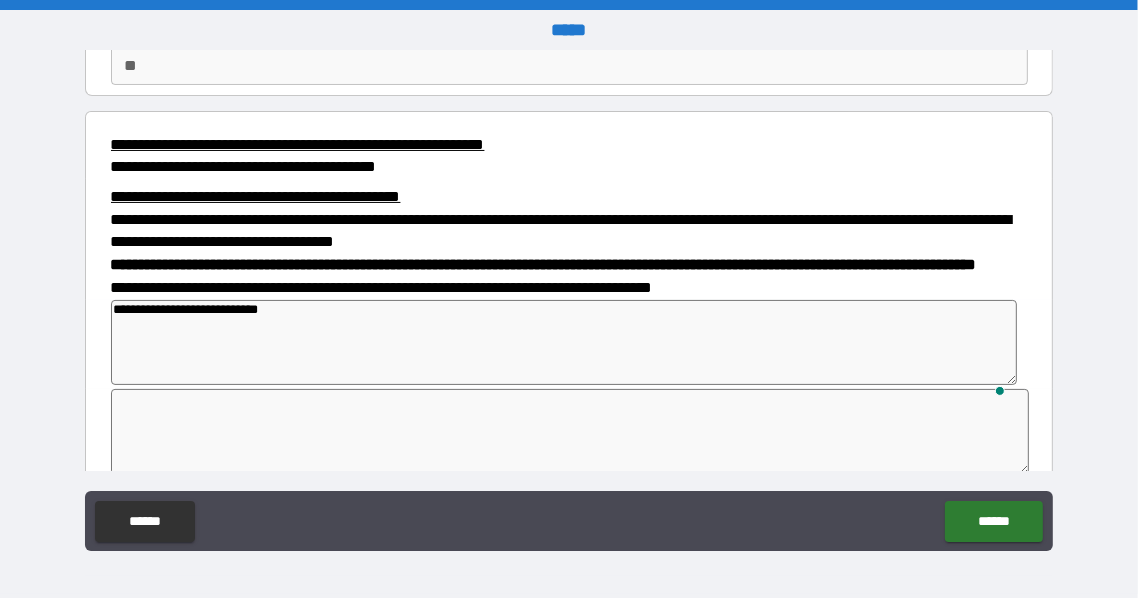 type on "*" 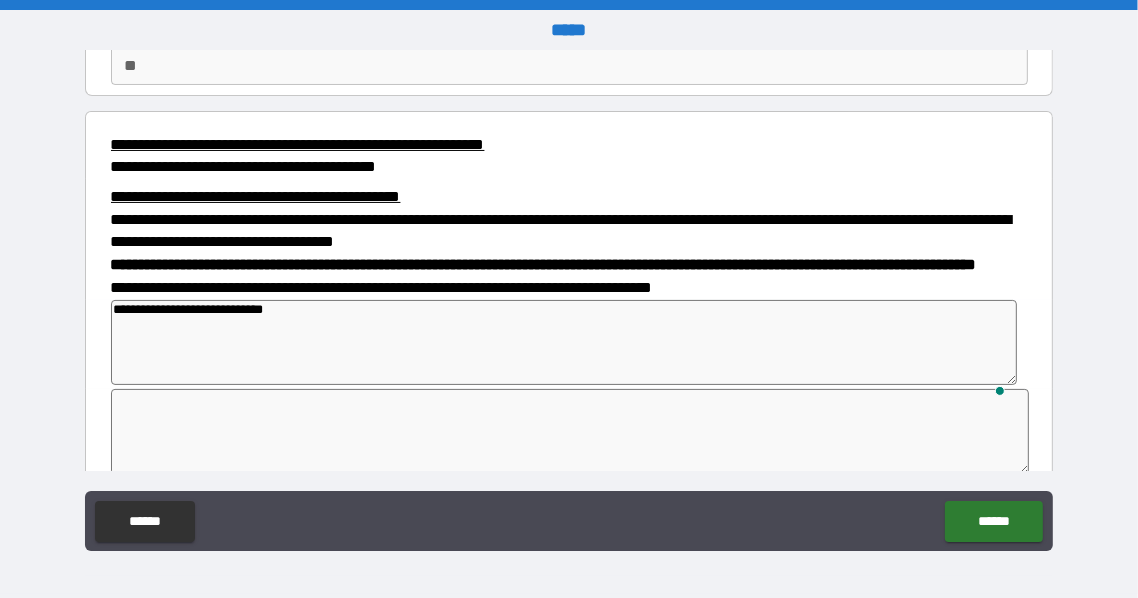 type on "*" 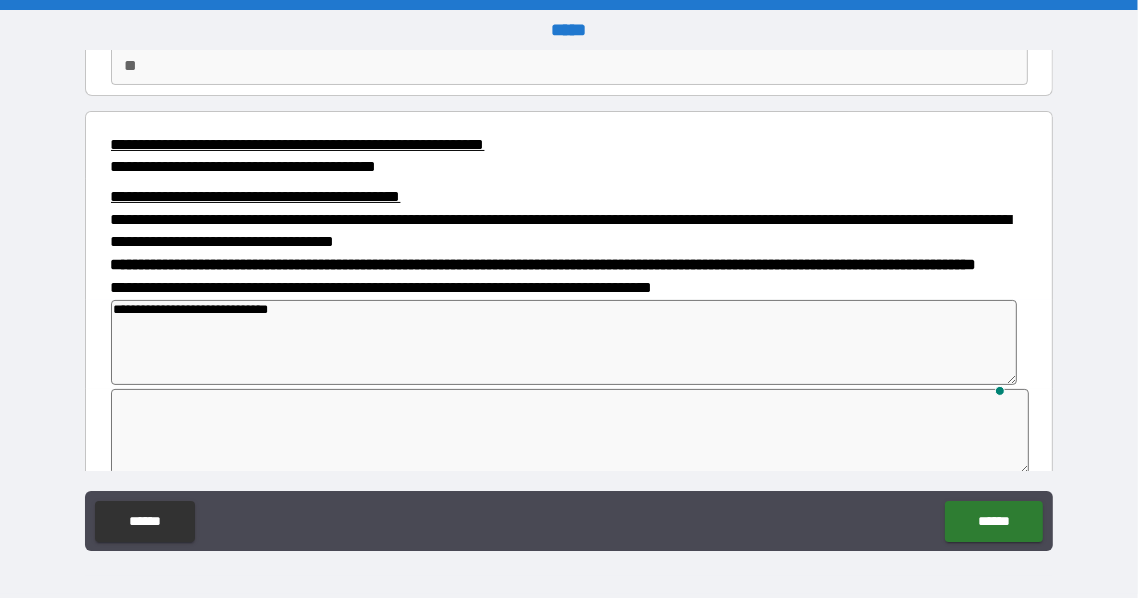 type on "**********" 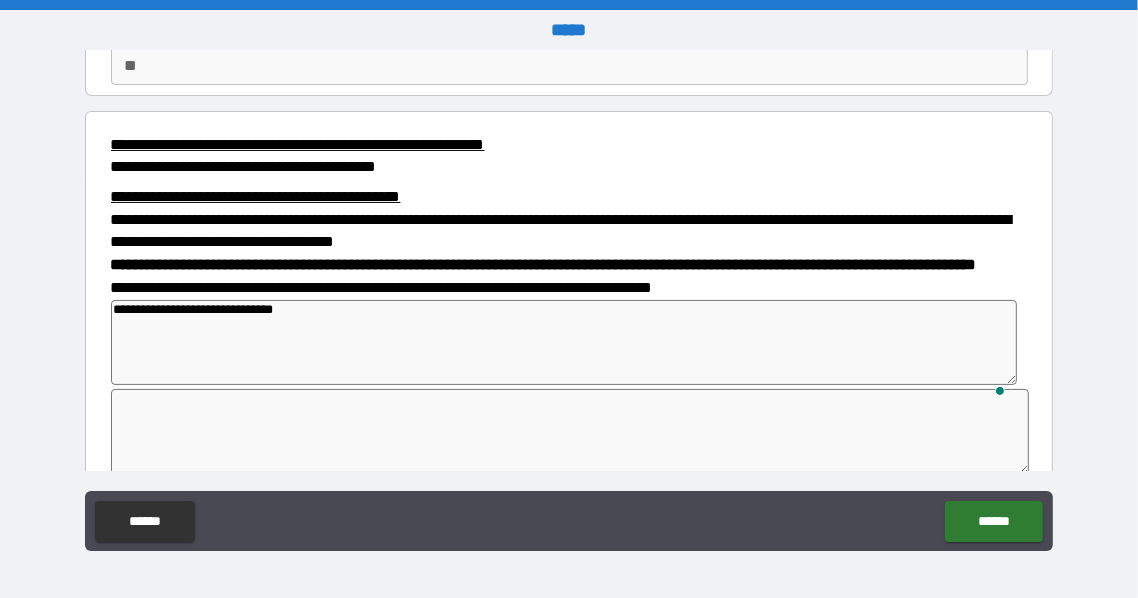 type on "*" 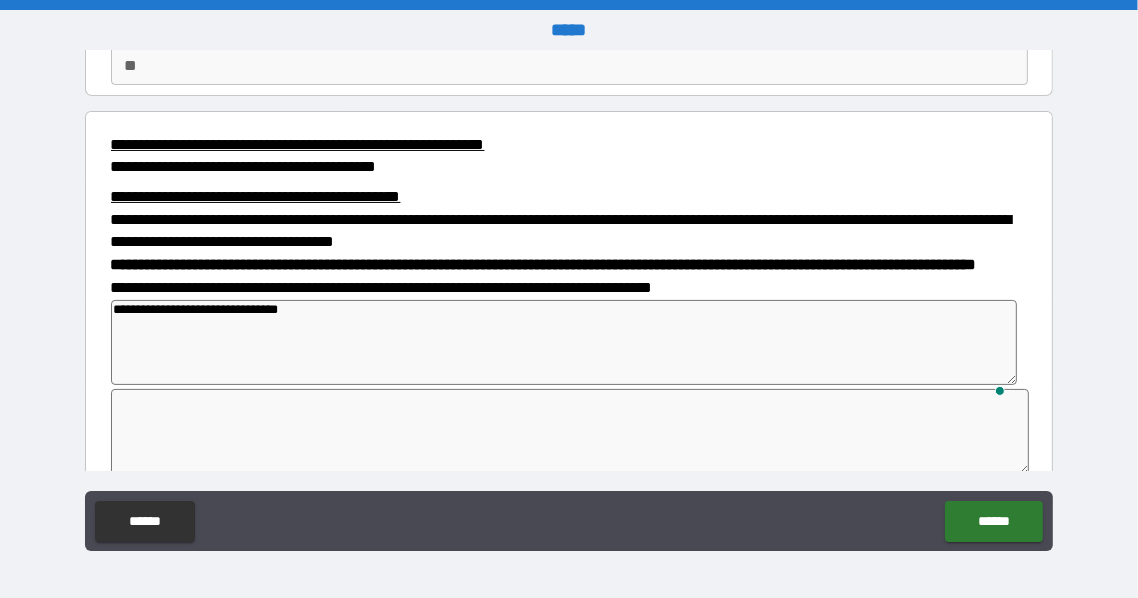 type on "*" 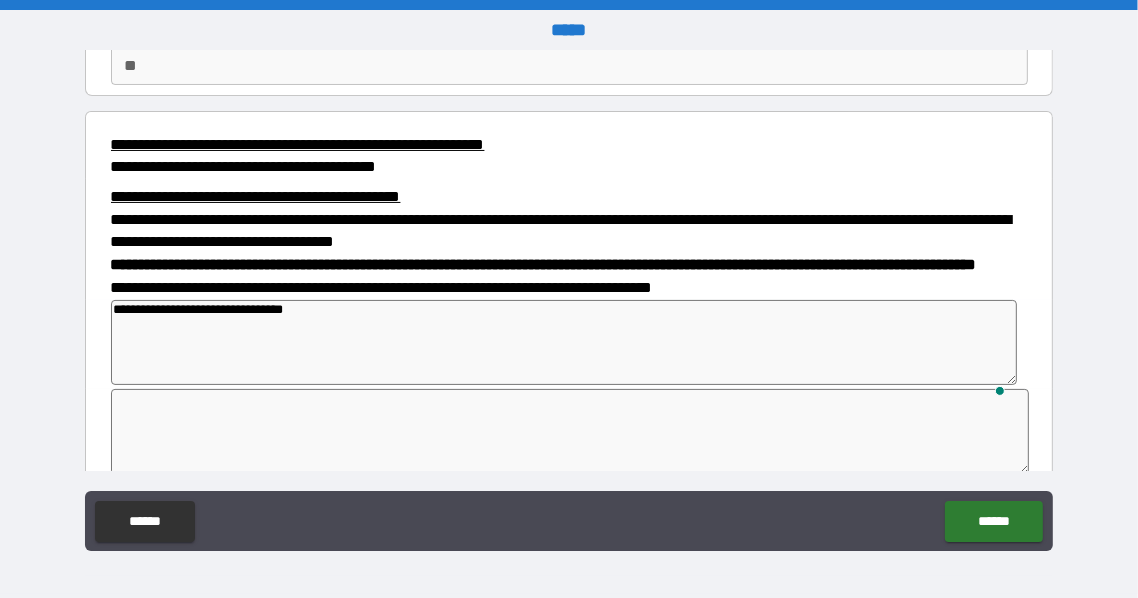 type on "*" 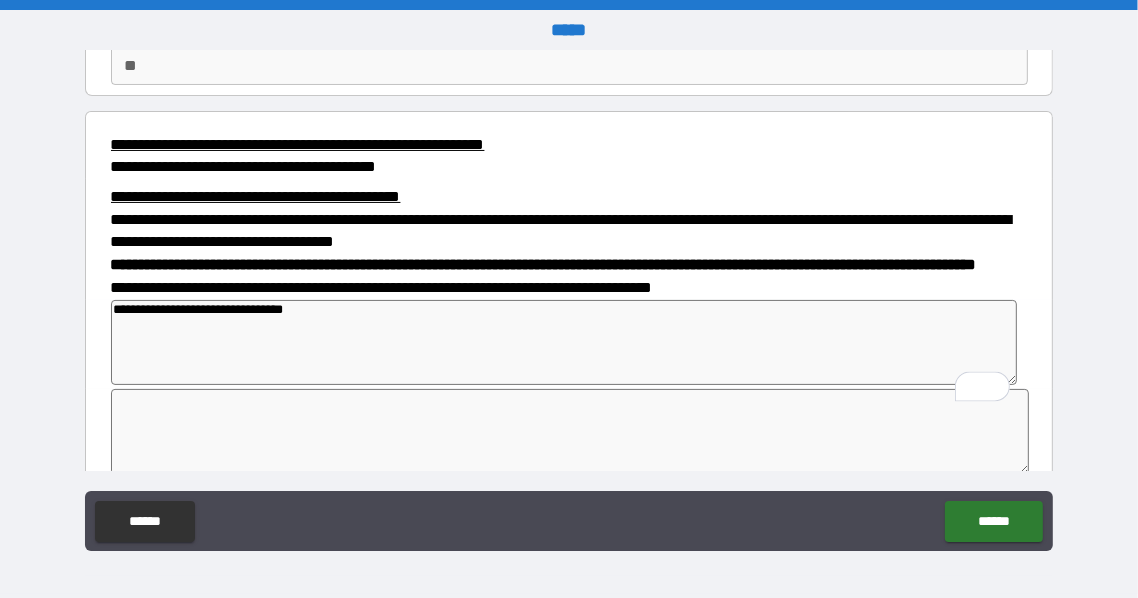 type on "**********" 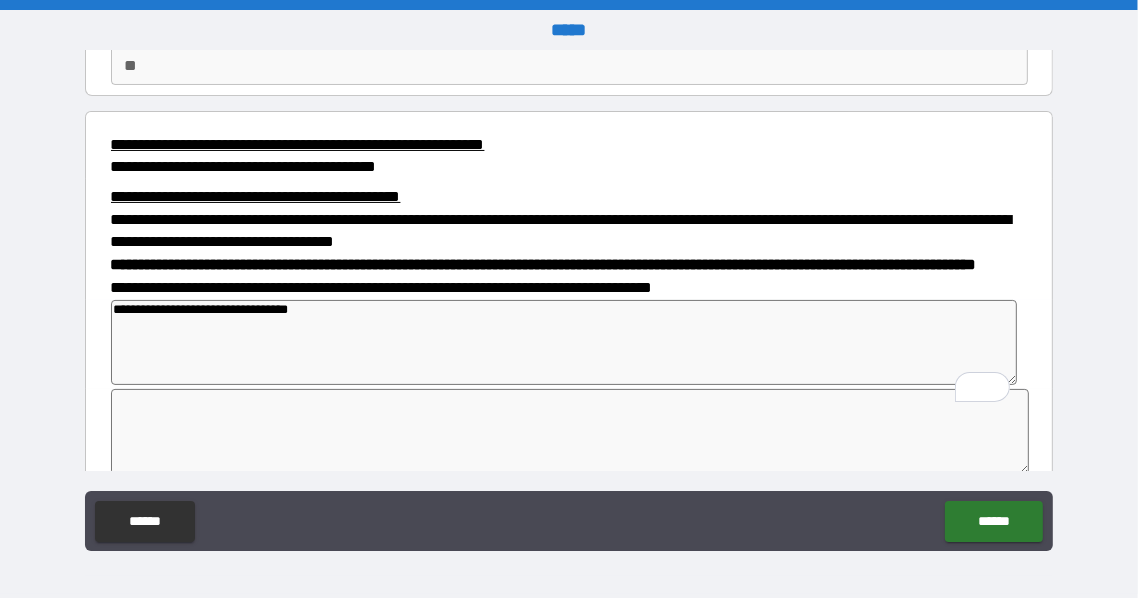 type on "*" 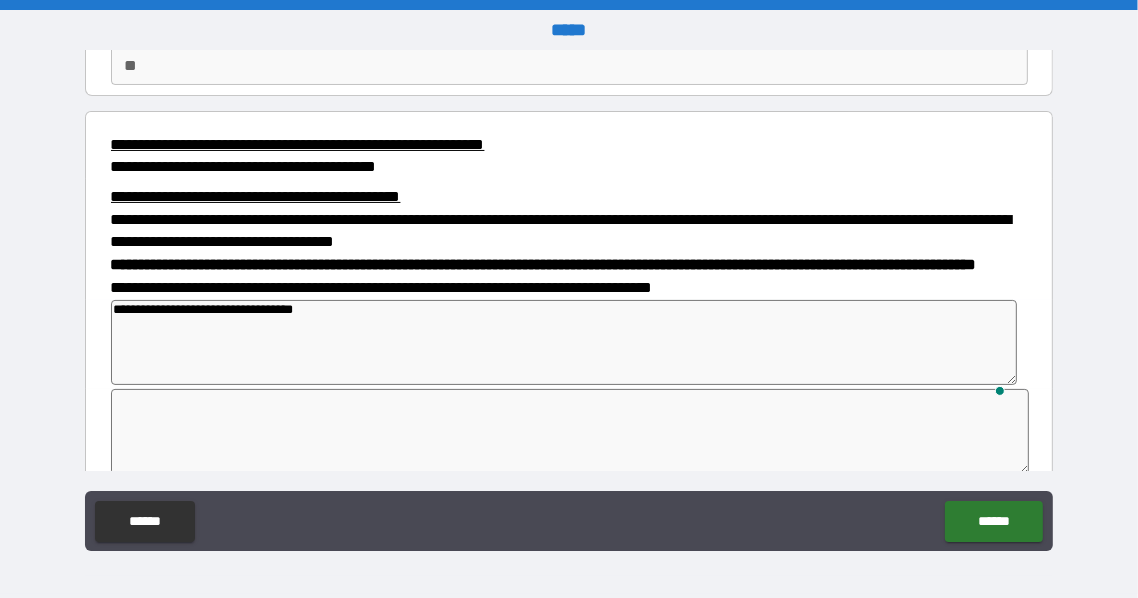 type on "*" 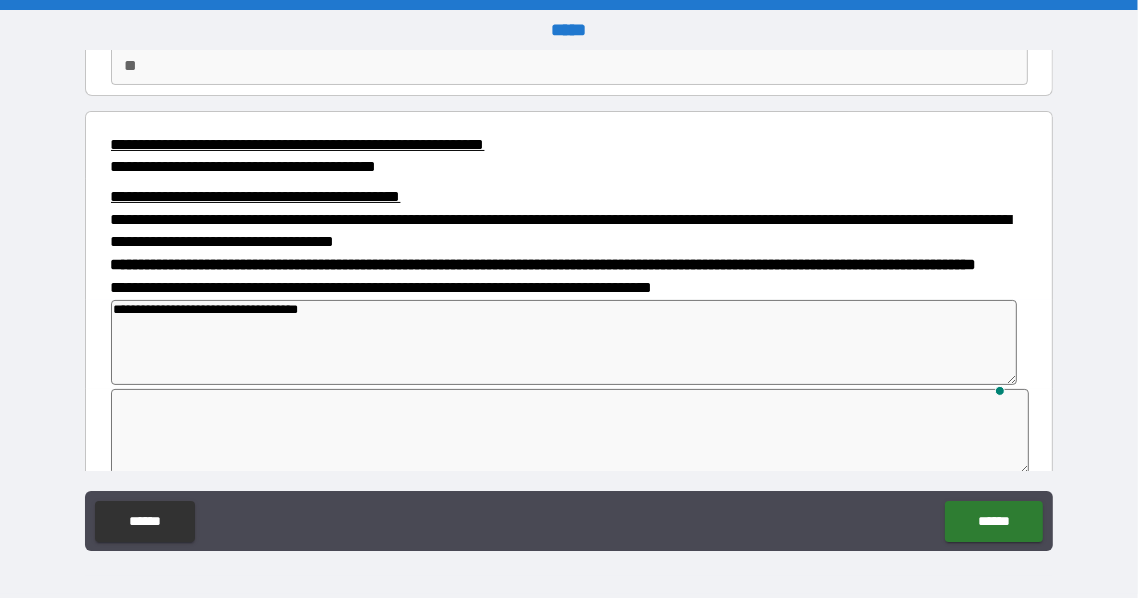 type on "**********" 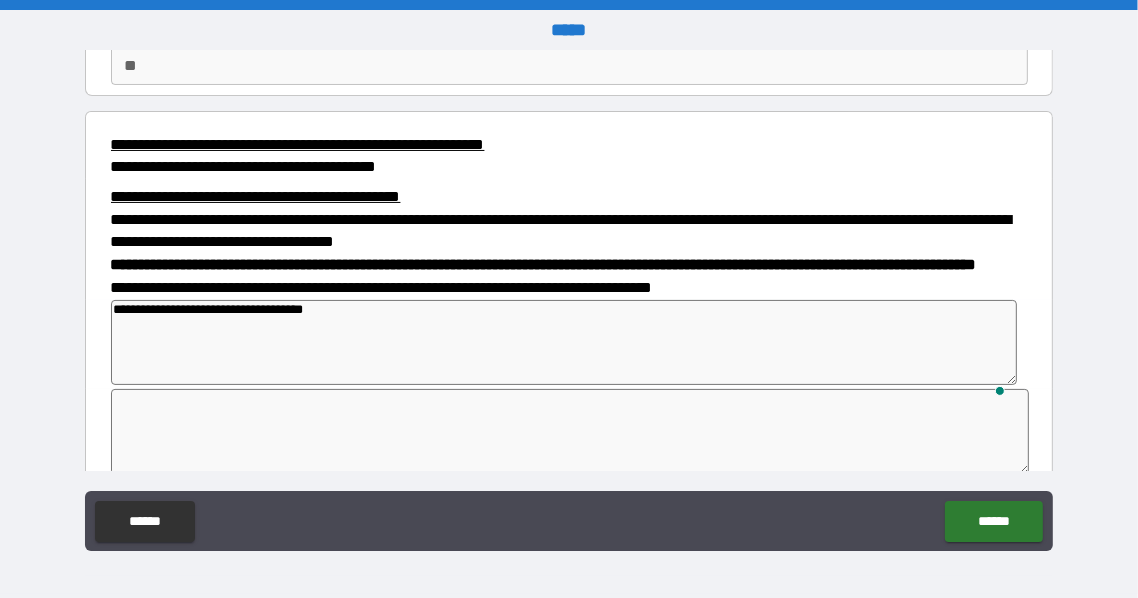 type on "**********" 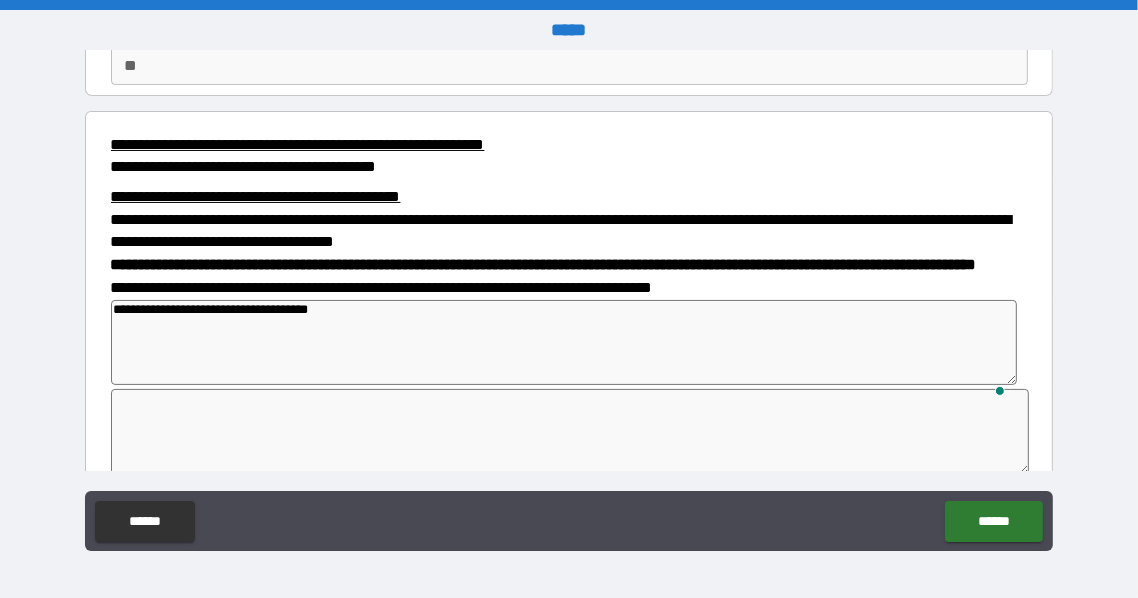 type on "**********" 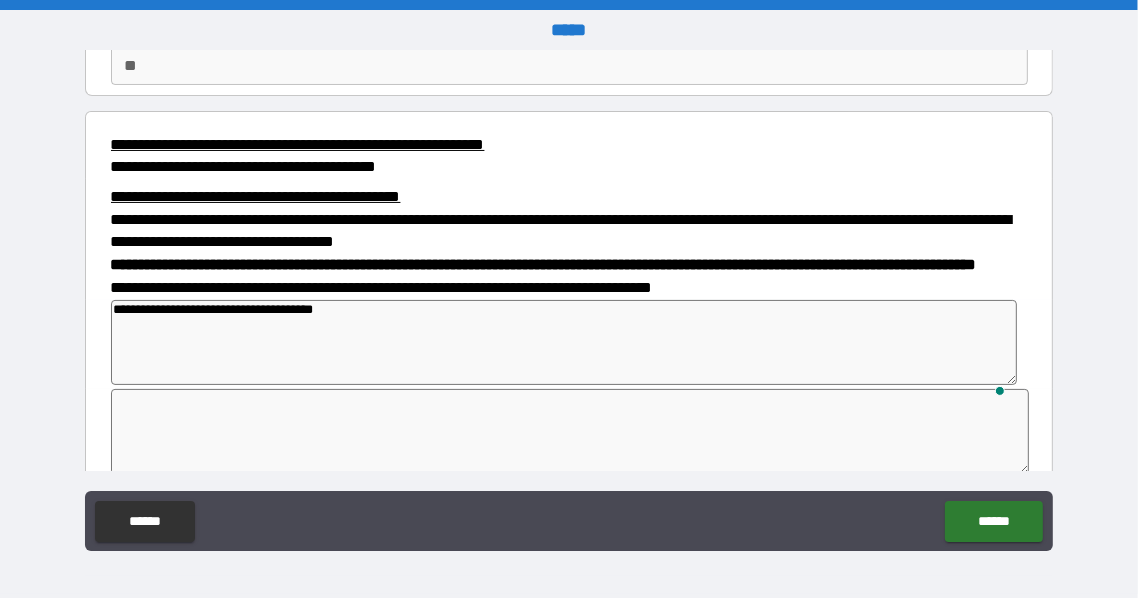 type on "*" 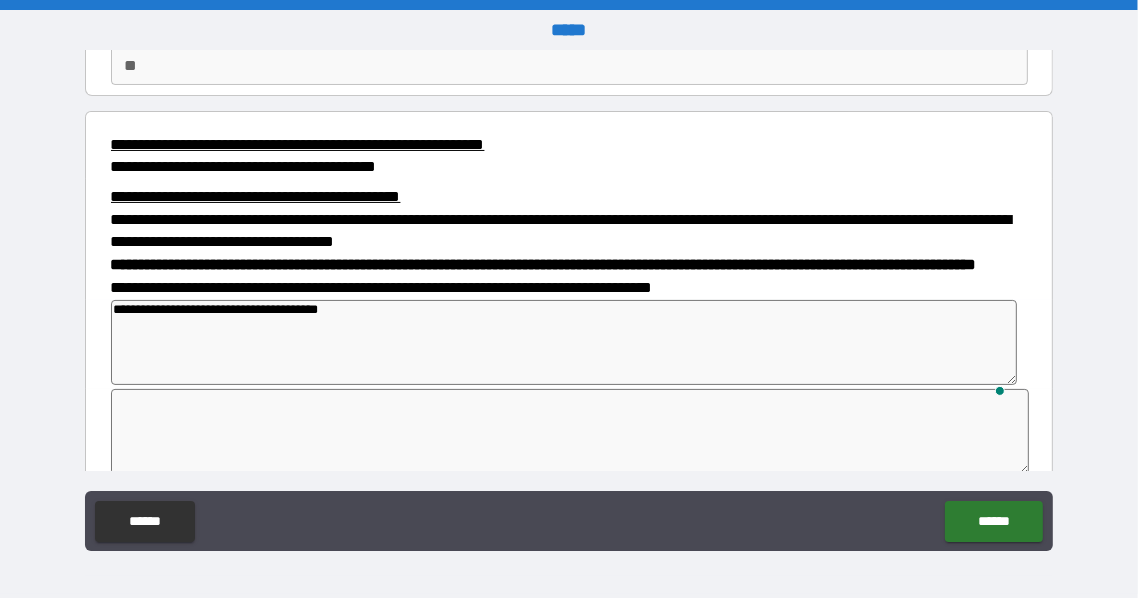 type on "*" 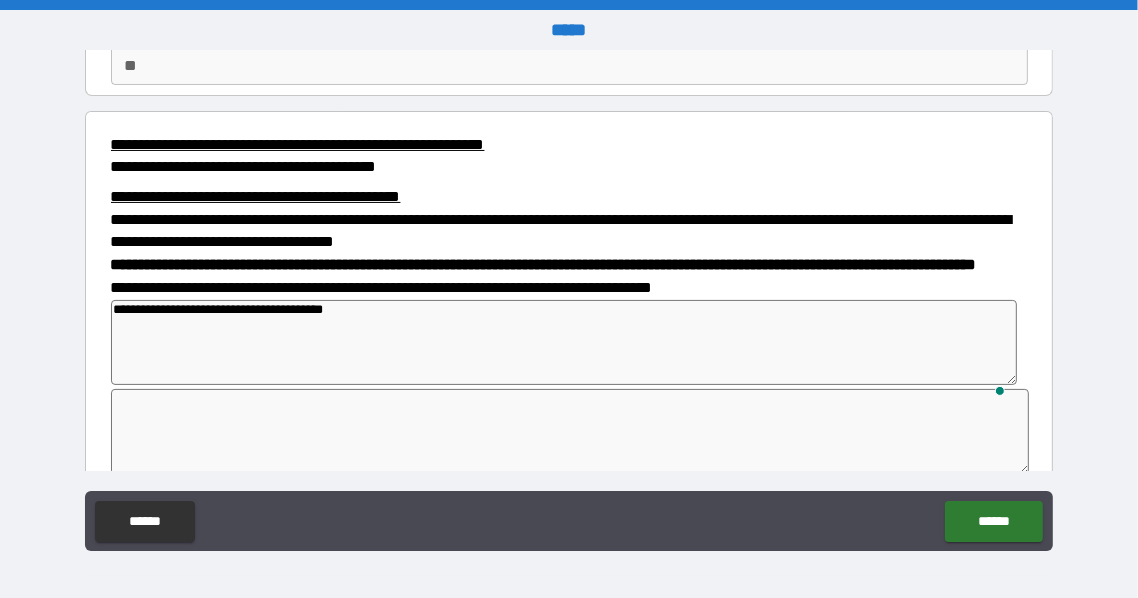 type on "*" 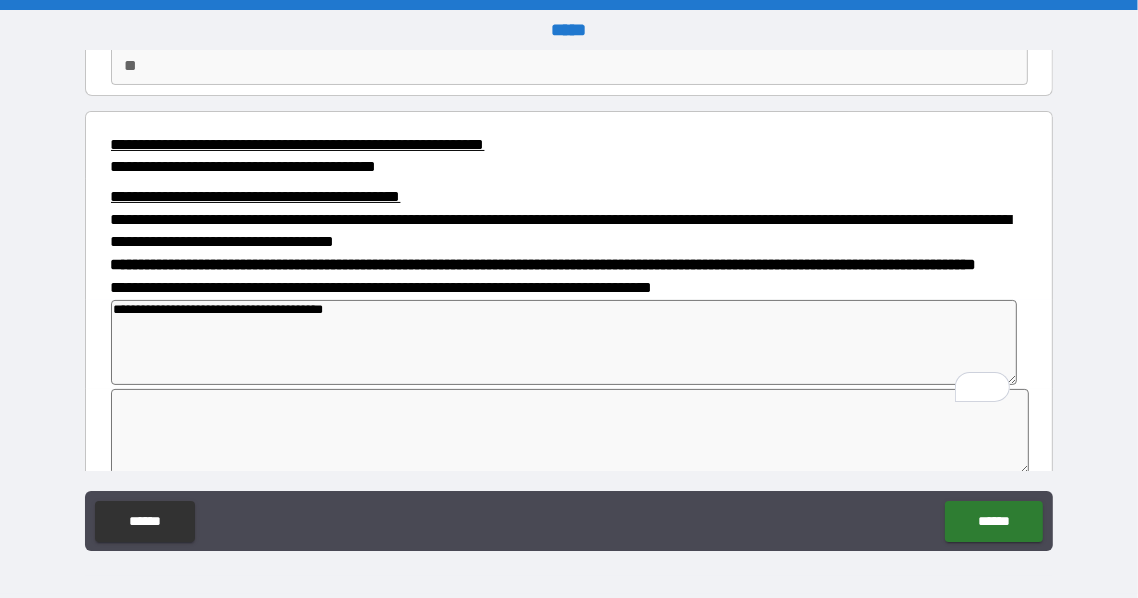 type on "**********" 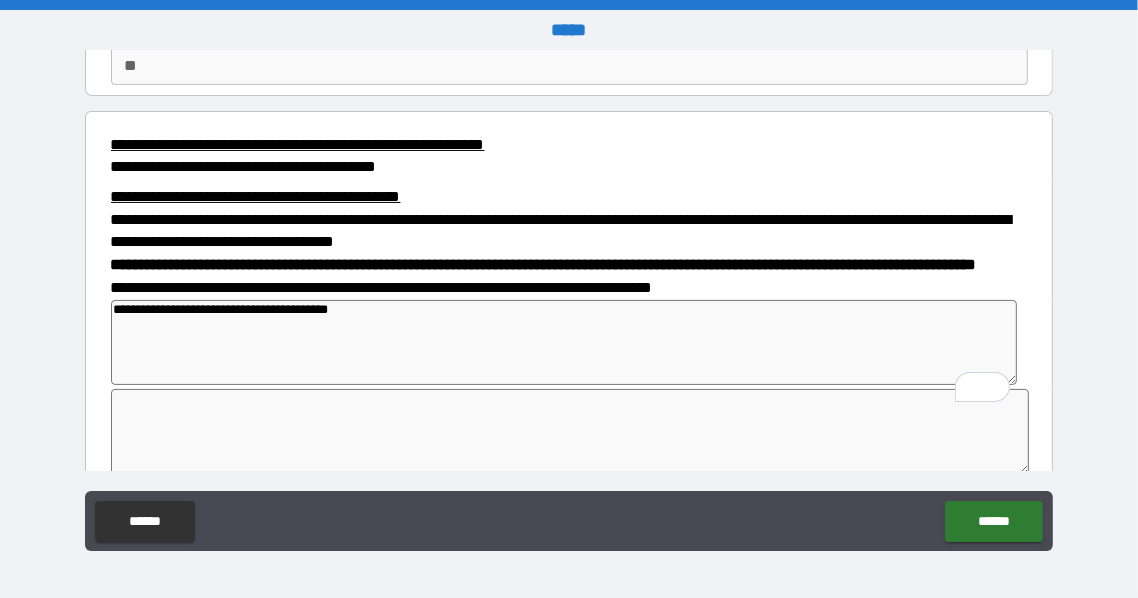 type on "*" 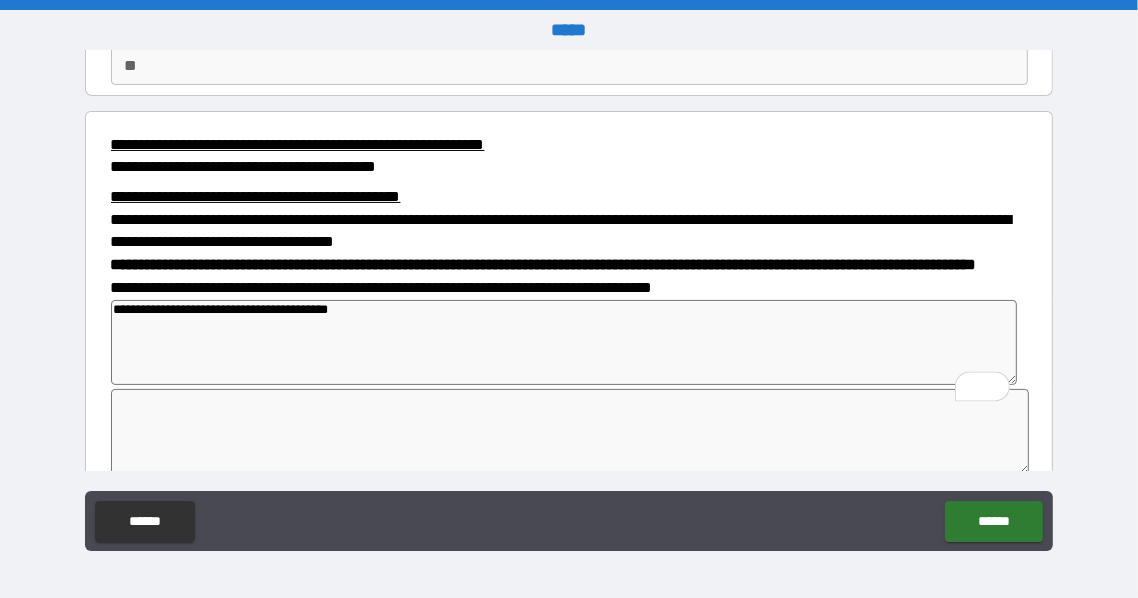 click on "**********" at bounding box center (564, 343) 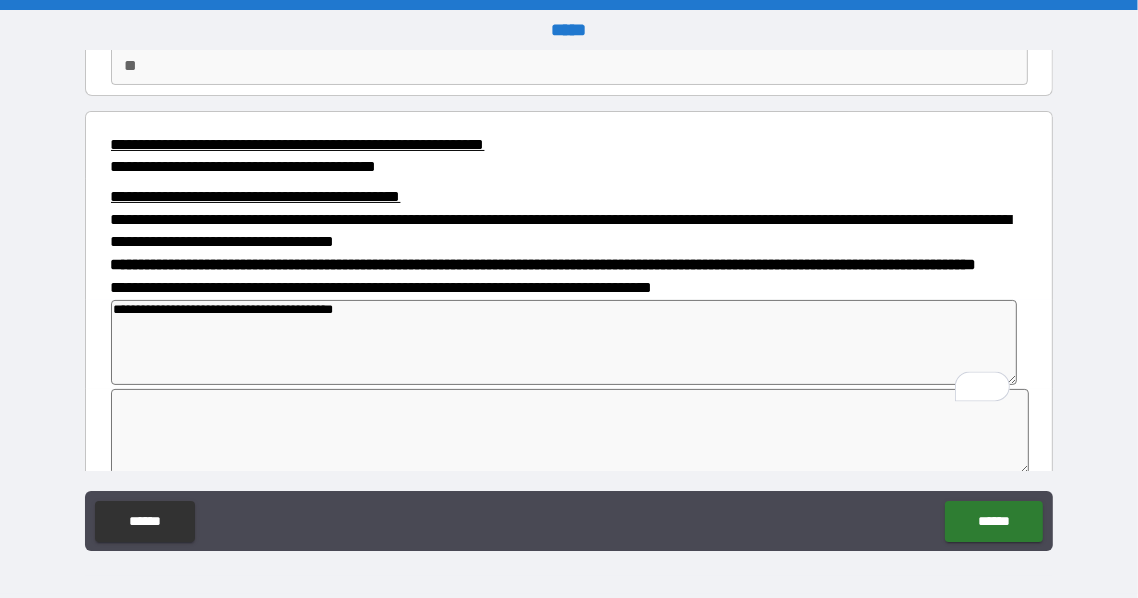 type on "*" 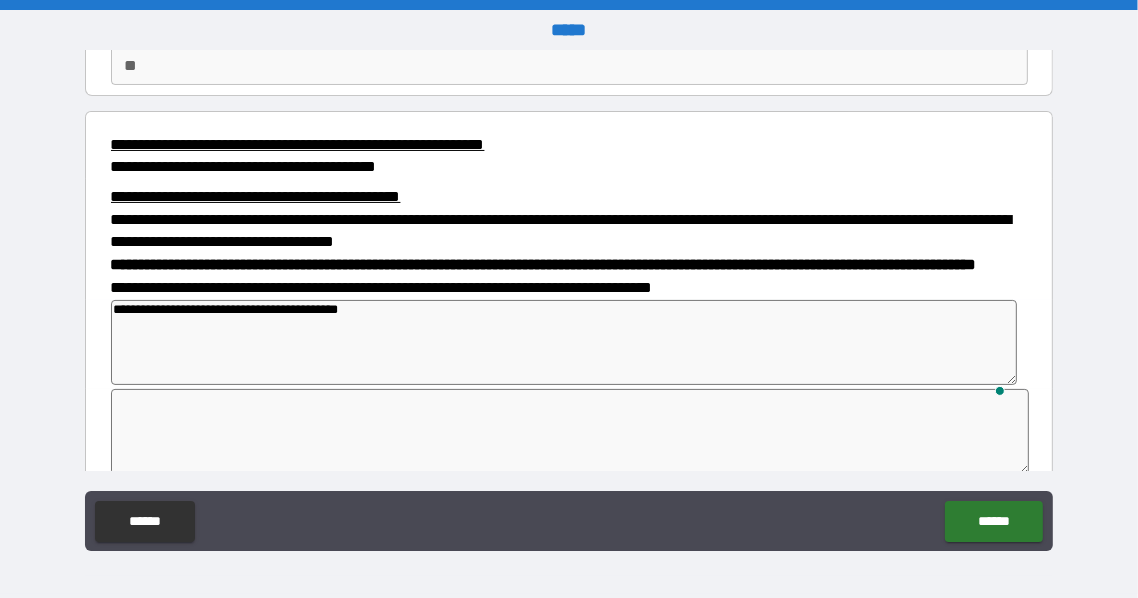 type on "*" 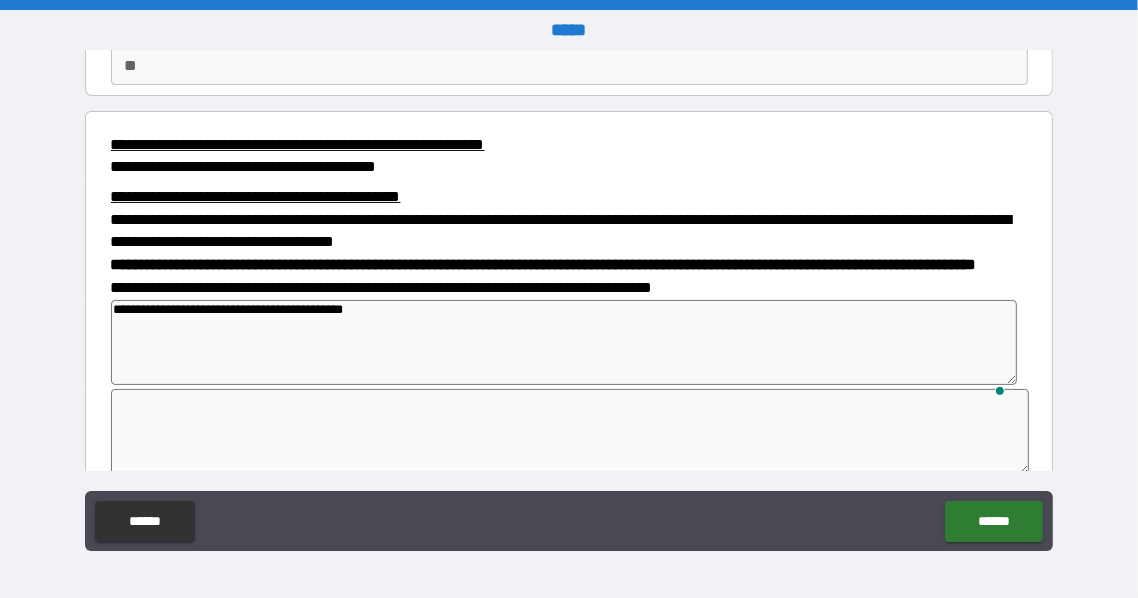 type on "*" 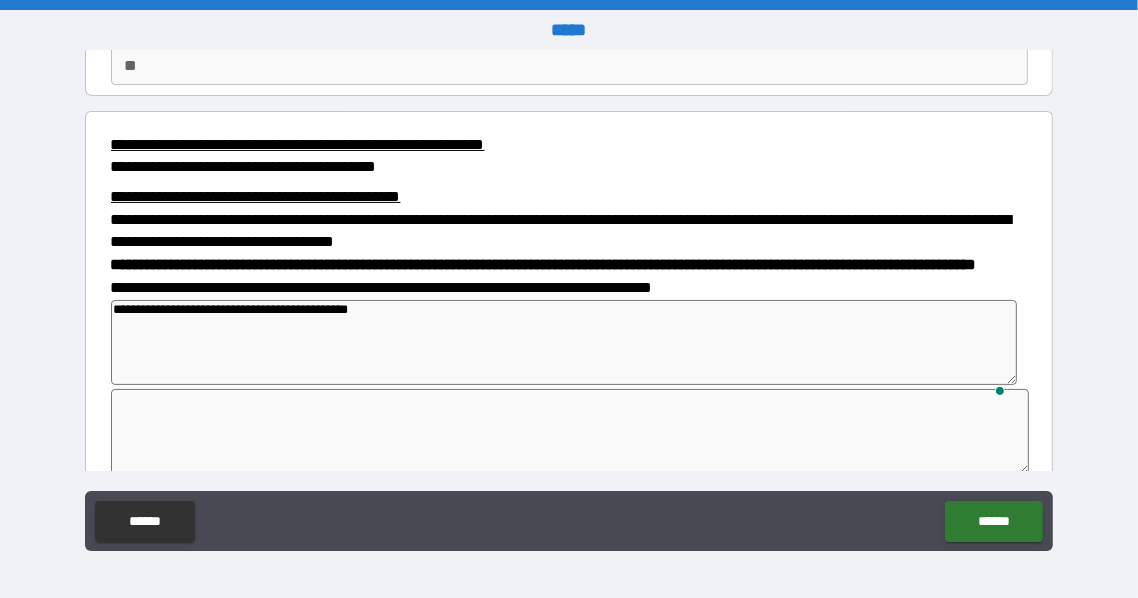 type on "*" 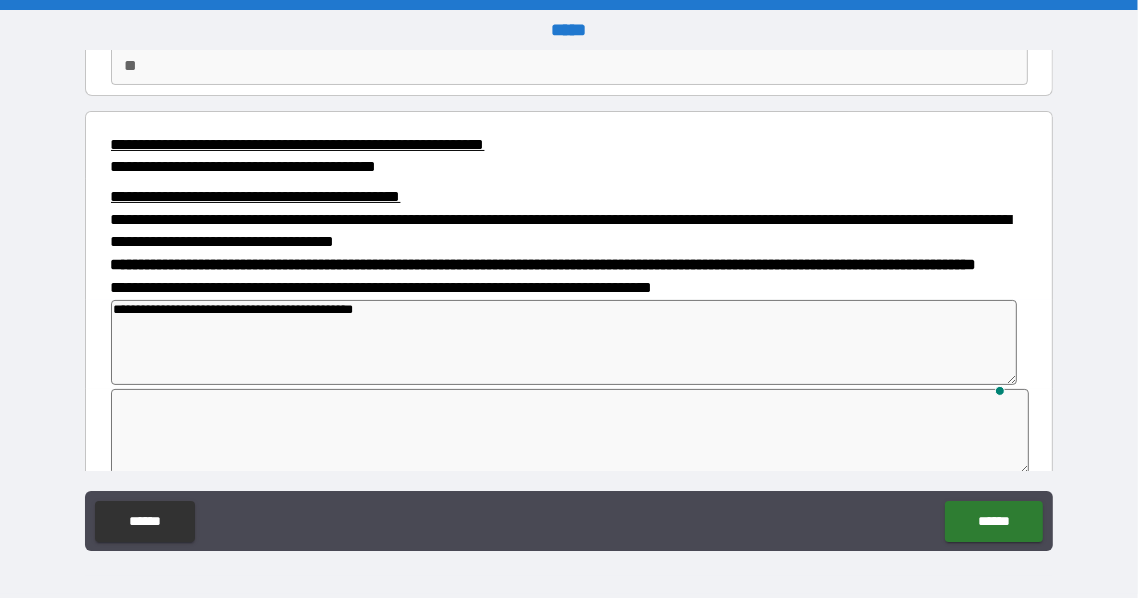 type on "*" 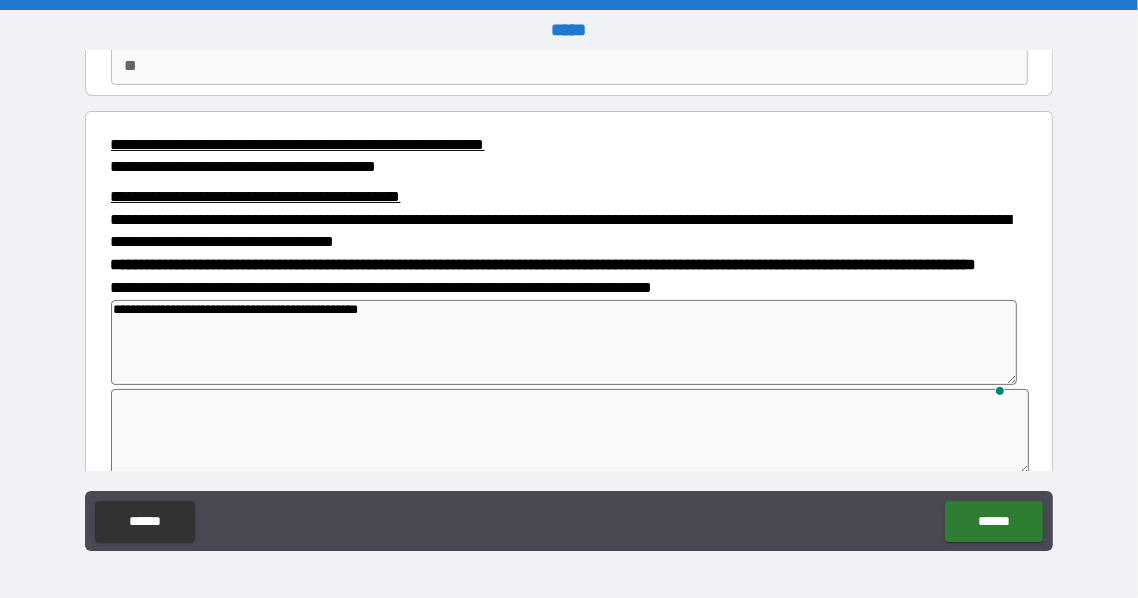 type on "*" 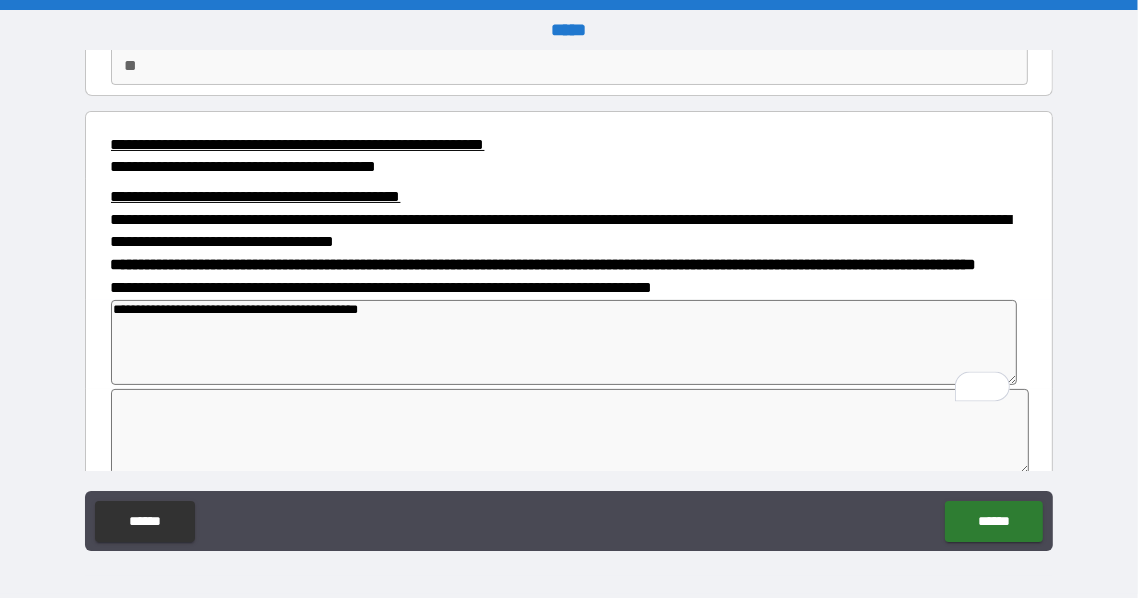 type on "**********" 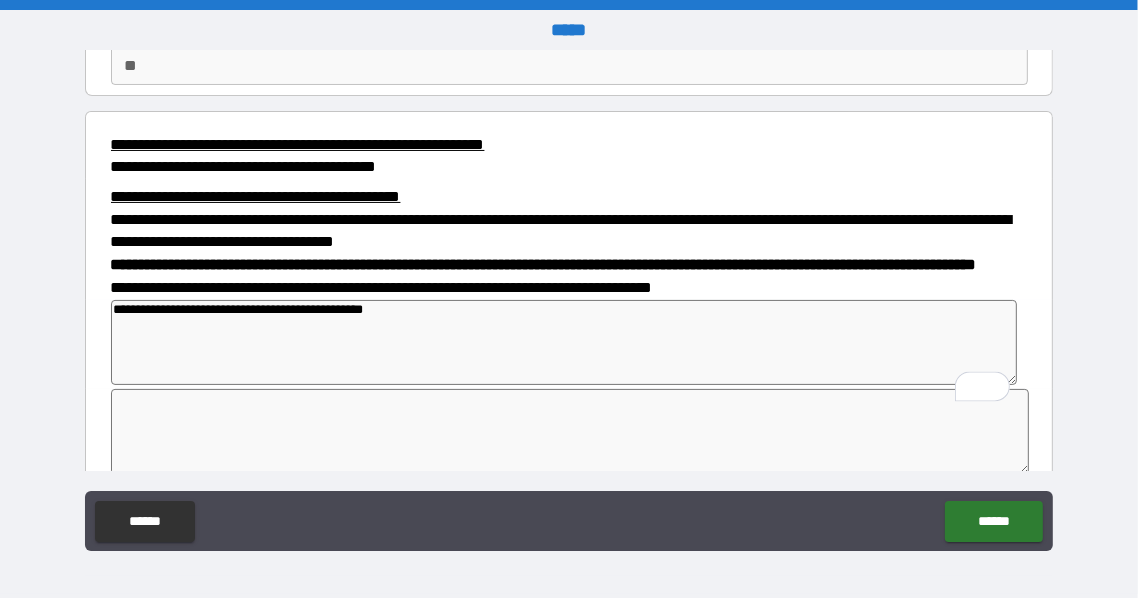 type on "*" 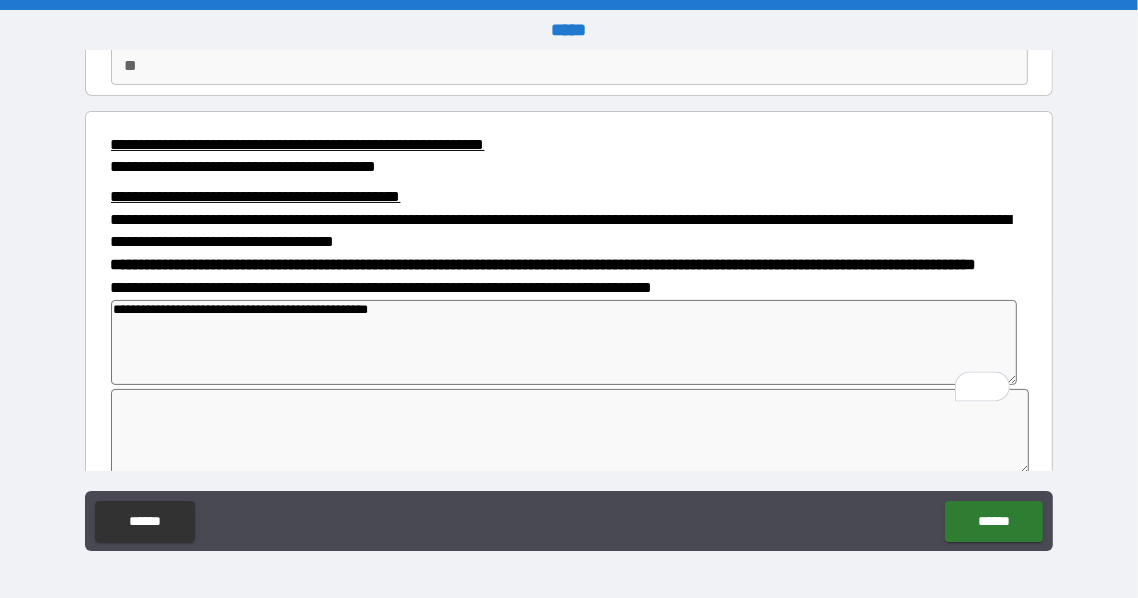 type on "*" 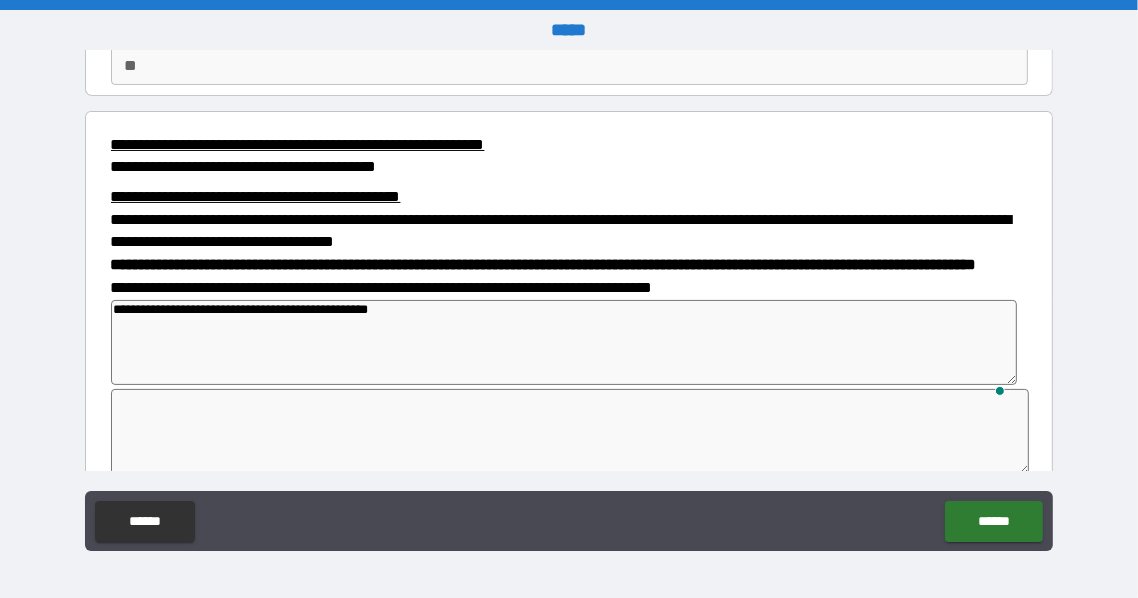 type on "**********" 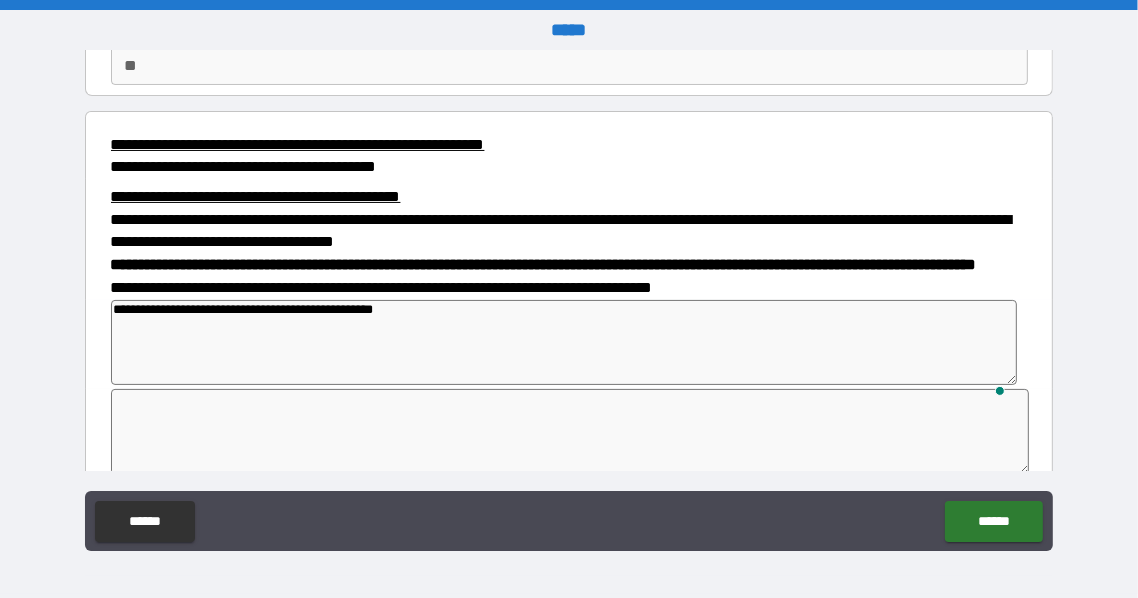 type on "*" 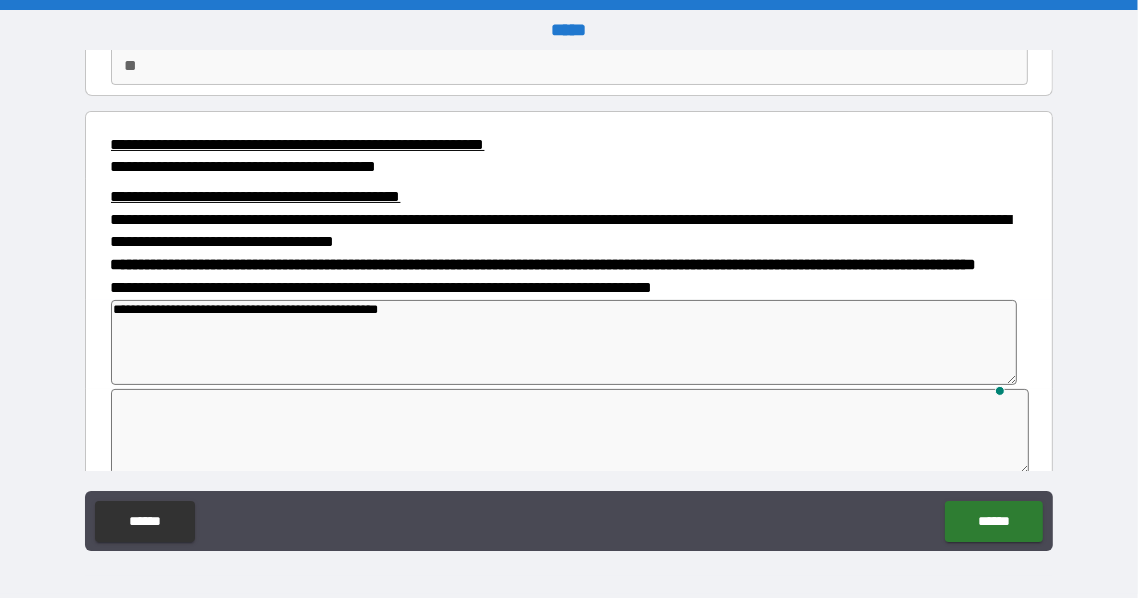 type on "*" 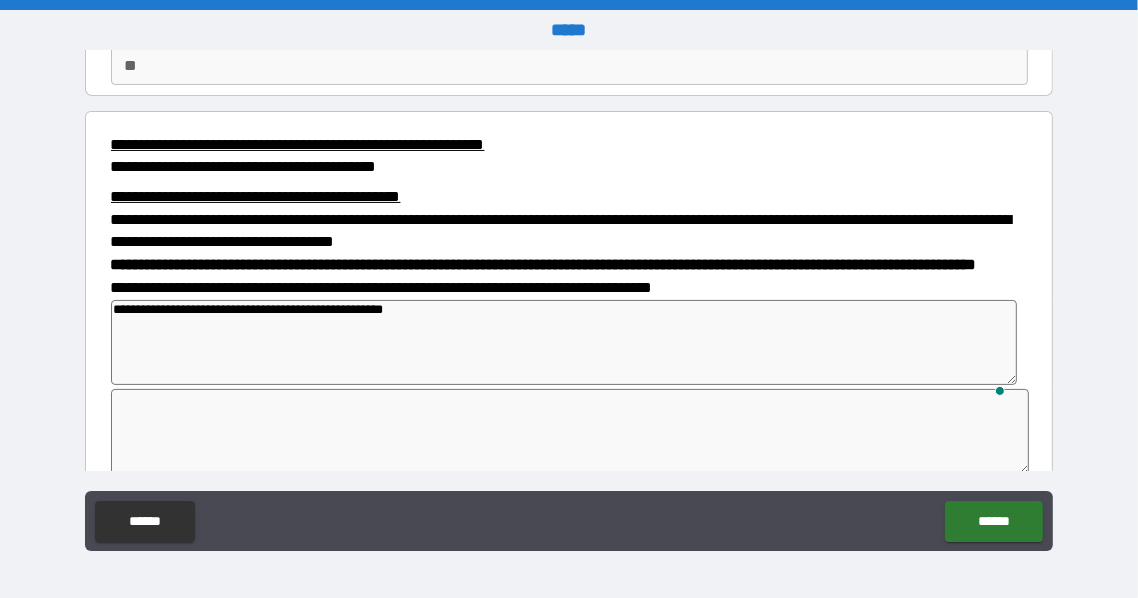 type on "**********" 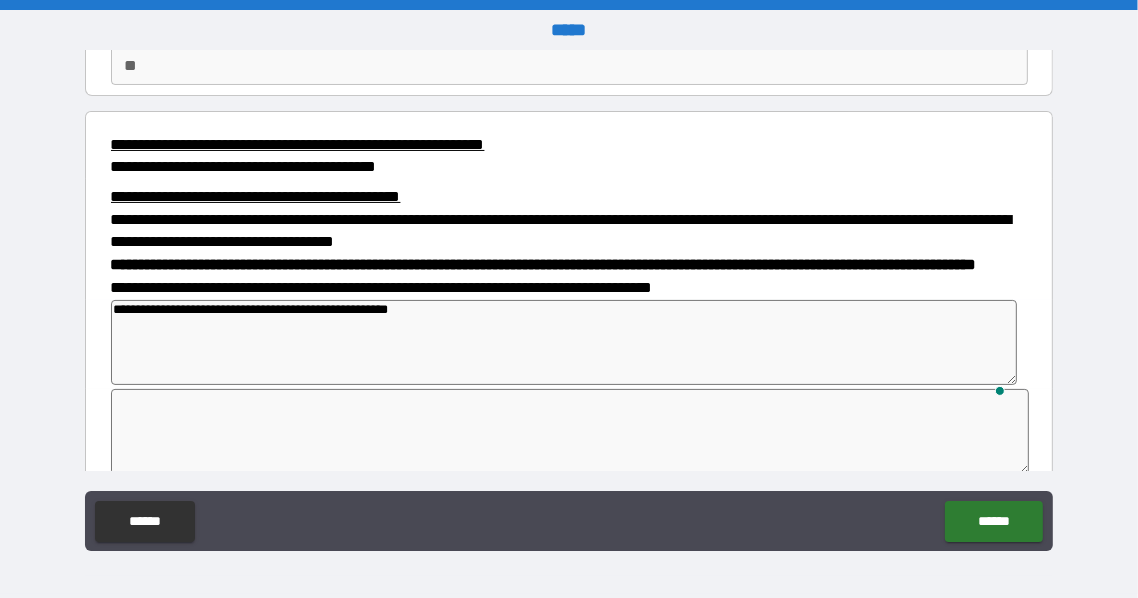 type on "*" 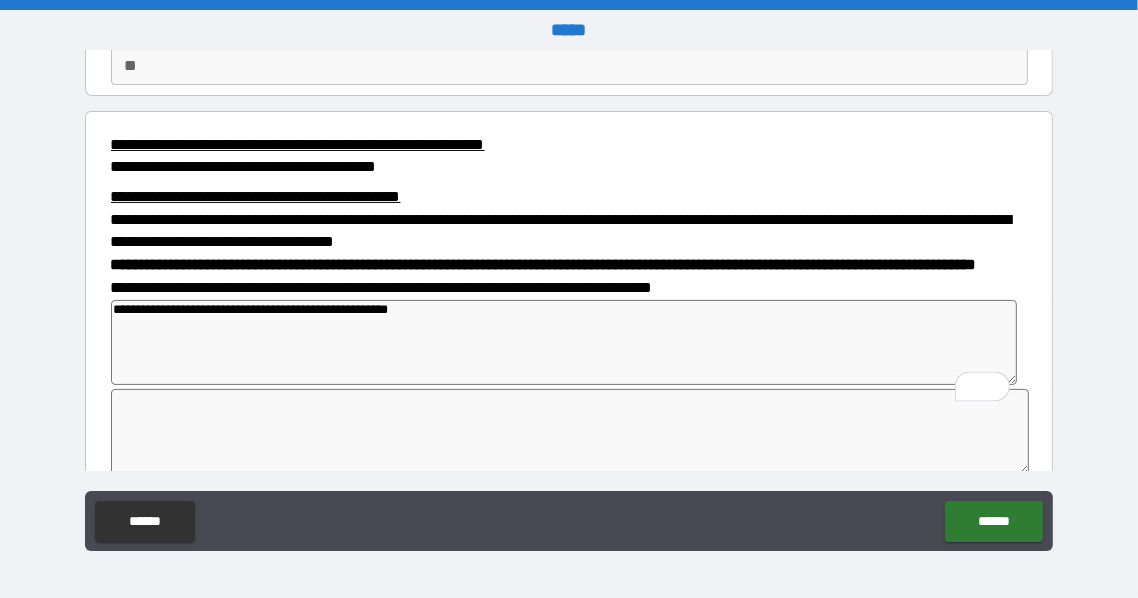 type on "**********" 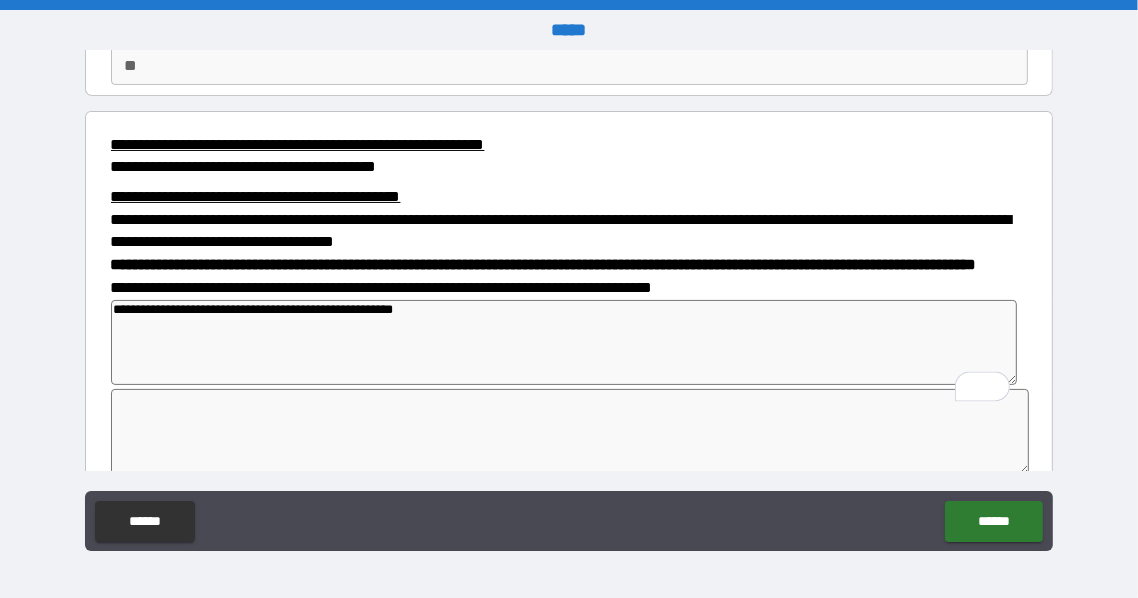type on "*" 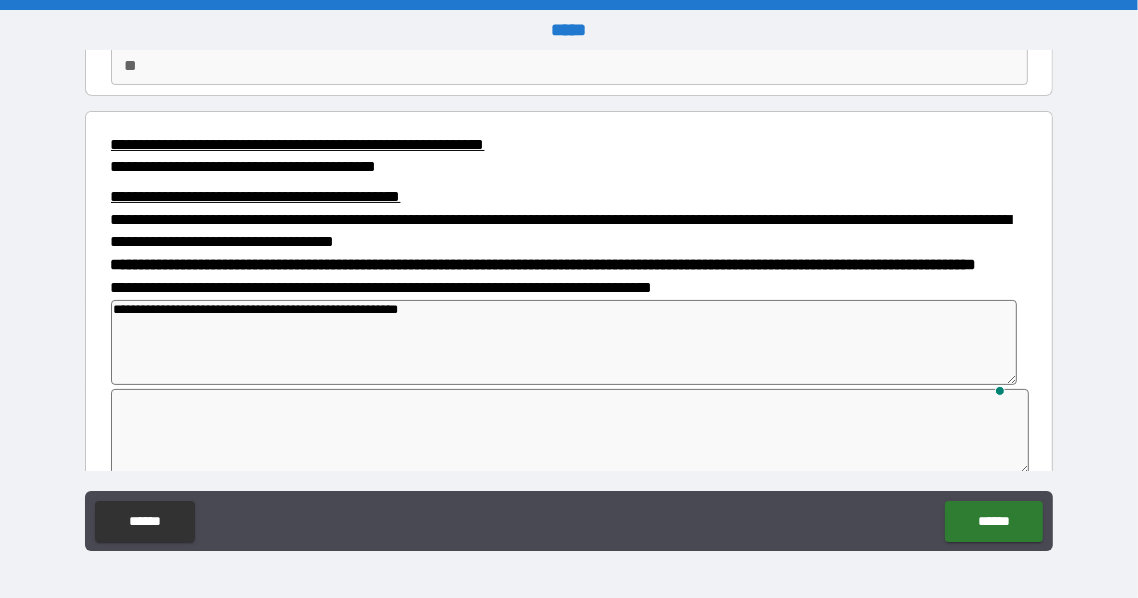 type on "**********" 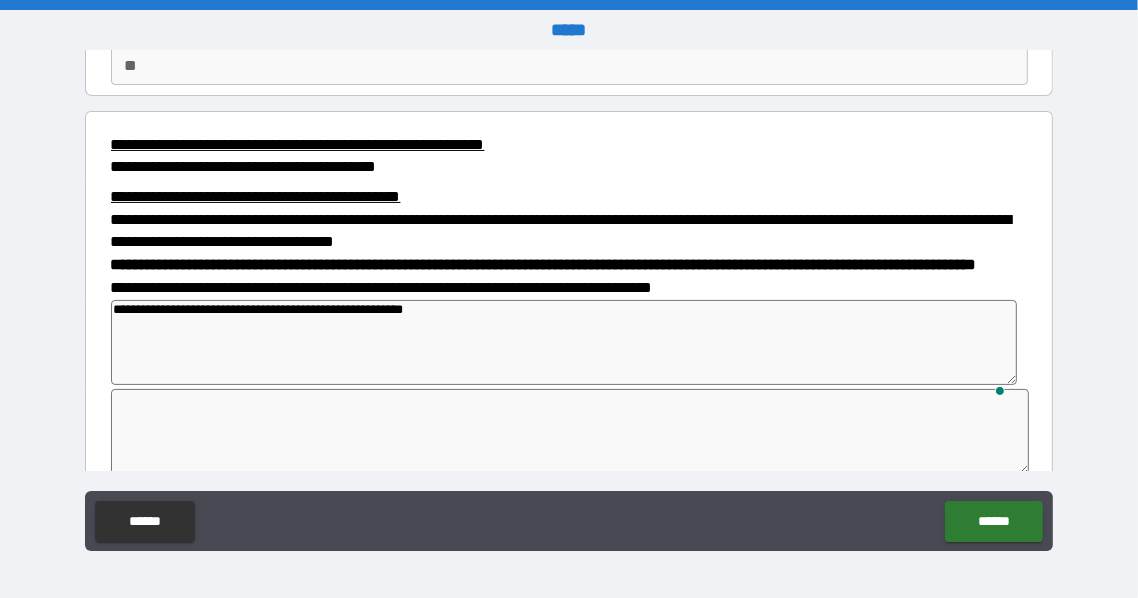 type on "*" 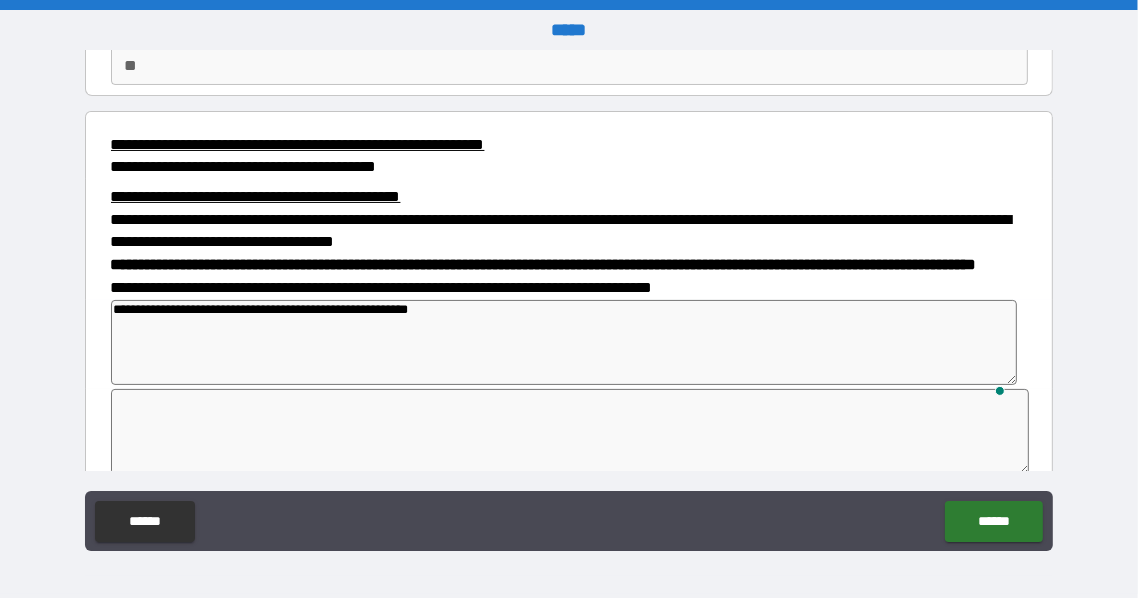 type on "*" 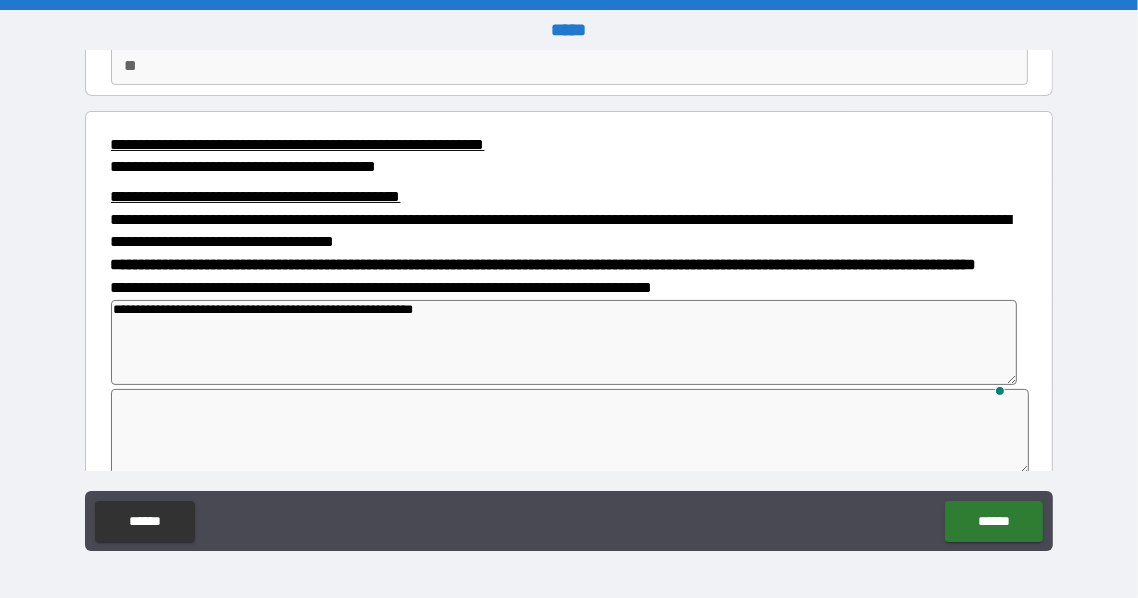 type on "*" 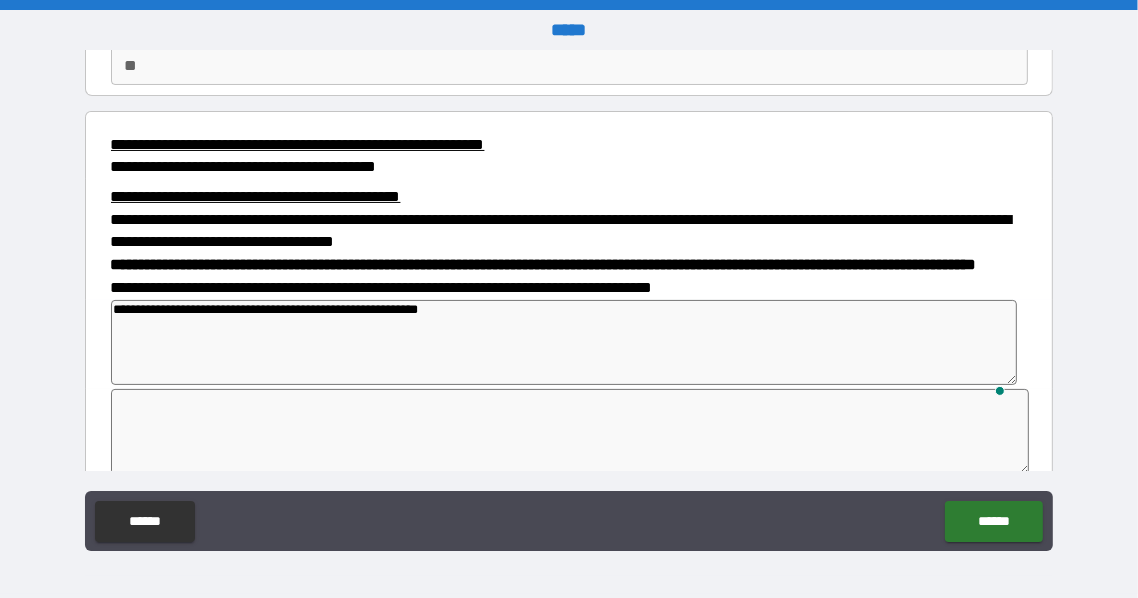 type on "**********" 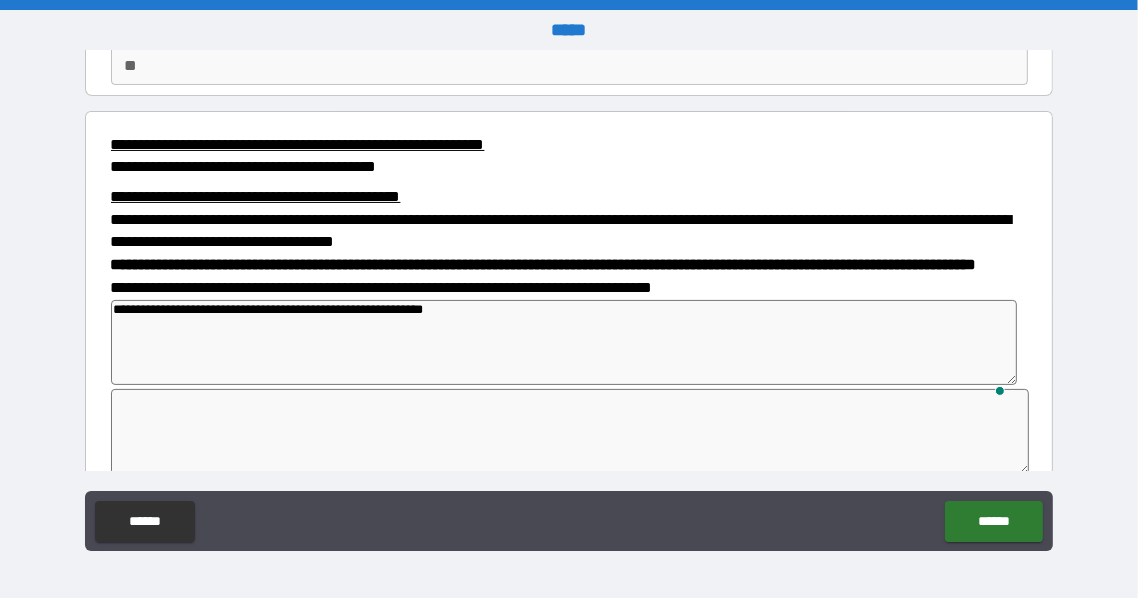type on "**********" 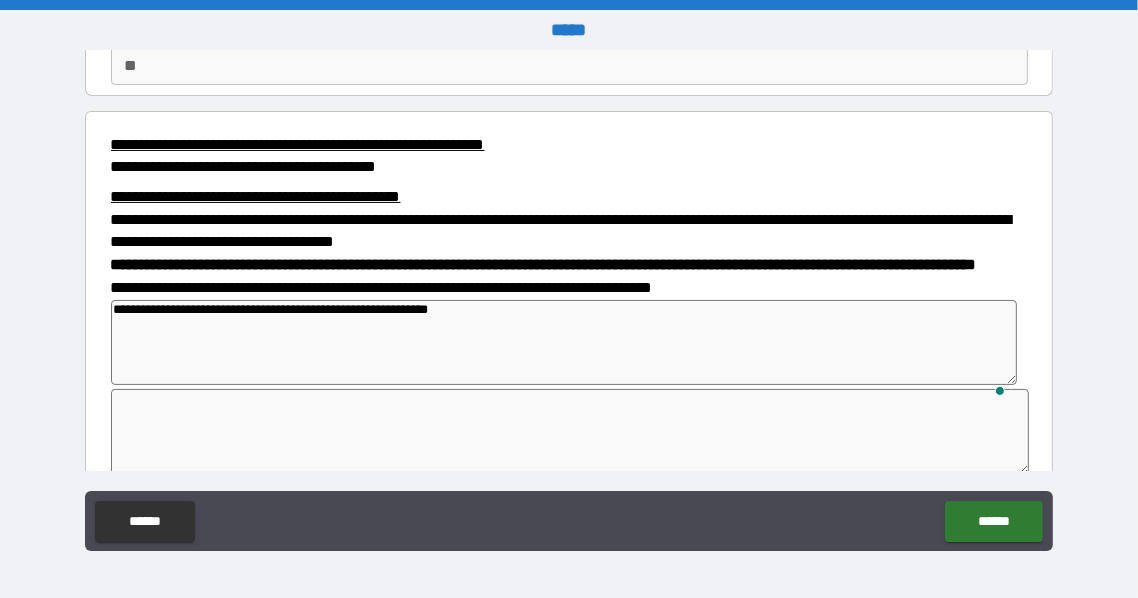 type on "*" 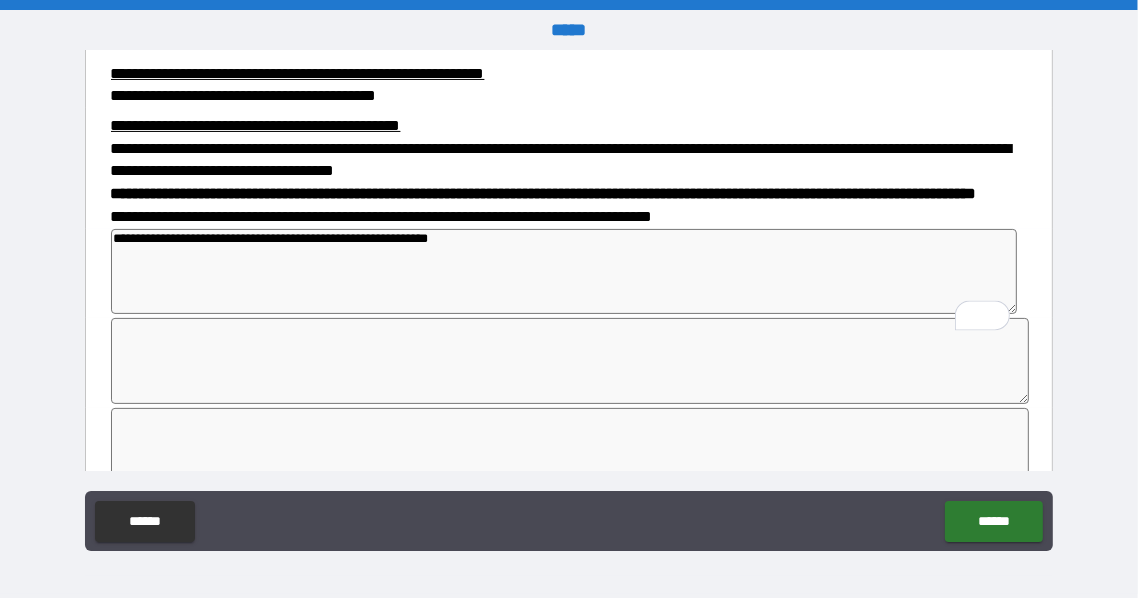 scroll, scrollTop: 442, scrollLeft: 0, axis: vertical 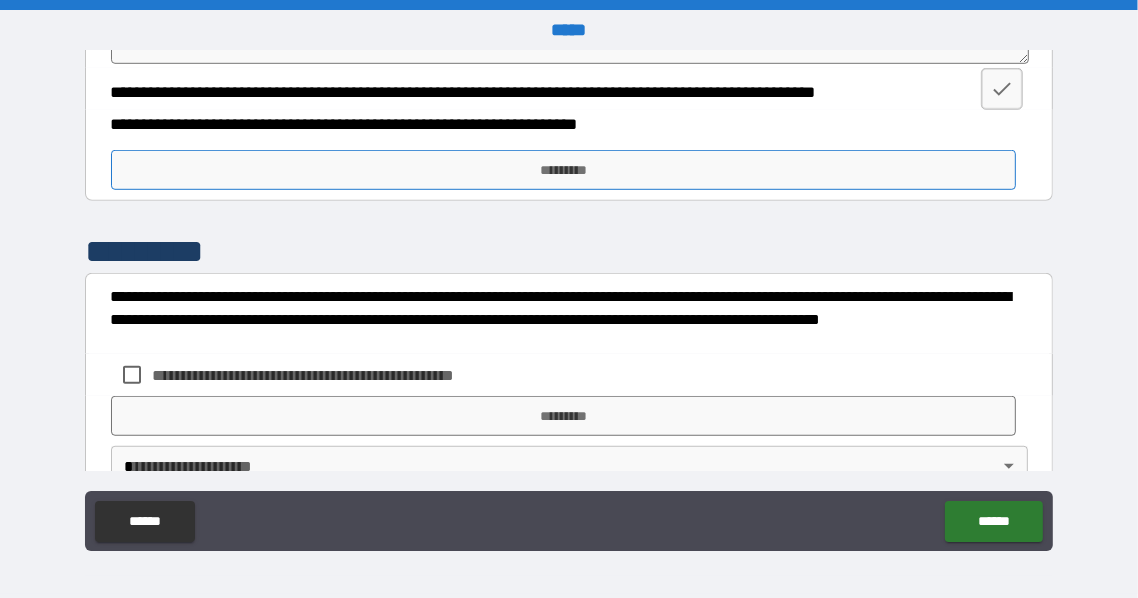 type on "**********" 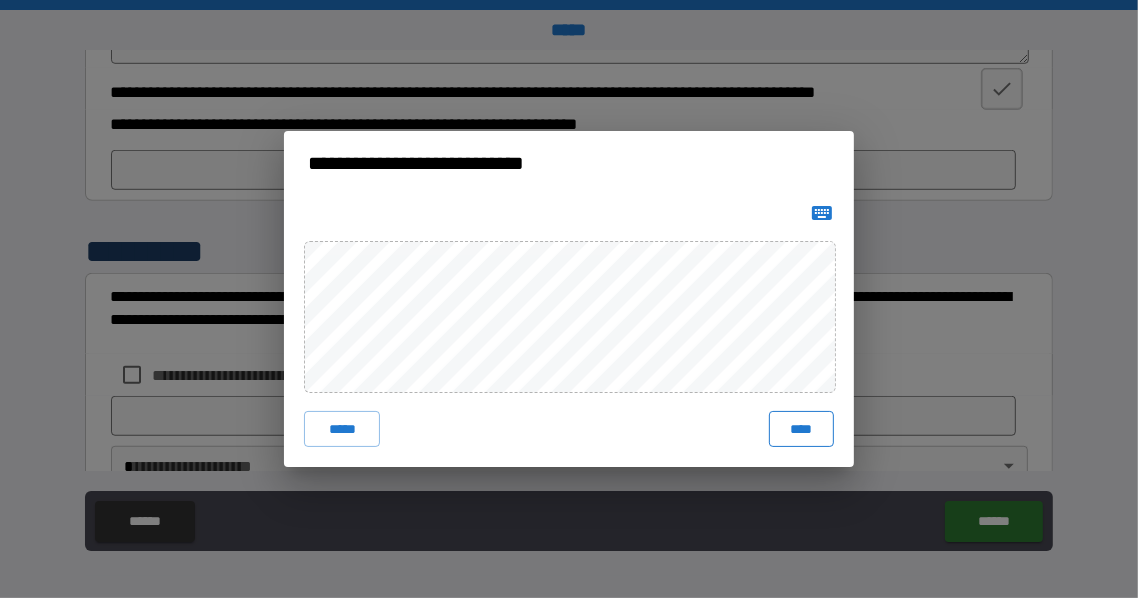 click on "****" at bounding box center (801, 429) 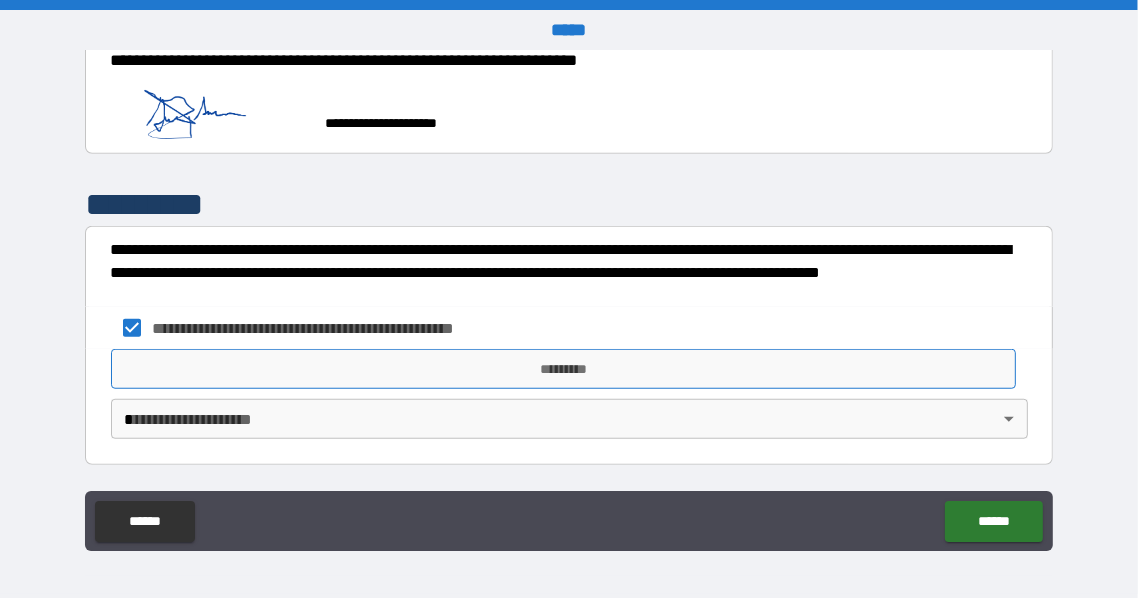 click on "*********" at bounding box center (564, 369) 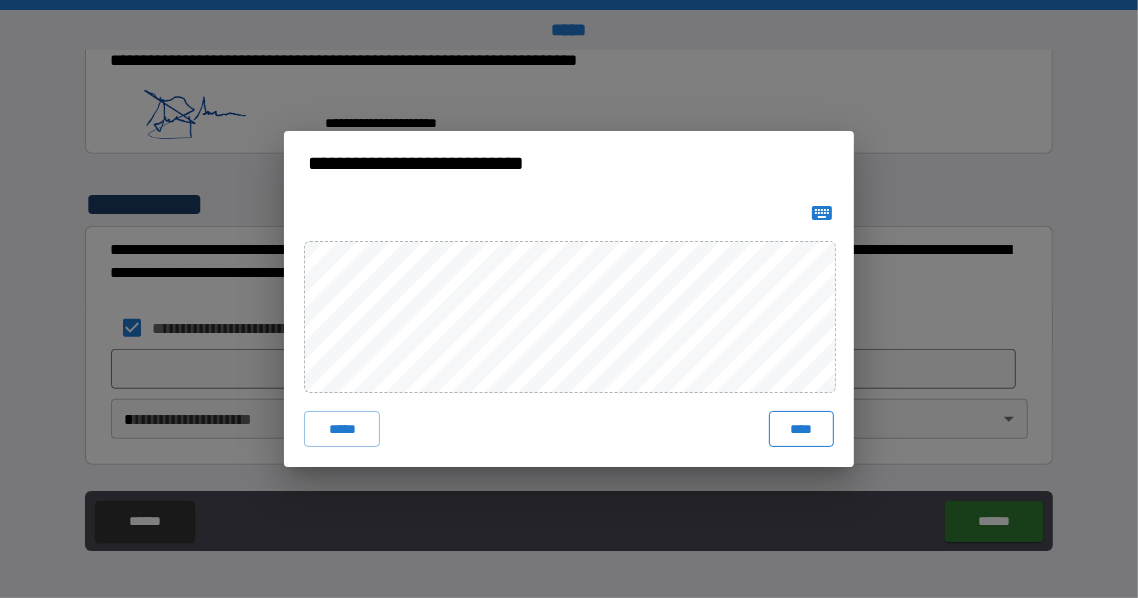 click on "****" at bounding box center (801, 429) 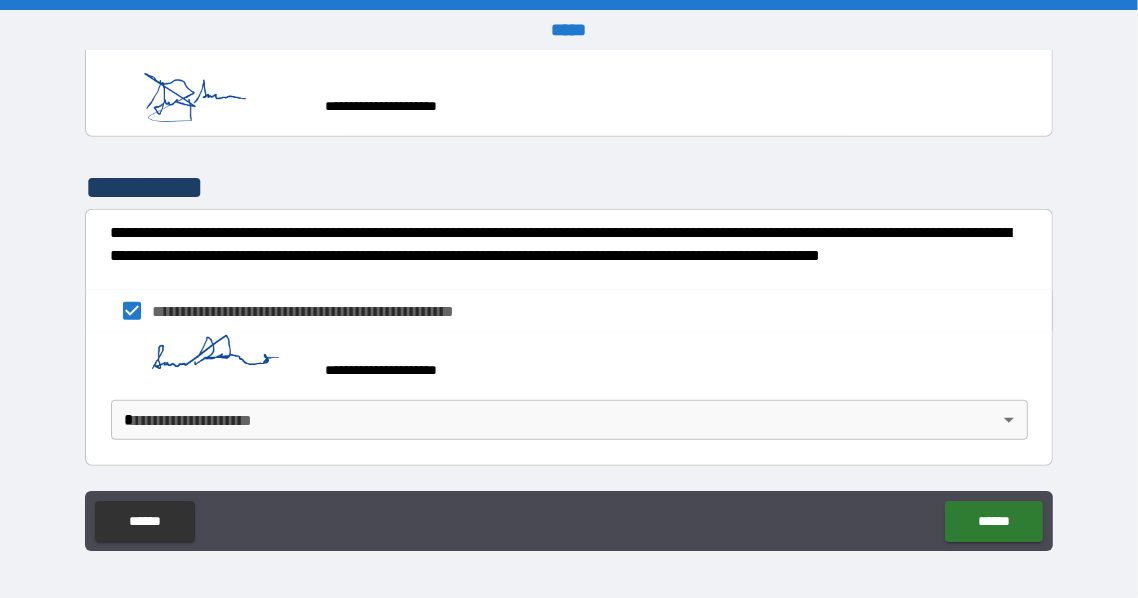 click on "**********" at bounding box center [569, 299] 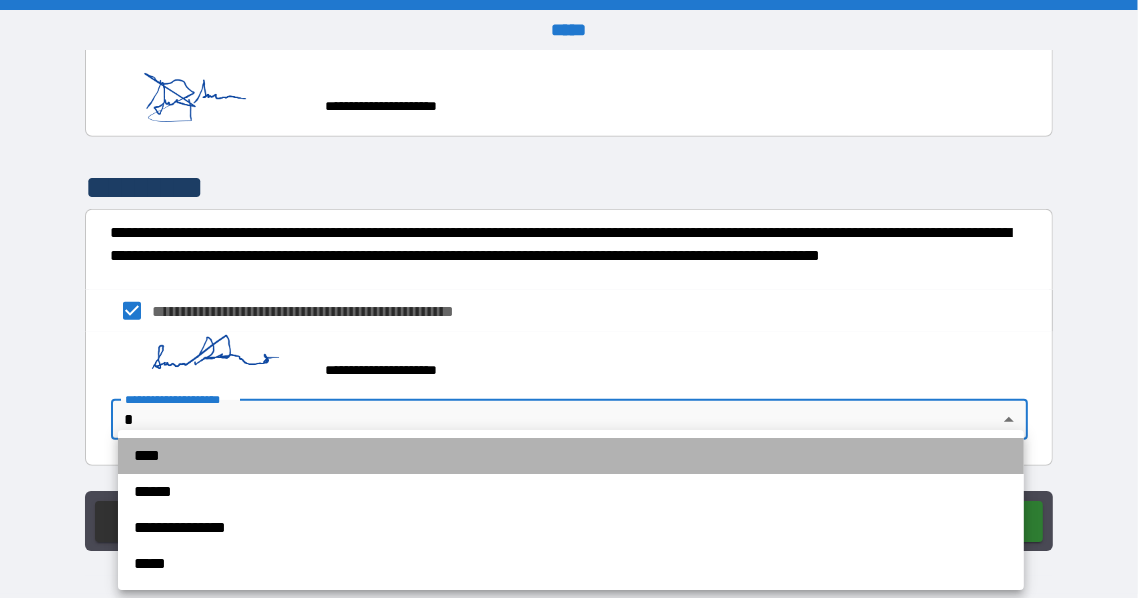 click on "****" at bounding box center (571, 456) 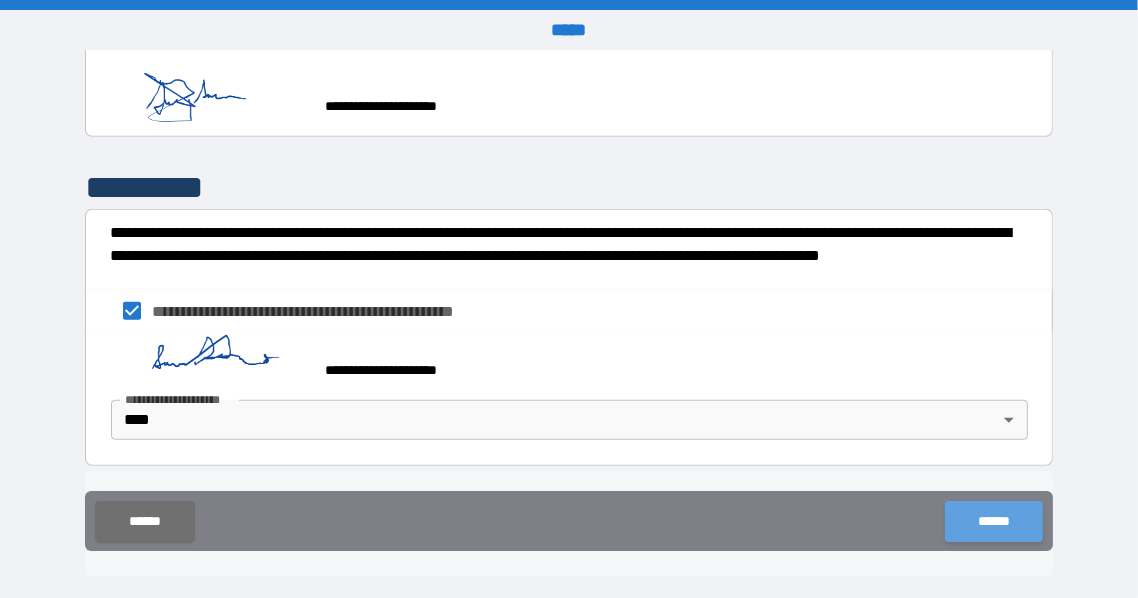 click on "******" at bounding box center [993, 521] 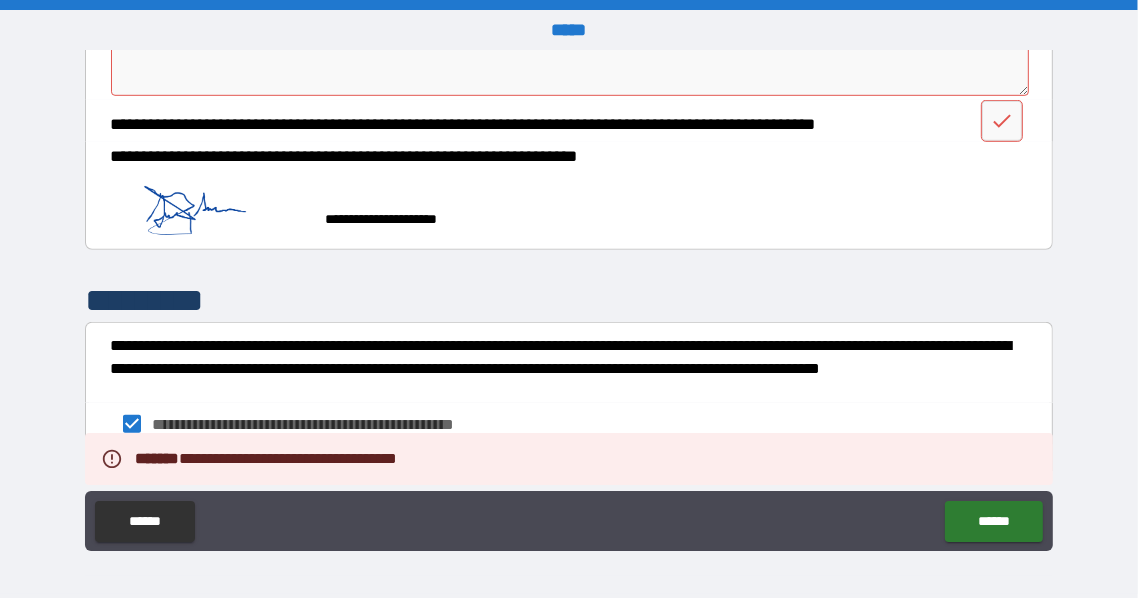 click on "**********" at bounding box center (569, 365) 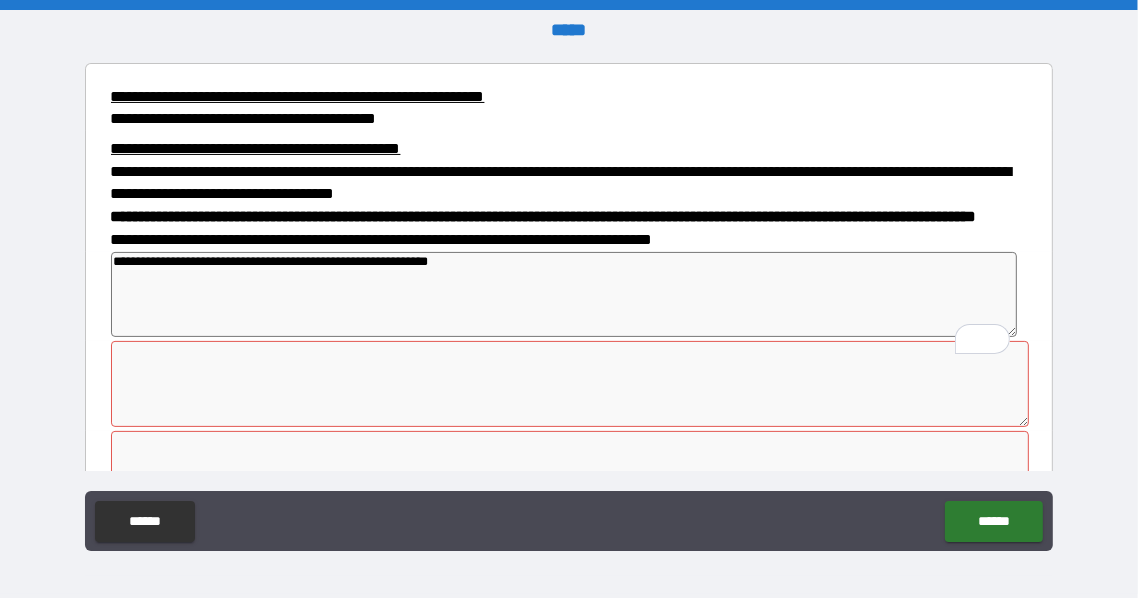 click on "**********" at bounding box center [564, 295] 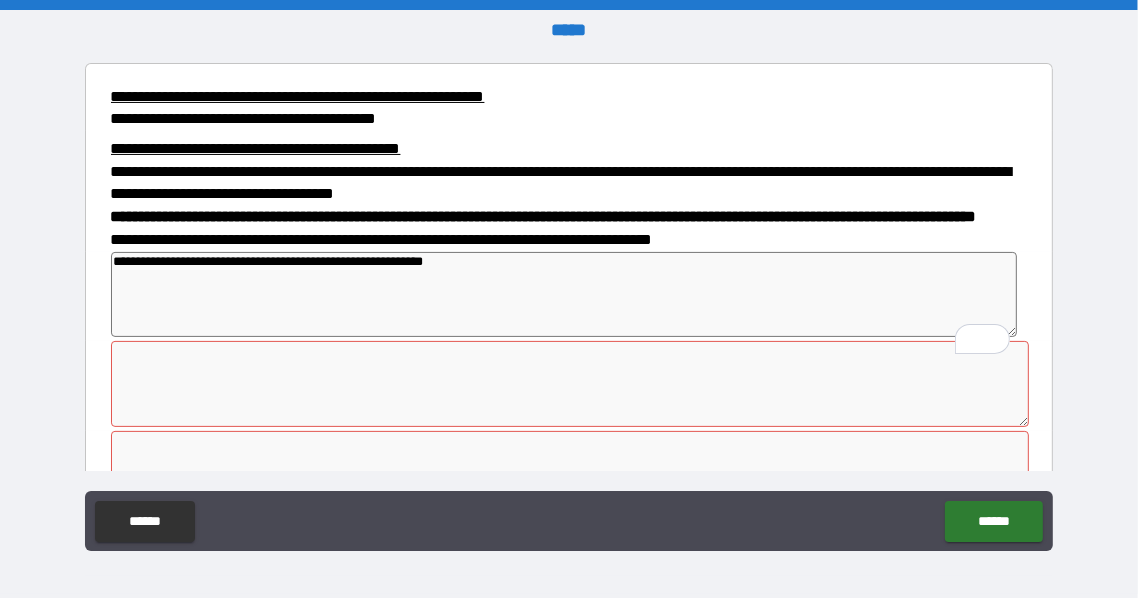 type on "**********" 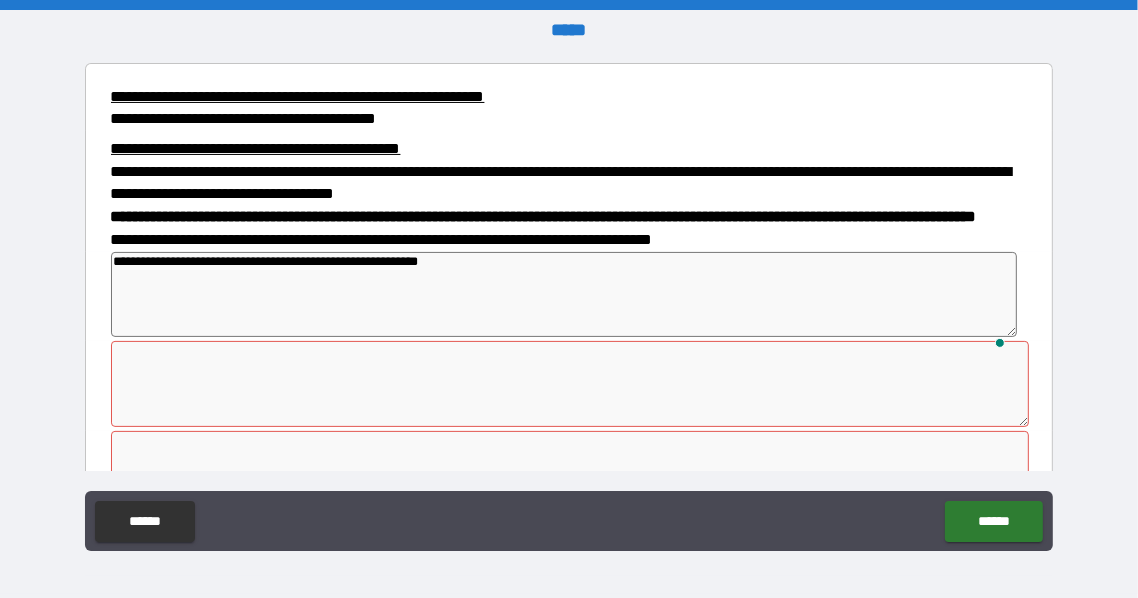 type on "**********" 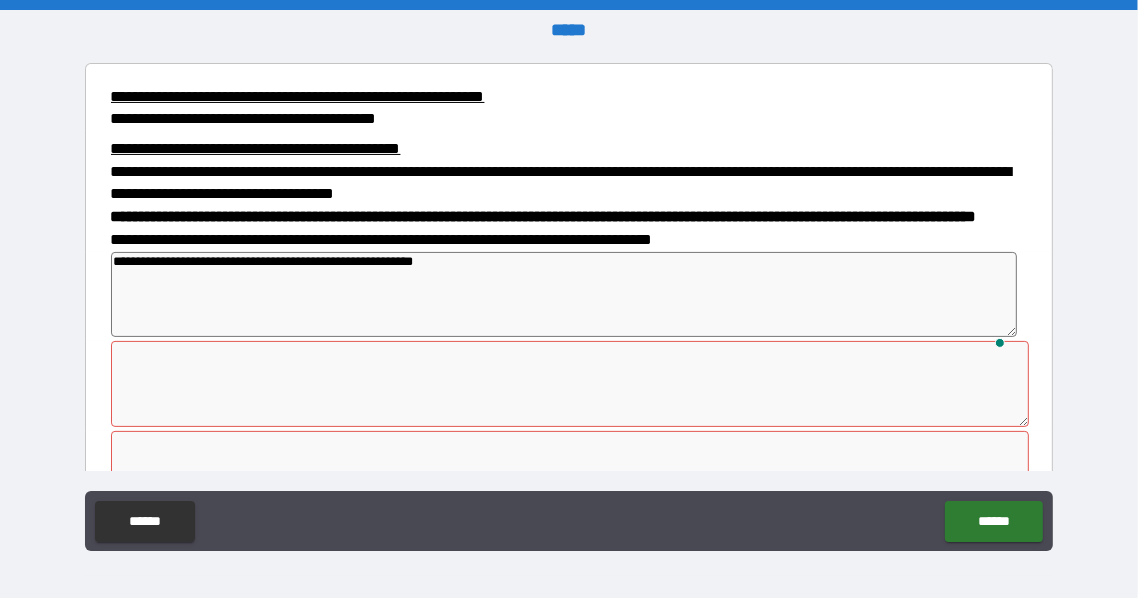 type on "**********" 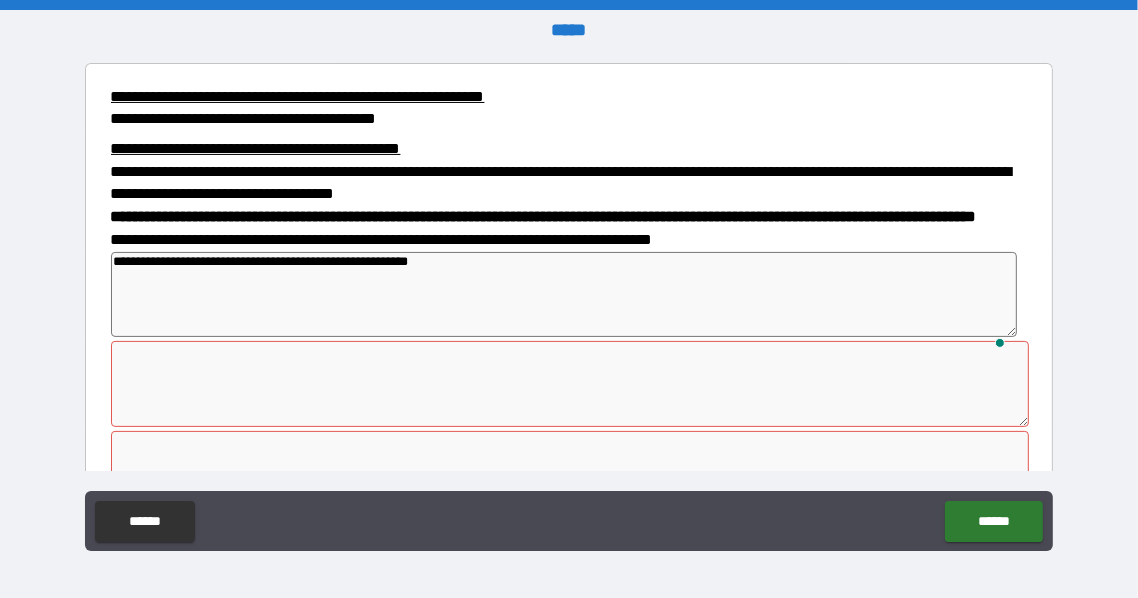 type on "**********" 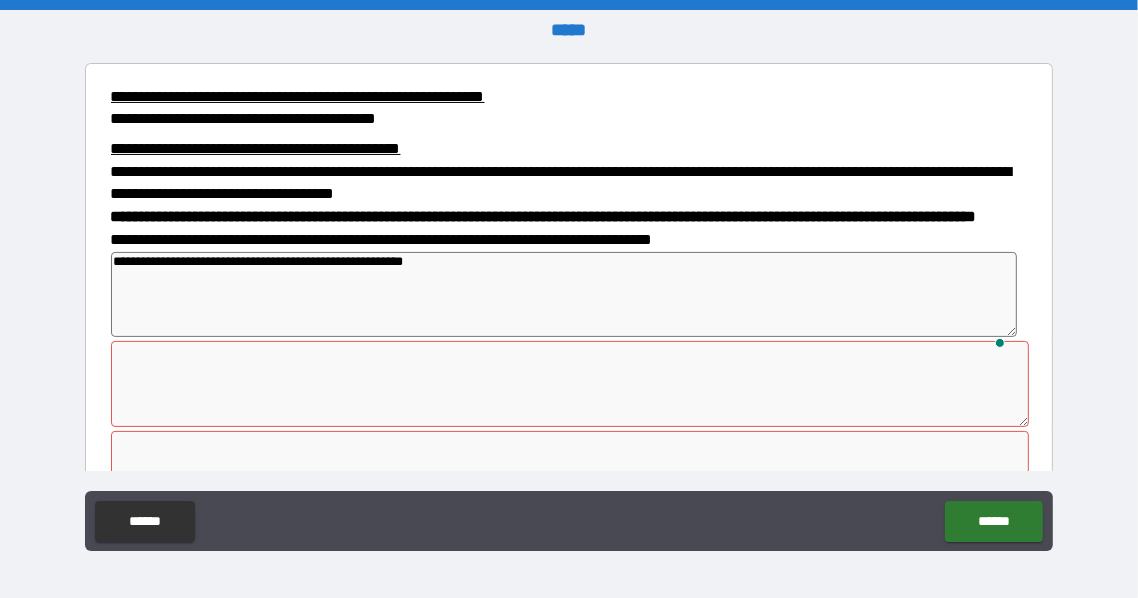type on "*" 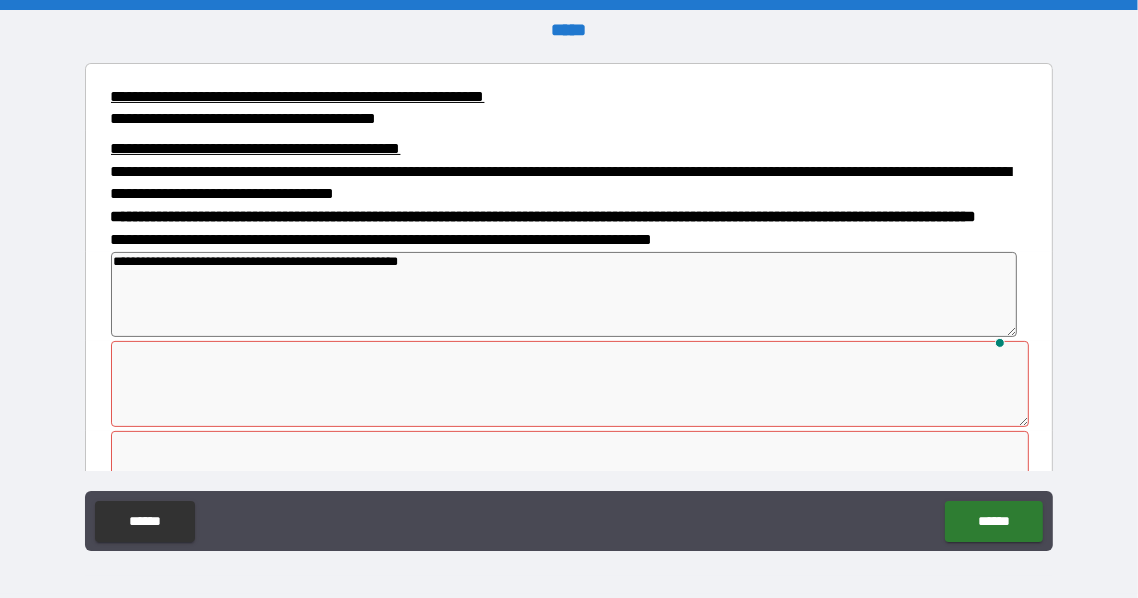 type on "**********" 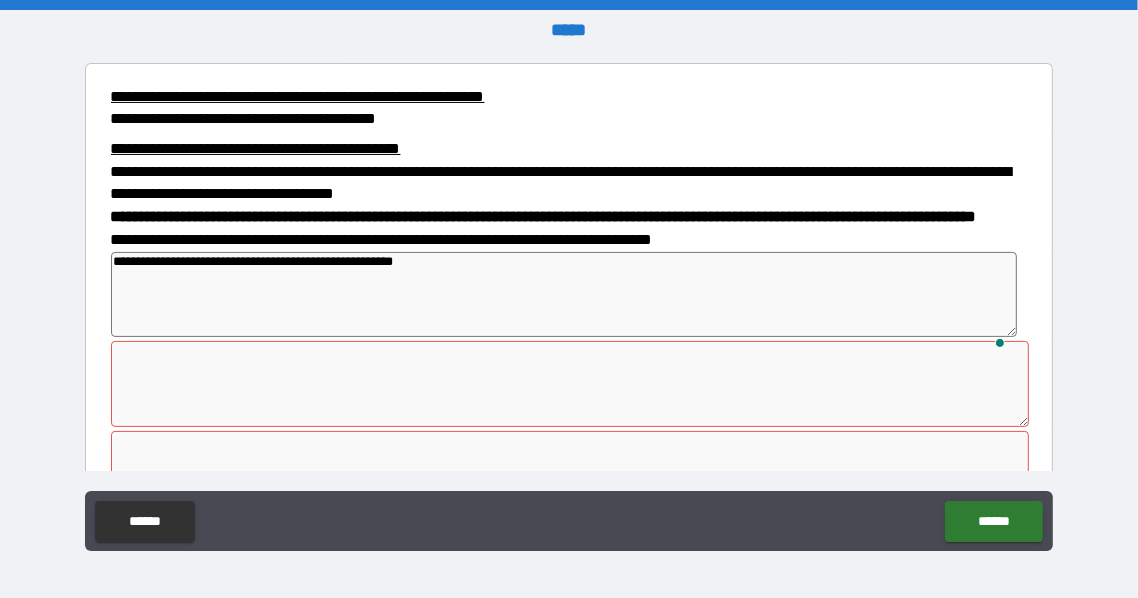 type on "**********" 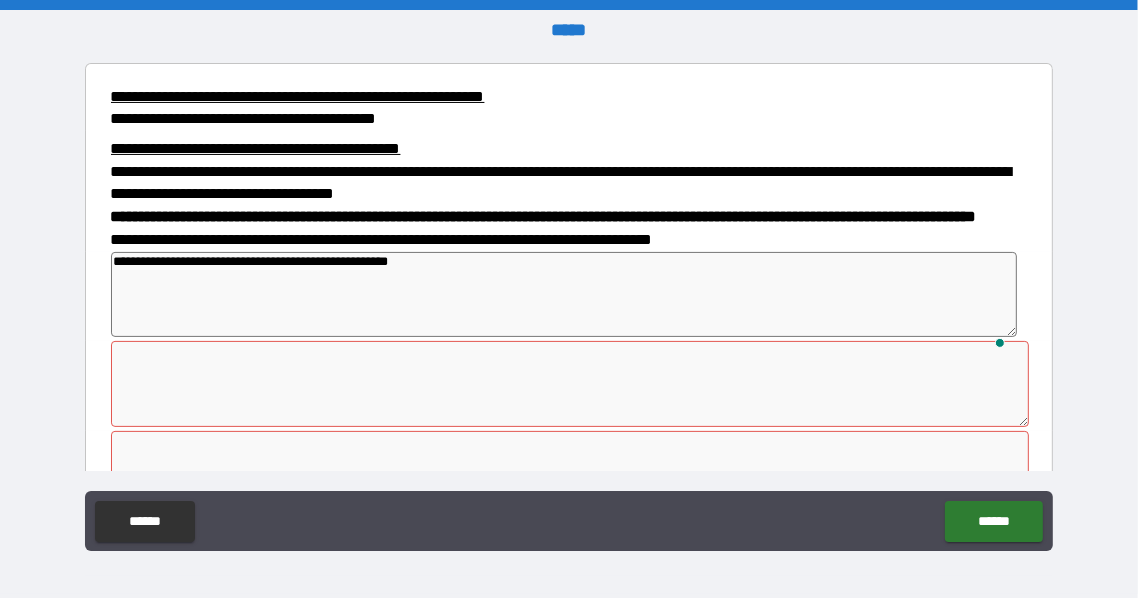 type on "*" 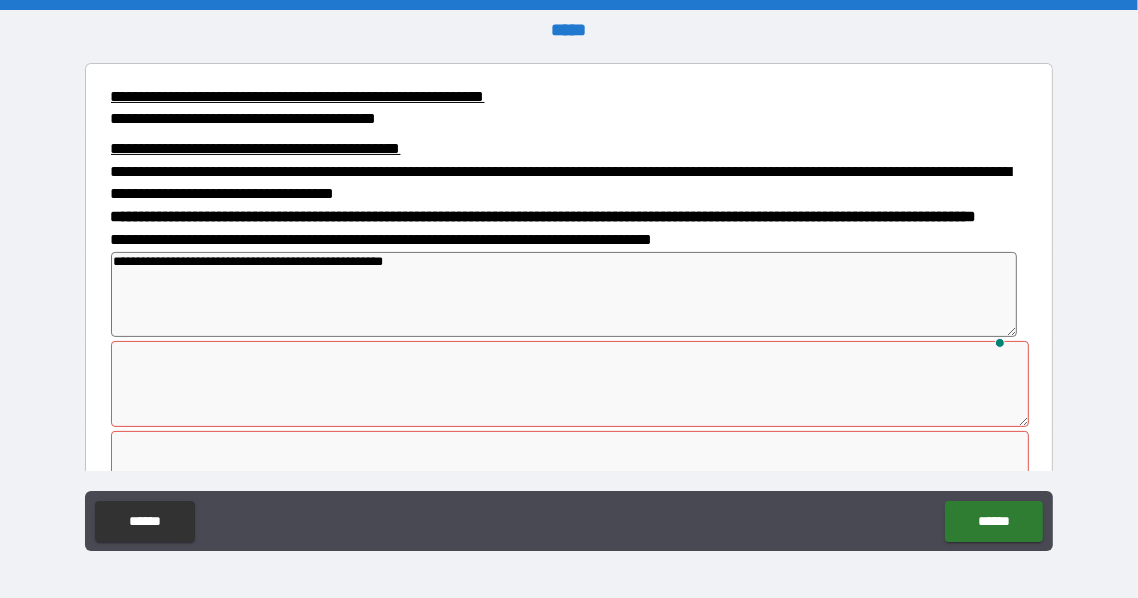 type on "*" 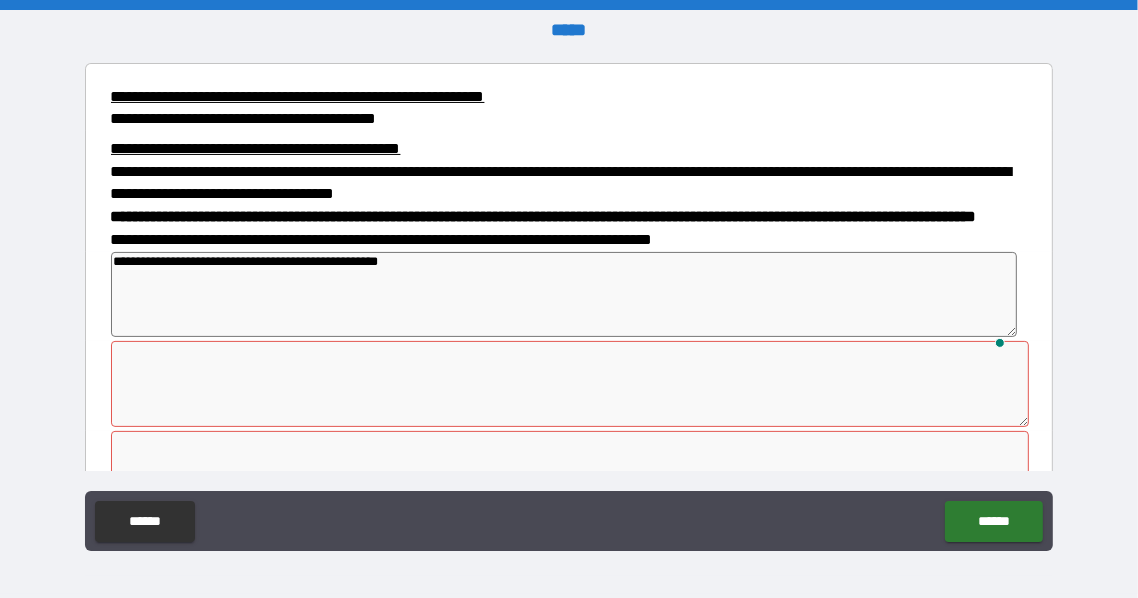 type on "*" 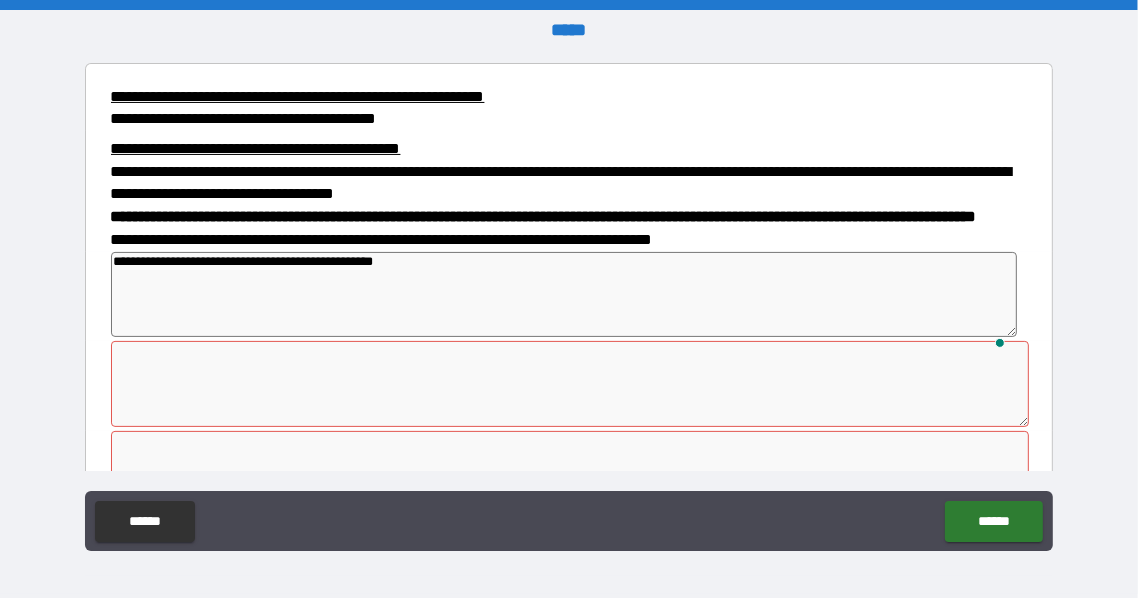 type on "**********" 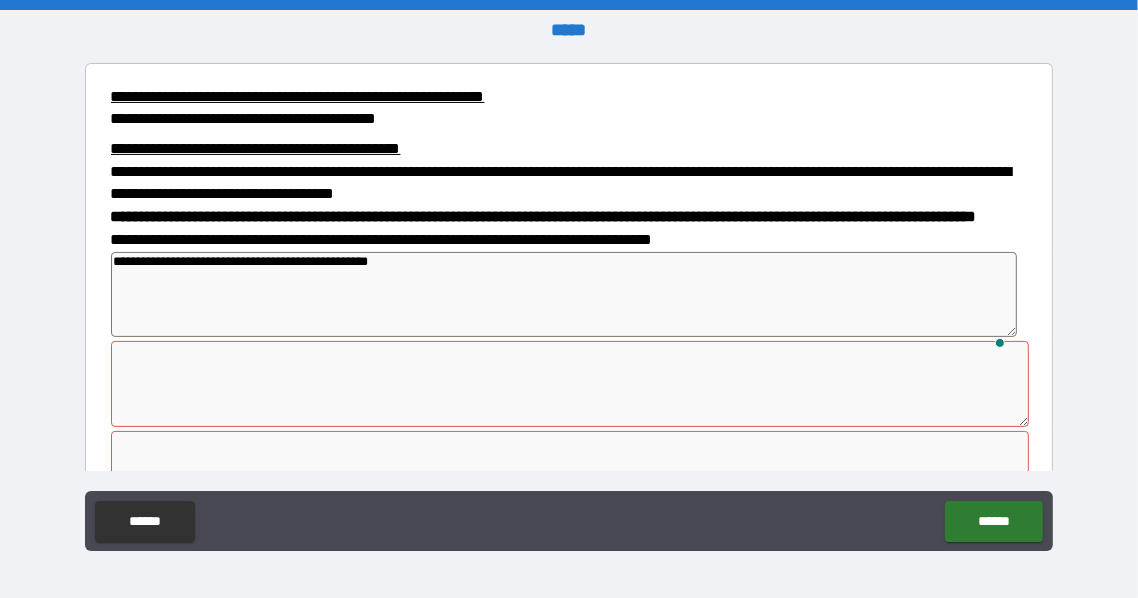 type on "**********" 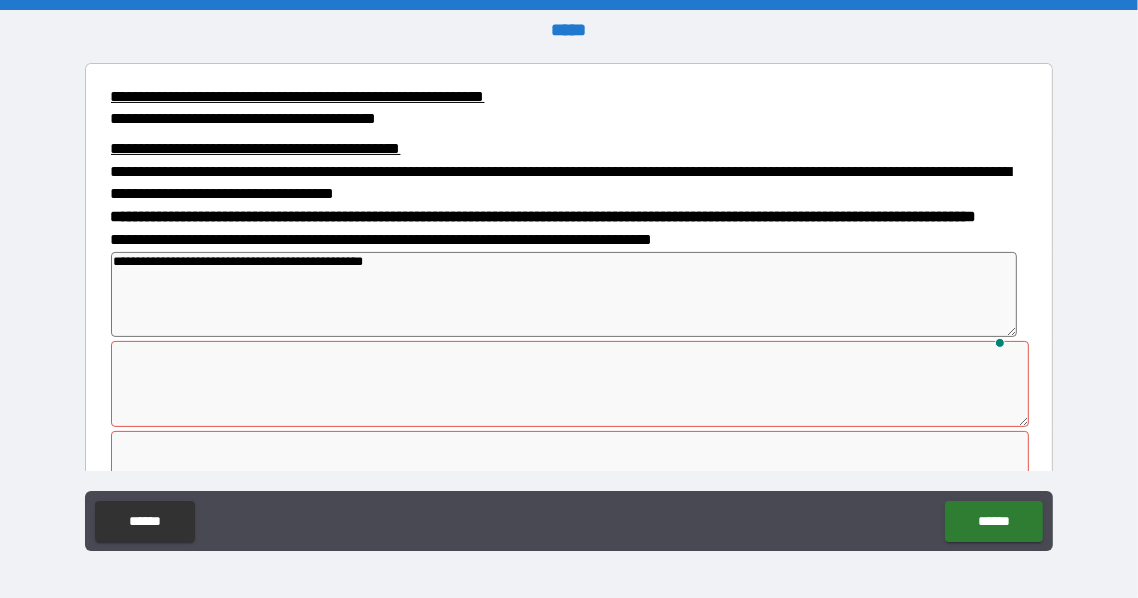 type on "**********" 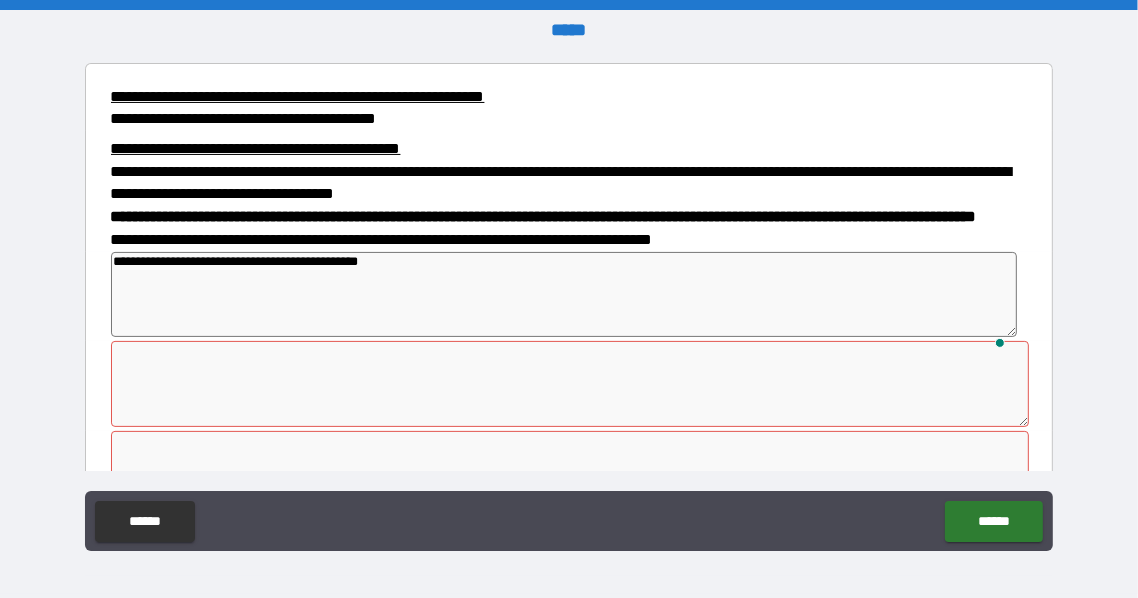 type on "**********" 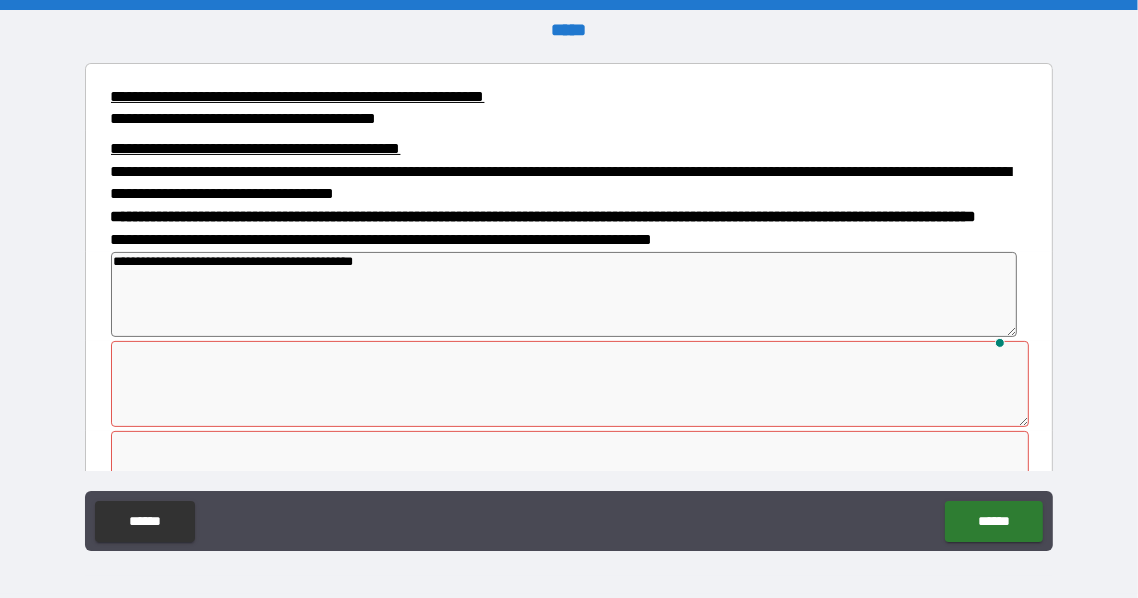 type on "*" 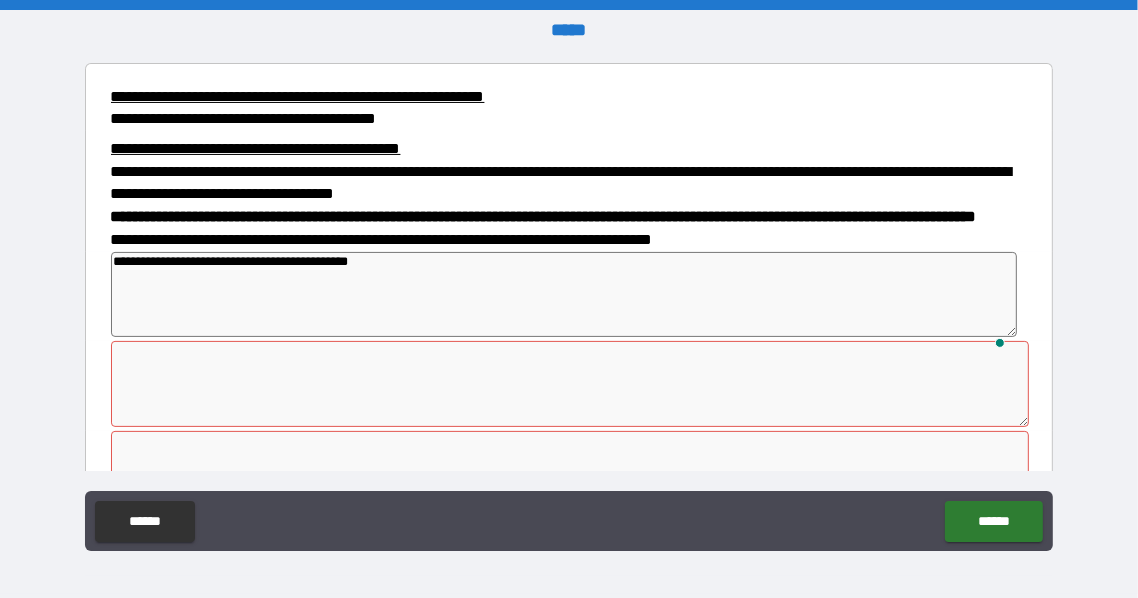 type on "**********" 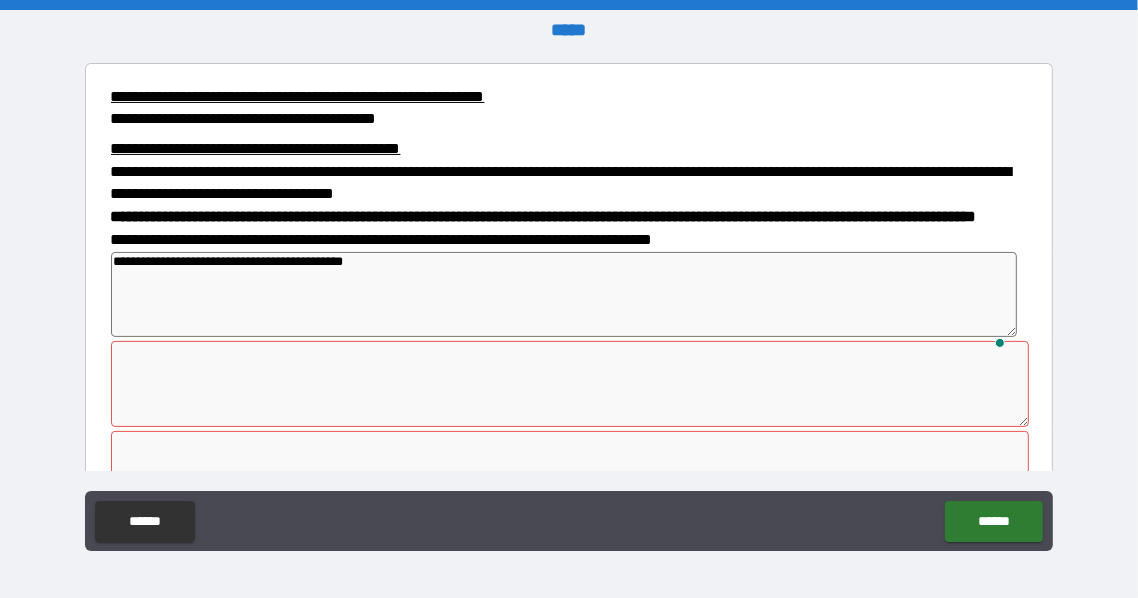type on "**********" 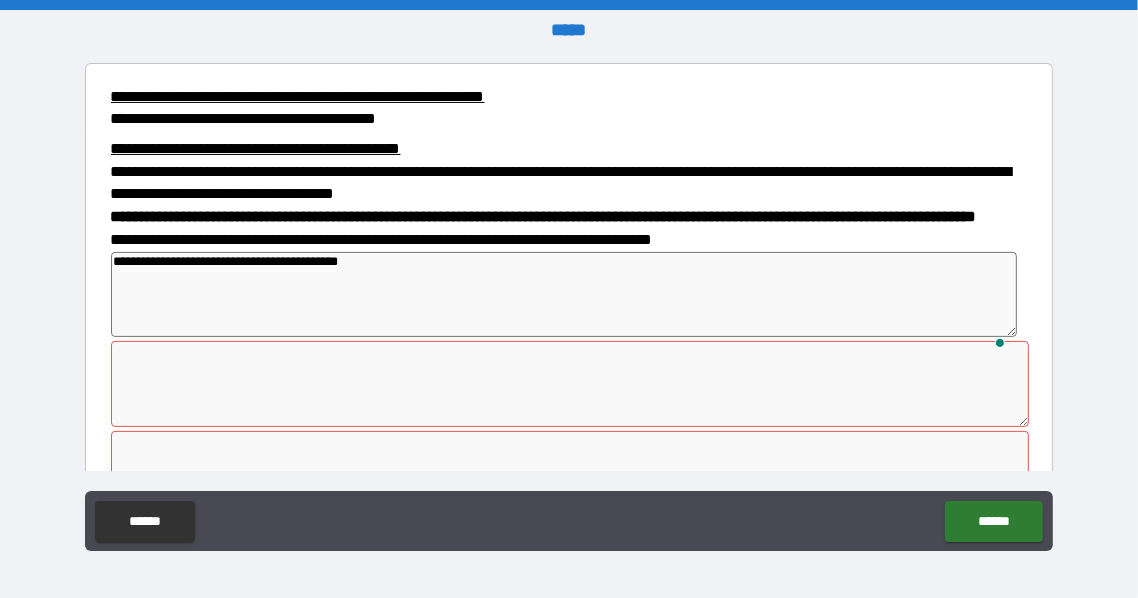 type on "**********" 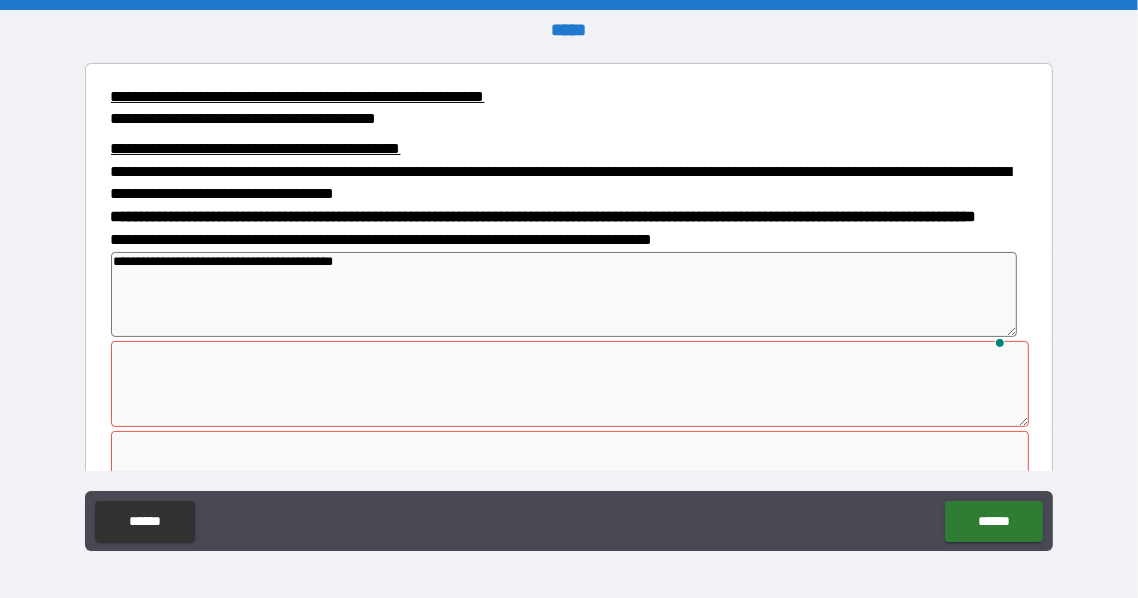 type on "**********" 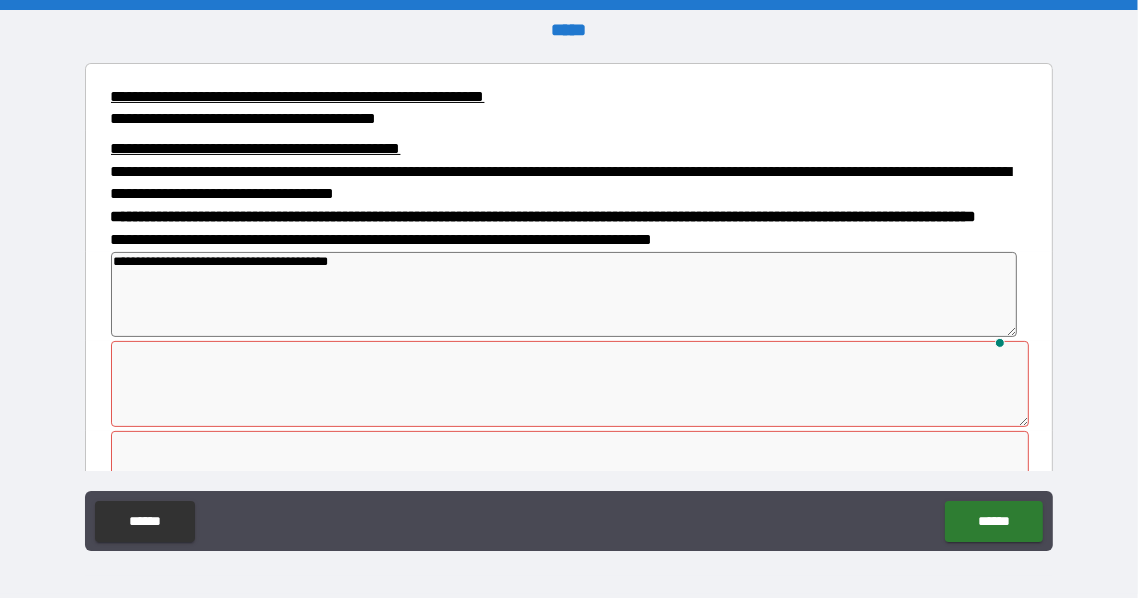 type 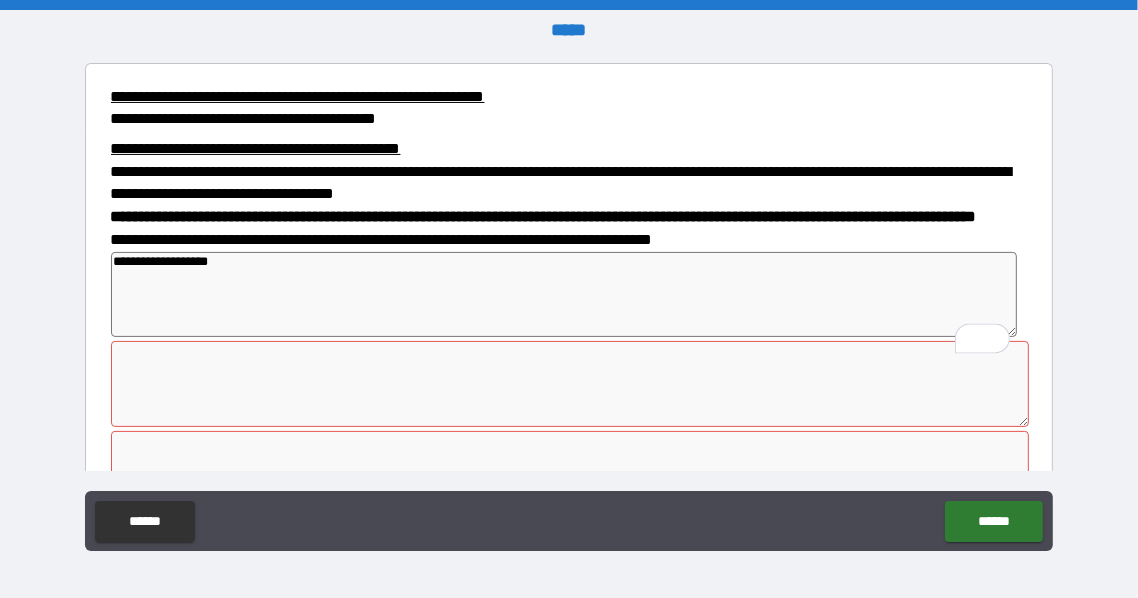 click at bounding box center [570, 384] 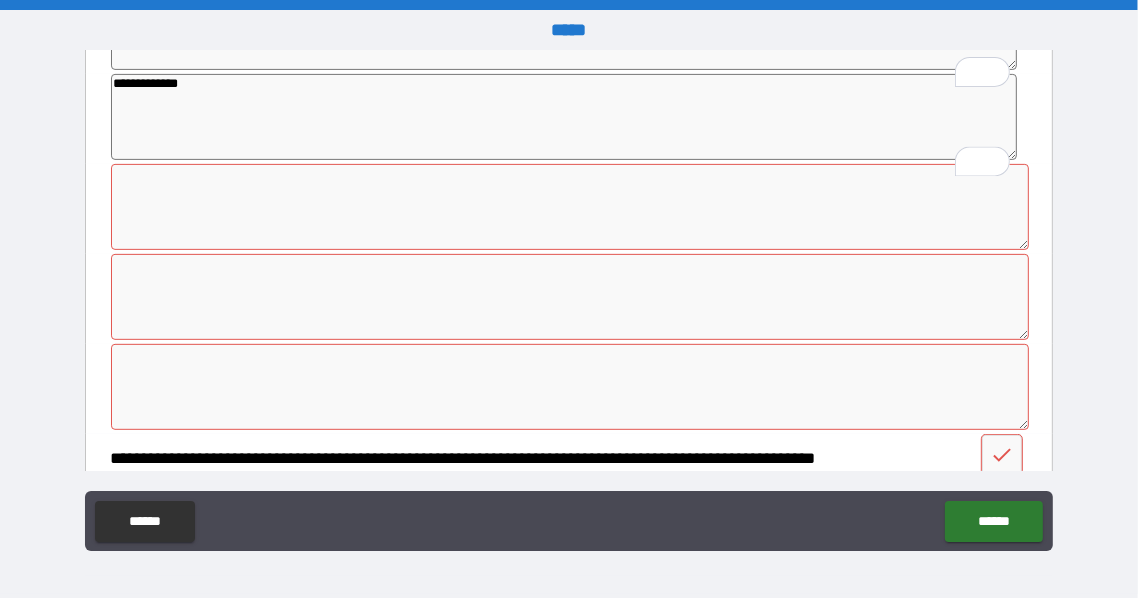 click on "**********" at bounding box center [569, 119] 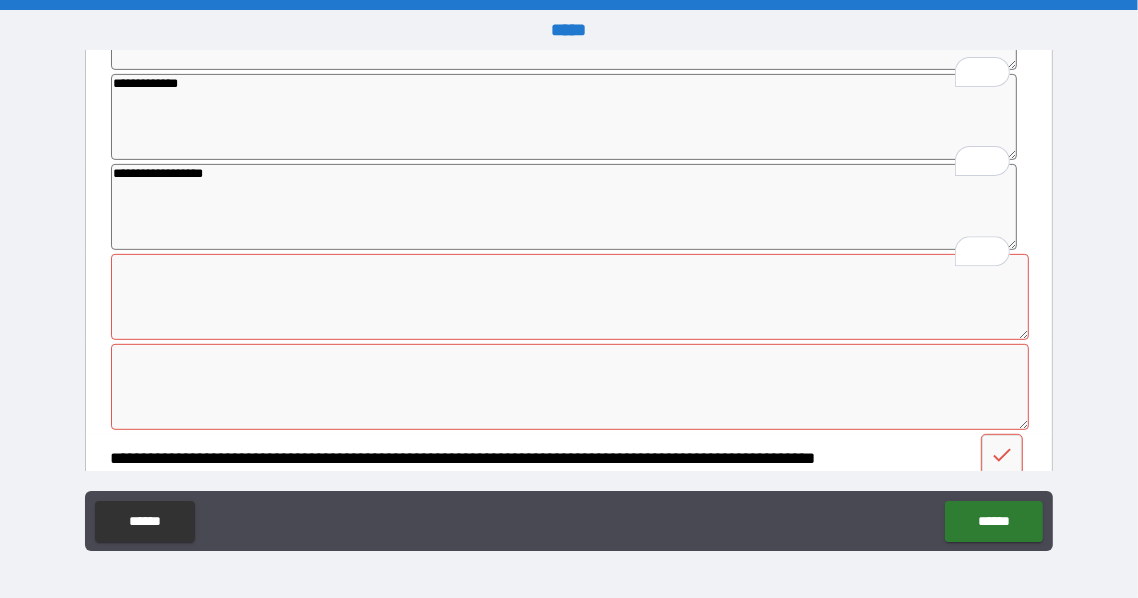 click at bounding box center [570, 297] 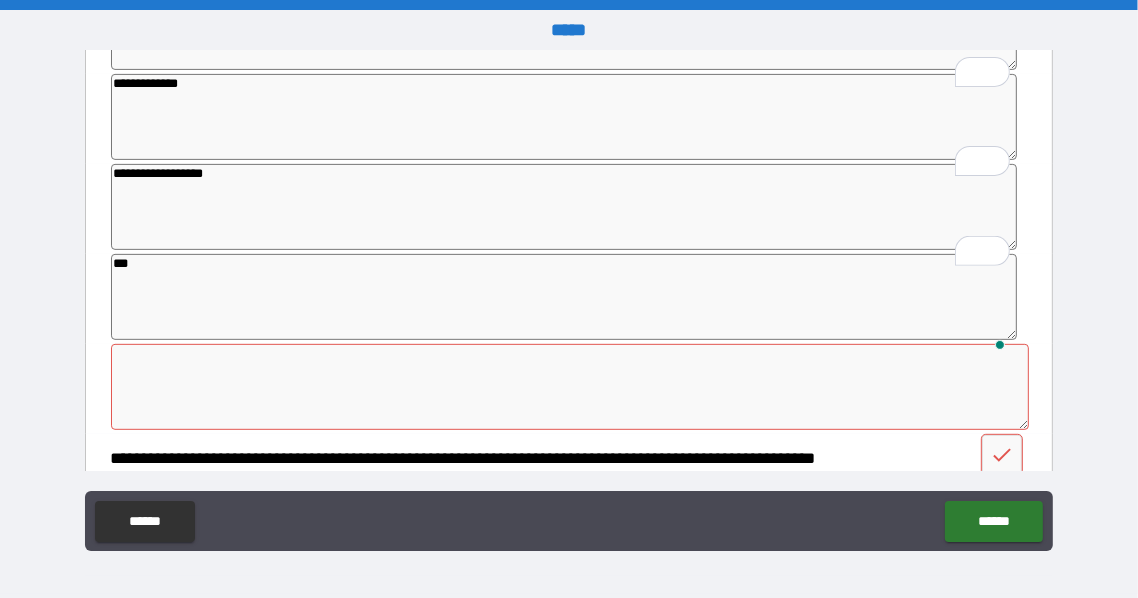 click at bounding box center (570, 387) 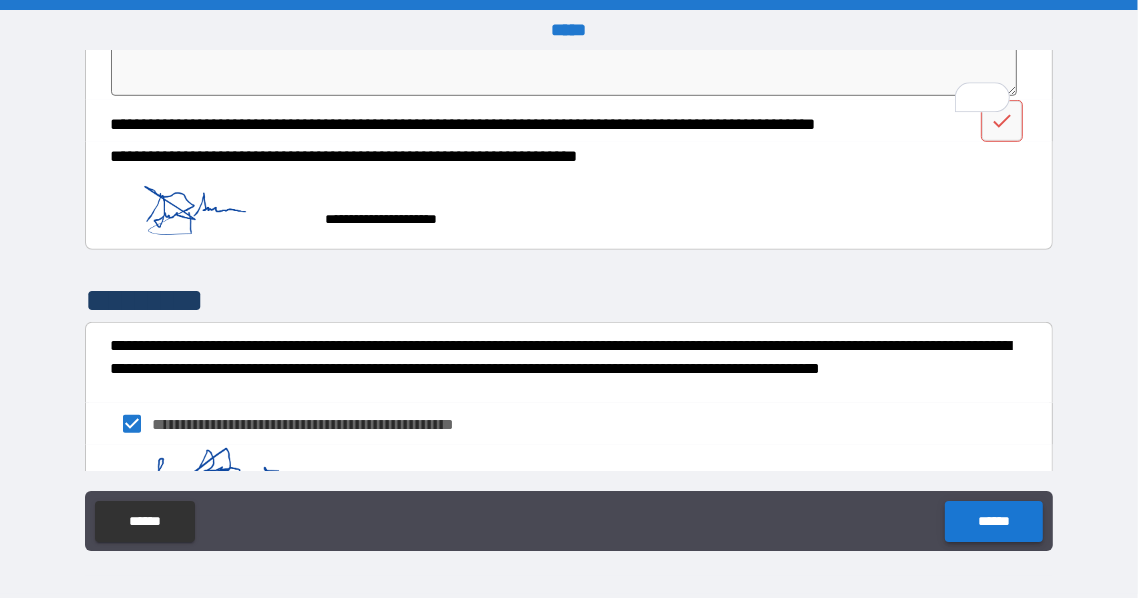 click on "******" at bounding box center [993, 521] 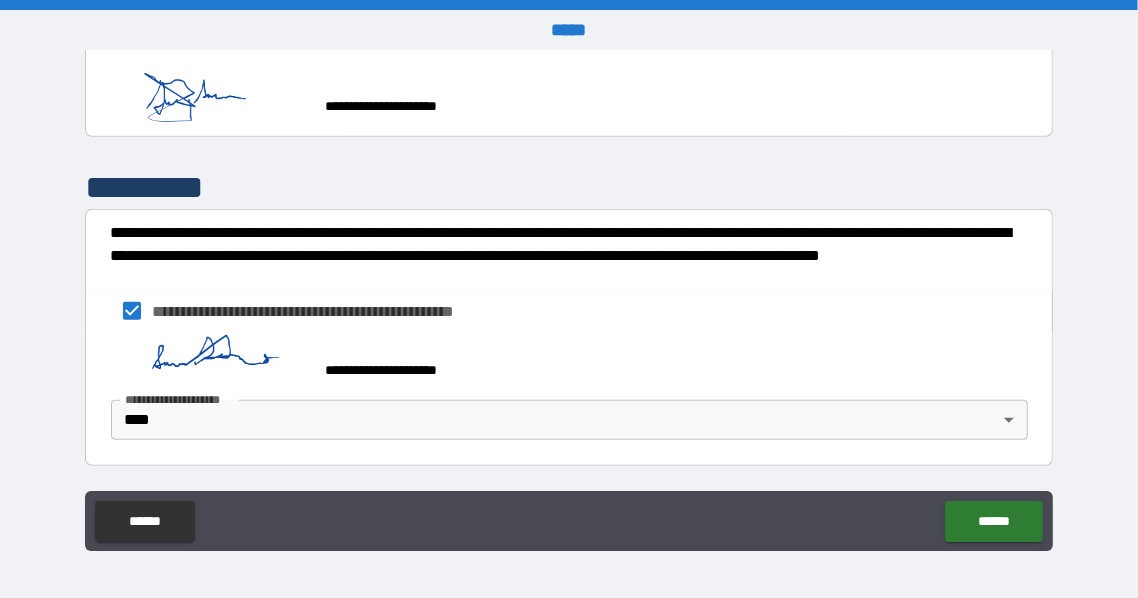 click on "**********" at bounding box center (564, 360) 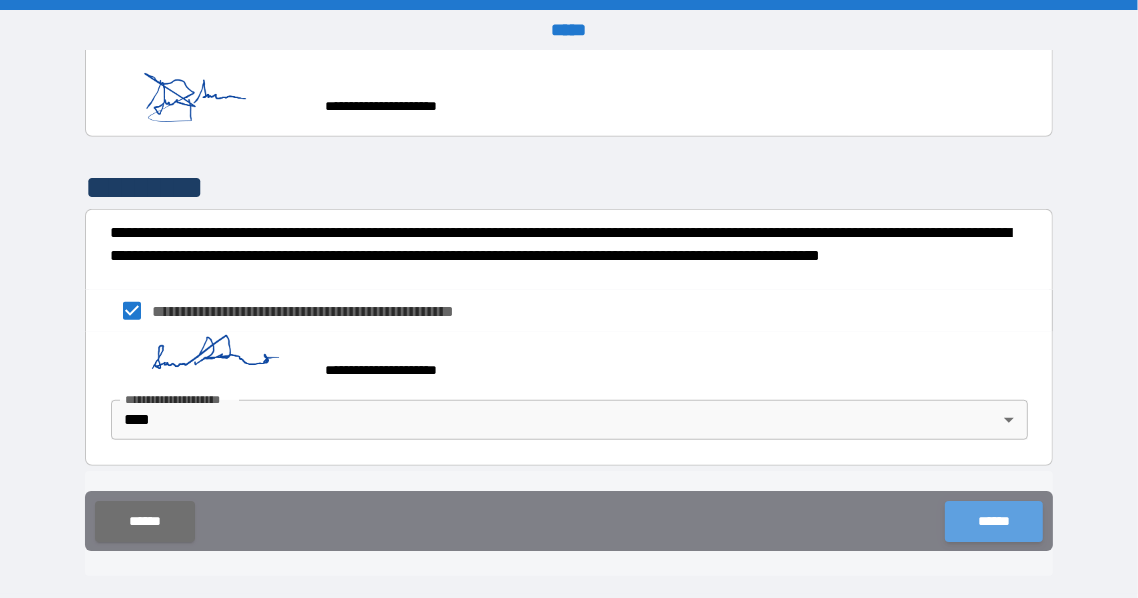click on "******" at bounding box center (993, 521) 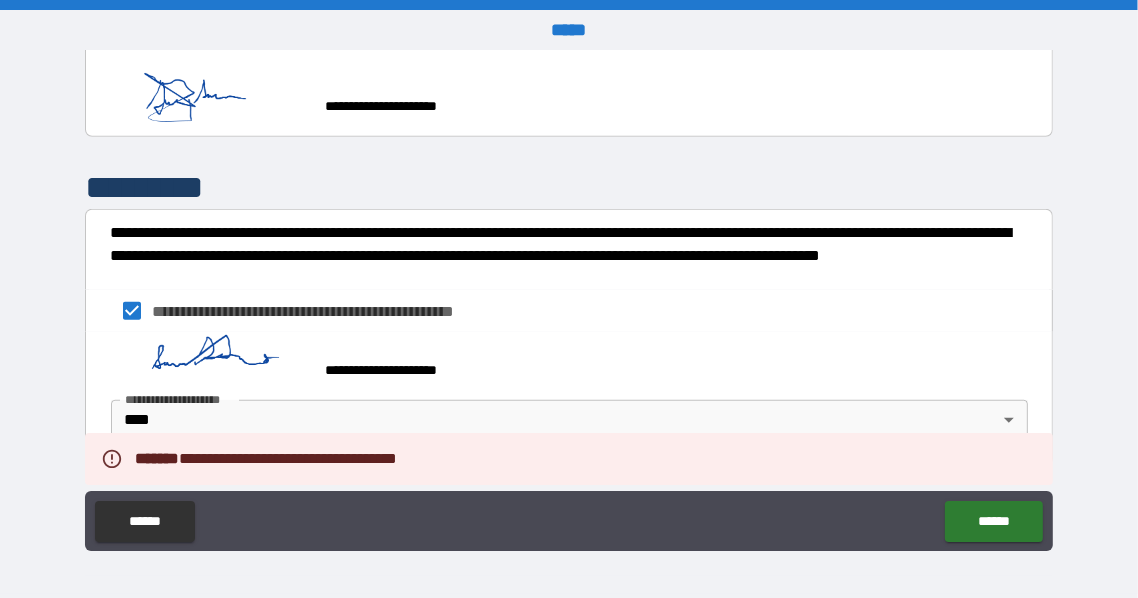 click on "**********" at bounding box center [569, 299] 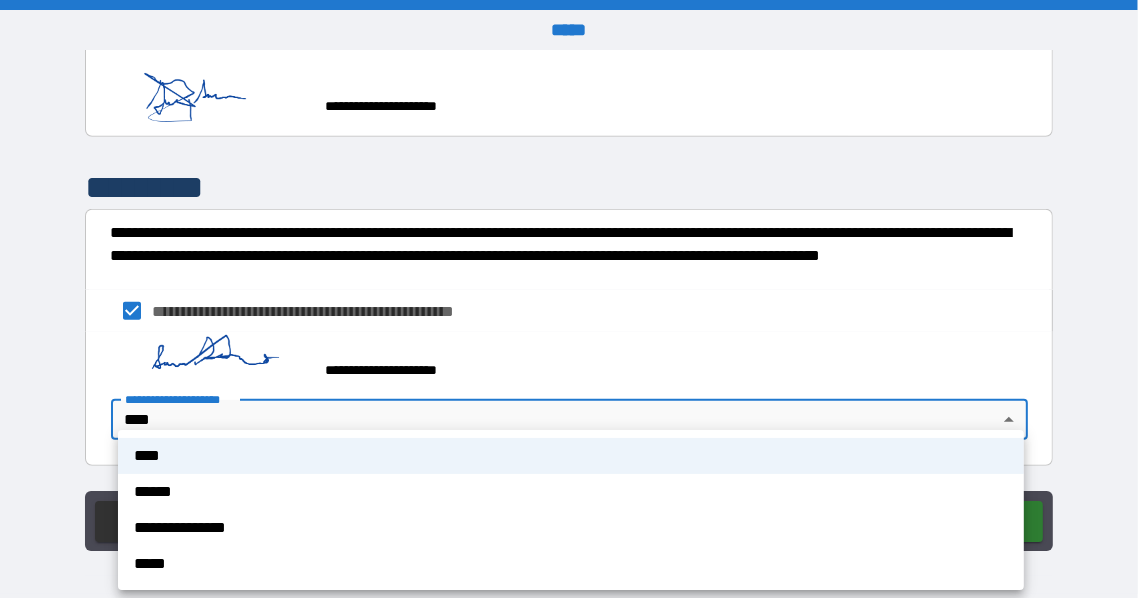 click on "****" at bounding box center [571, 456] 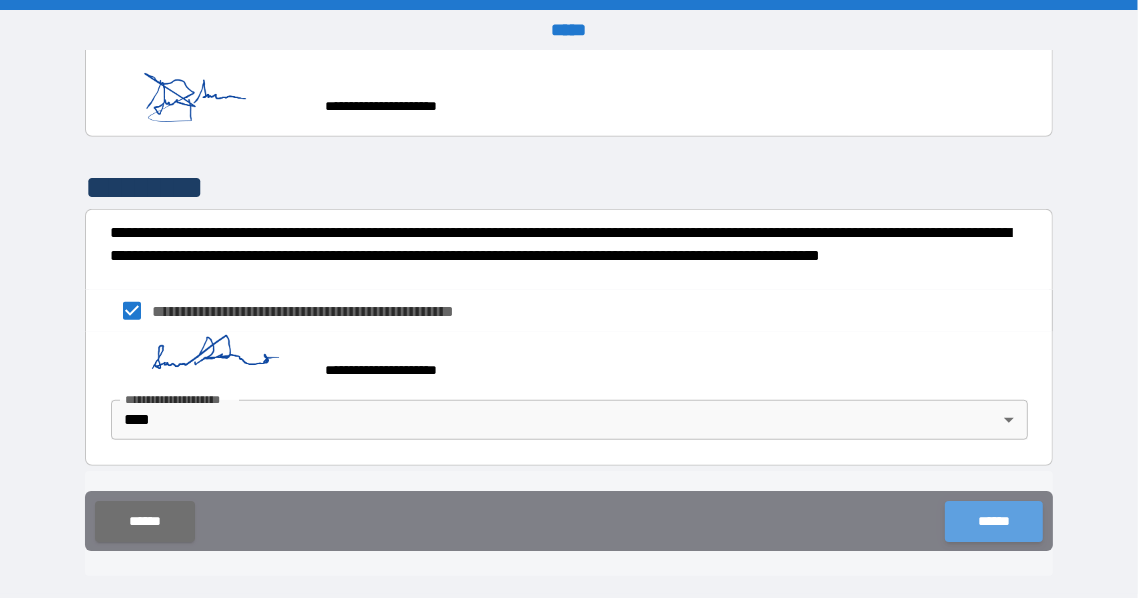 click on "******" at bounding box center [993, 521] 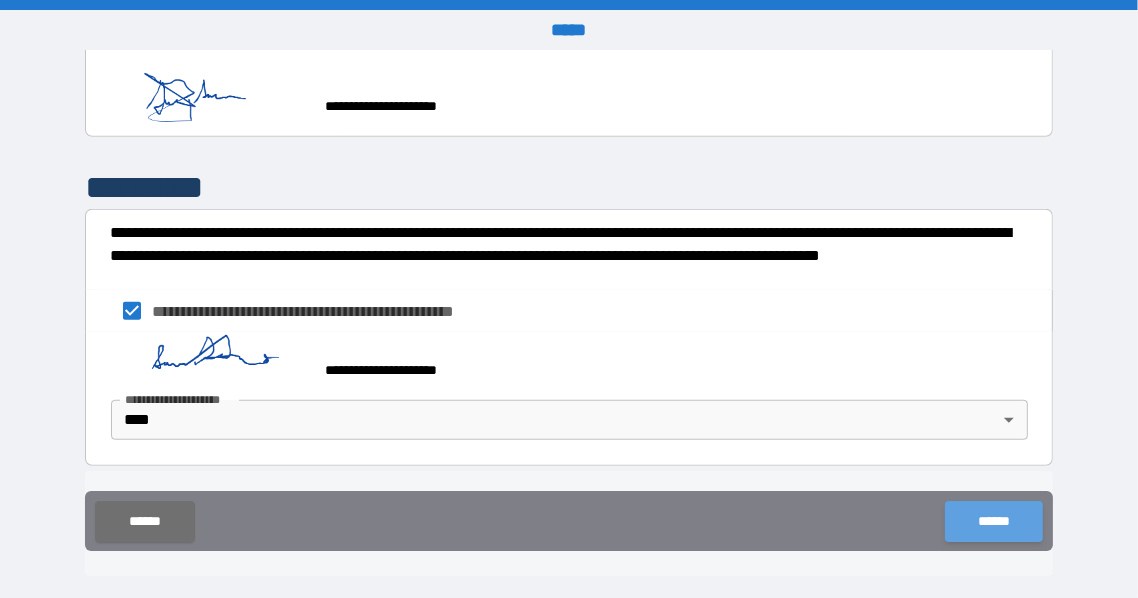 click on "******" at bounding box center [993, 521] 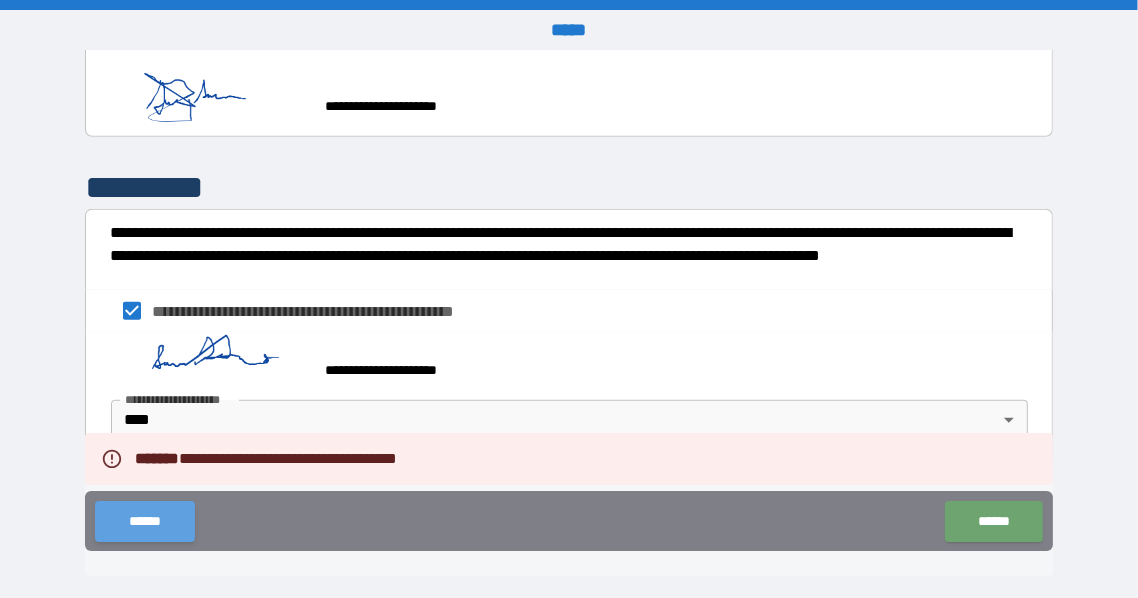 click on "******" at bounding box center (144, 521) 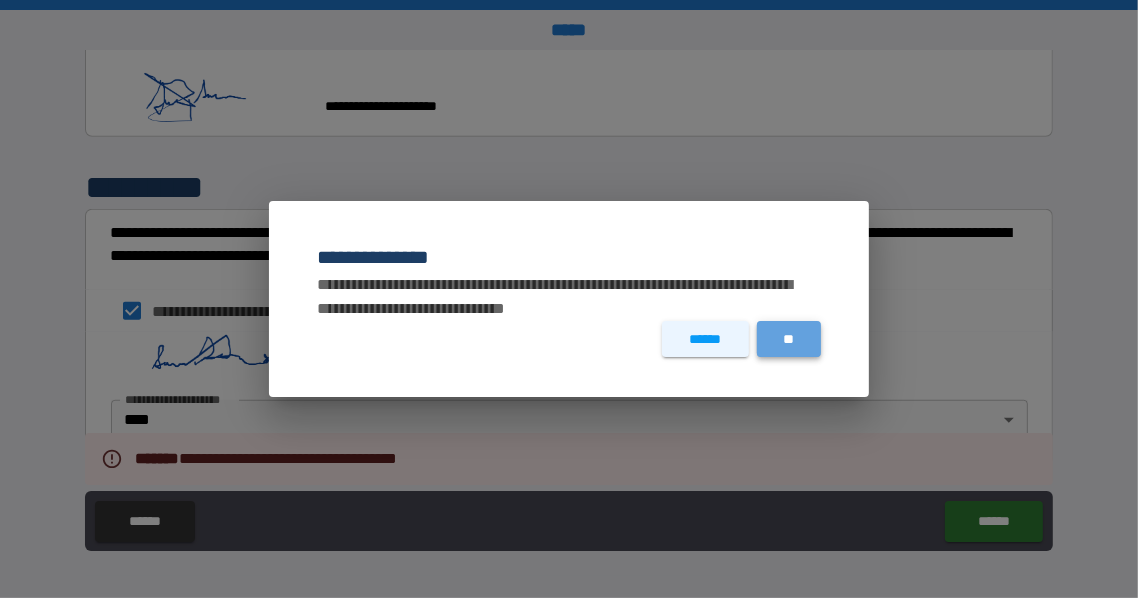 click on "**" at bounding box center [789, 339] 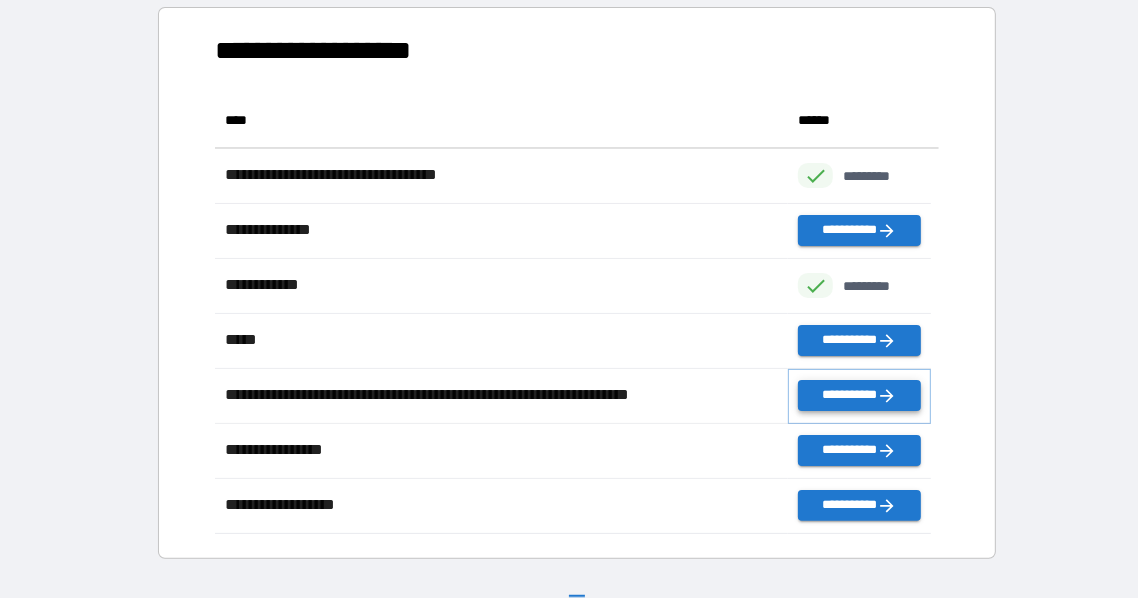 click on "**********" at bounding box center [859, 395] 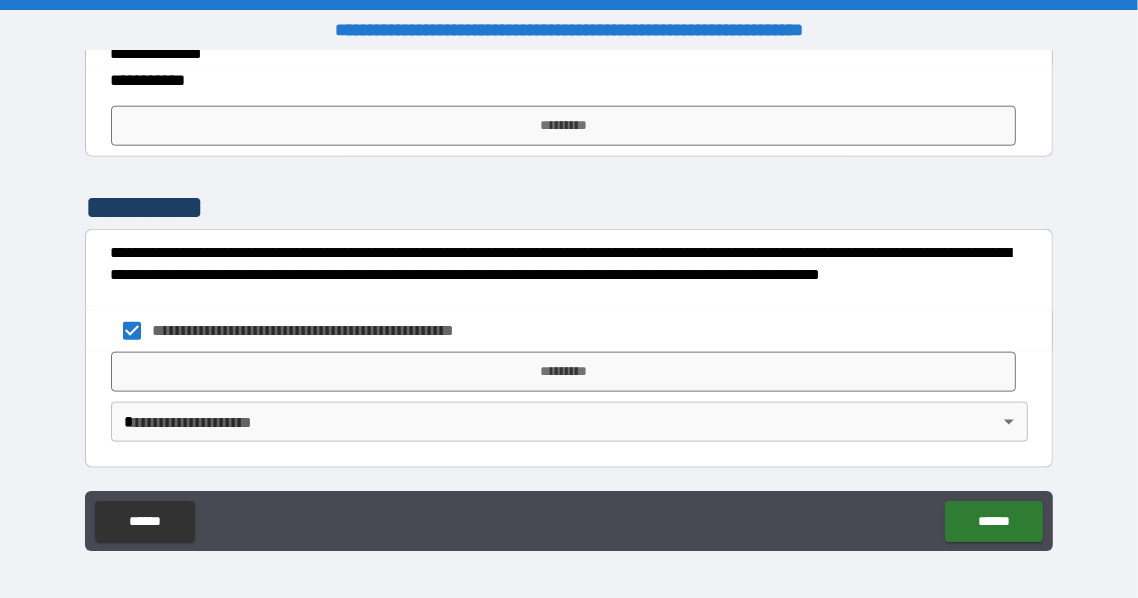 click on "**********" at bounding box center [569, 299] 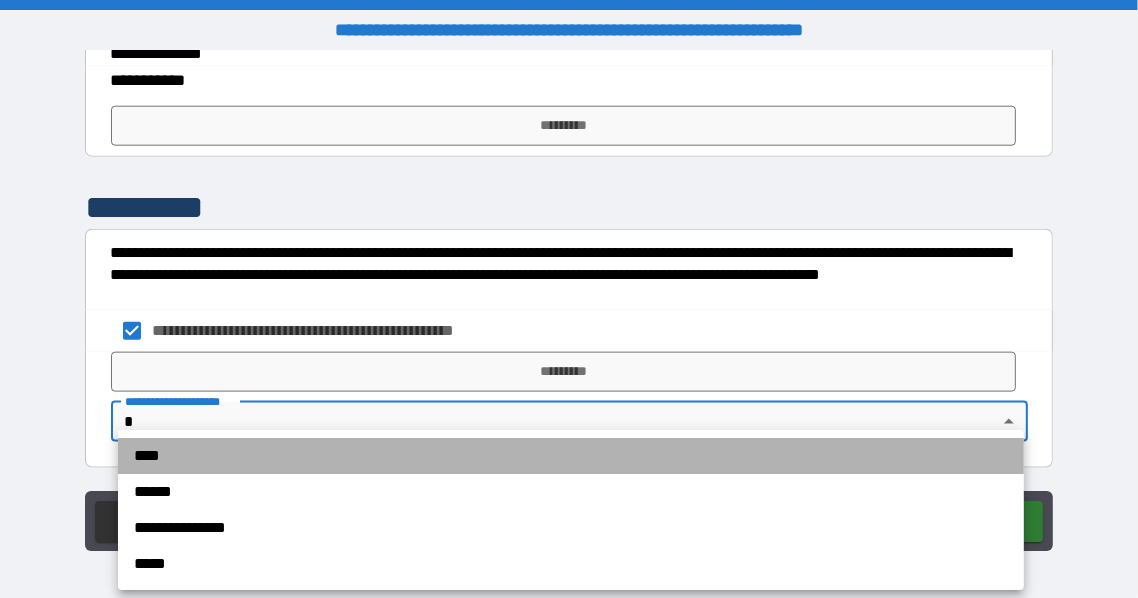 drag, startPoint x: 172, startPoint y: 449, endPoint x: 190, endPoint y: 436, distance: 22.203604 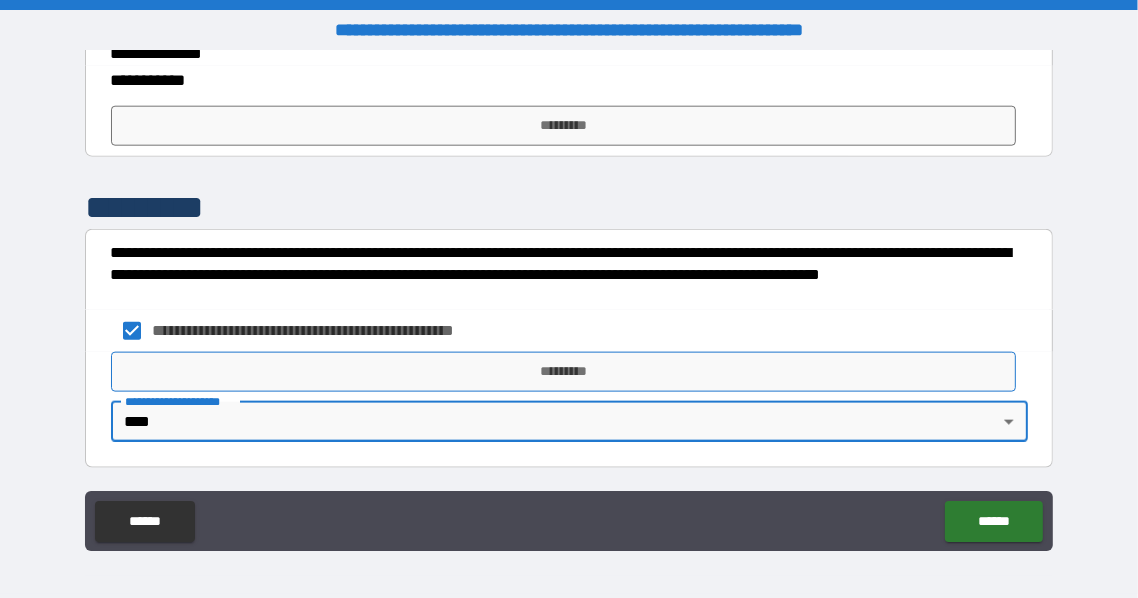 click on "*********" at bounding box center [564, 372] 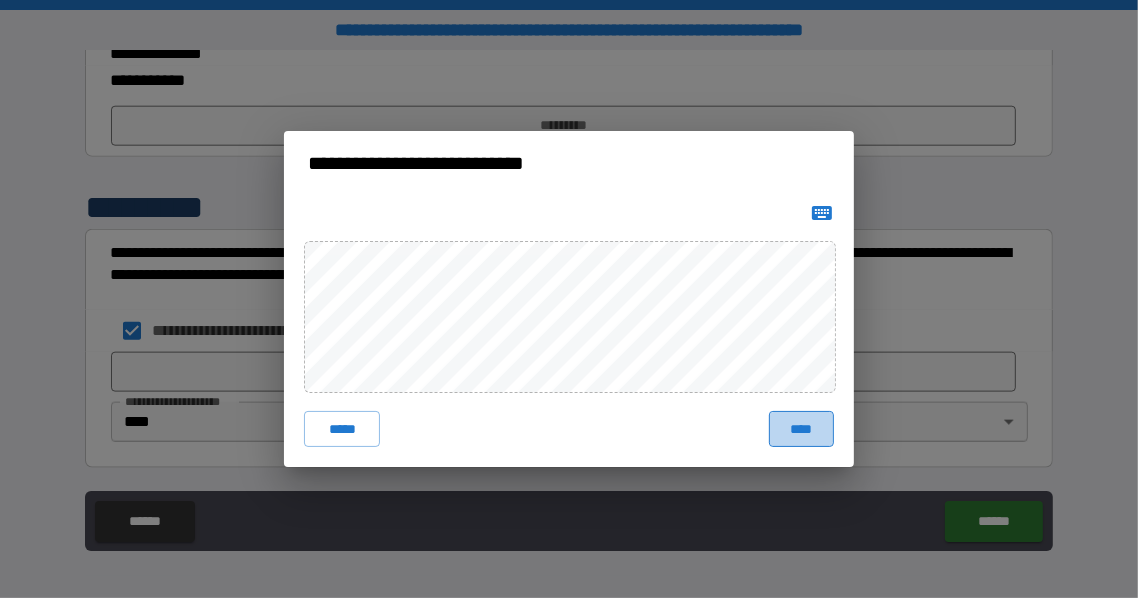 click on "****" at bounding box center (801, 429) 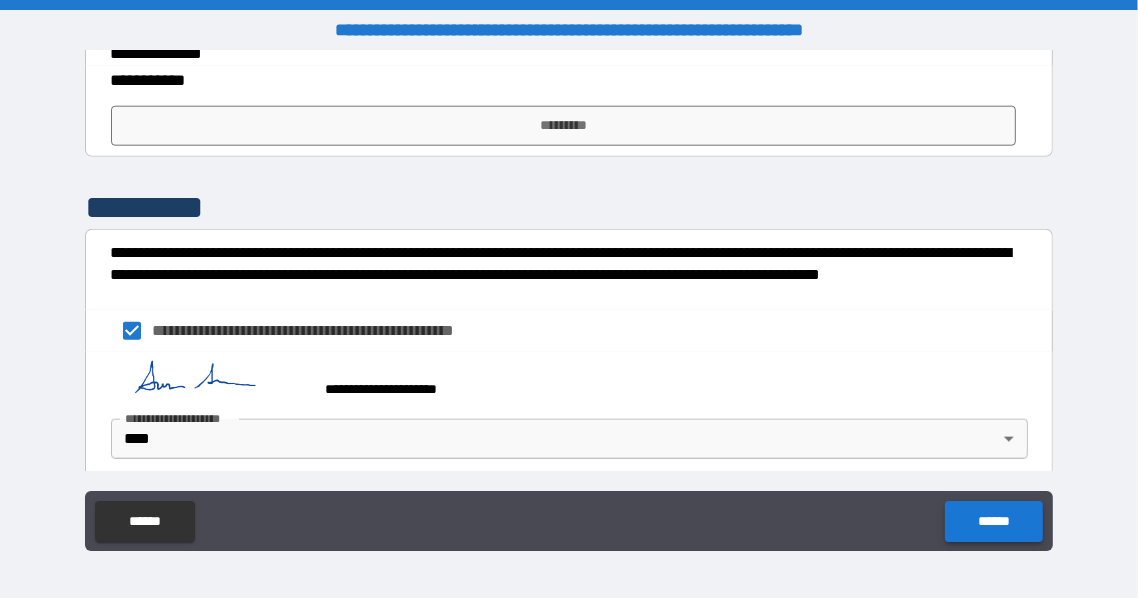 click on "******" at bounding box center (993, 521) 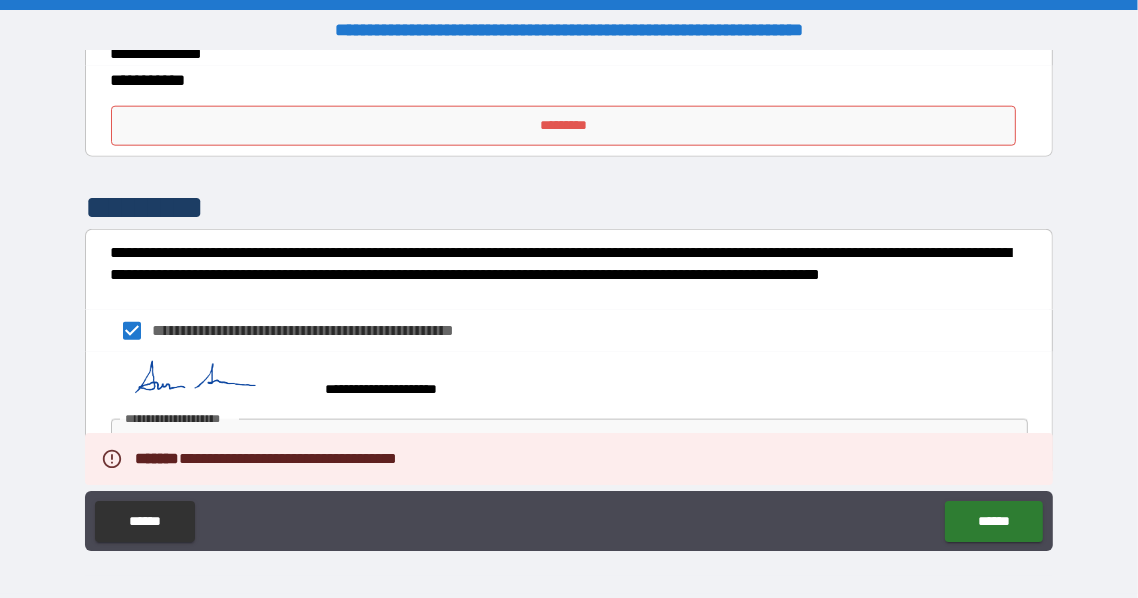 click on "*********" at bounding box center (564, 126) 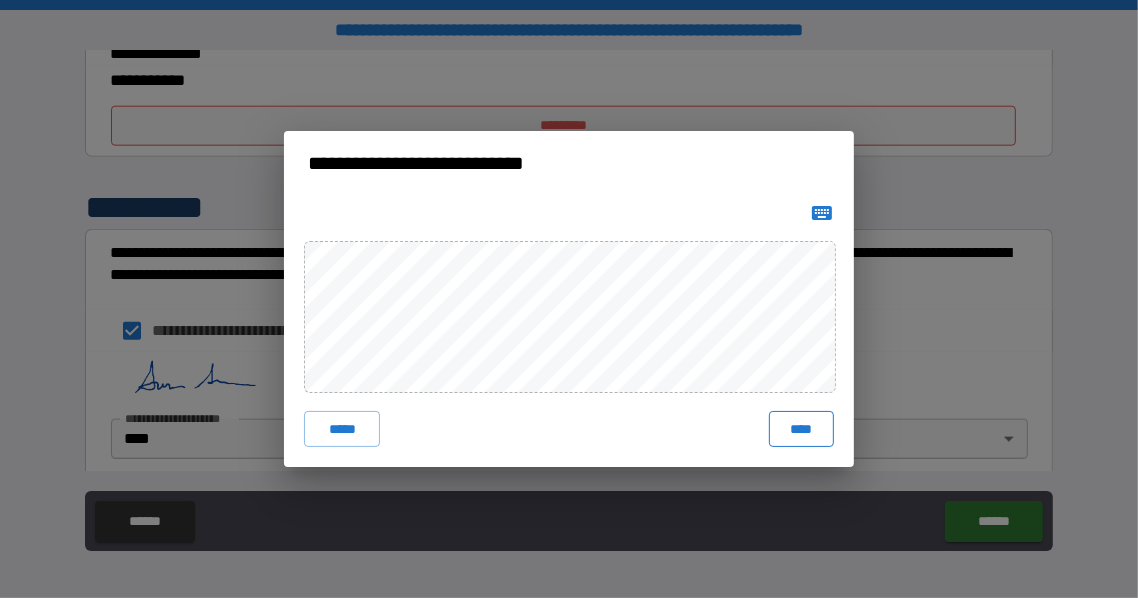click on "****" at bounding box center (801, 429) 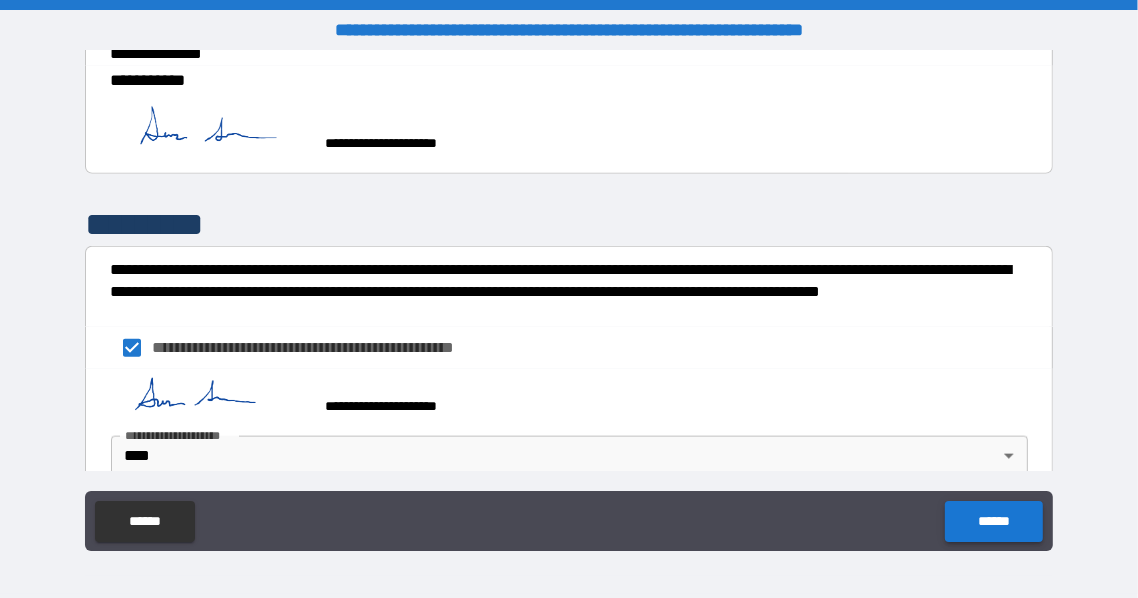 click on "******" at bounding box center (993, 521) 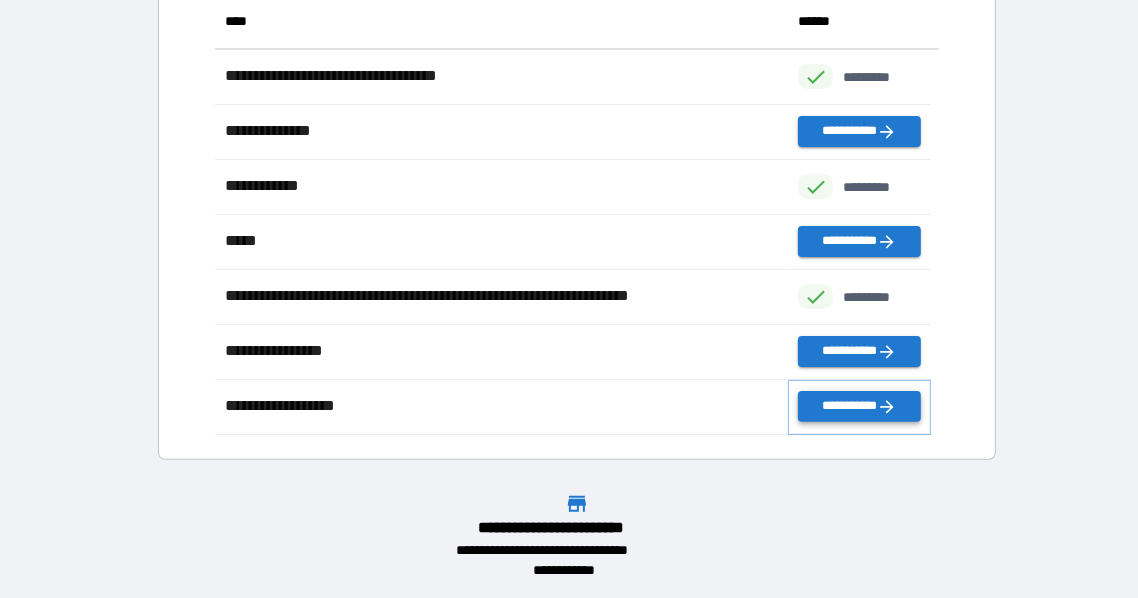 click on "**********" at bounding box center [859, 406] 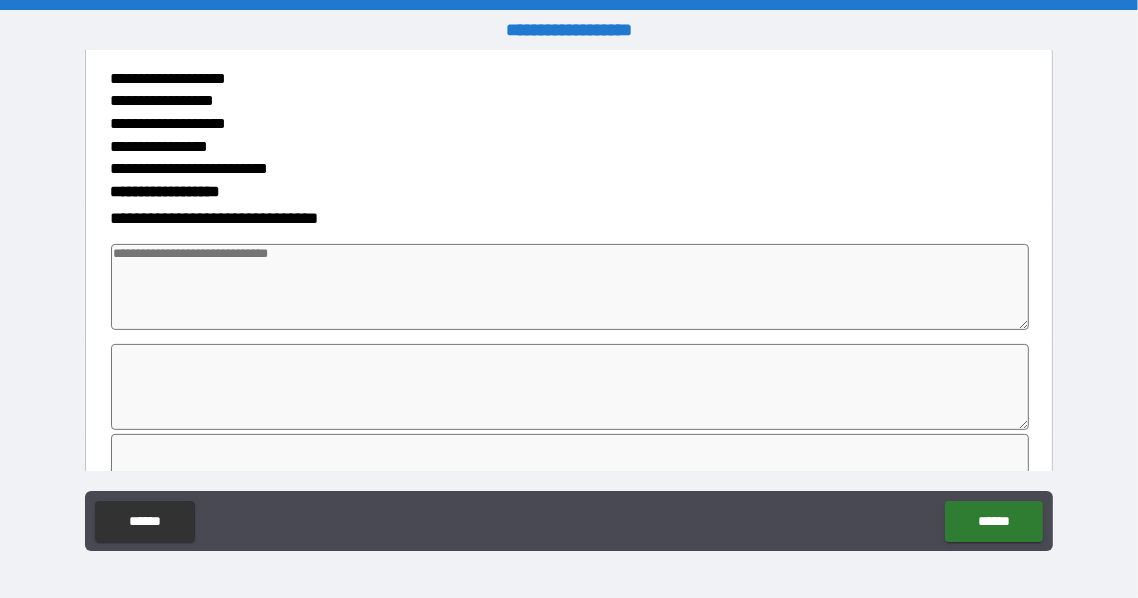 click at bounding box center [570, 287] 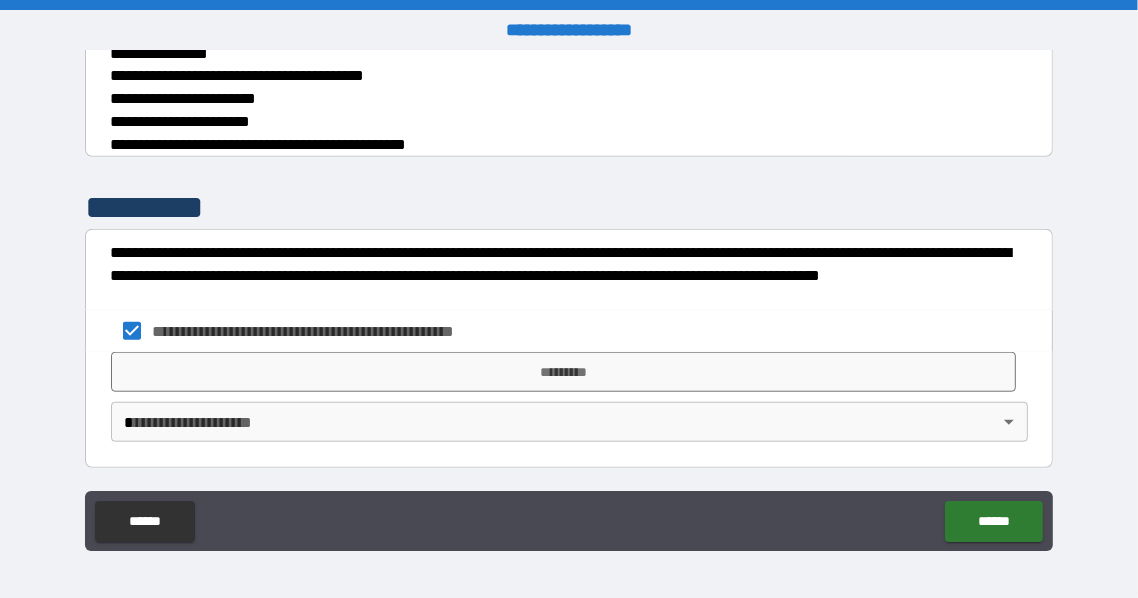 click on "**********" at bounding box center (569, 299) 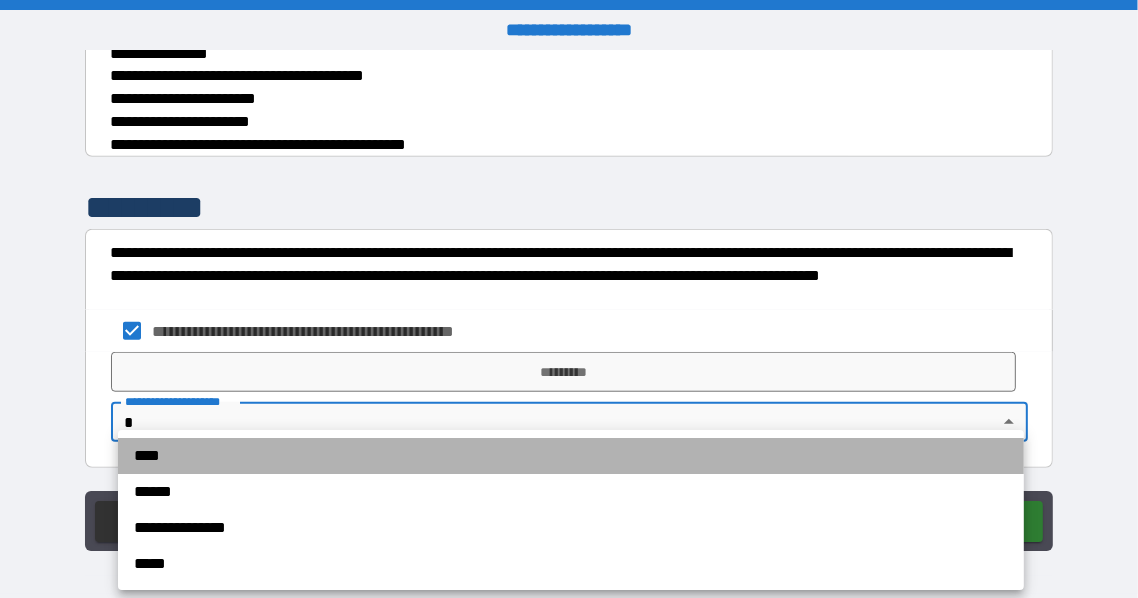 click on "****" at bounding box center [571, 456] 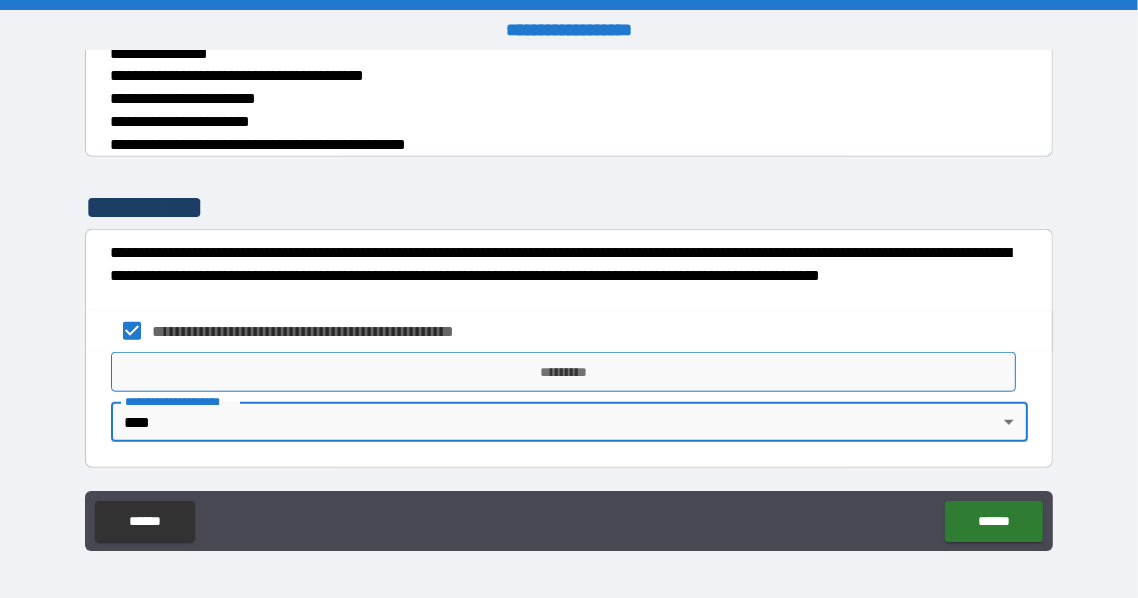 click on "*********" at bounding box center (564, 372) 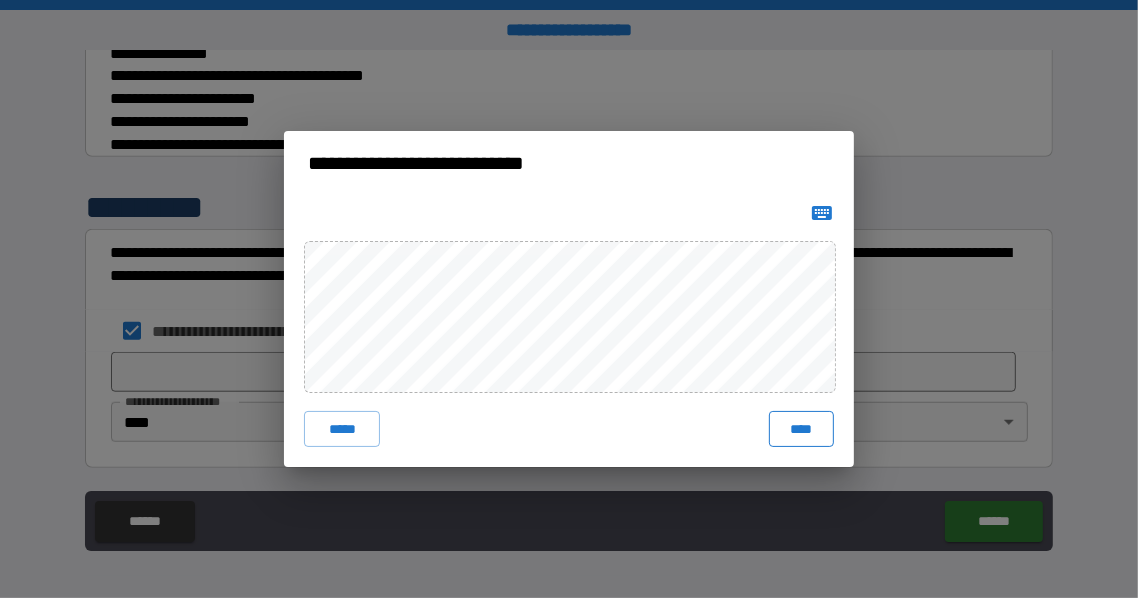click on "****" at bounding box center (801, 429) 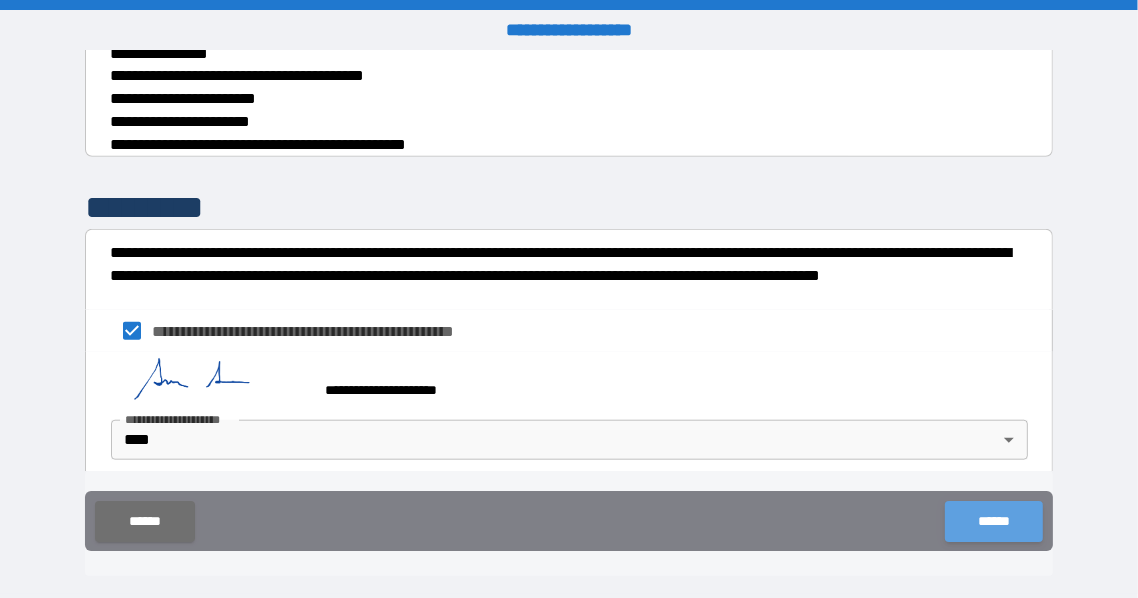 click on "******" at bounding box center [993, 521] 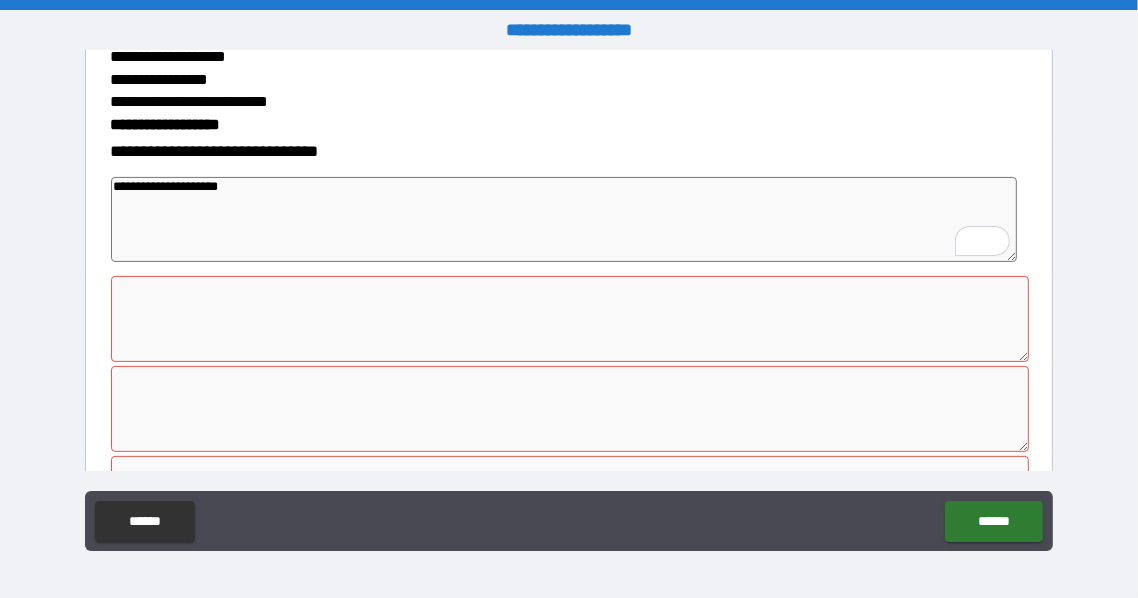 click at bounding box center [570, 319] 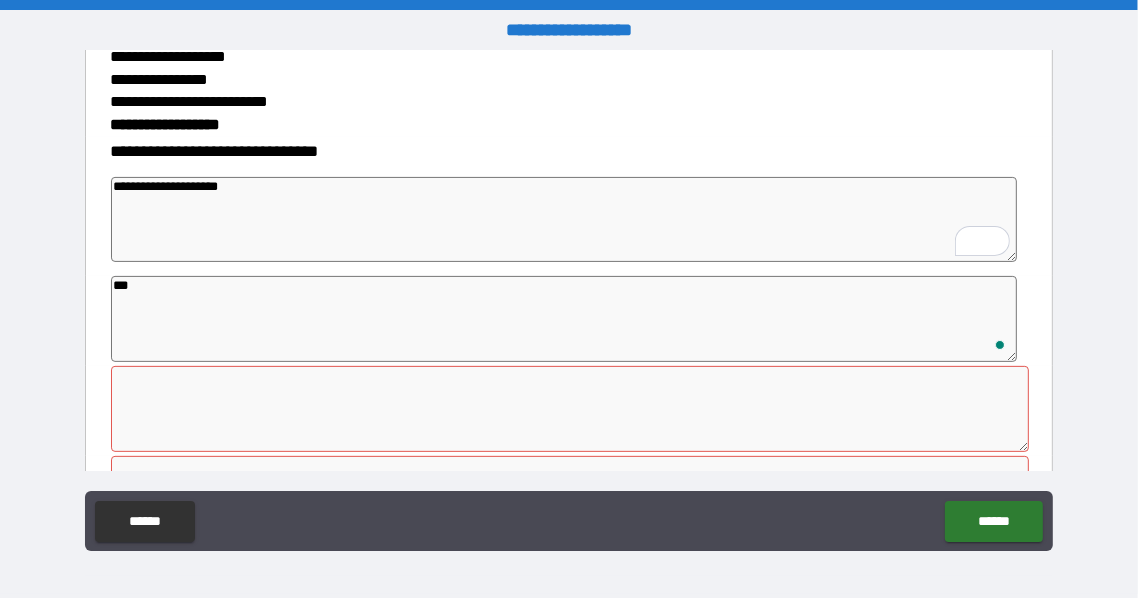 click at bounding box center (570, 409) 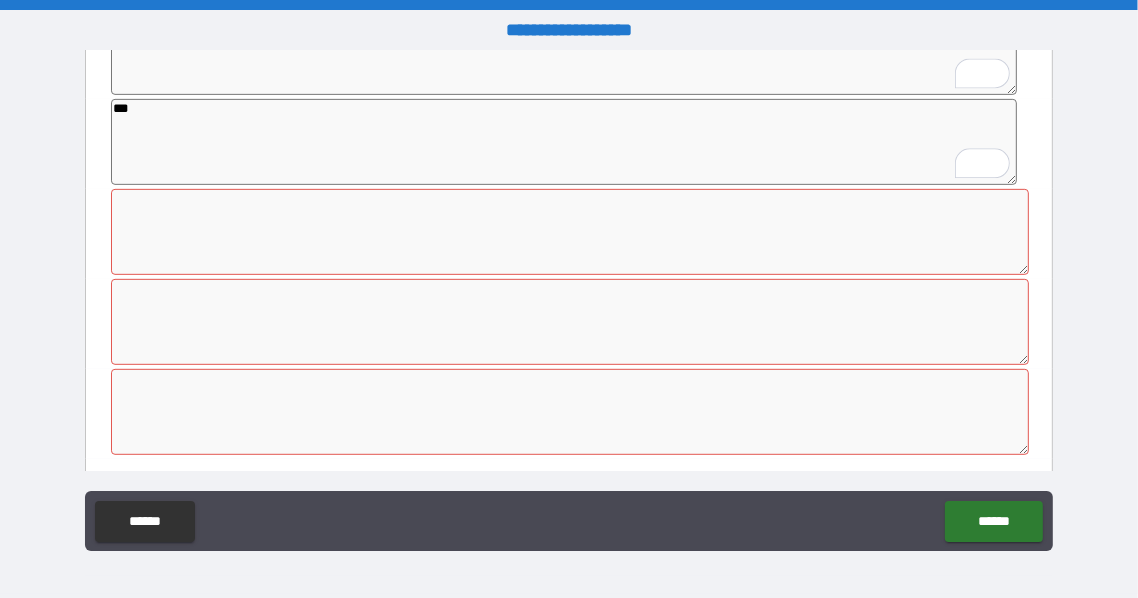 click at bounding box center [570, 232] 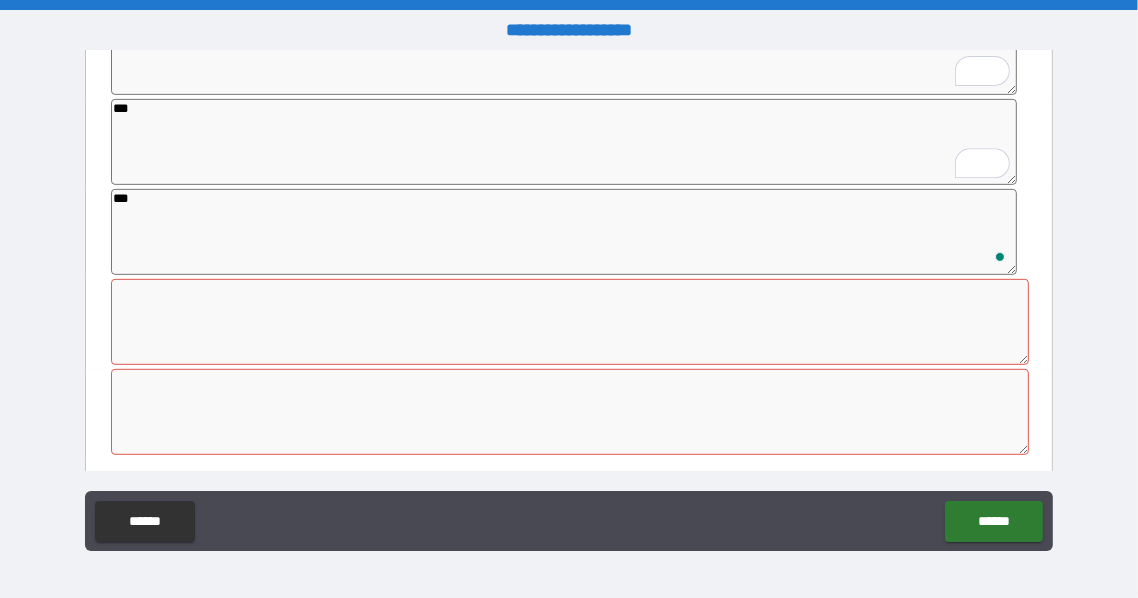 click at bounding box center (570, 322) 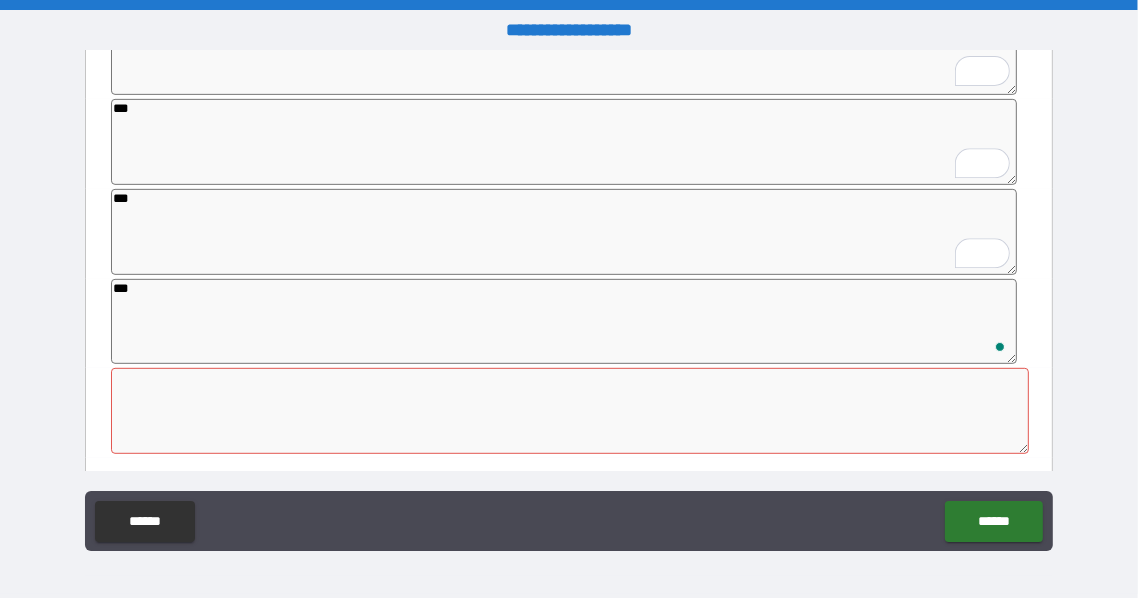 click at bounding box center [570, 411] 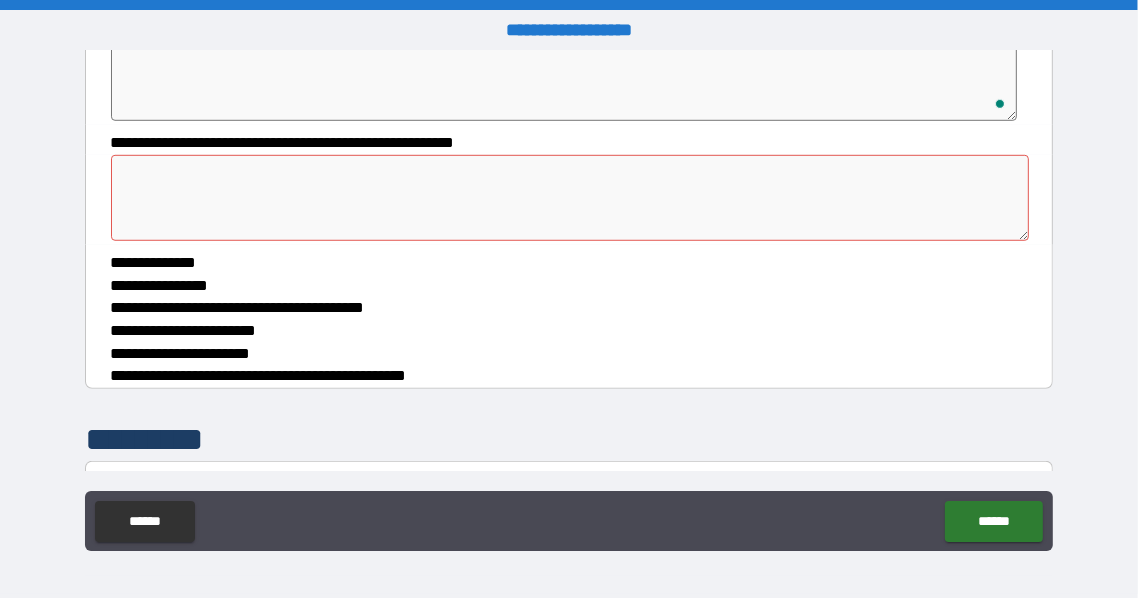 click at bounding box center [570, 198] 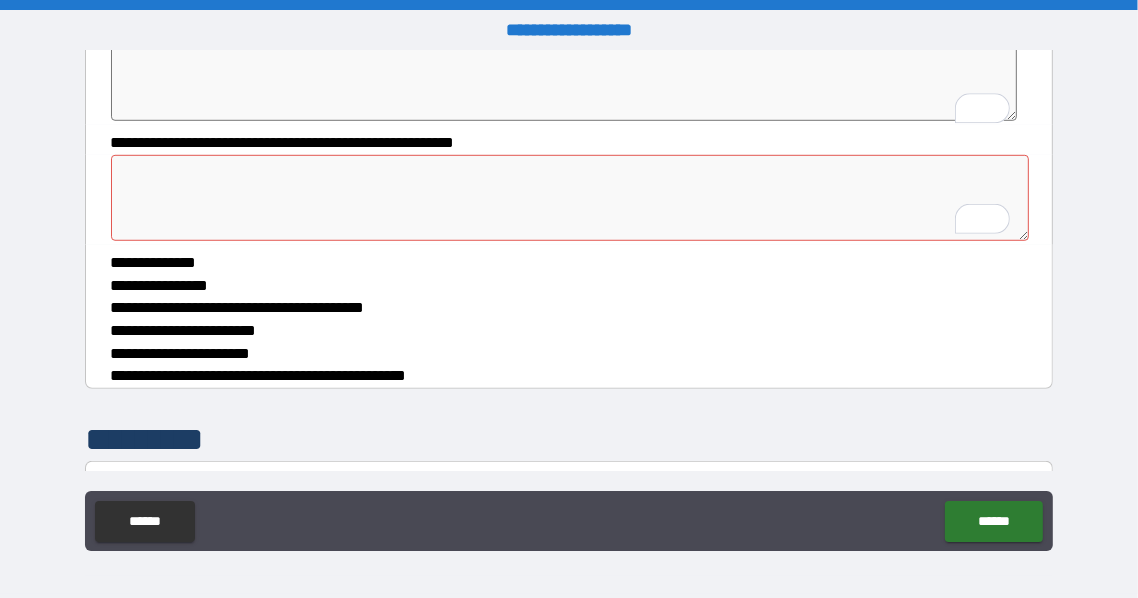 click at bounding box center (570, 198) 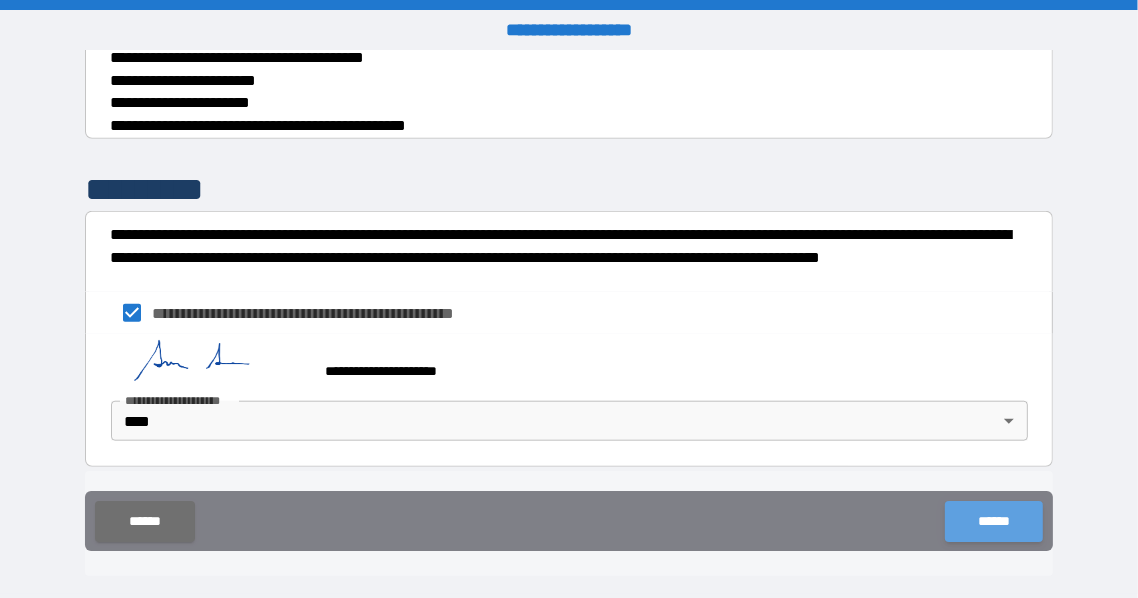 click on "******" at bounding box center (993, 521) 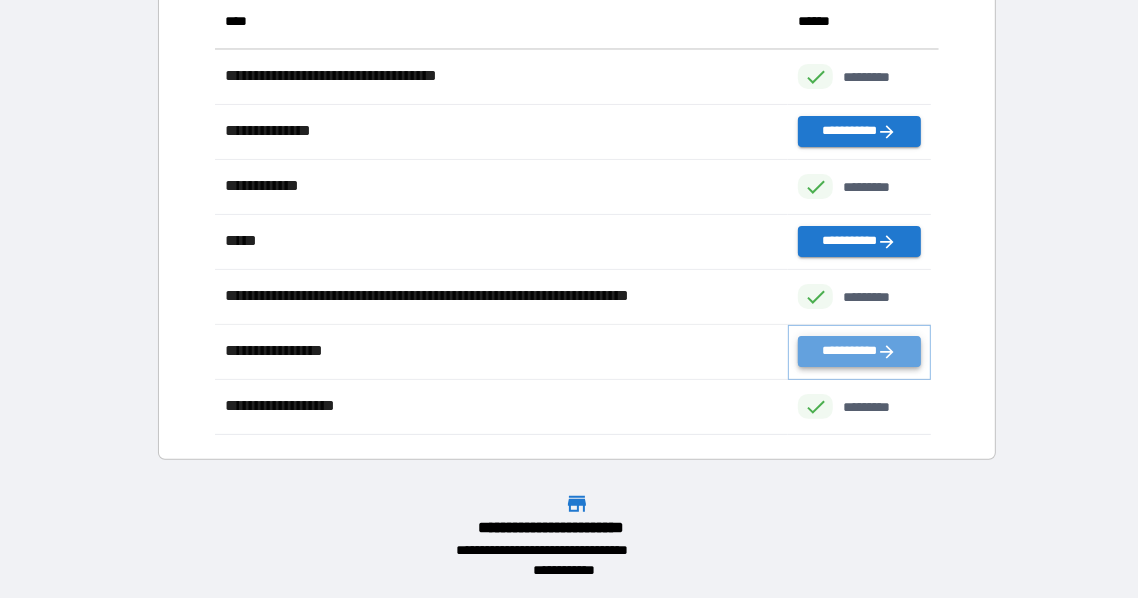 click on "**********" at bounding box center [859, 351] 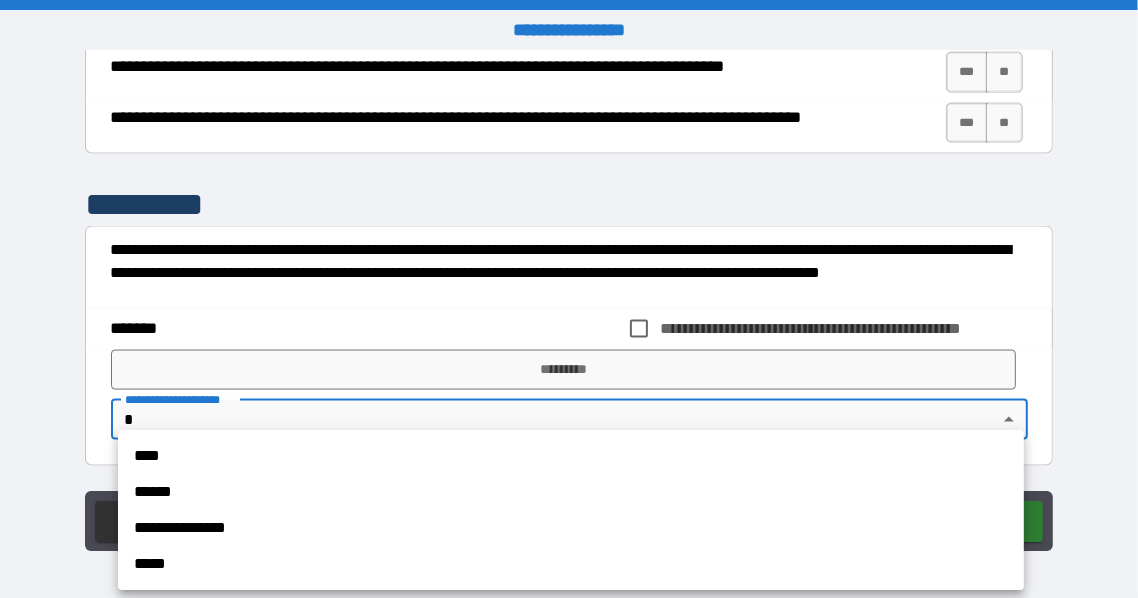 click on "**********" at bounding box center (569, 299) 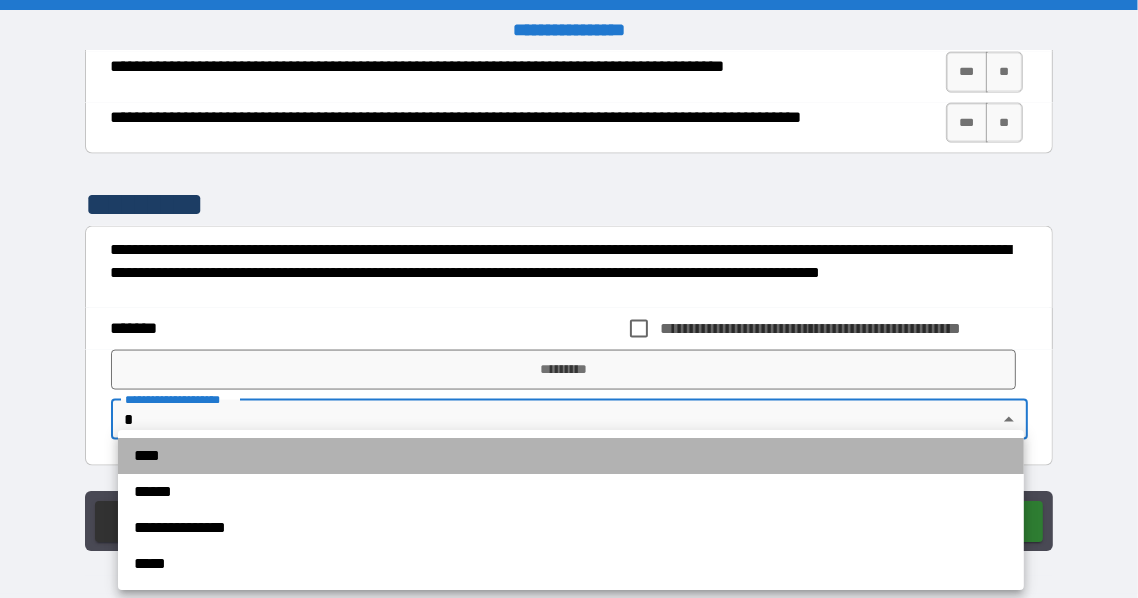 drag, startPoint x: 251, startPoint y: 450, endPoint x: 297, endPoint y: 430, distance: 50.159744 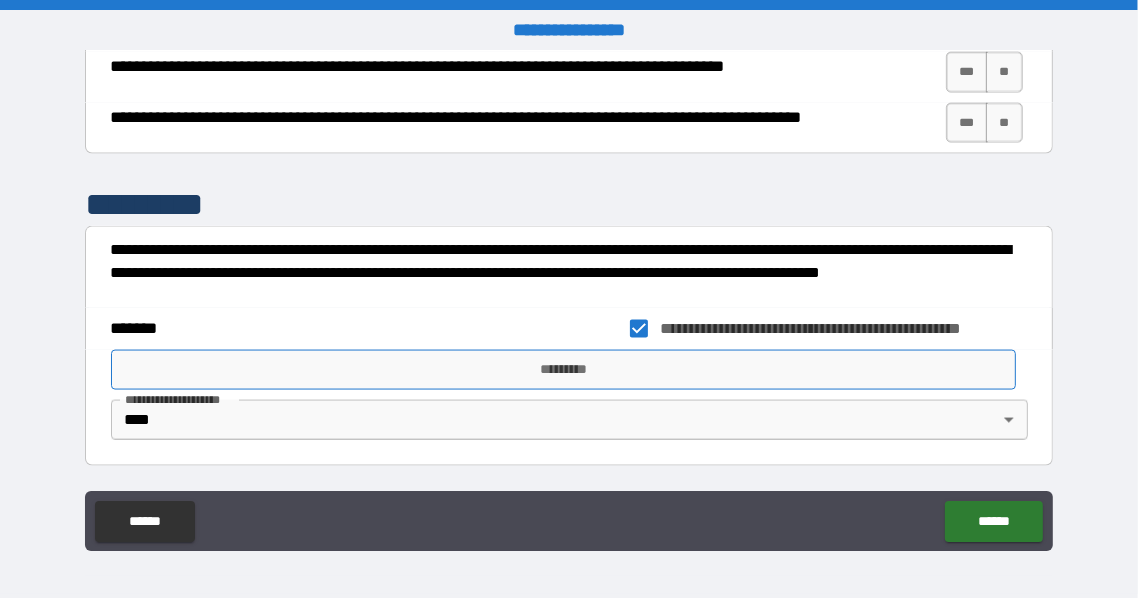 click on "*********" at bounding box center (564, 370) 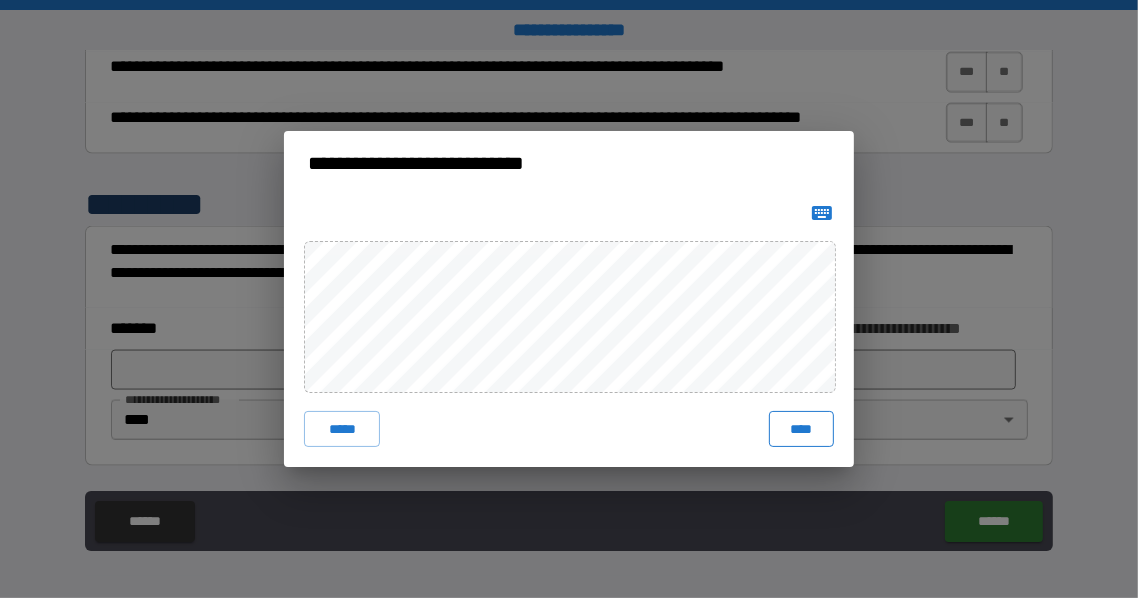 click on "****" at bounding box center (801, 429) 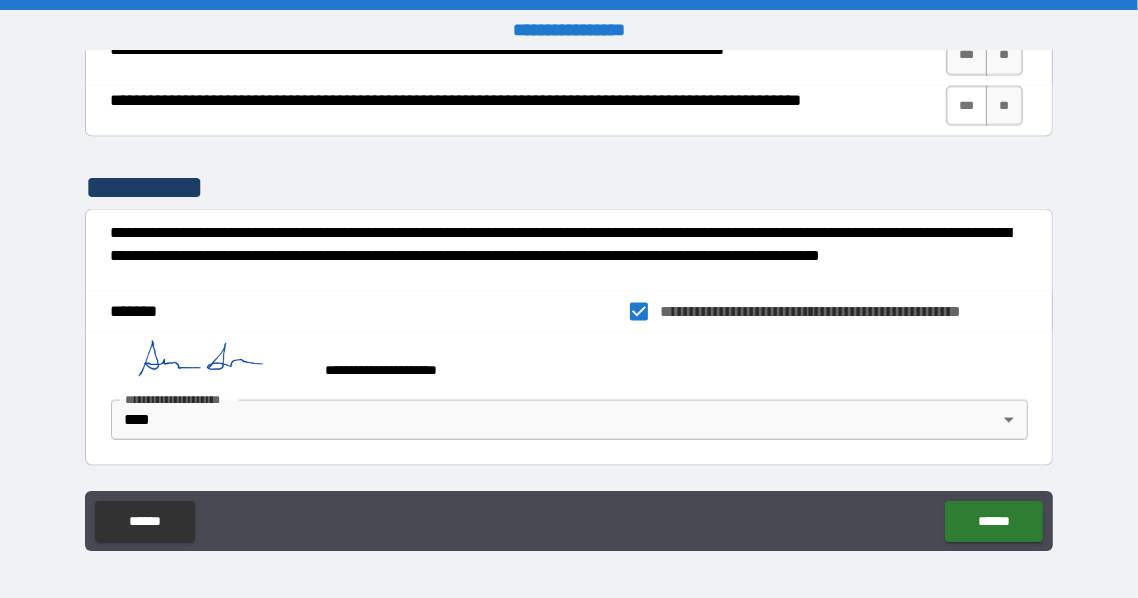 click on "***" at bounding box center (967, 106) 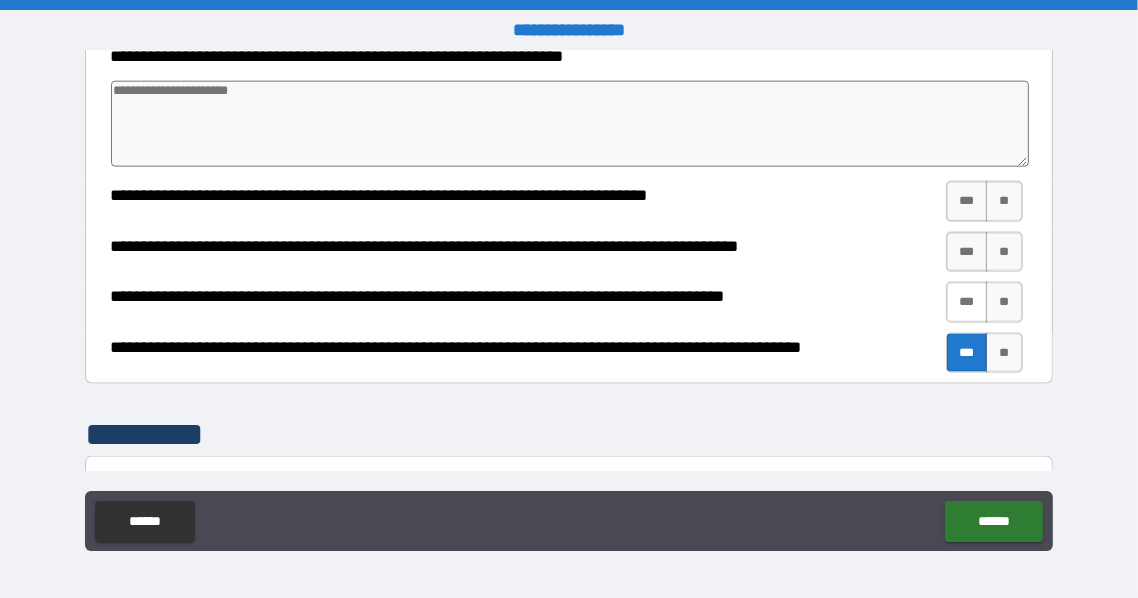click on "***" at bounding box center (967, 302) 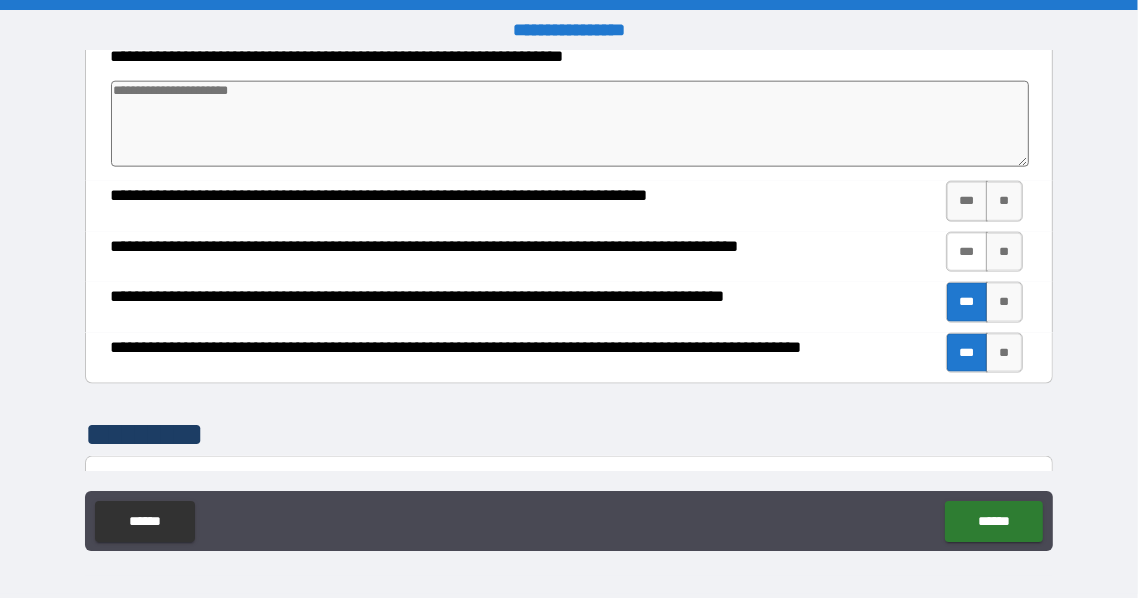 click on "***" at bounding box center [967, 252] 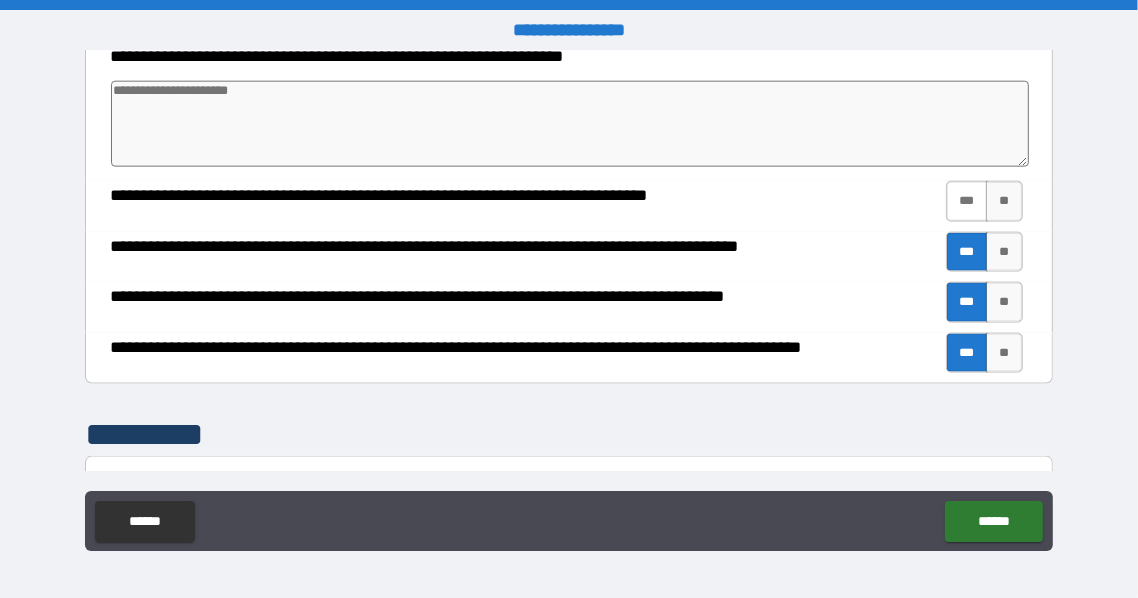 click on "***" at bounding box center (967, 201) 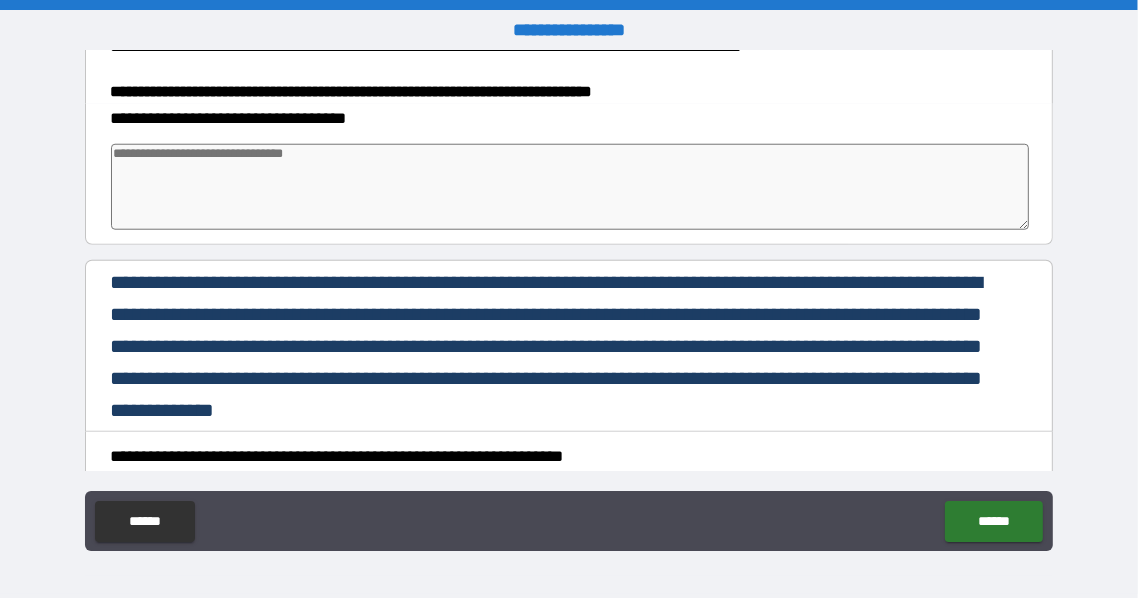 click at bounding box center [570, 187] 